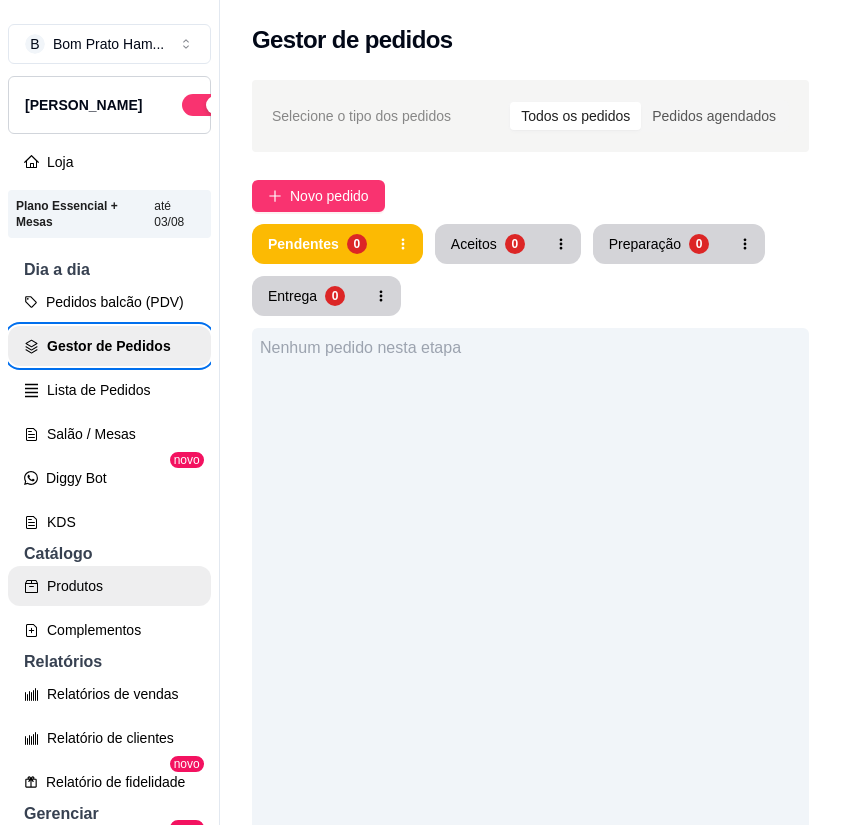 scroll, scrollTop: 0, scrollLeft: 0, axis: both 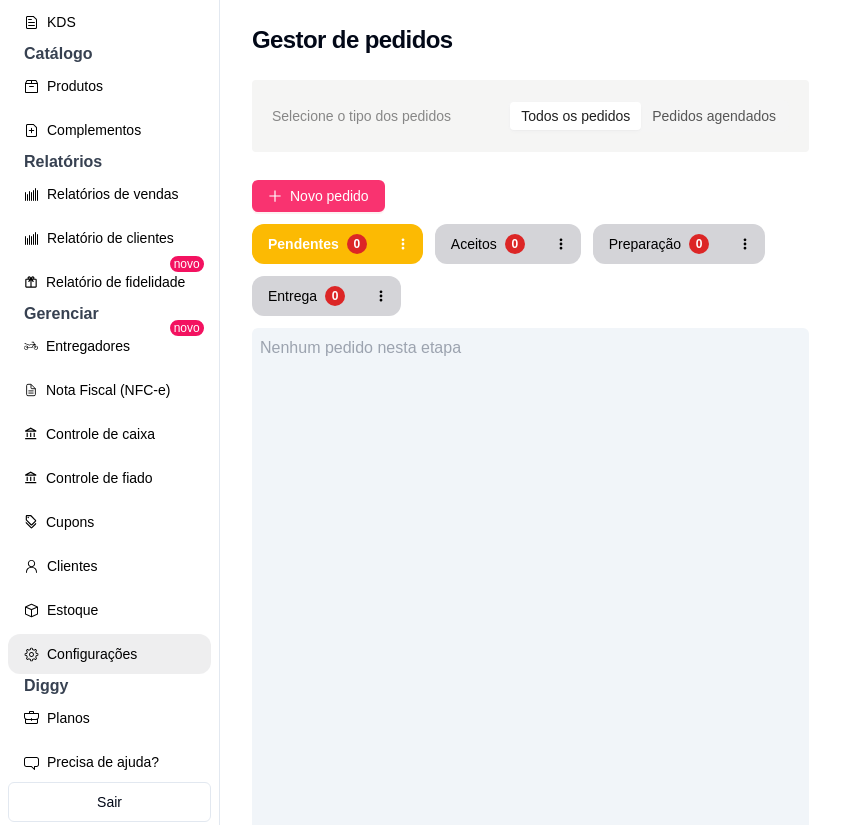 click on "Configurações" at bounding box center [109, 654] 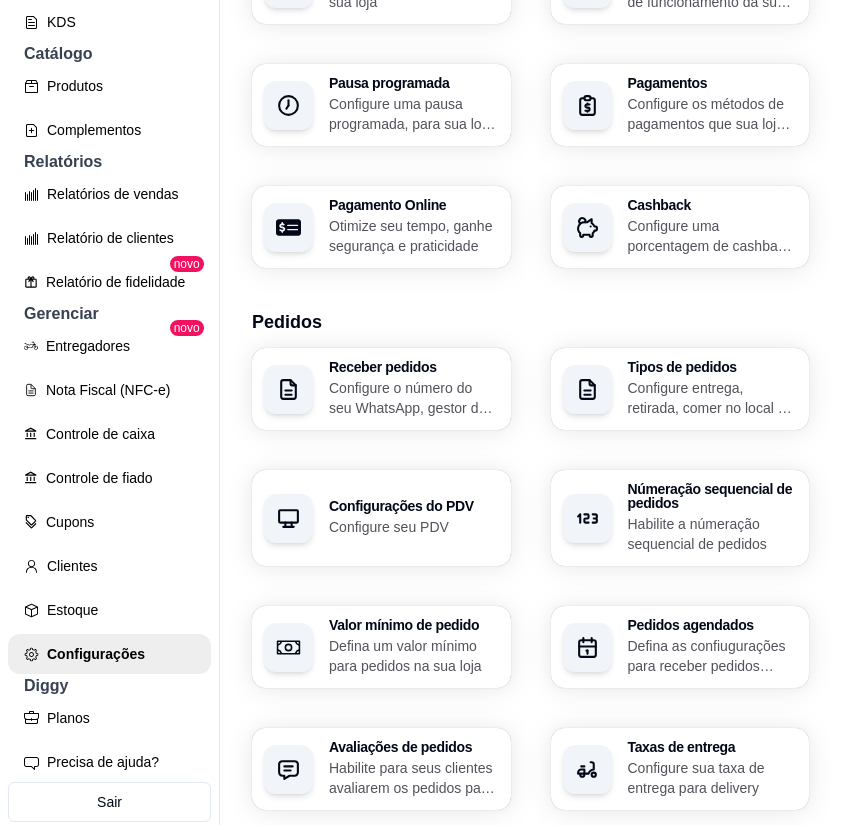 scroll, scrollTop: 400, scrollLeft: 0, axis: vertical 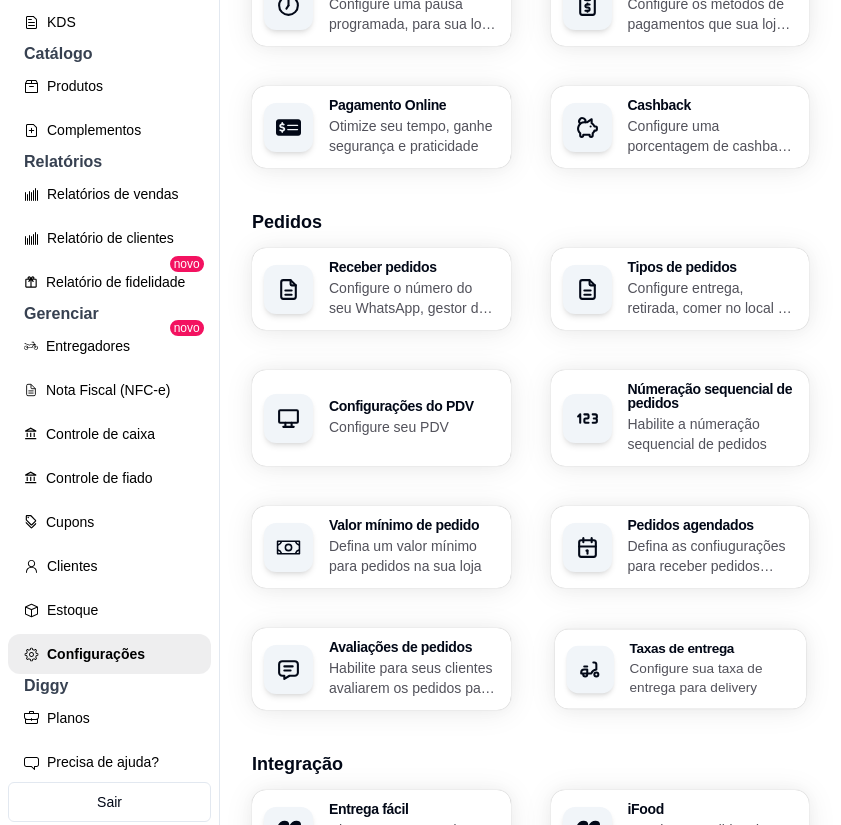 click on "Taxas de entrega" at bounding box center [711, 648] 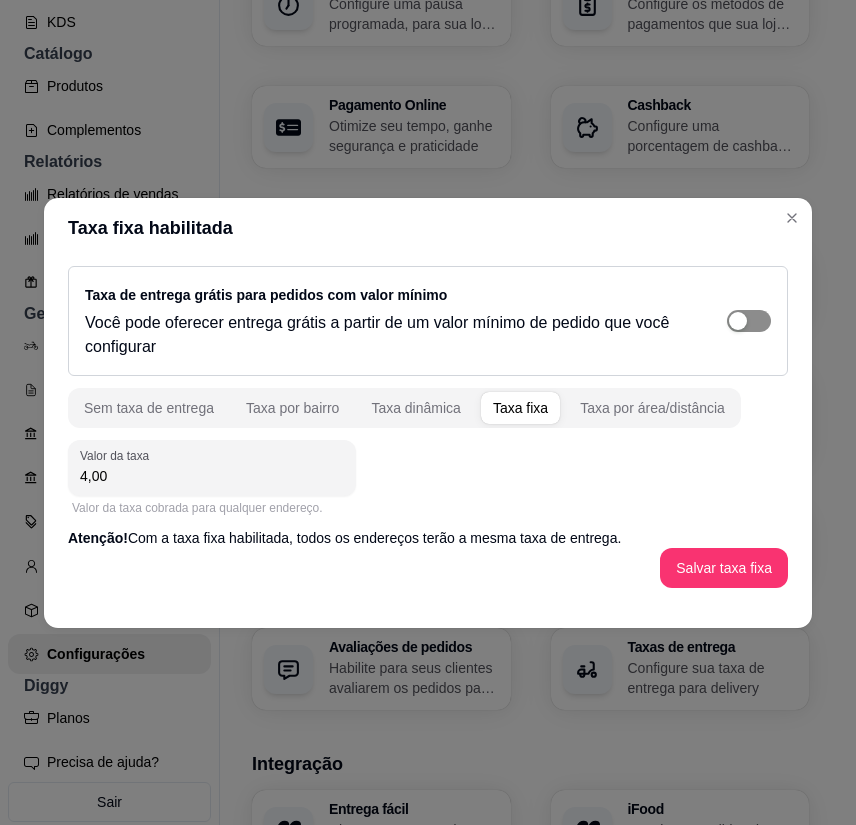 click at bounding box center [738, 321] 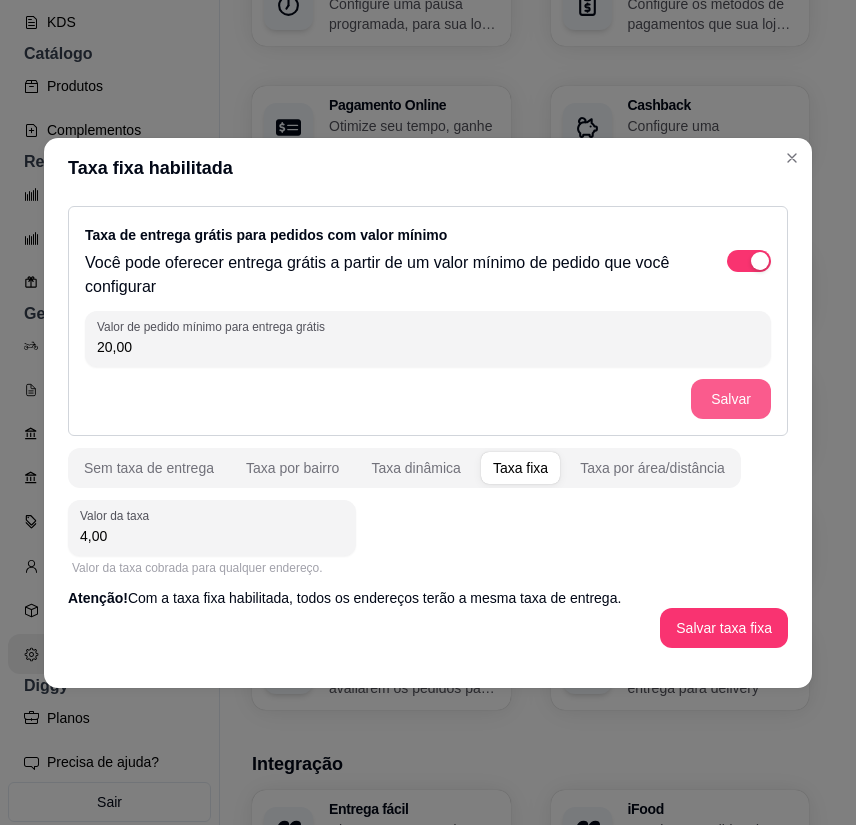 click on "Salvar" at bounding box center [731, 399] 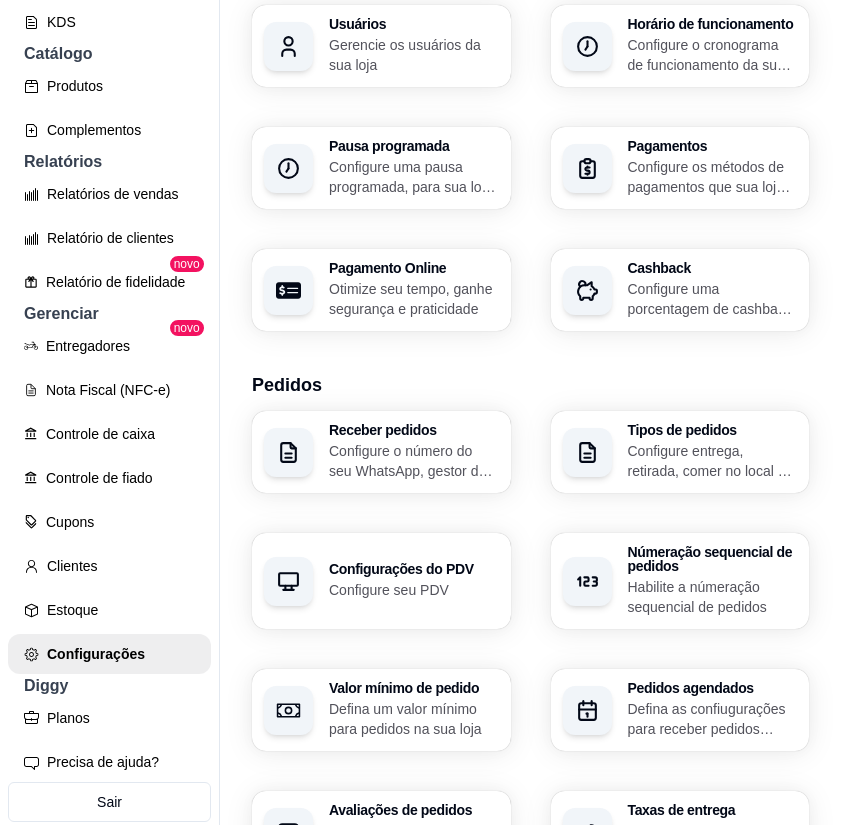 scroll, scrollTop: 0, scrollLeft: 0, axis: both 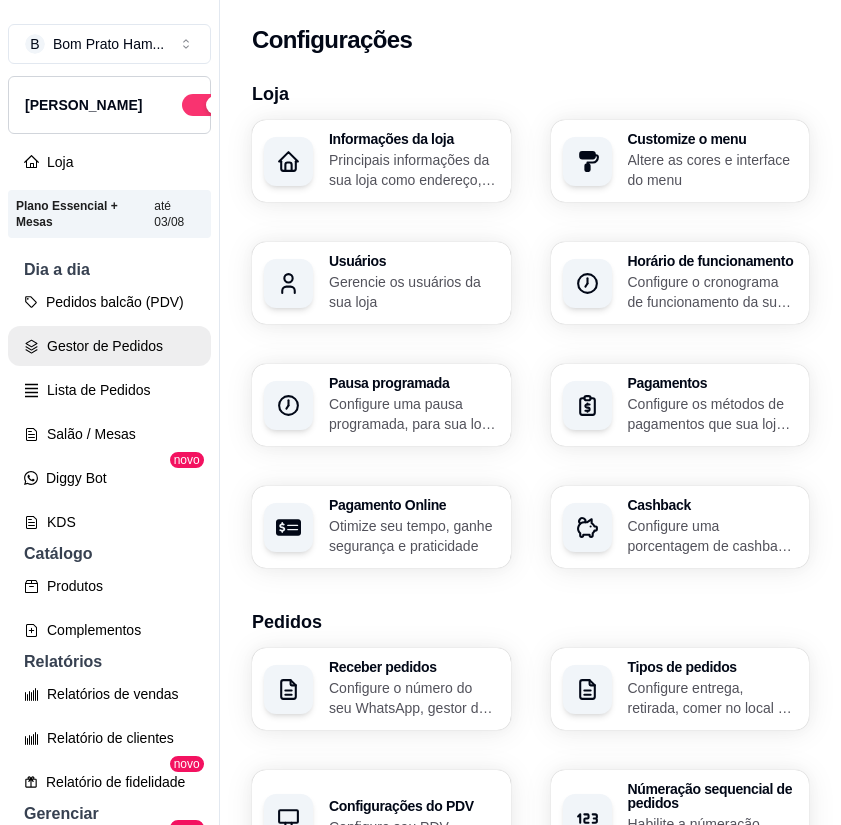 click on "Gestor de Pedidos" at bounding box center (109, 346) 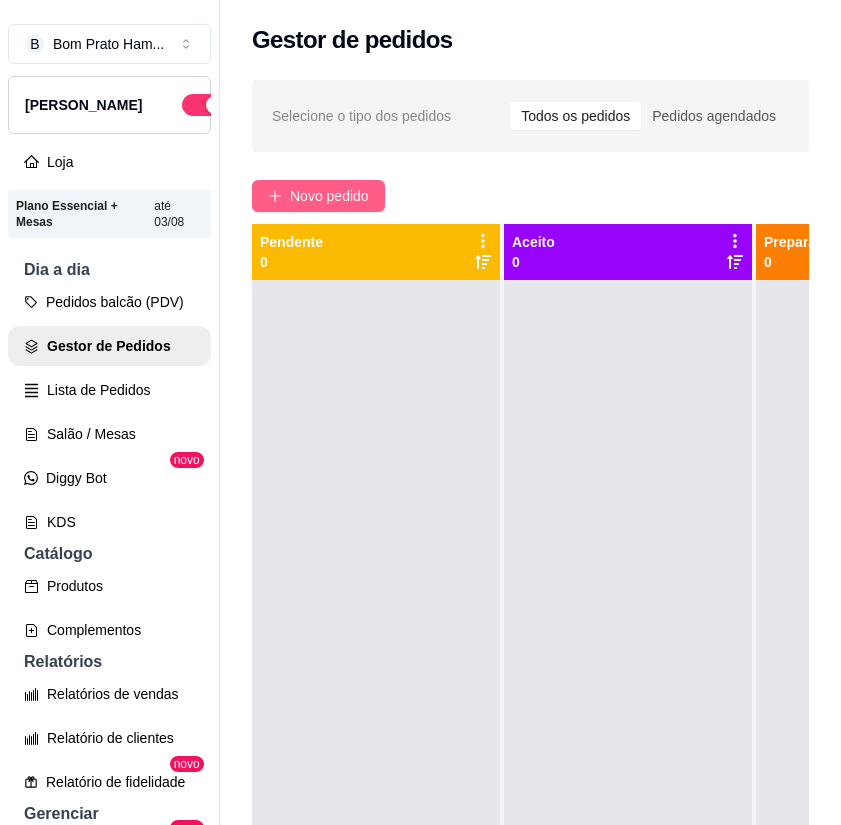 click 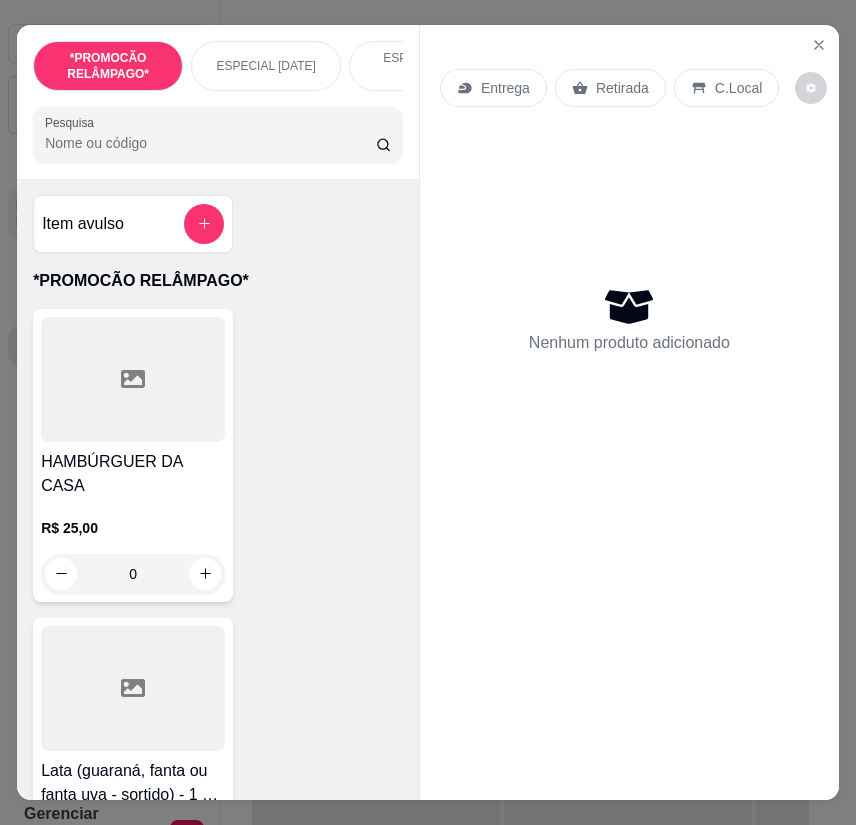 click on "ESPECIAL [DATE]" at bounding box center (265, 66) 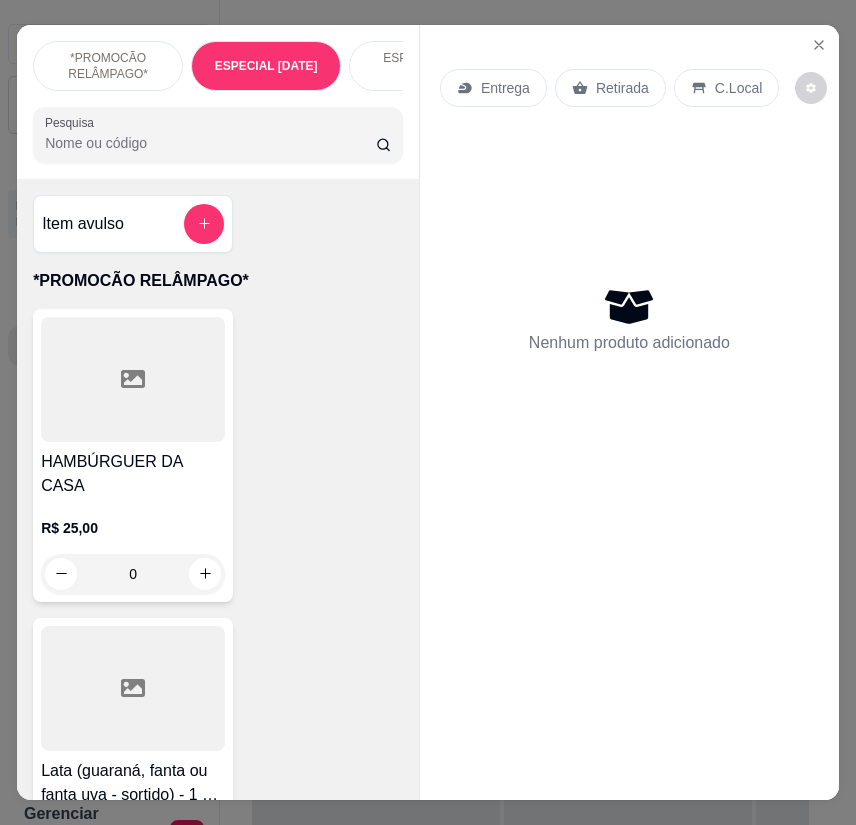 scroll, scrollTop: 2349, scrollLeft: 0, axis: vertical 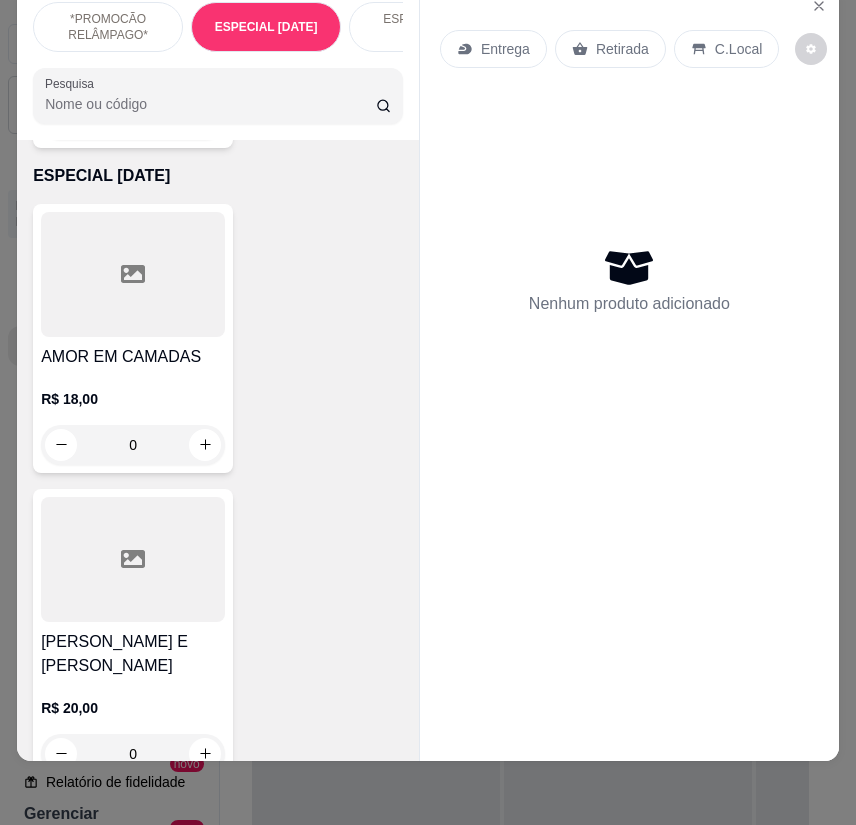 click on "*PROMOCÃO RELÂMPAGO*" at bounding box center (108, 27) 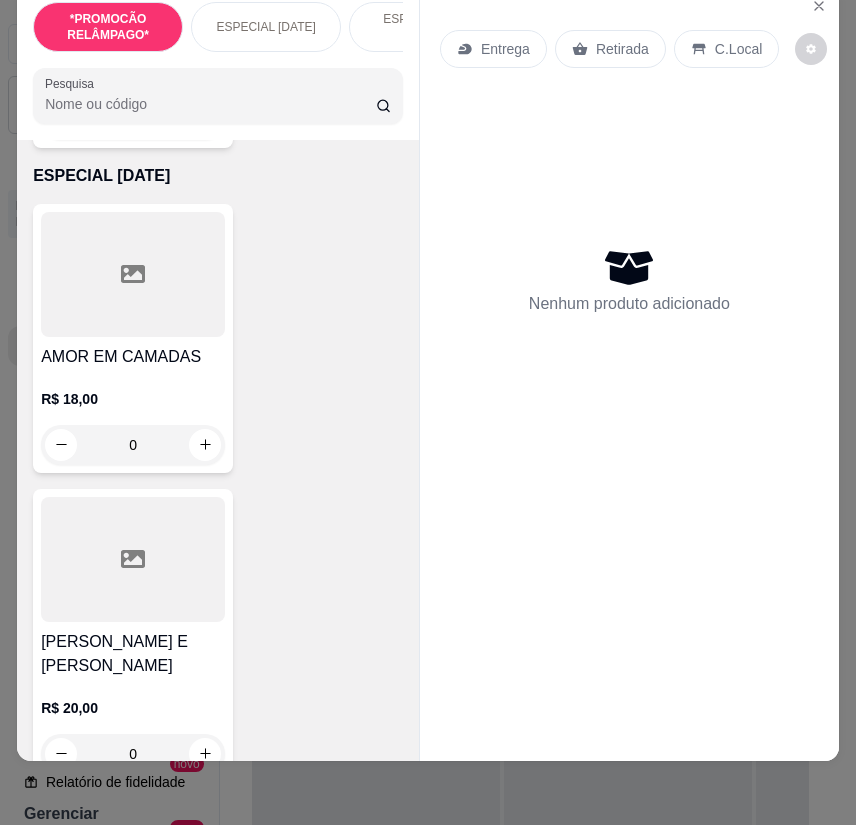 scroll, scrollTop: 90, scrollLeft: 0, axis: vertical 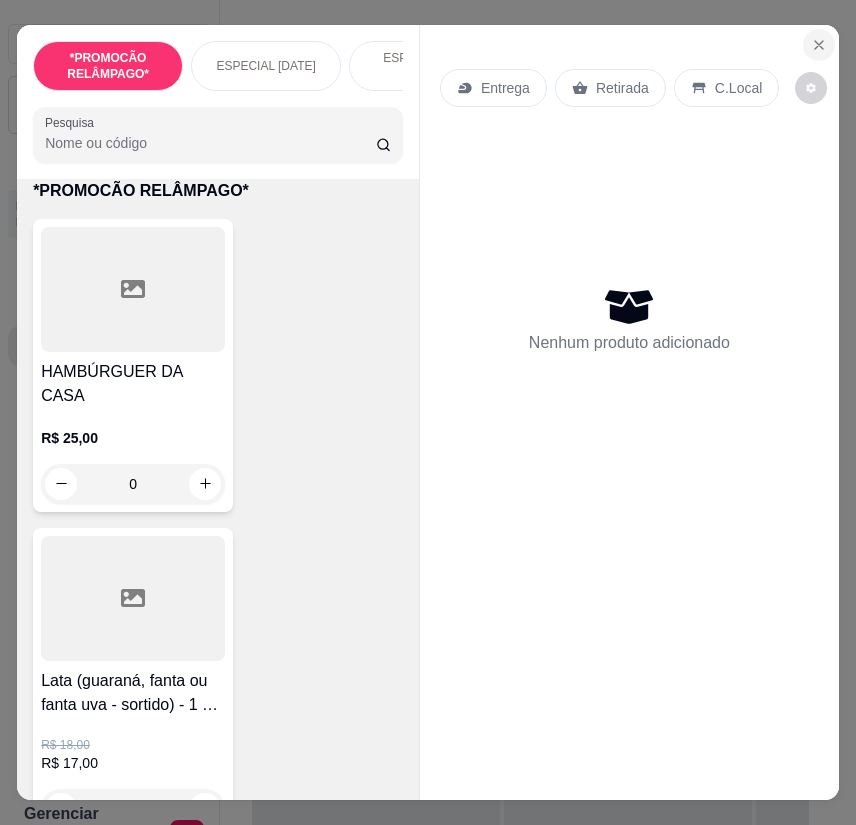click 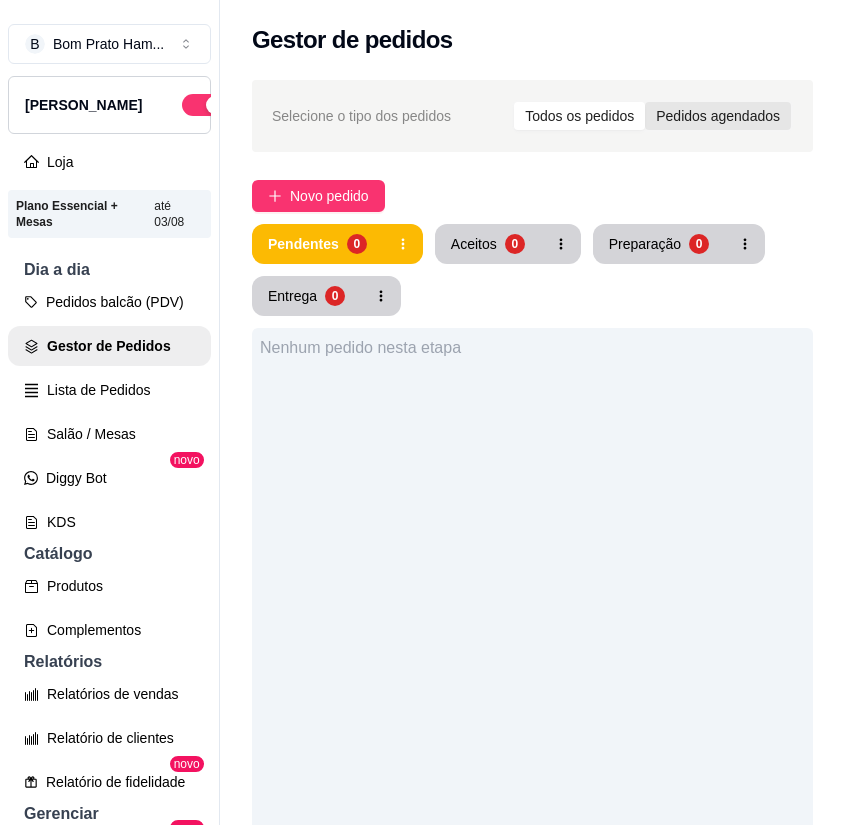 click on "Pedidos agendados" at bounding box center [718, 116] 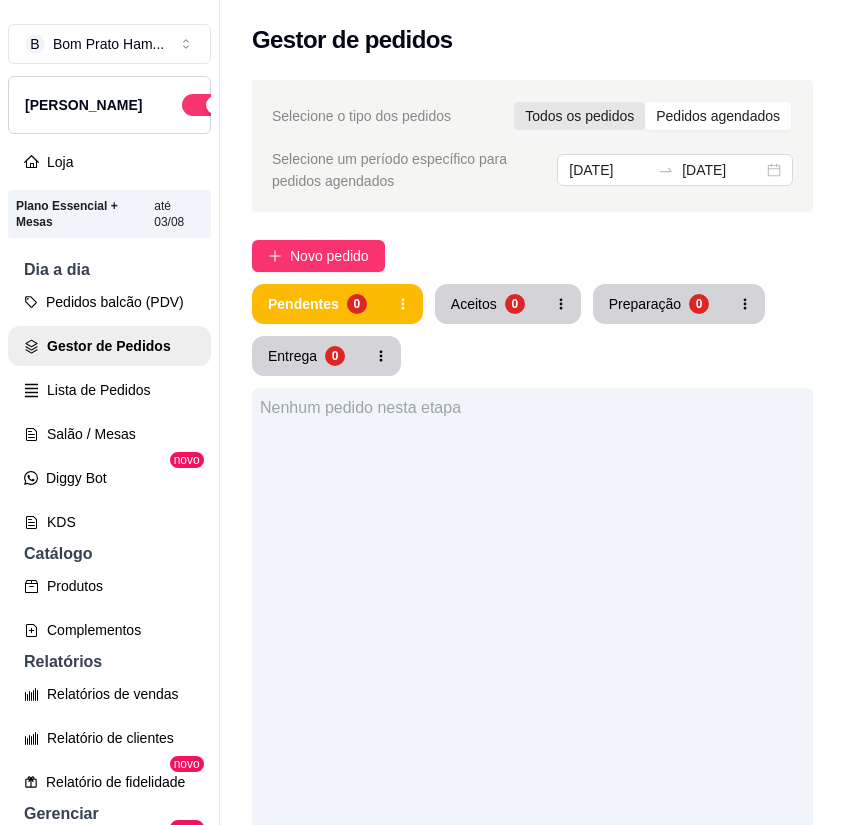 click on "Todos os pedidos" at bounding box center [579, 116] 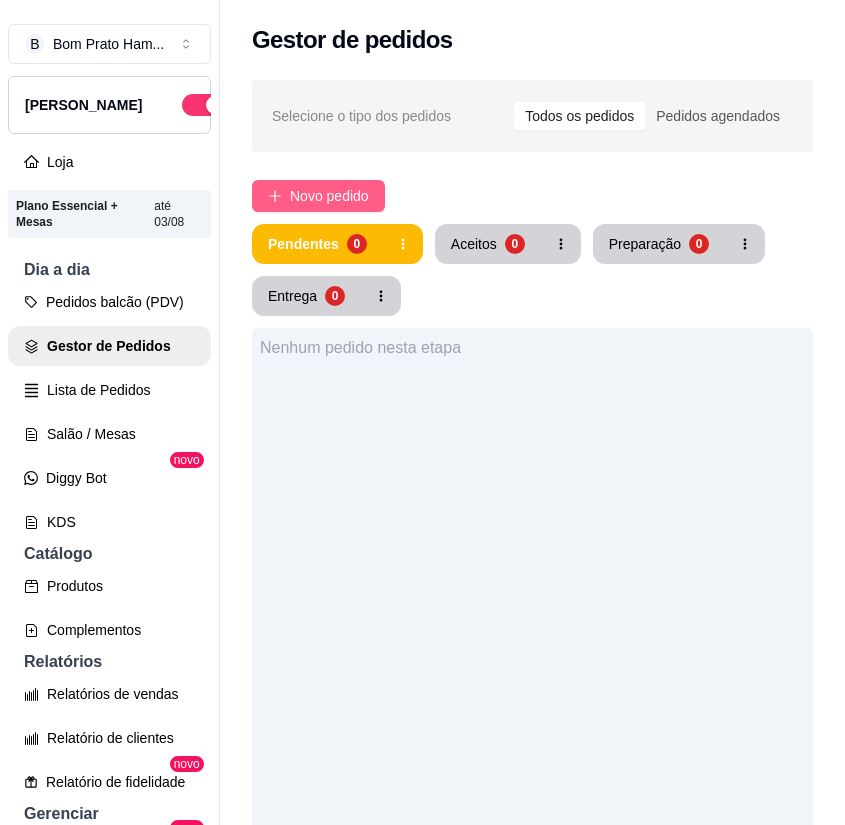 click on "Novo pedido" at bounding box center (318, 196) 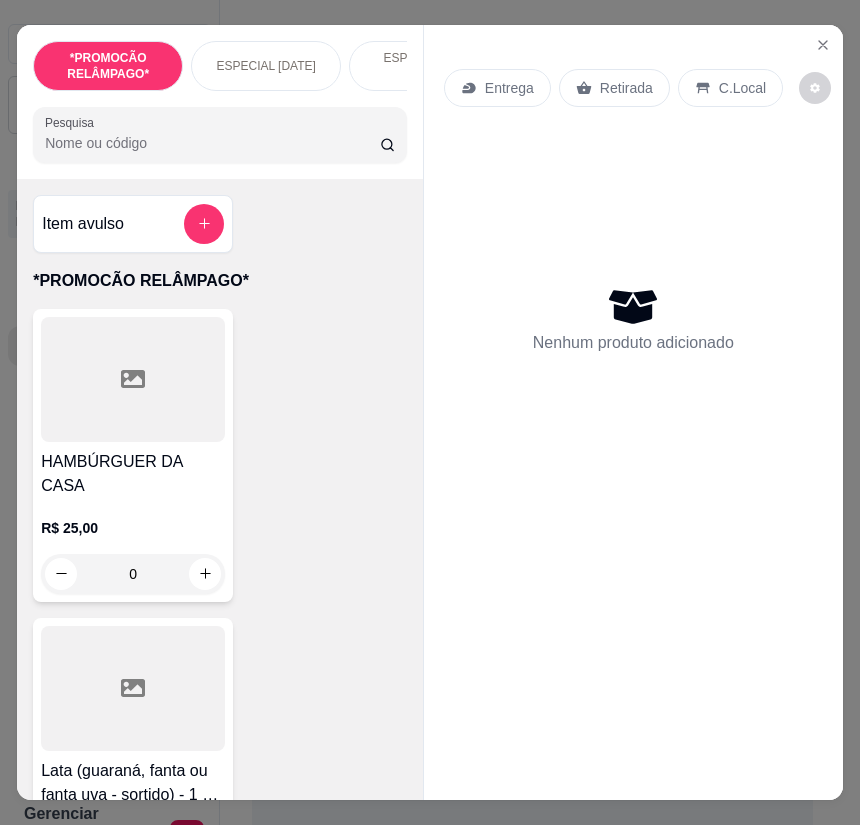 click on "Pesquisa" at bounding box center (212, 143) 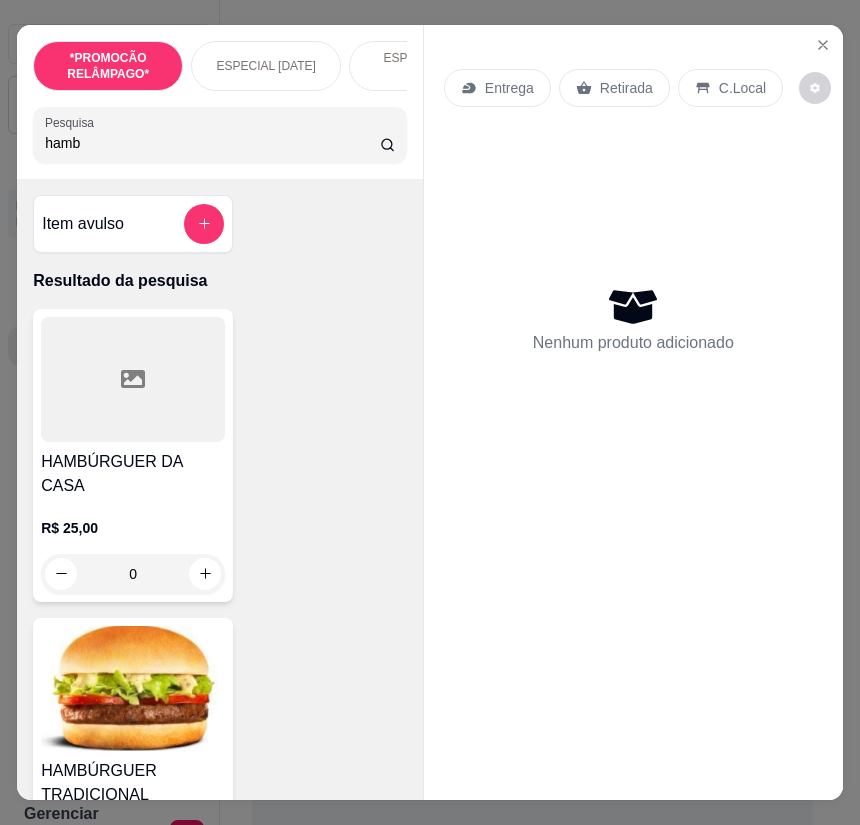 type on "hamb" 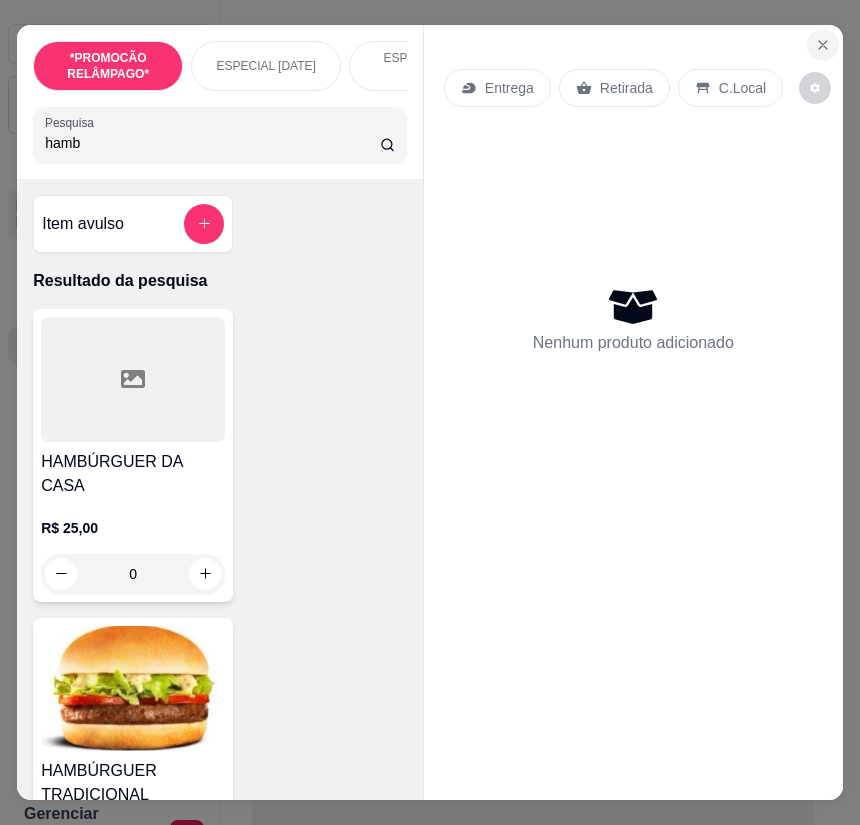 click 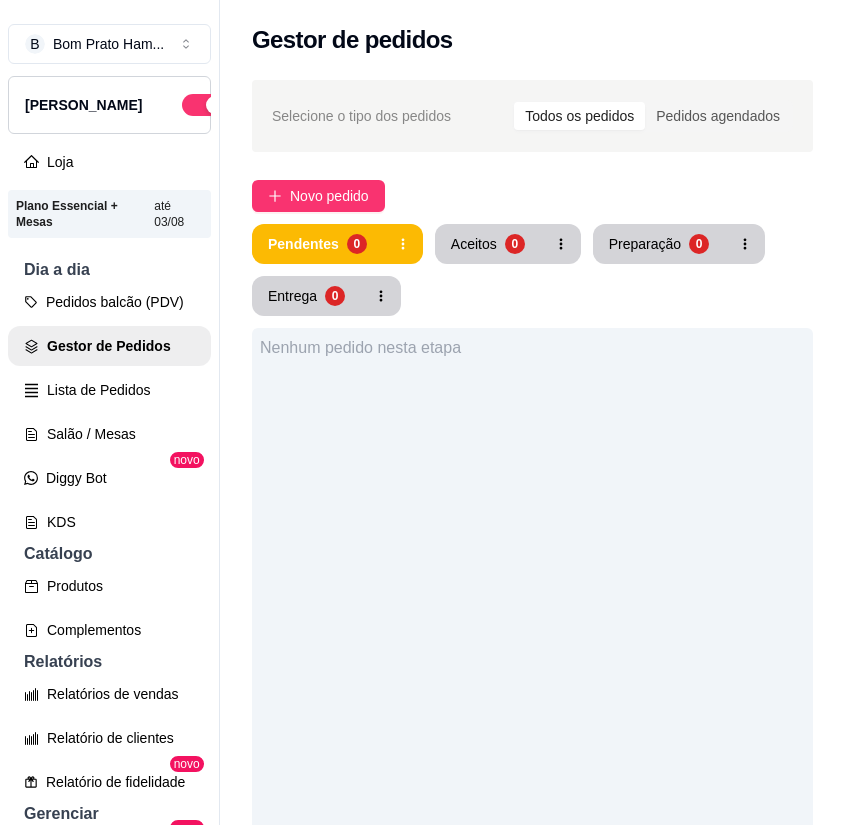 click on "Nenhum pedido nesta etapa" at bounding box center [532, 740] 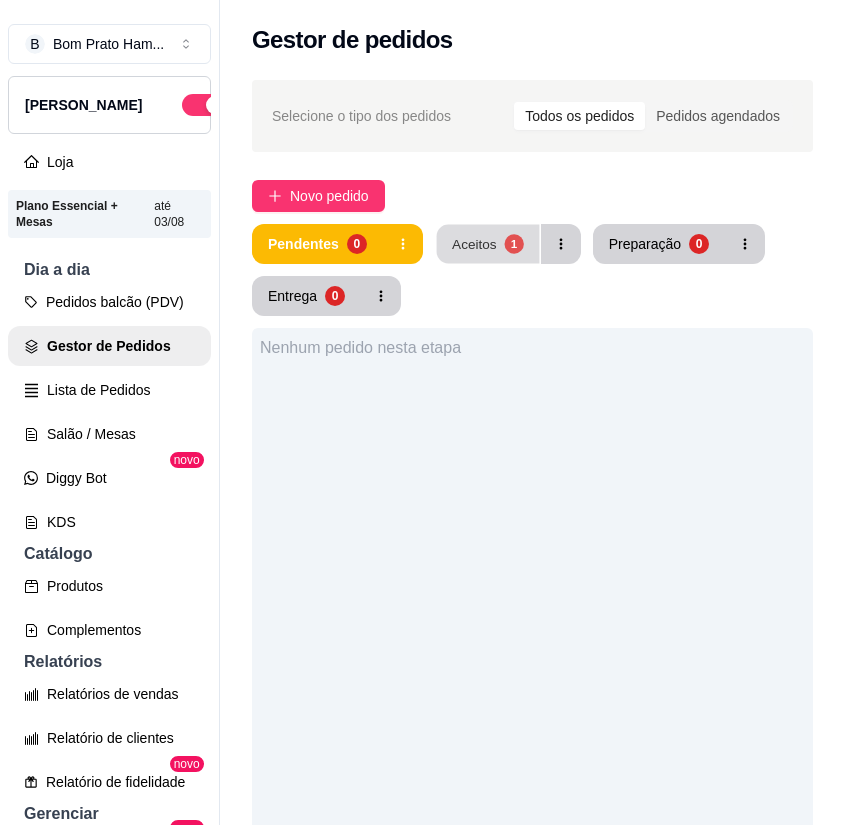 click on "Aceitos" at bounding box center [474, 243] 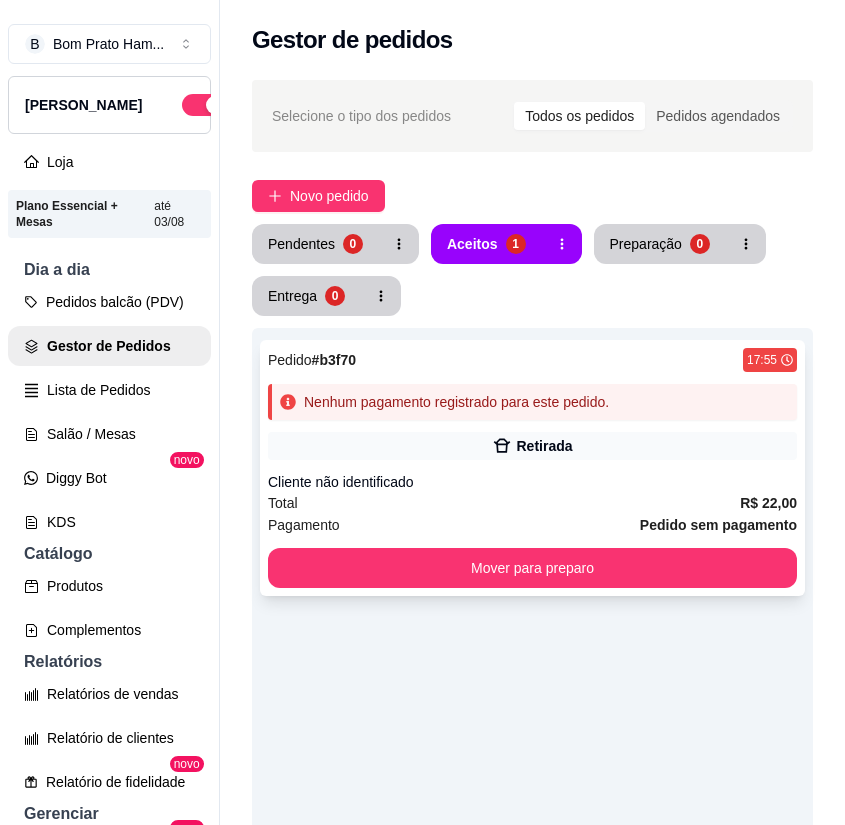click on "Retirada" at bounding box center (532, 446) 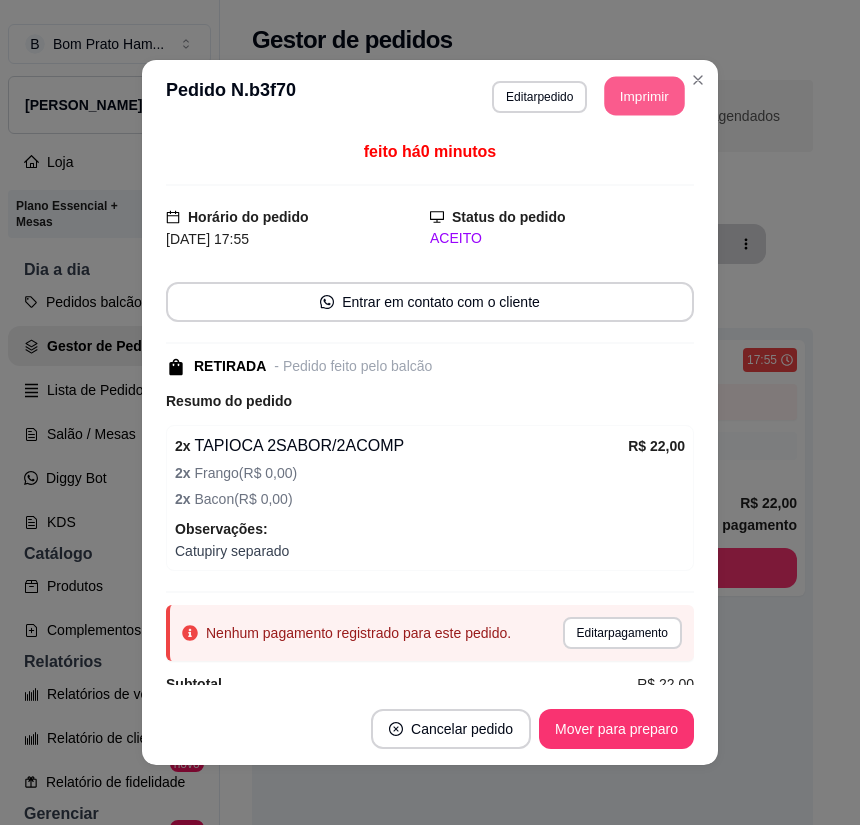 click on "Imprimir" at bounding box center [645, 96] 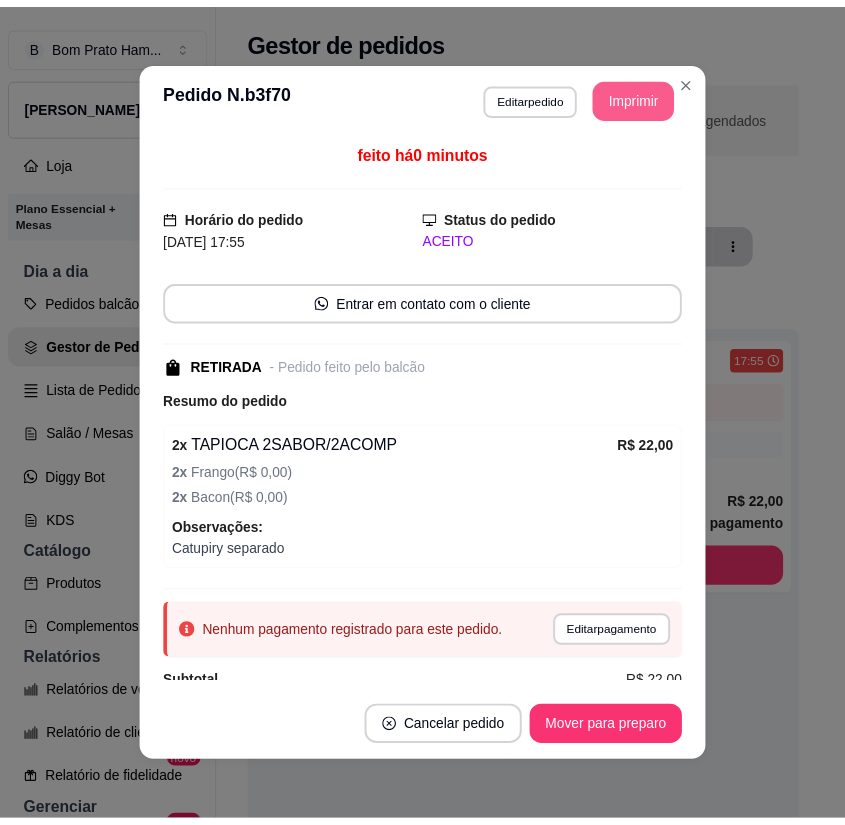 scroll, scrollTop: 0, scrollLeft: 0, axis: both 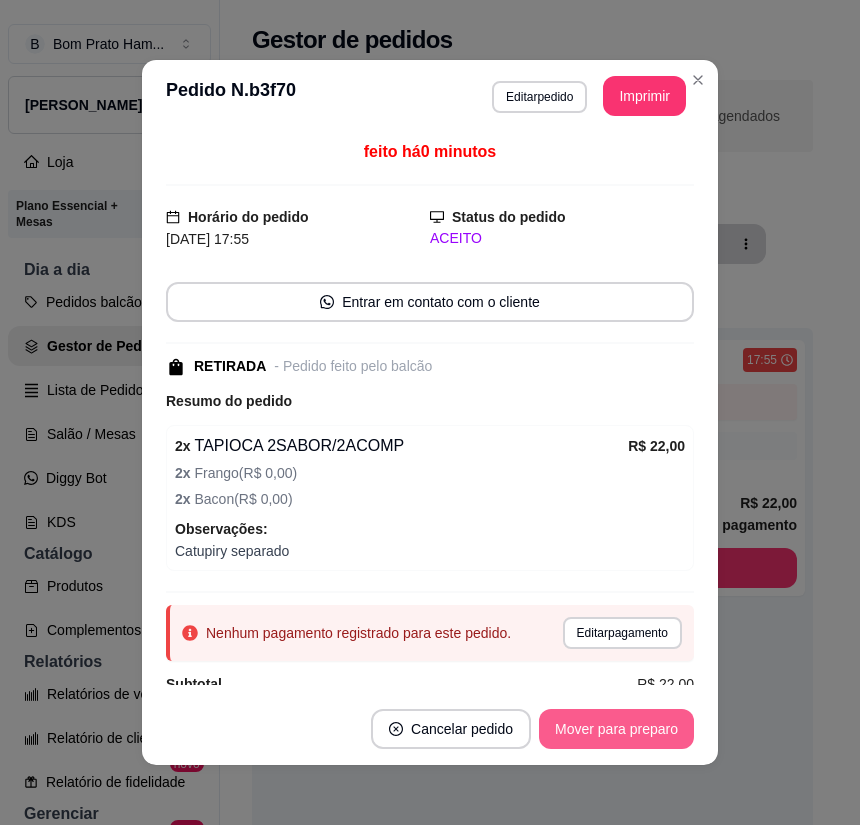 click on "Mover para preparo" at bounding box center (616, 729) 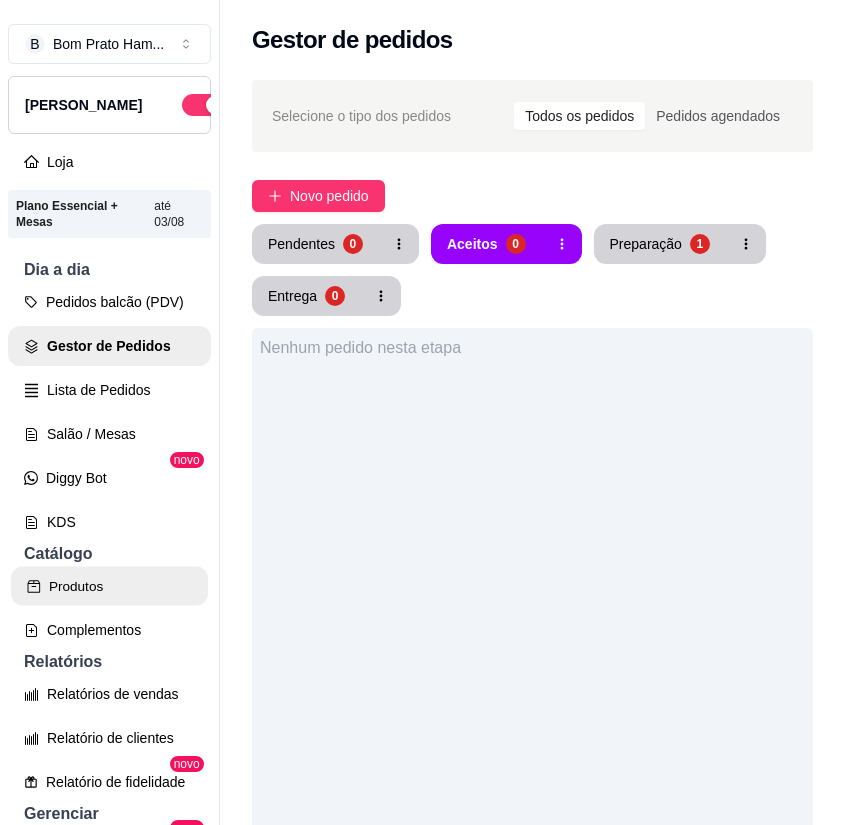 click on "Produtos" at bounding box center [109, 586] 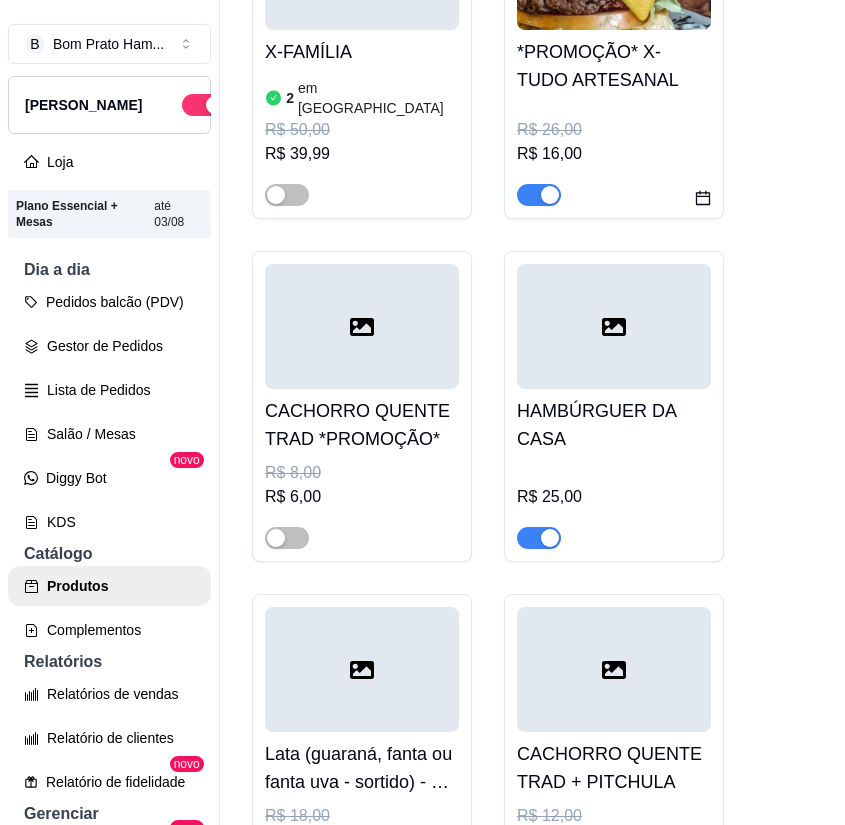 scroll, scrollTop: 0, scrollLeft: 0, axis: both 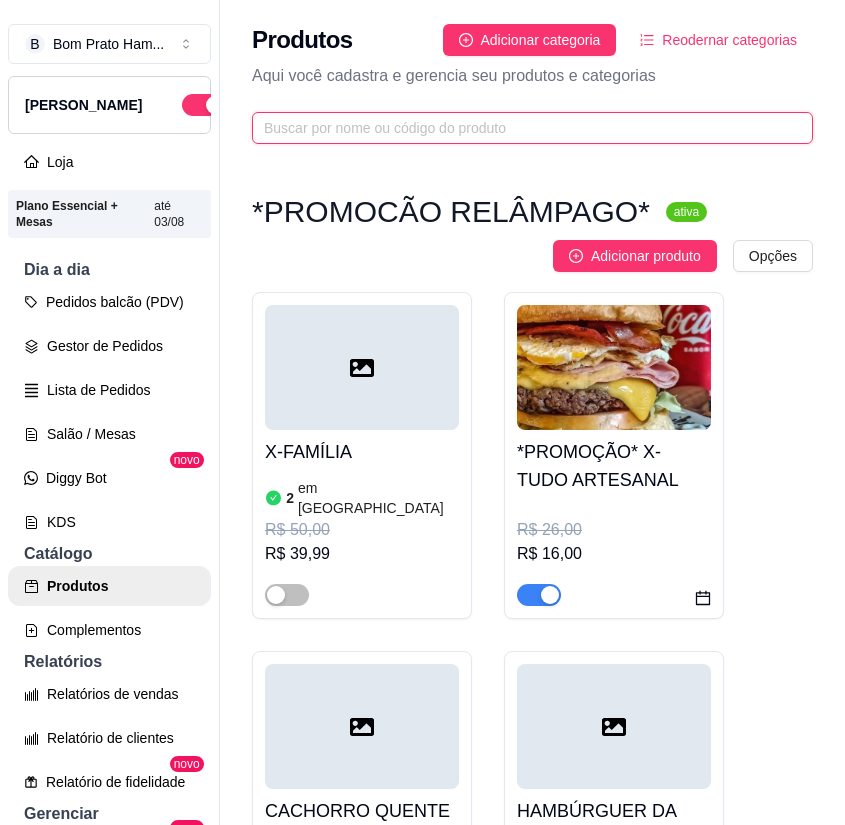 click at bounding box center (524, 128) 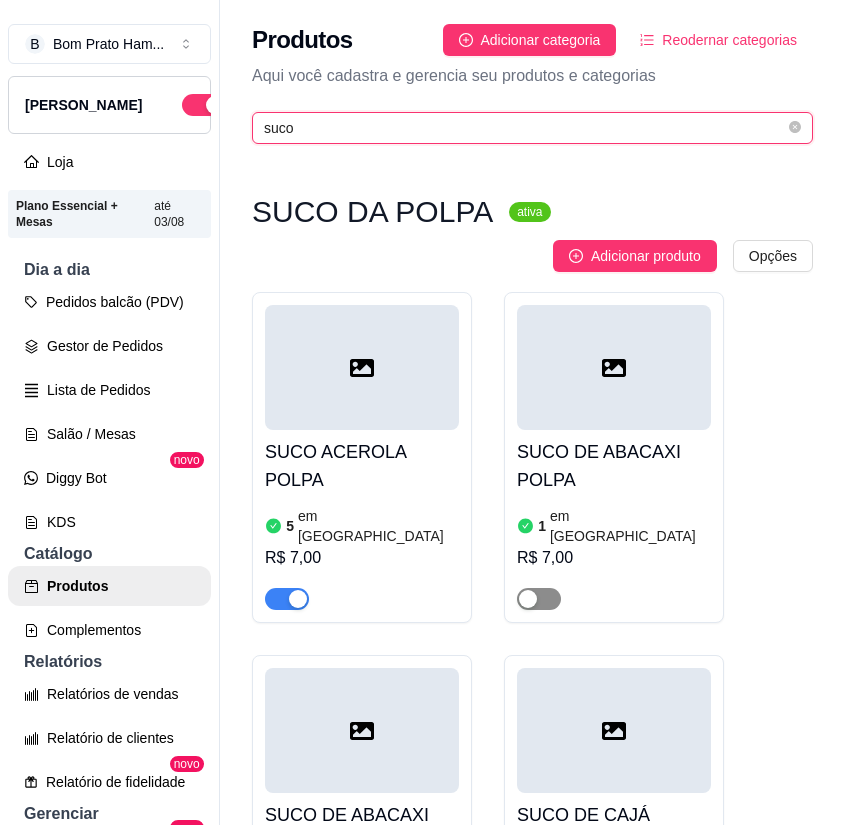 type on "suco" 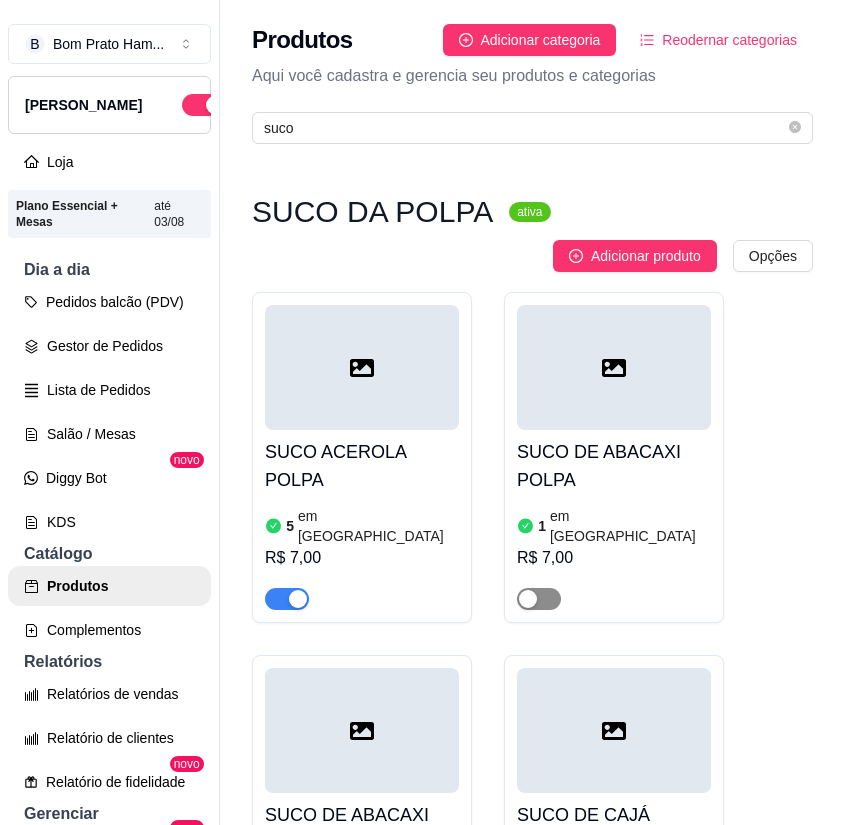 click at bounding box center [539, 599] 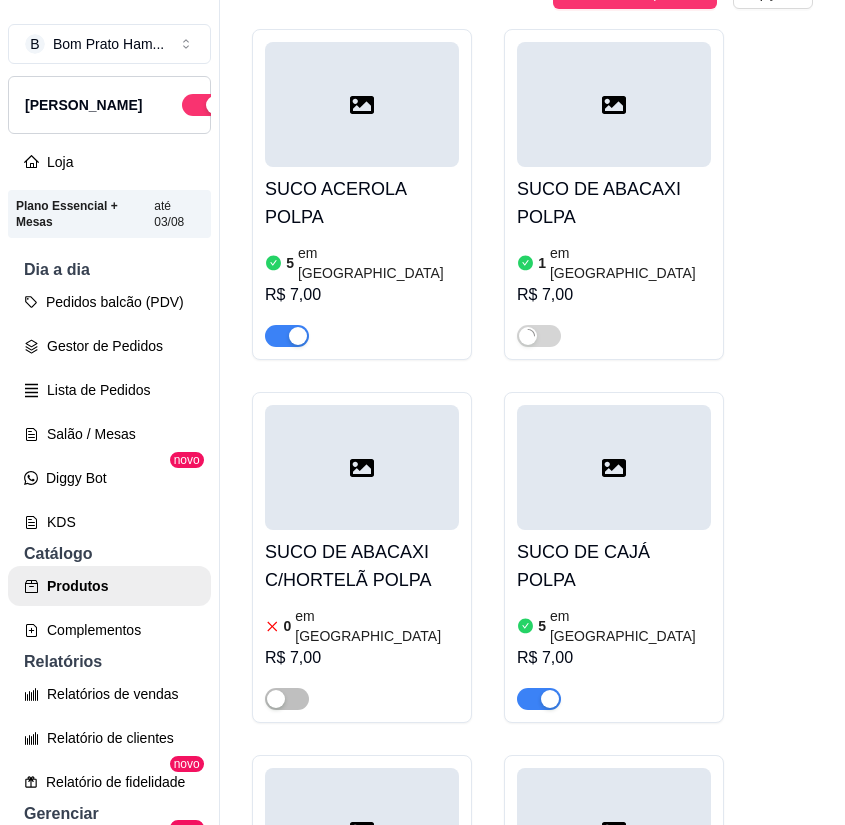 scroll, scrollTop: 300, scrollLeft: 0, axis: vertical 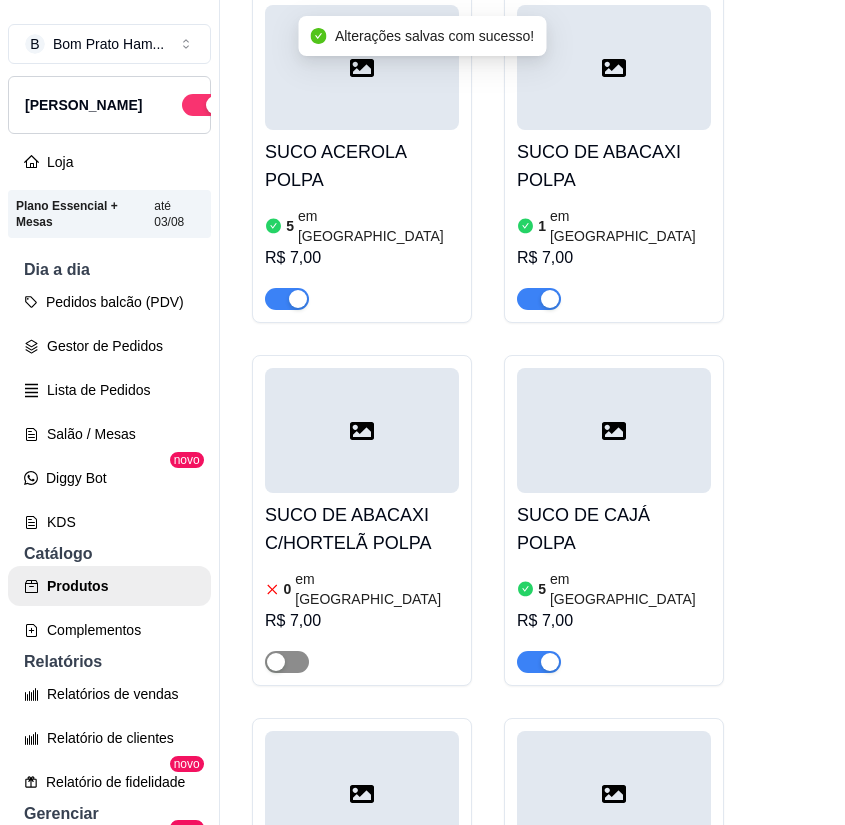 click at bounding box center (287, 662) 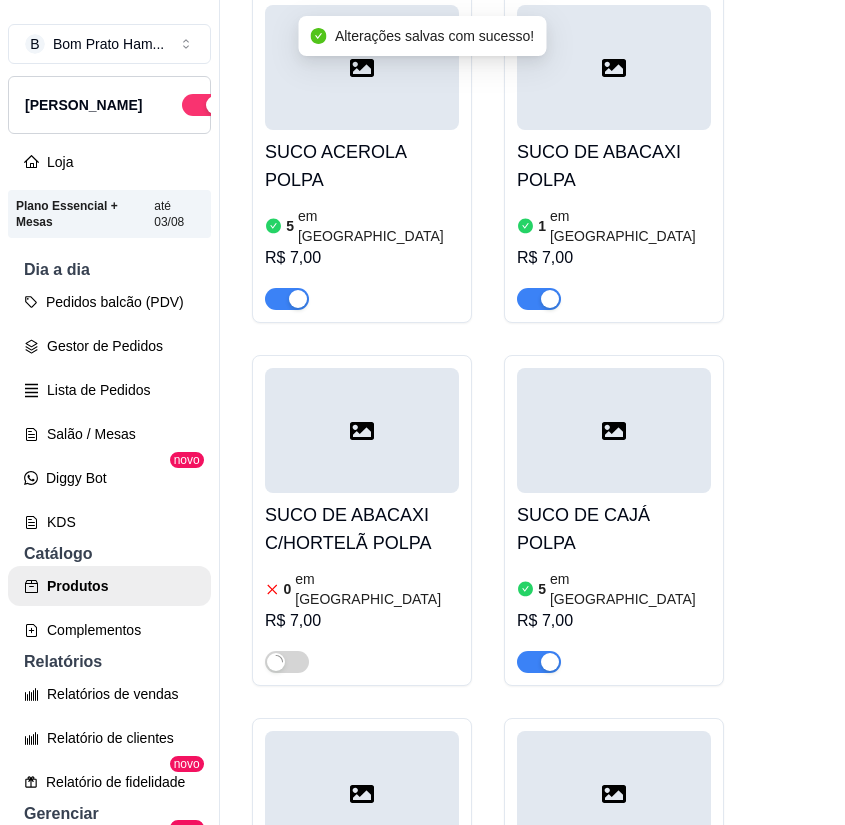 click on "SUCO DE ABACAXI C/HORTELÃ POLPA" at bounding box center [362, 529] 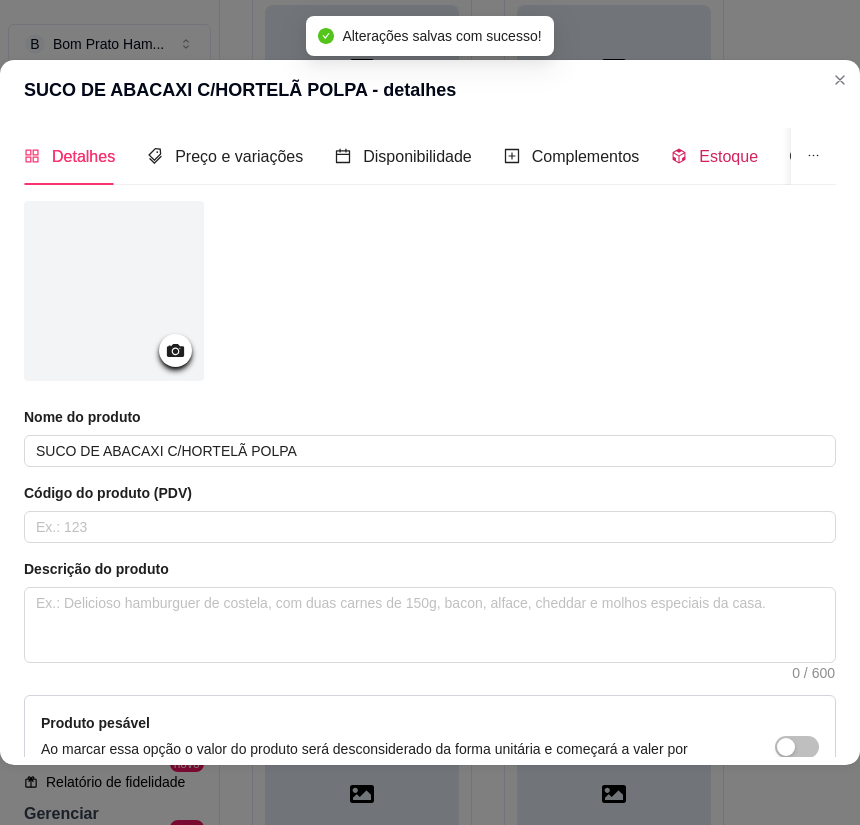 click on "Estoque" at bounding box center [728, 156] 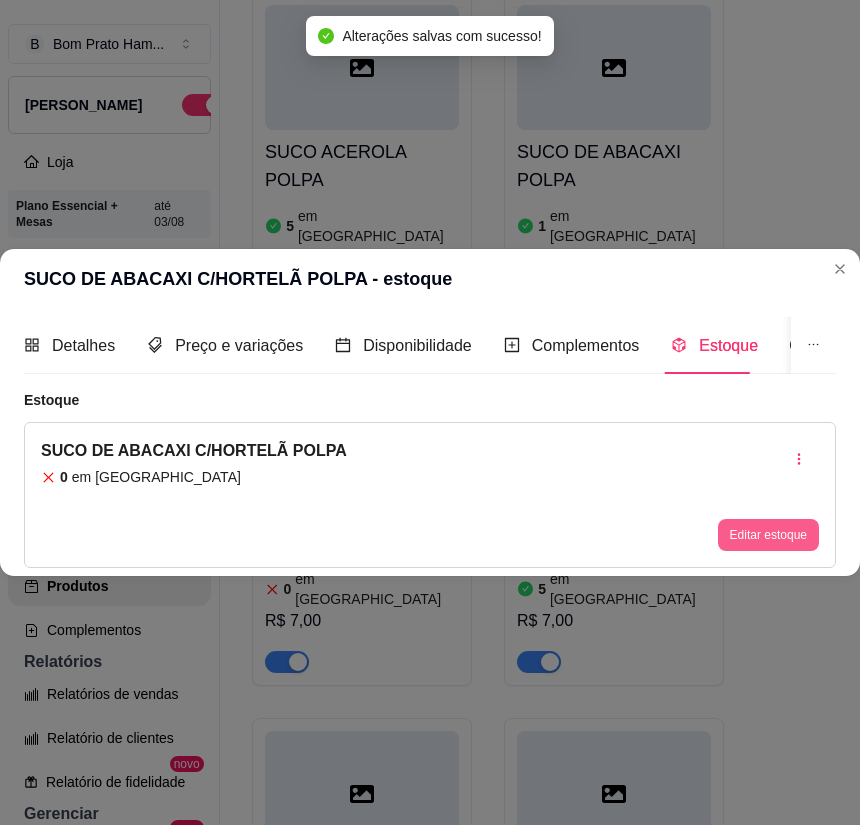 click on "Editar estoque" at bounding box center [768, 535] 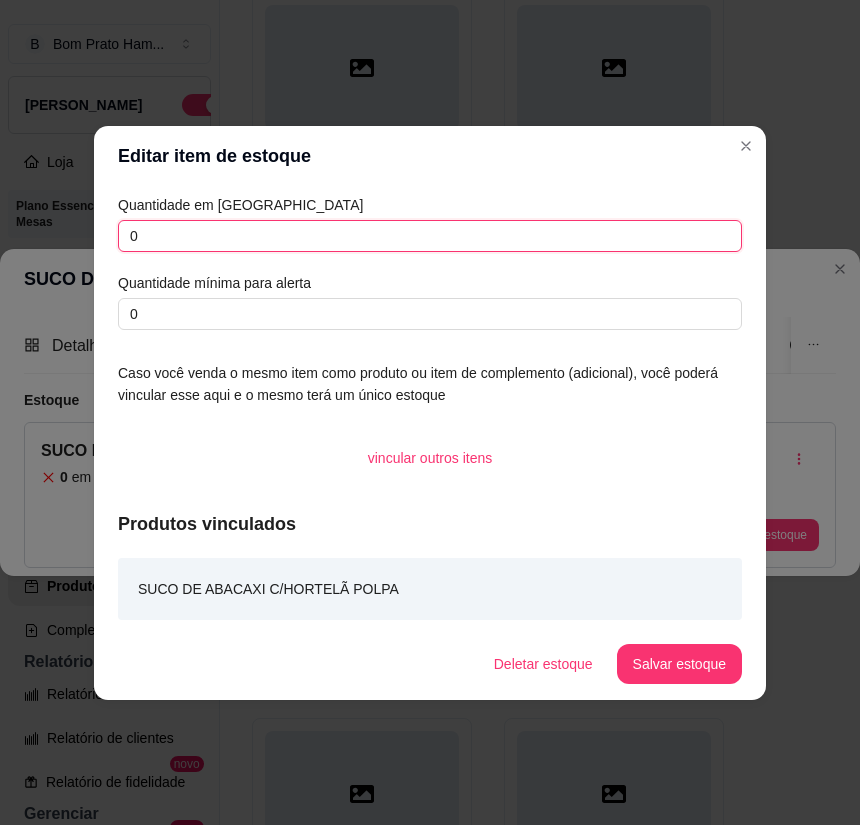 click on "0" at bounding box center [430, 236] 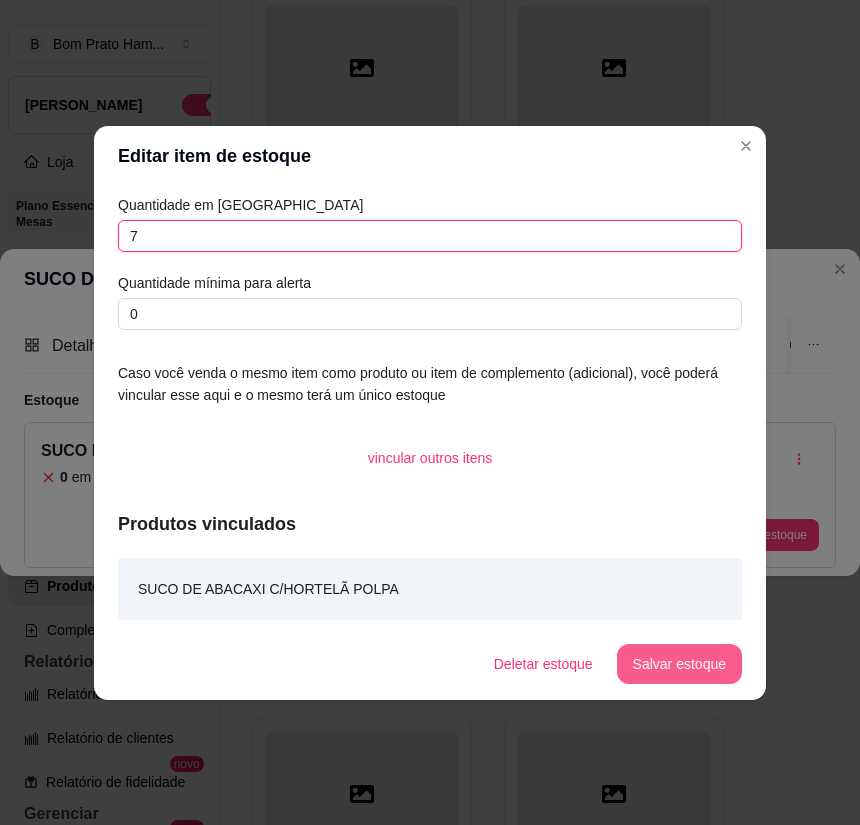type on "7" 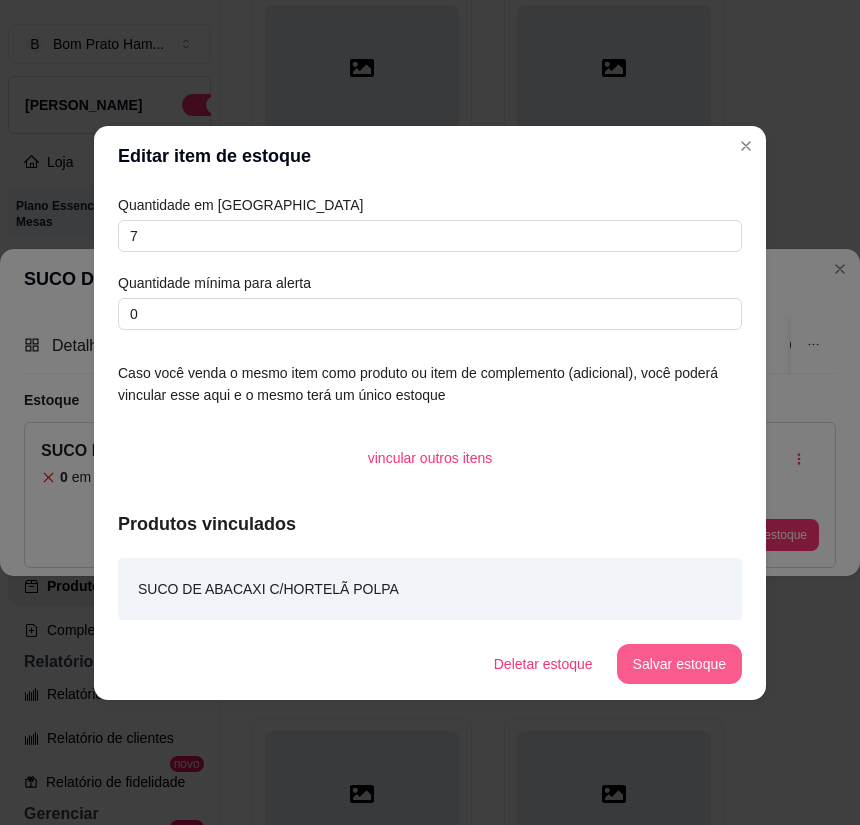 click on "Salvar estoque" at bounding box center (679, 664) 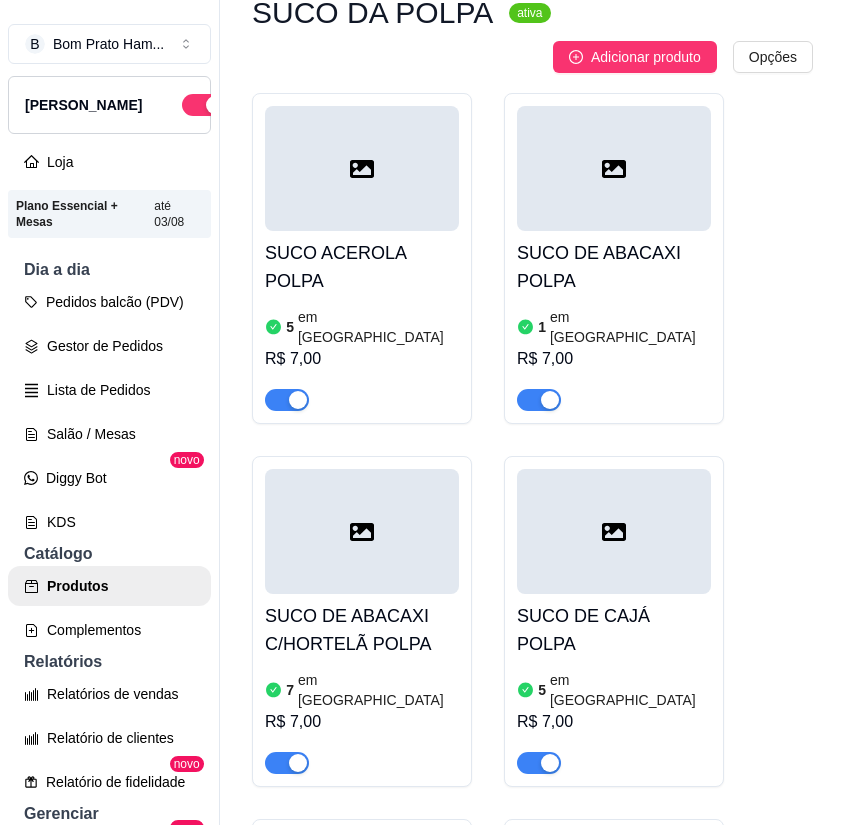 scroll, scrollTop: 0, scrollLeft: 0, axis: both 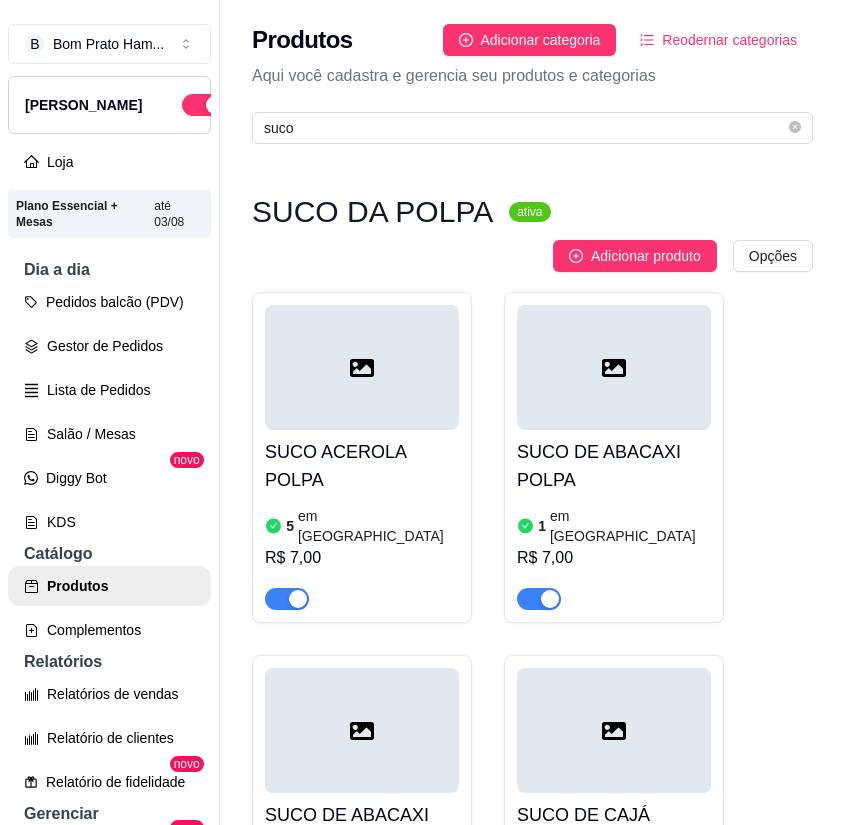 click at bounding box center [614, 367] 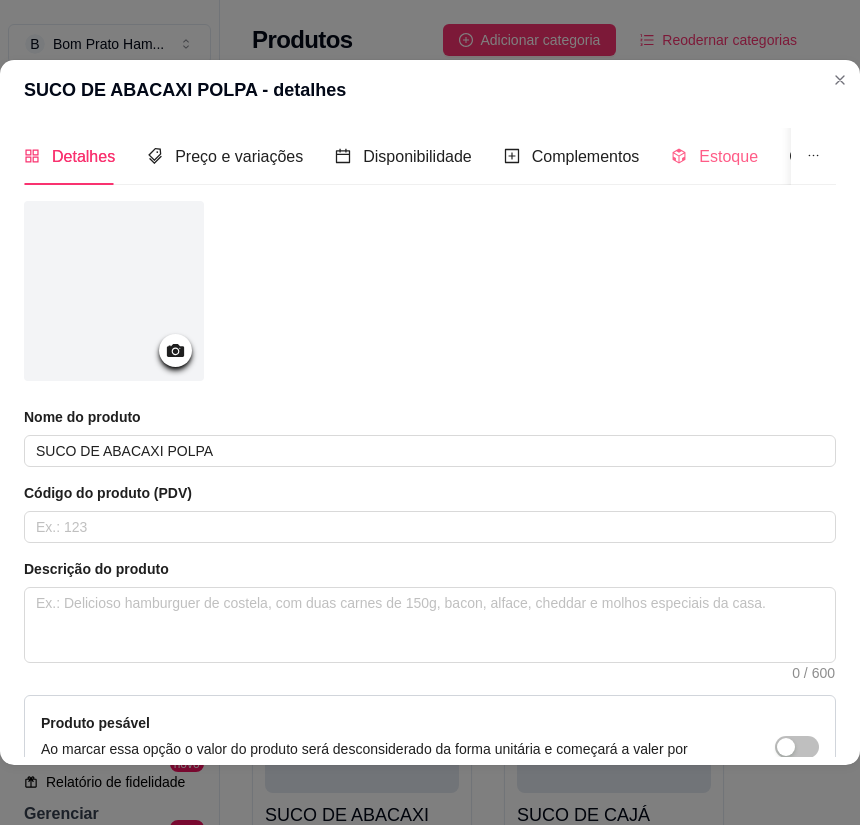 click on "Estoque" at bounding box center [714, 156] 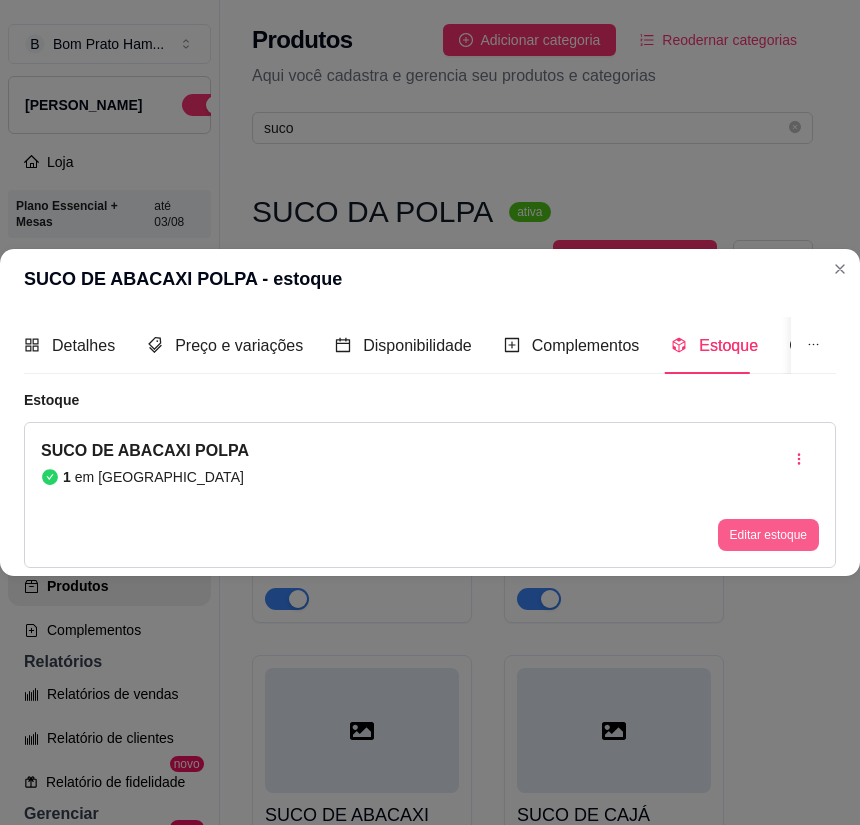 click on "Editar estoque" at bounding box center (768, 535) 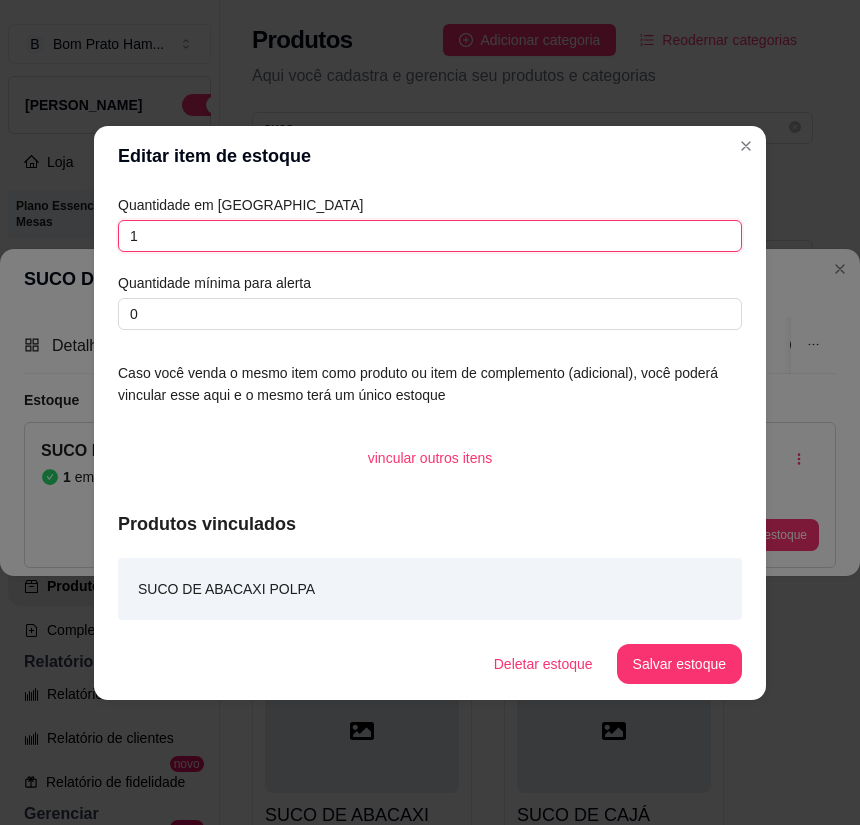 click on "1" at bounding box center [430, 236] 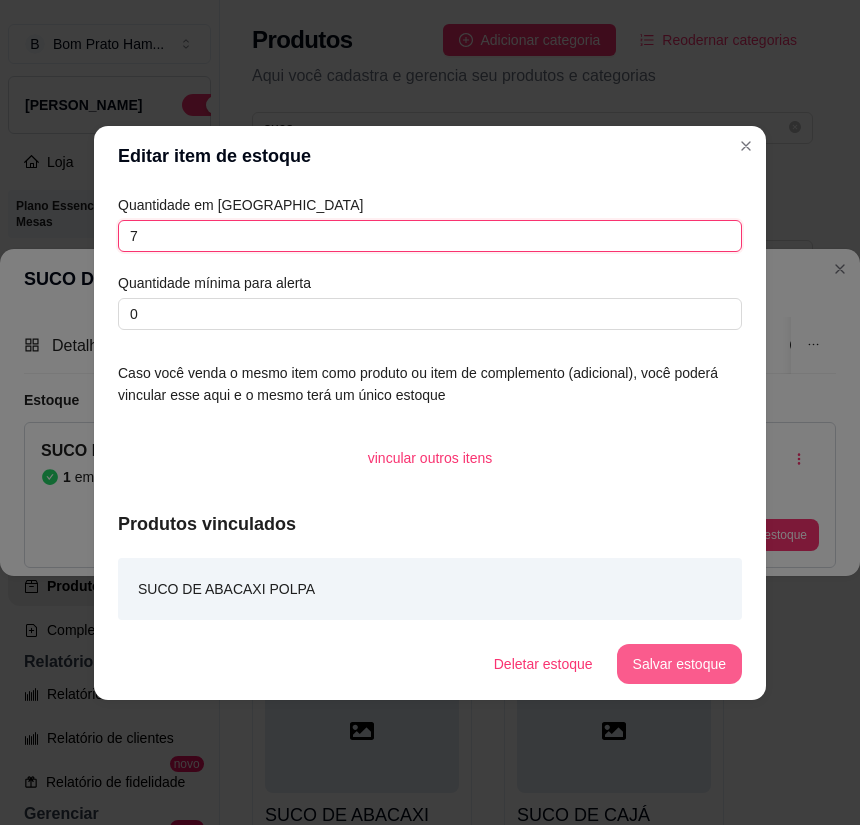 type on "7" 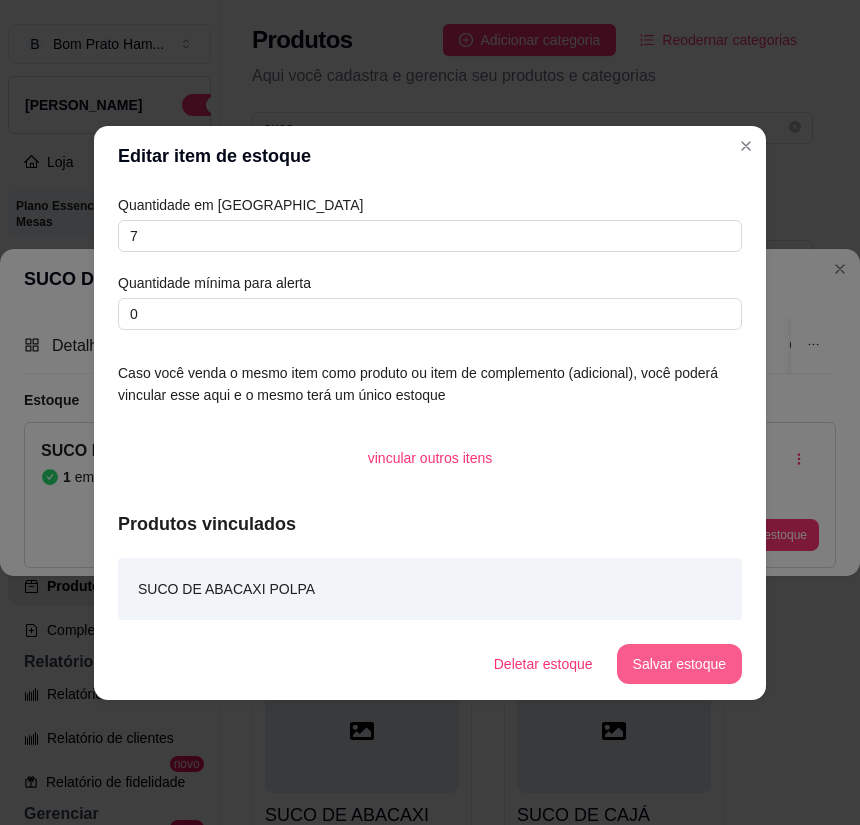 click on "Salvar estoque" at bounding box center [679, 664] 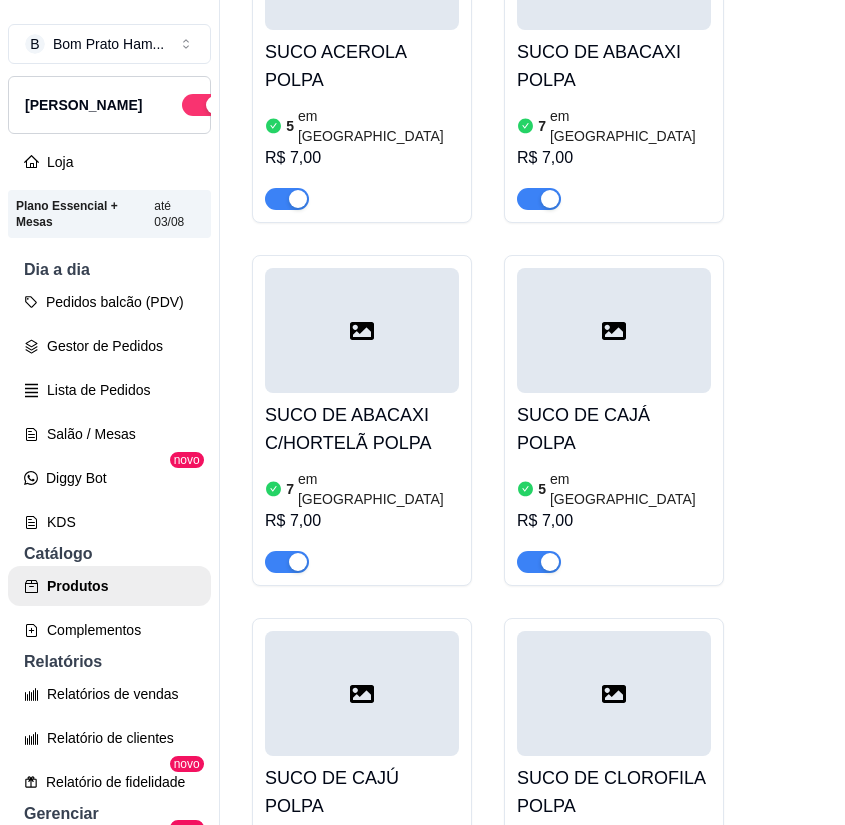 scroll, scrollTop: 500, scrollLeft: 0, axis: vertical 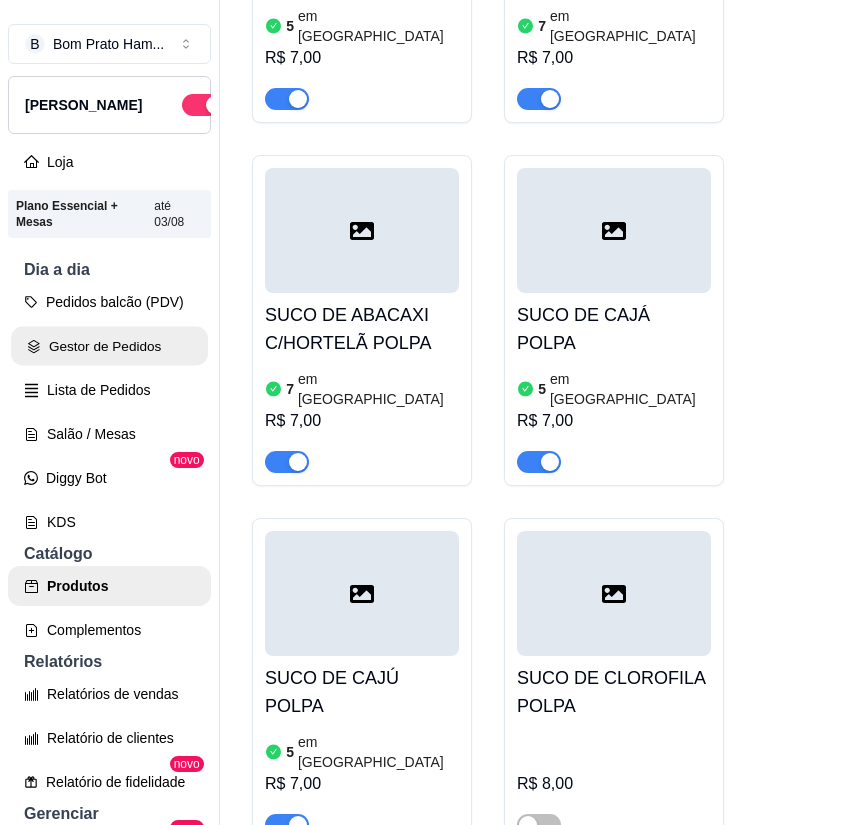 click on "Gestor de Pedidos" at bounding box center [109, 346] 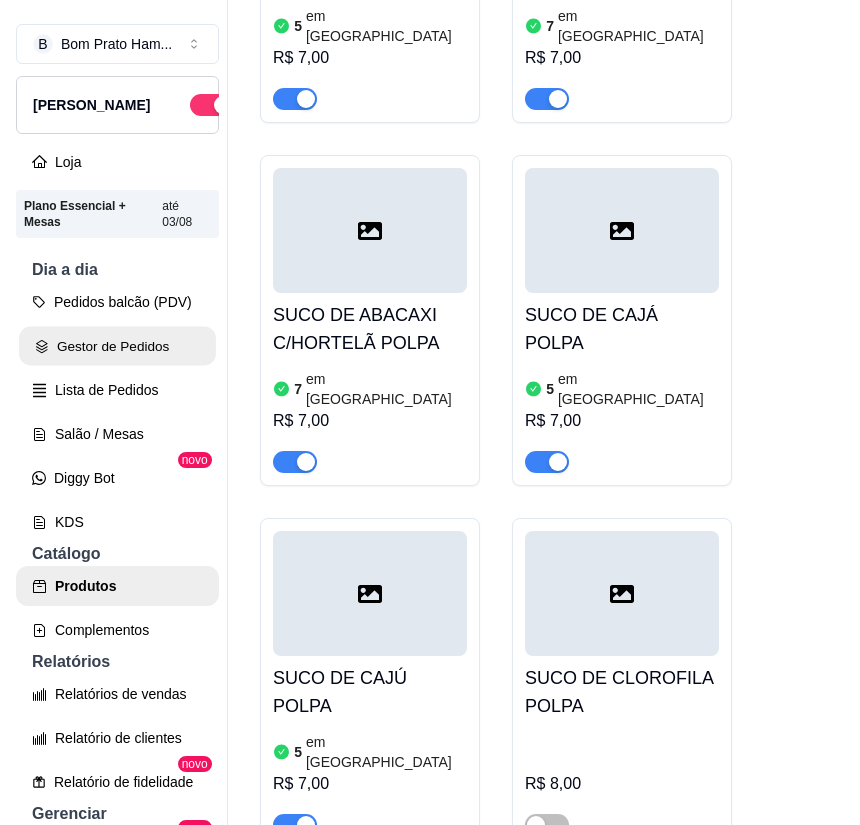 scroll, scrollTop: 0, scrollLeft: 0, axis: both 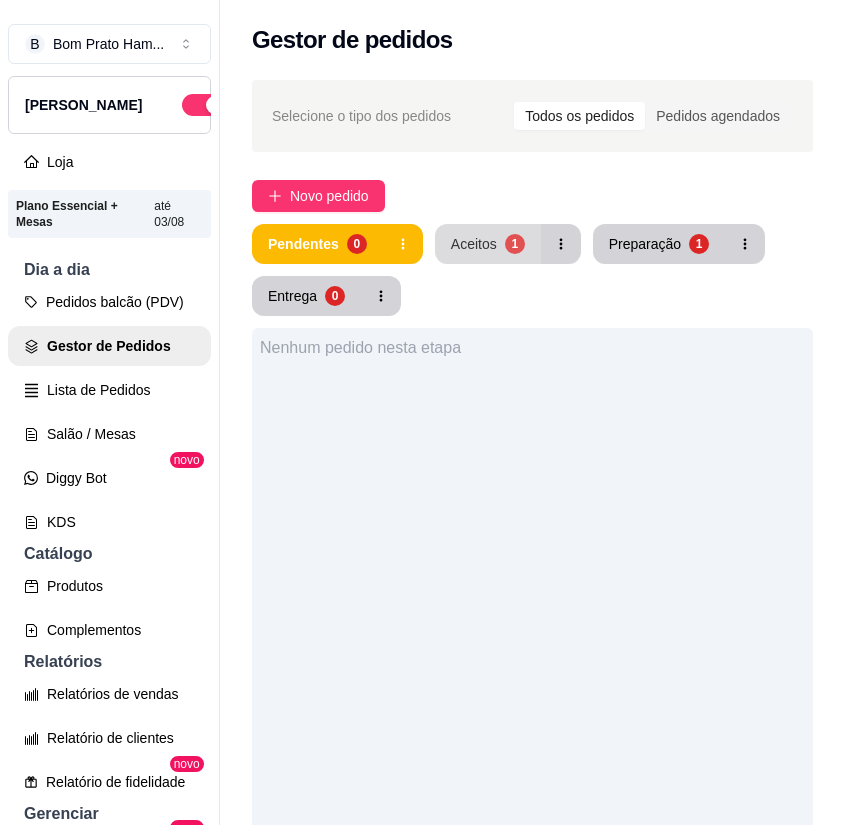 click on "Aceitos 1" at bounding box center [488, 244] 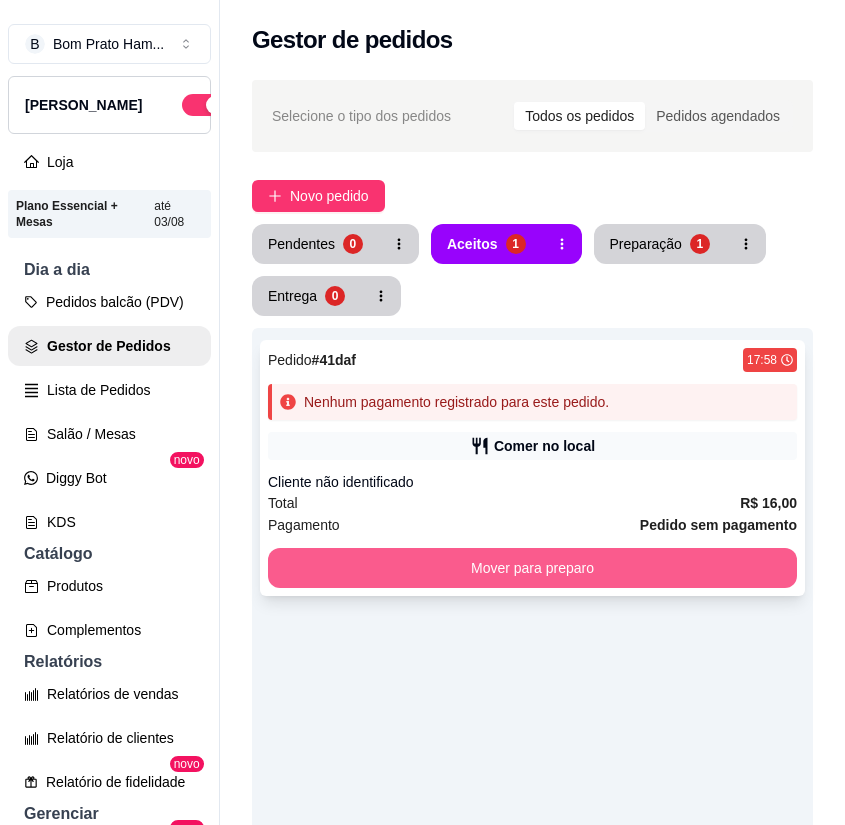click on "Mover para preparo" at bounding box center [532, 568] 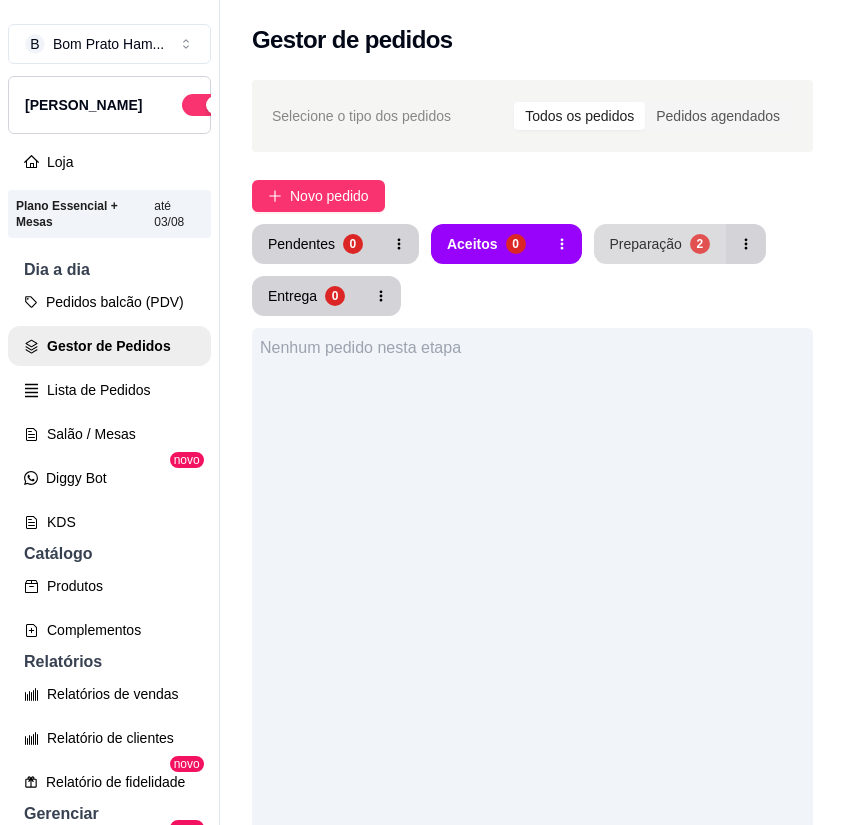 click on "Preparação" at bounding box center [646, 244] 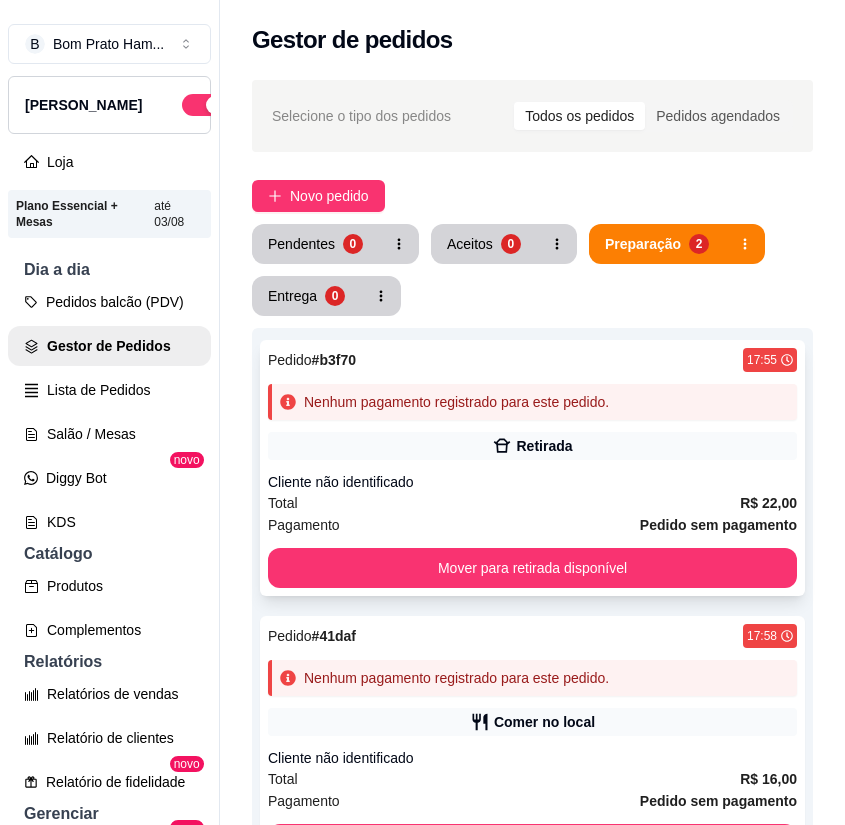 click on "Pedido  # b3f70 17:55 Nenhum pagamento registrado para este pedido. Retirada Cliente não identificado Total R$ 22,00 Pagamento Pedido sem pagamento Mover para retirada disponível" at bounding box center [532, 468] 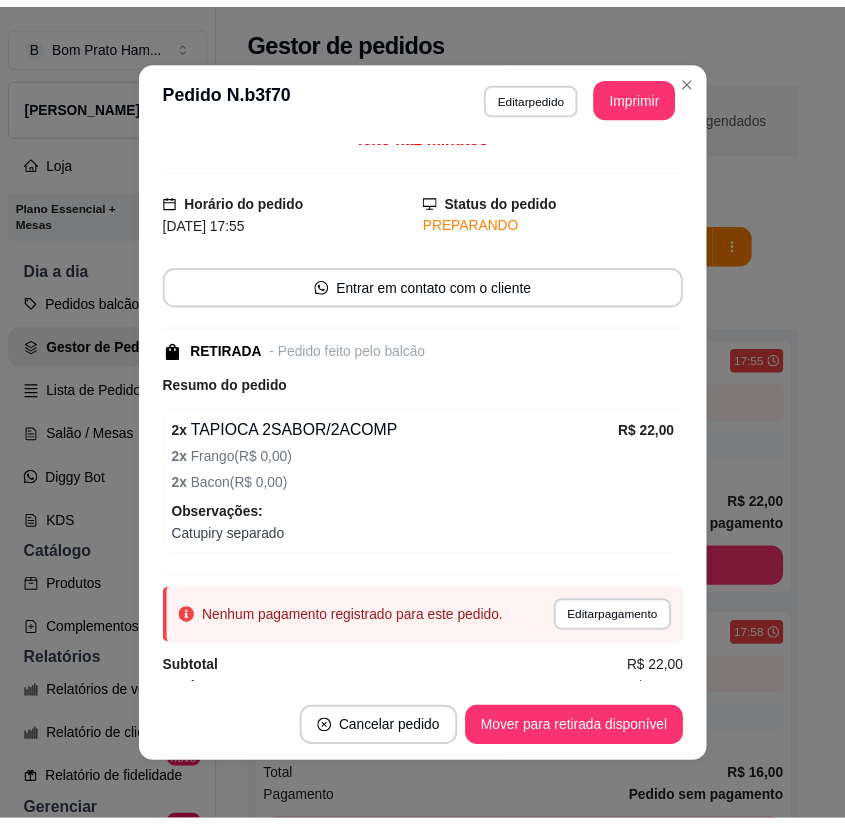 scroll, scrollTop: 32, scrollLeft: 0, axis: vertical 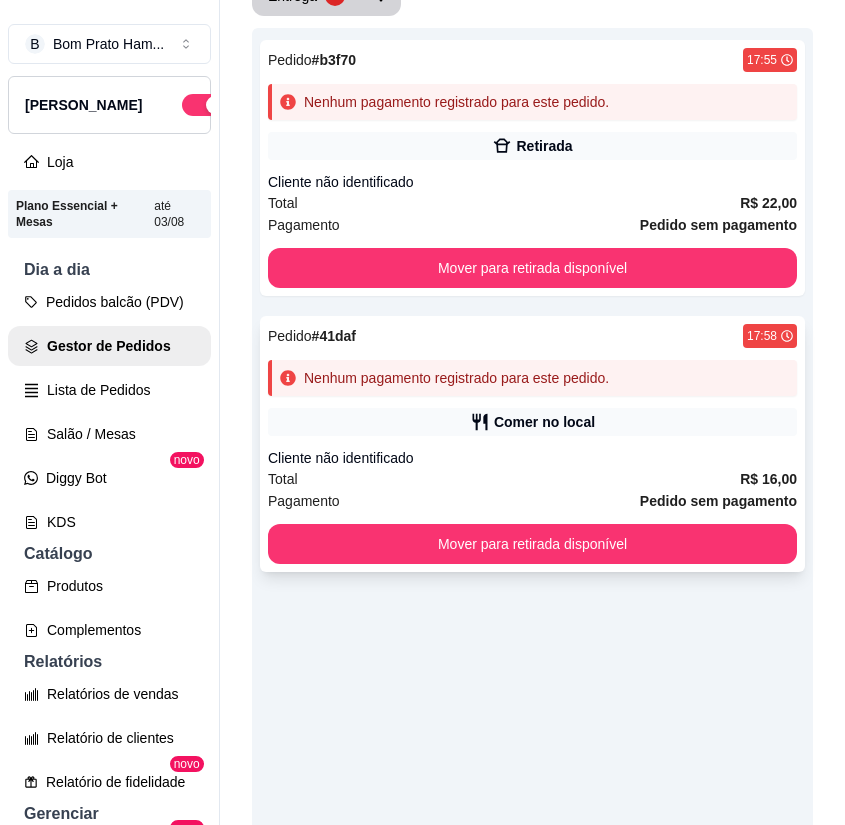 click on "Pedido  # 41daf 17:58 Nenhum pagamento registrado para este pedido. Comer no local Cliente não identificado Total R$ 16,00 Pagamento Pedido sem pagamento Mover para retirada disponível" at bounding box center (532, 444) 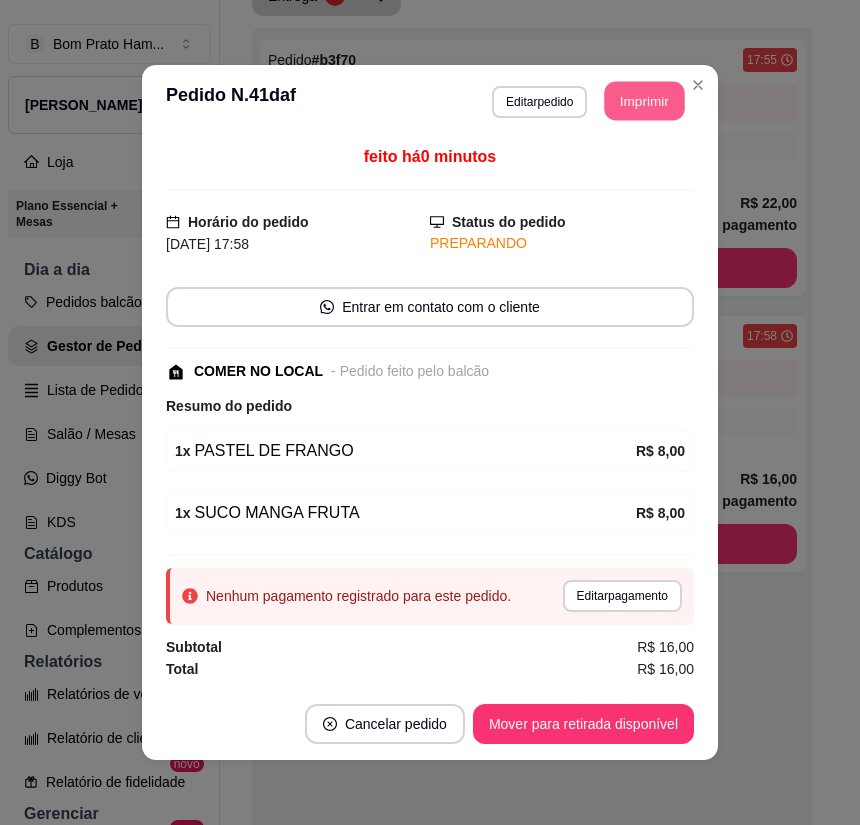 click on "Imprimir" at bounding box center (645, 101) 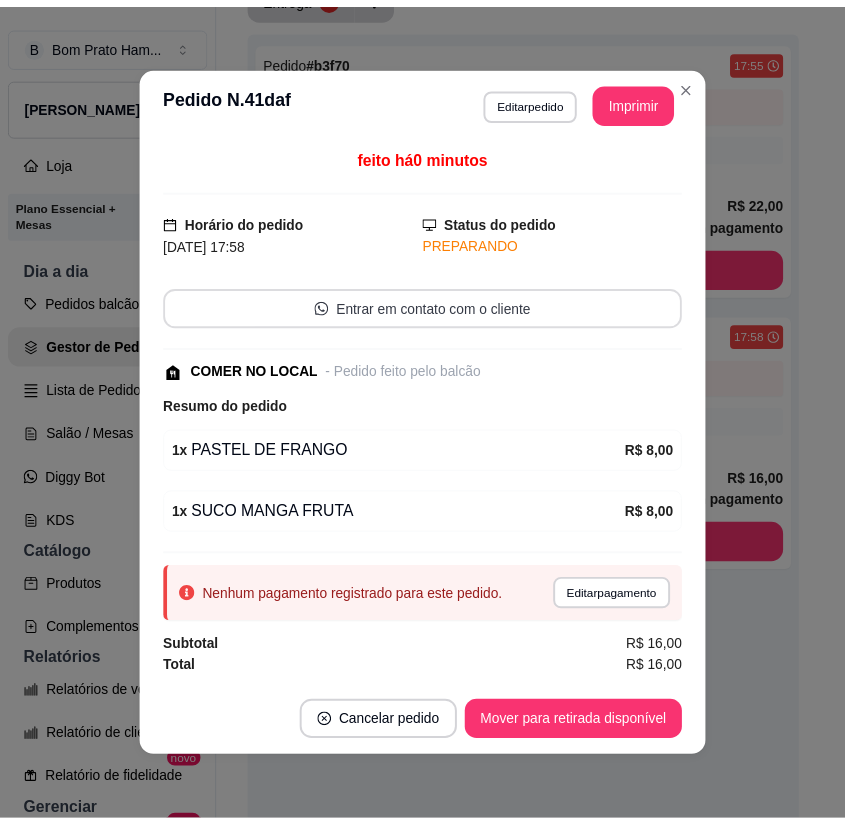 scroll, scrollTop: 0, scrollLeft: 0, axis: both 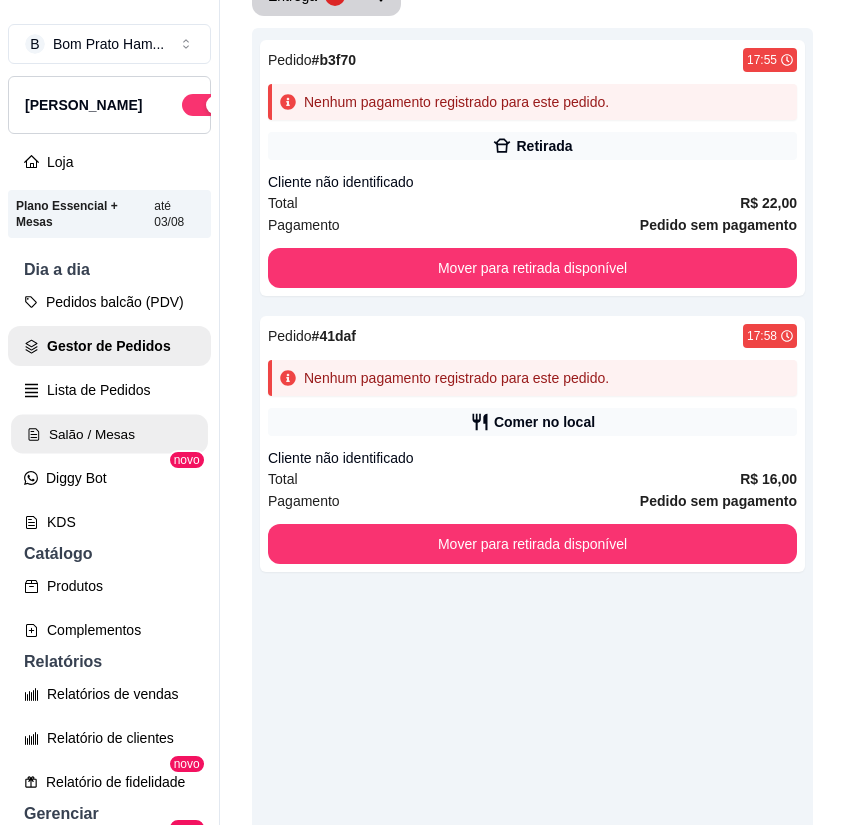 click on "Salão / Mesas" at bounding box center (109, 434) 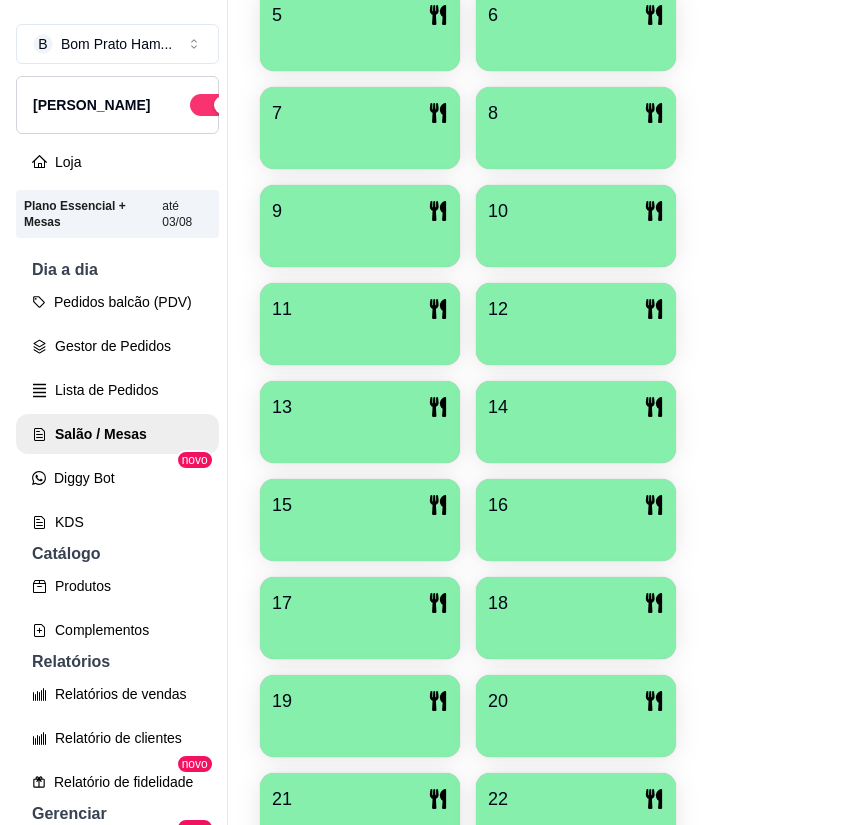 scroll, scrollTop: 600, scrollLeft: 0, axis: vertical 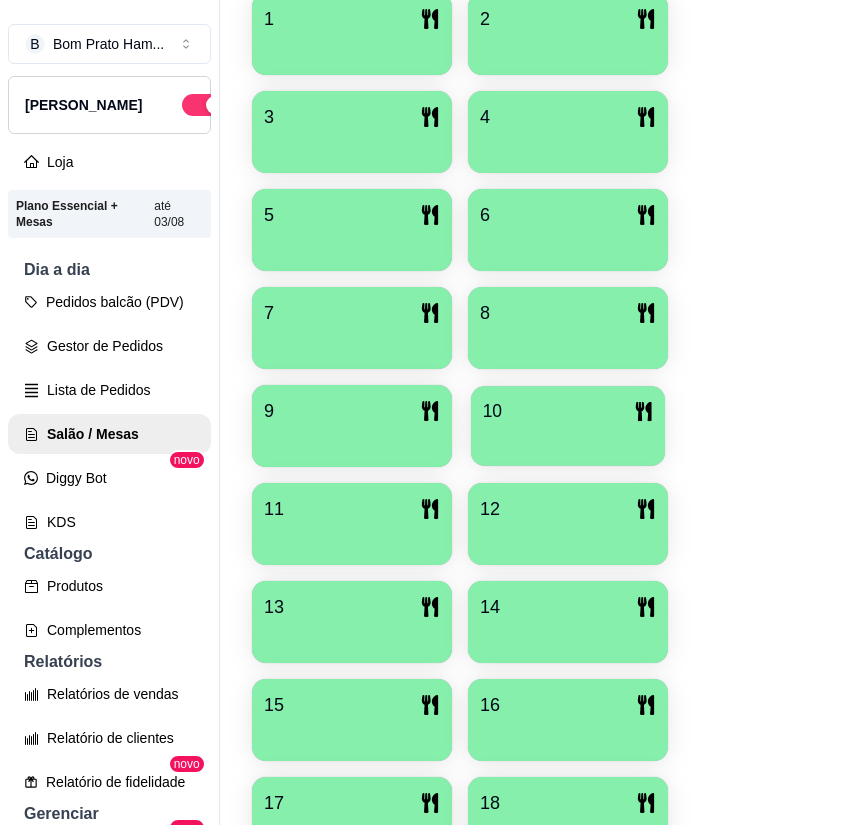 click at bounding box center [568, 439] 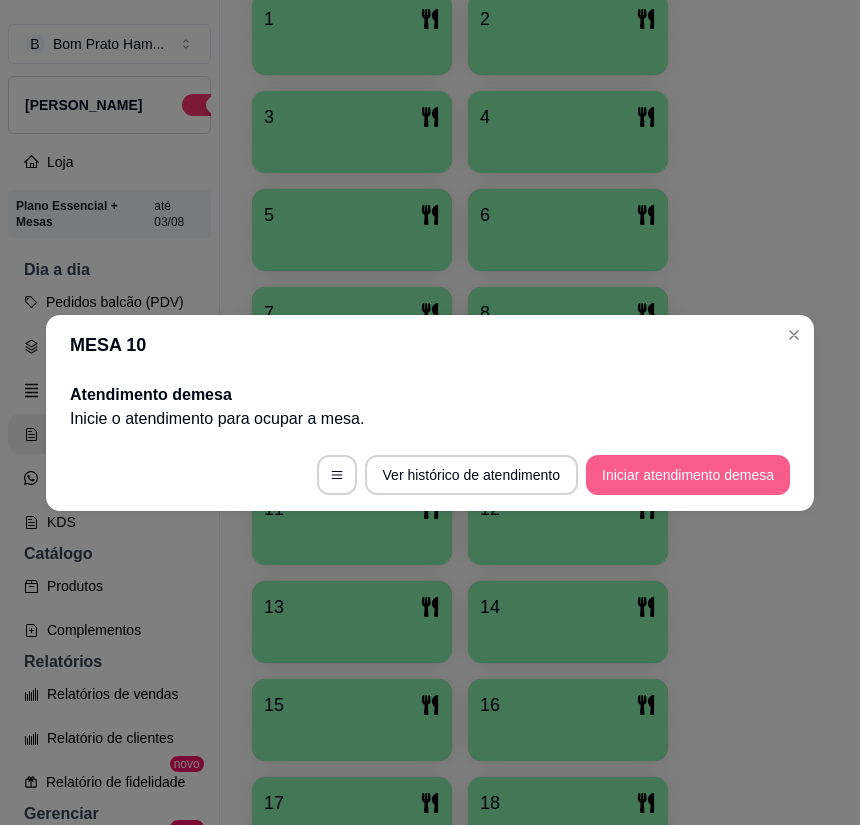 click on "Iniciar atendimento de  mesa" at bounding box center (688, 475) 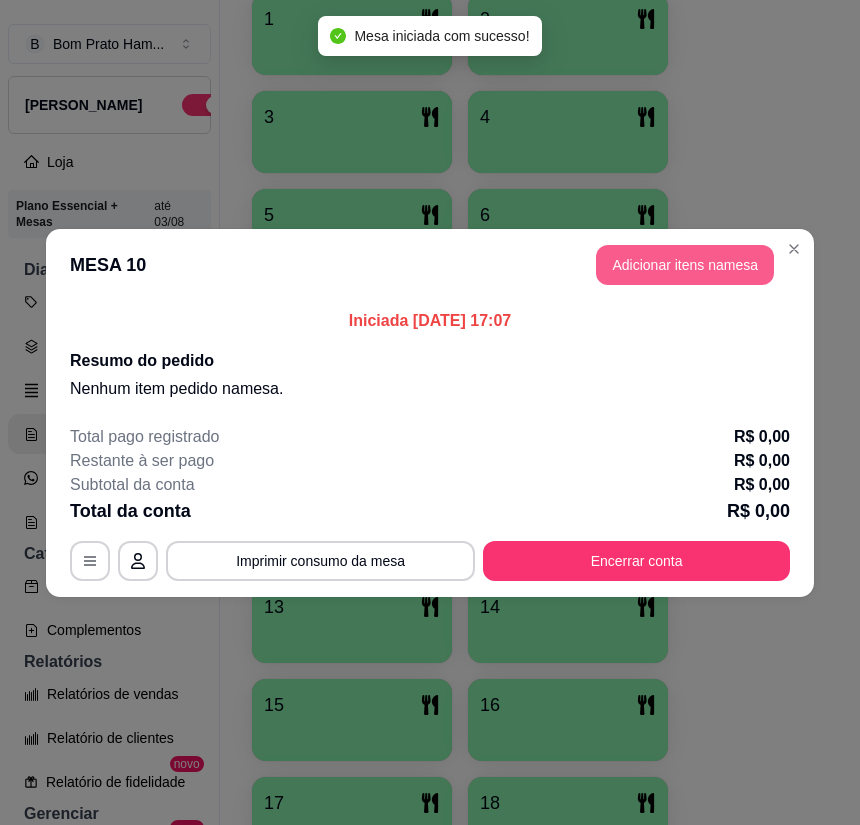 click on "Adicionar itens na  mesa" at bounding box center (685, 265) 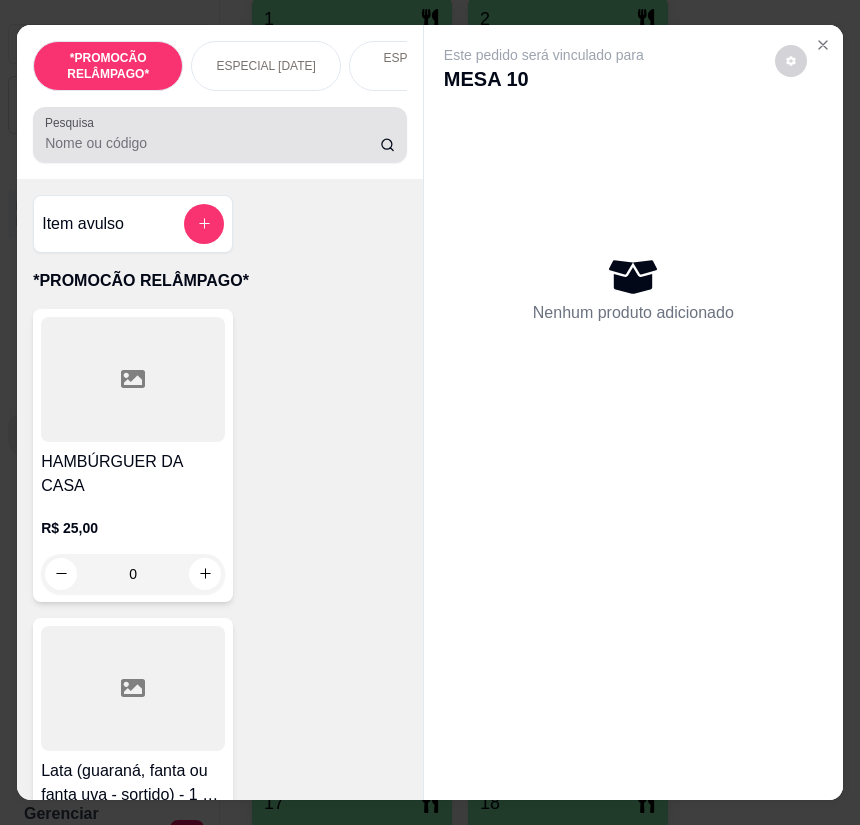 click on "Pesquisa" at bounding box center [220, 135] 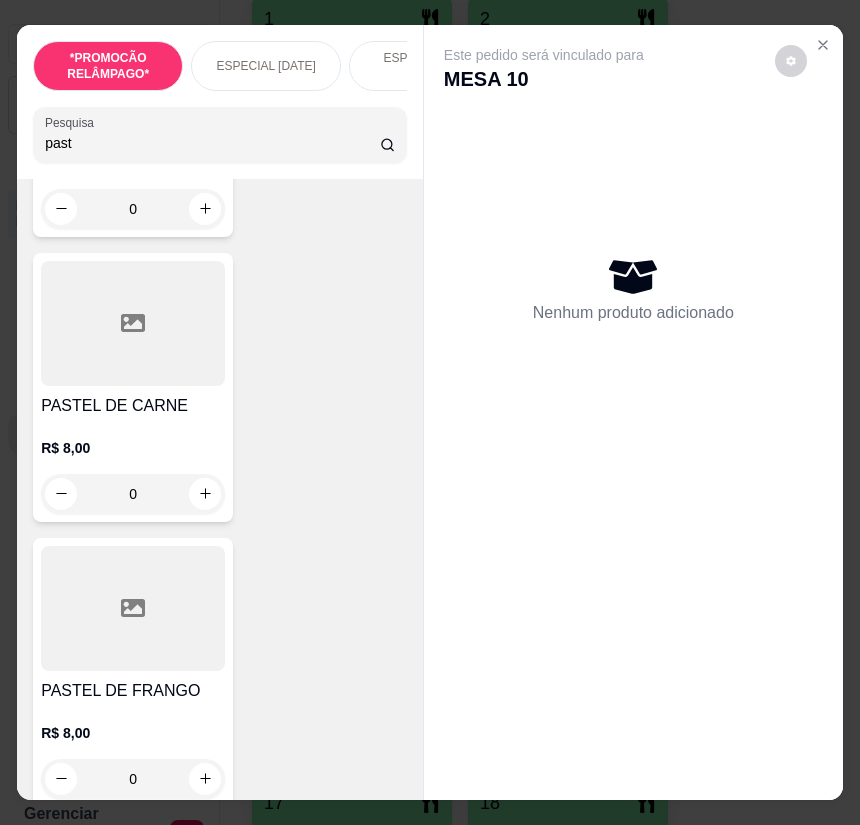 scroll, scrollTop: 400, scrollLeft: 0, axis: vertical 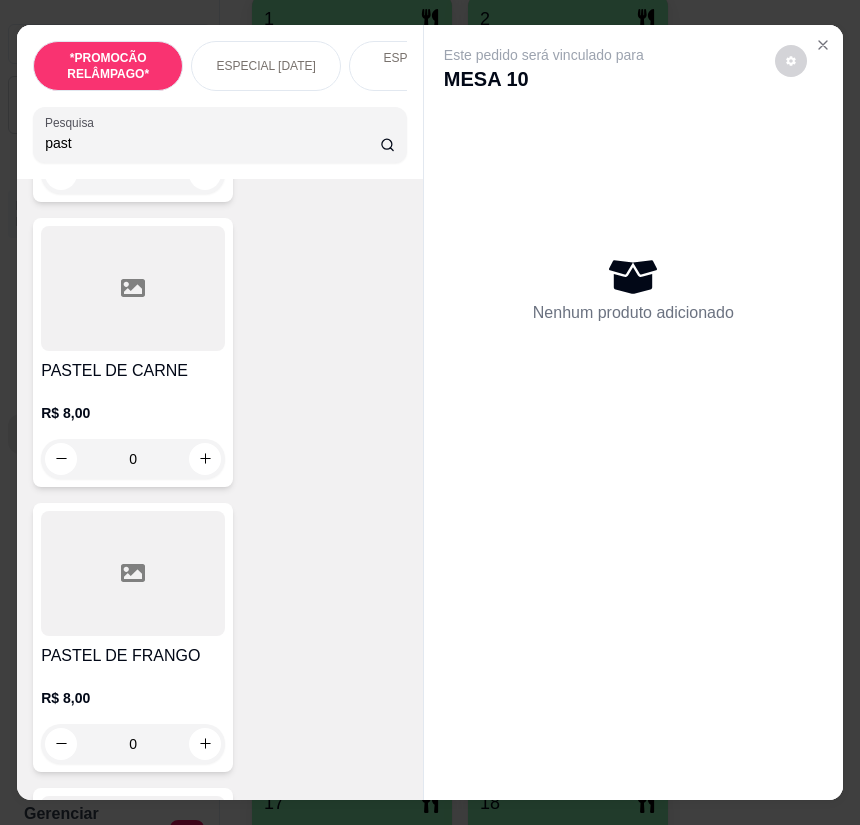 type on "past" 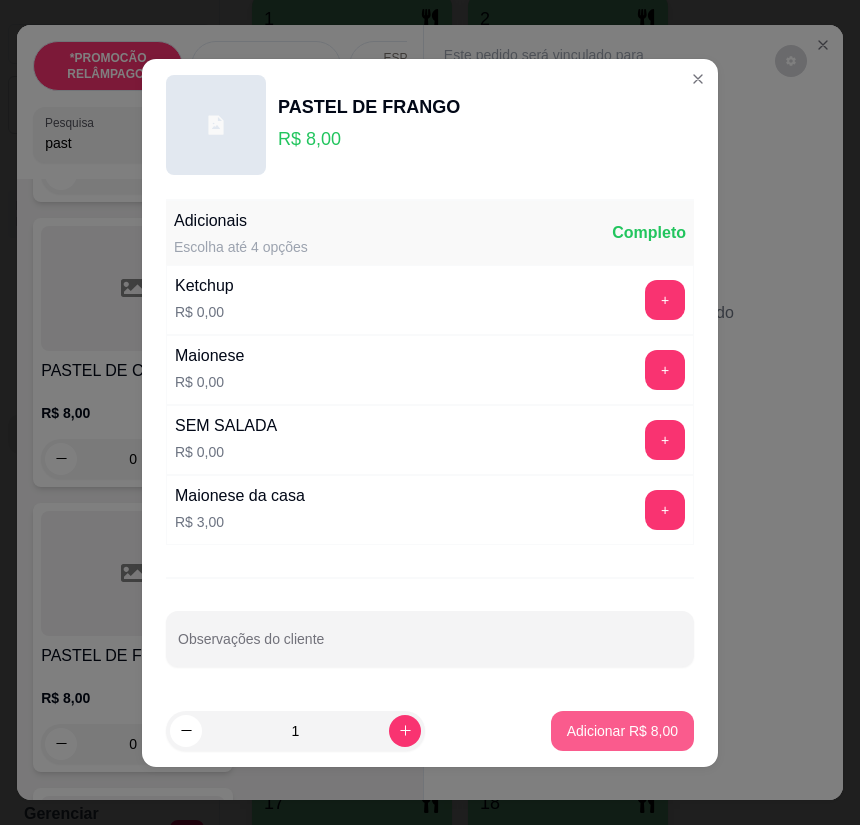click on "Adicionar   R$ 8,00" at bounding box center (622, 731) 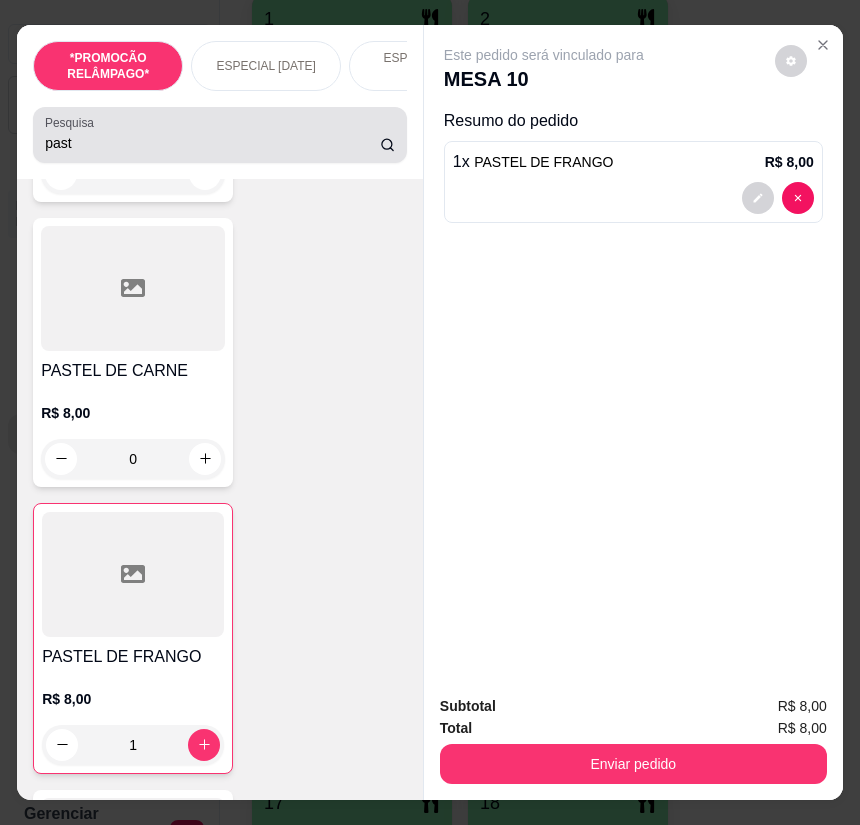 click on "Pesquisa past" at bounding box center (220, 135) 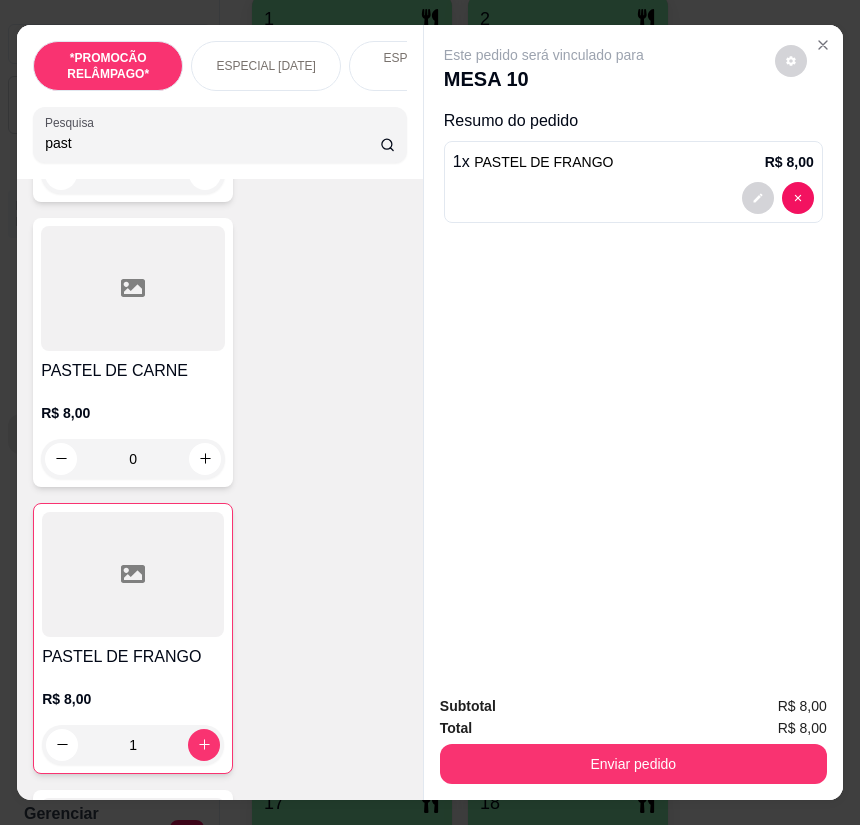 click on "Pesquisa past" at bounding box center [220, 135] 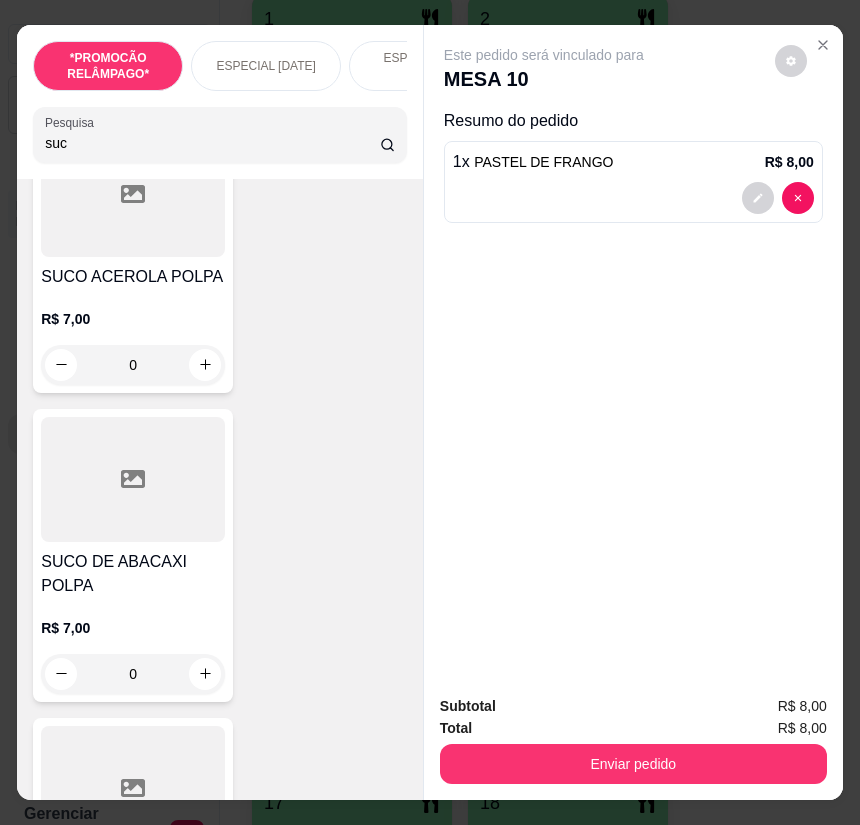 scroll, scrollTop: 200, scrollLeft: 0, axis: vertical 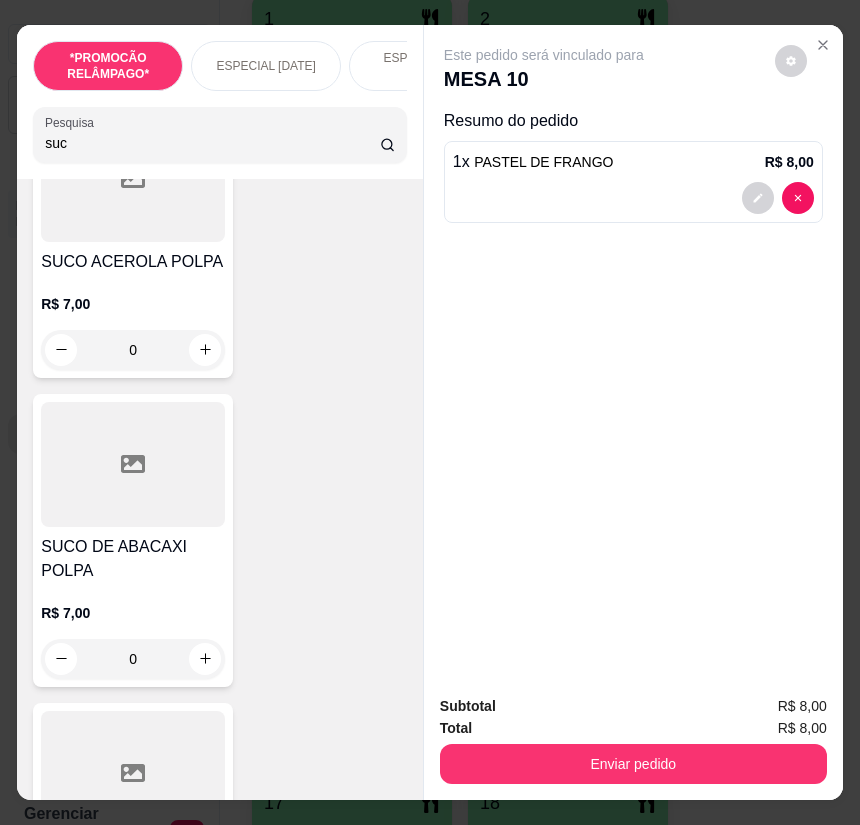 type on "suc" 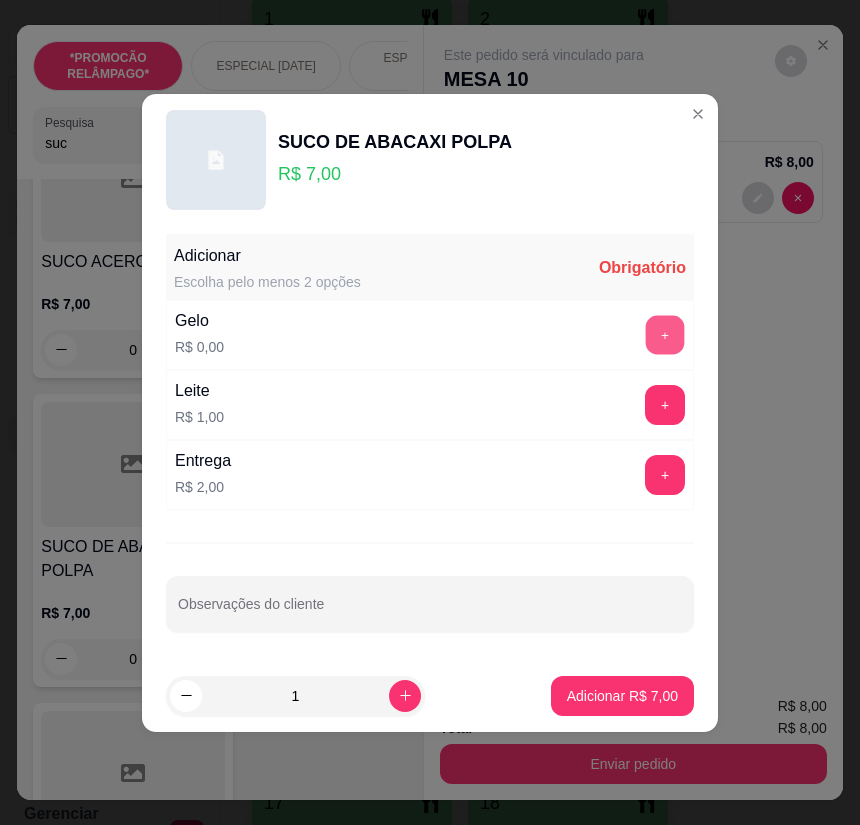 click on "+" at bounding box center [665, 334] 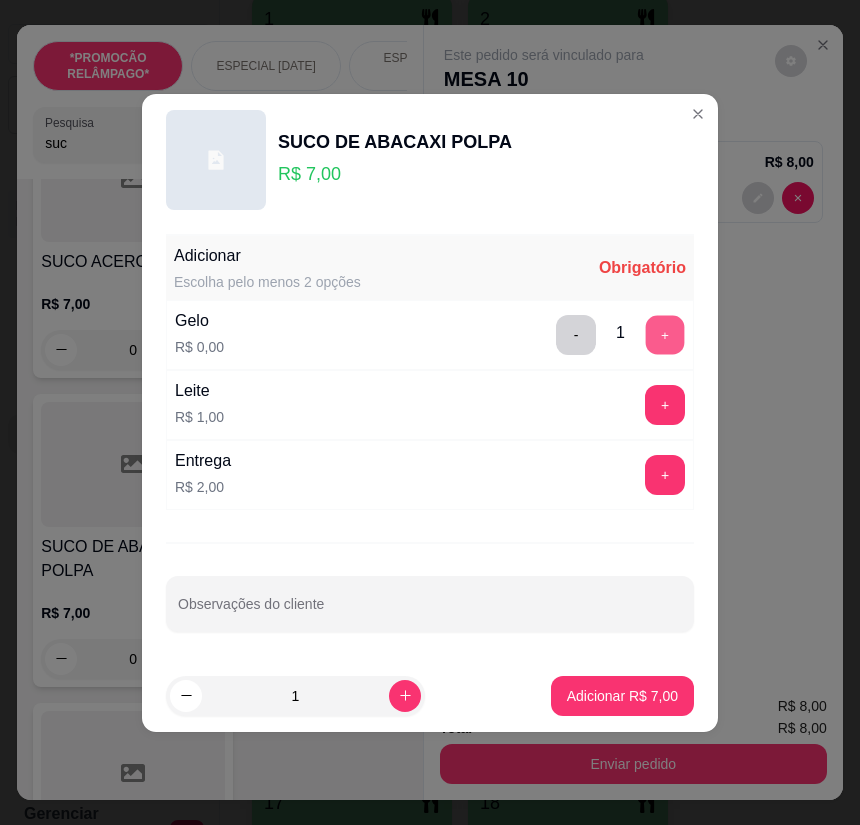 click on "+" at bounding box center (665, 334) 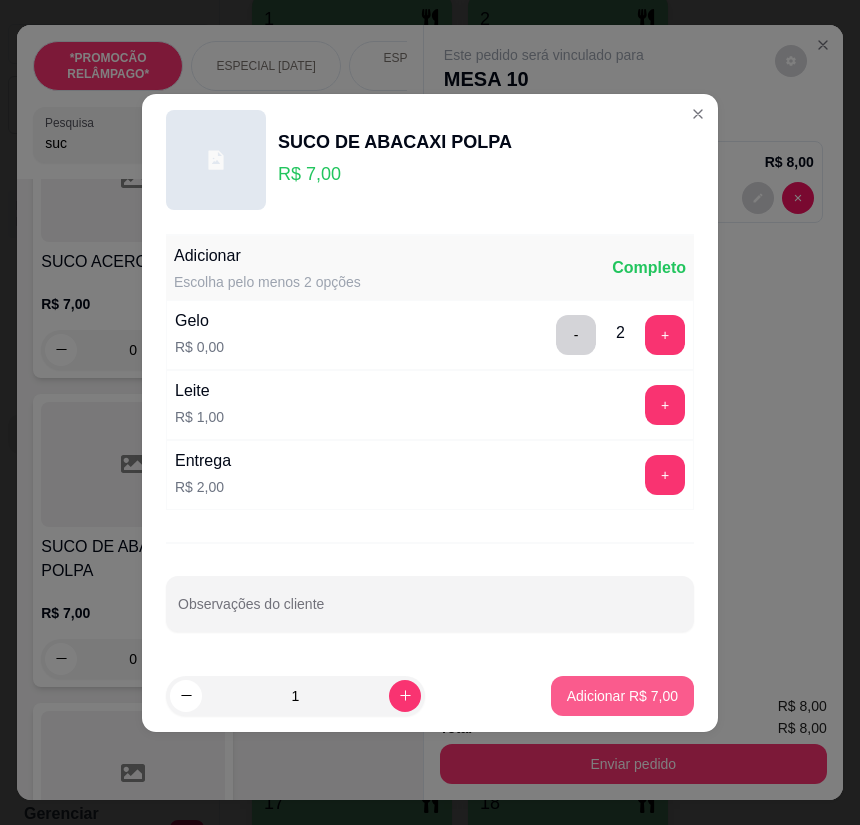 click on "Adicionar   R$ 7,00" at bounding box center [622, 696] 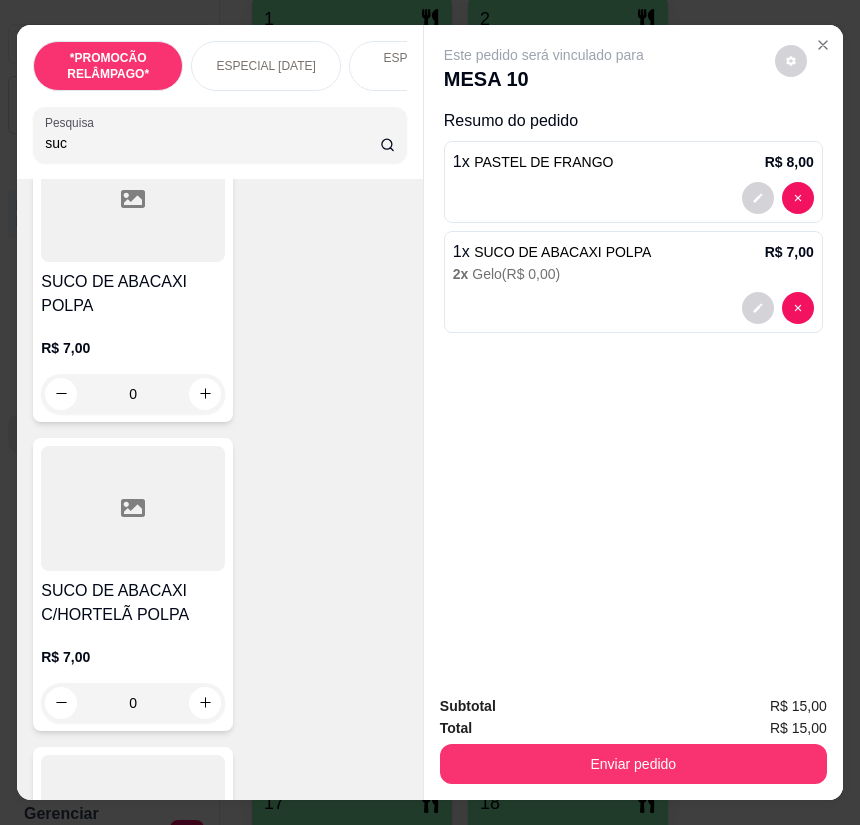 scroll, scrollTop: 500, scrollLeft: 0, axis: vertical 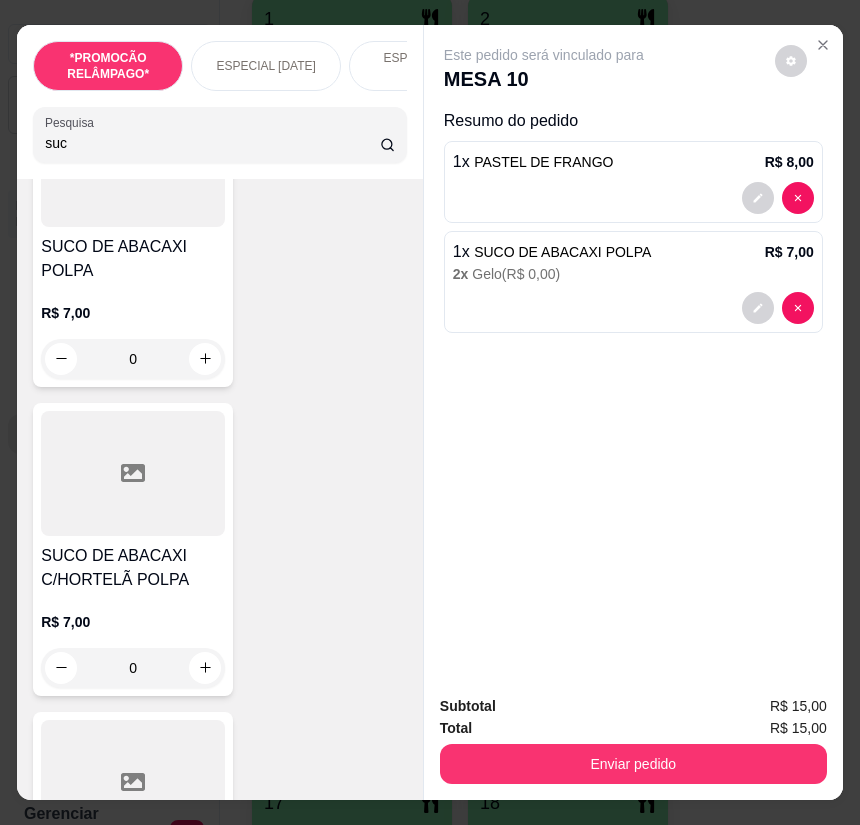 click on "SUCO DE ABACAXI C/HORTELÃ POLPA" at bounding box center (133, 568) 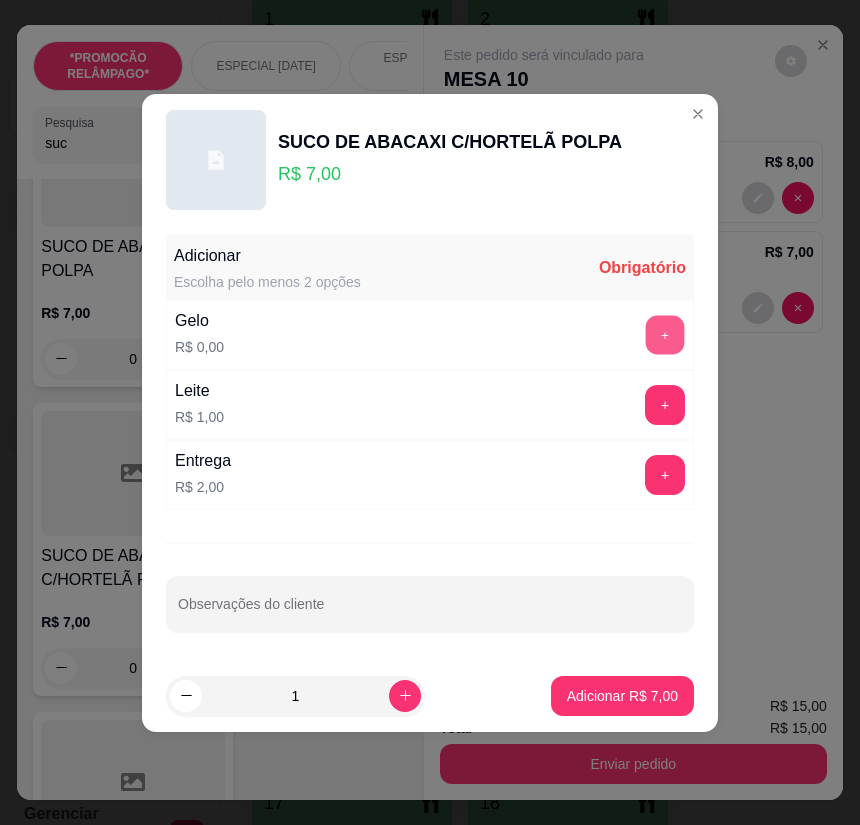 click on "+" at bounding box center (665, 334) 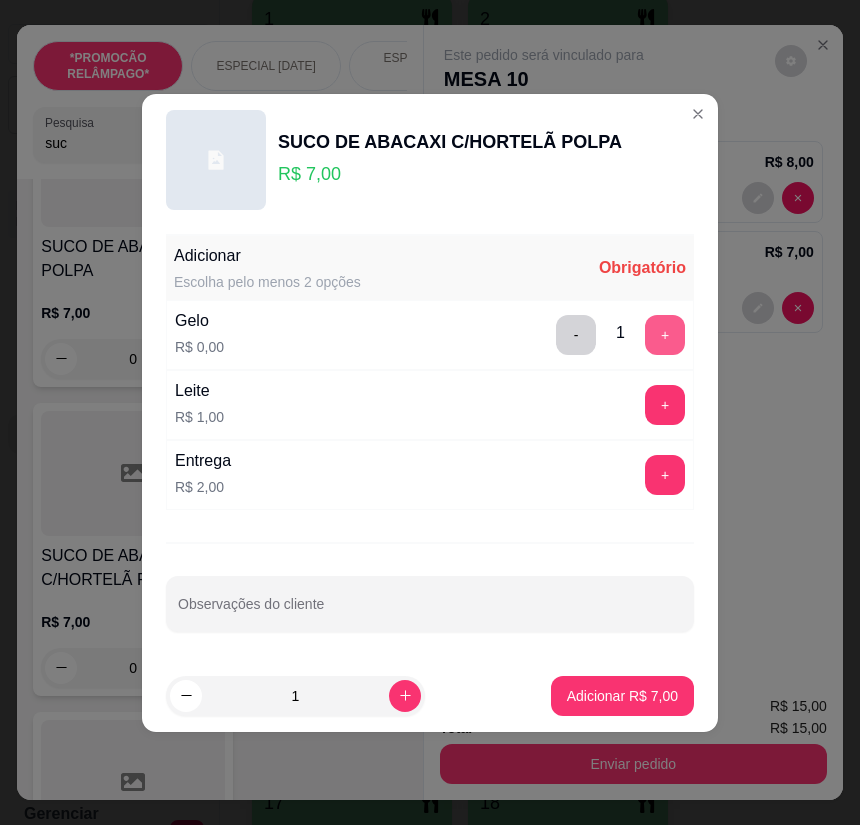 click on "+" at bounding box center [665, 335] 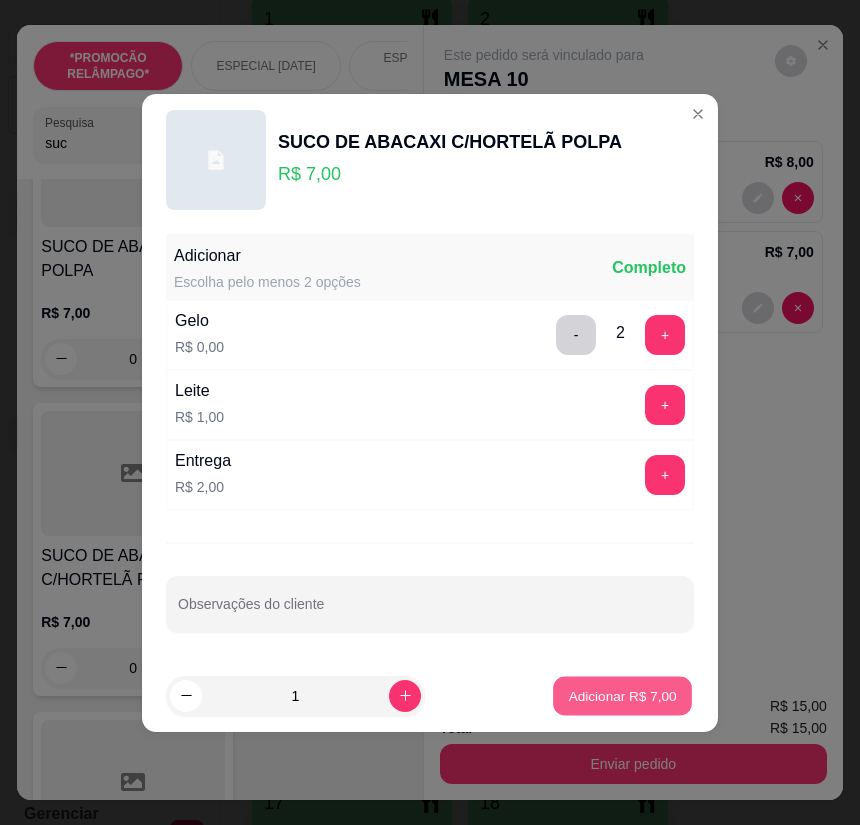 click on "Adicionar   R$ 7,00" at bounding box center [622, 695] 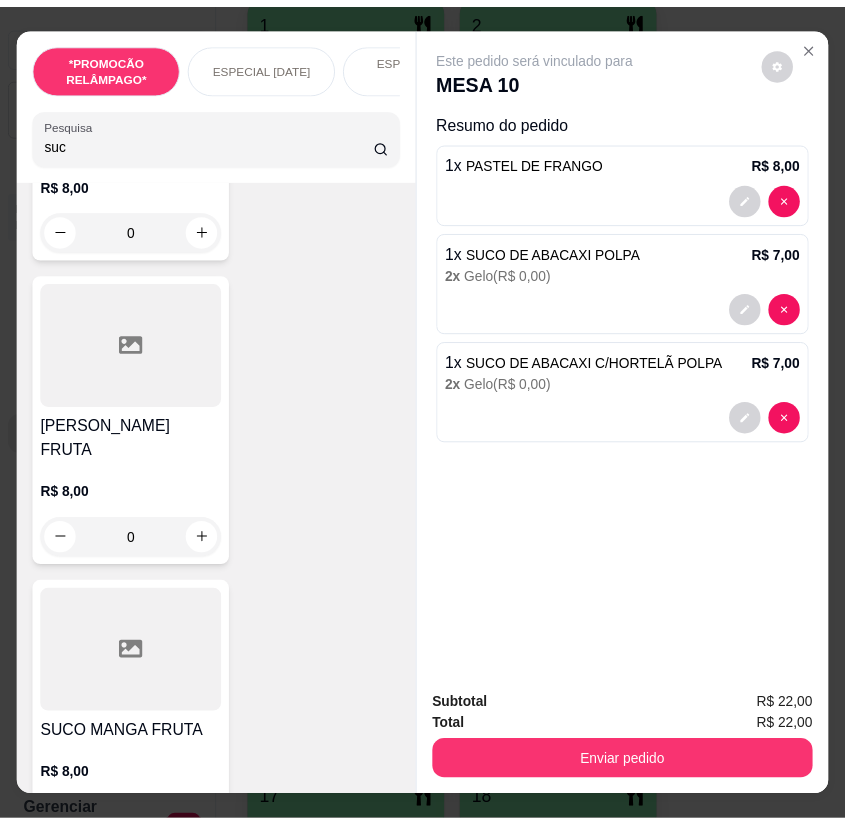 scroll, scrollTop: 2300, scrollLeft: 0, axis: vertical 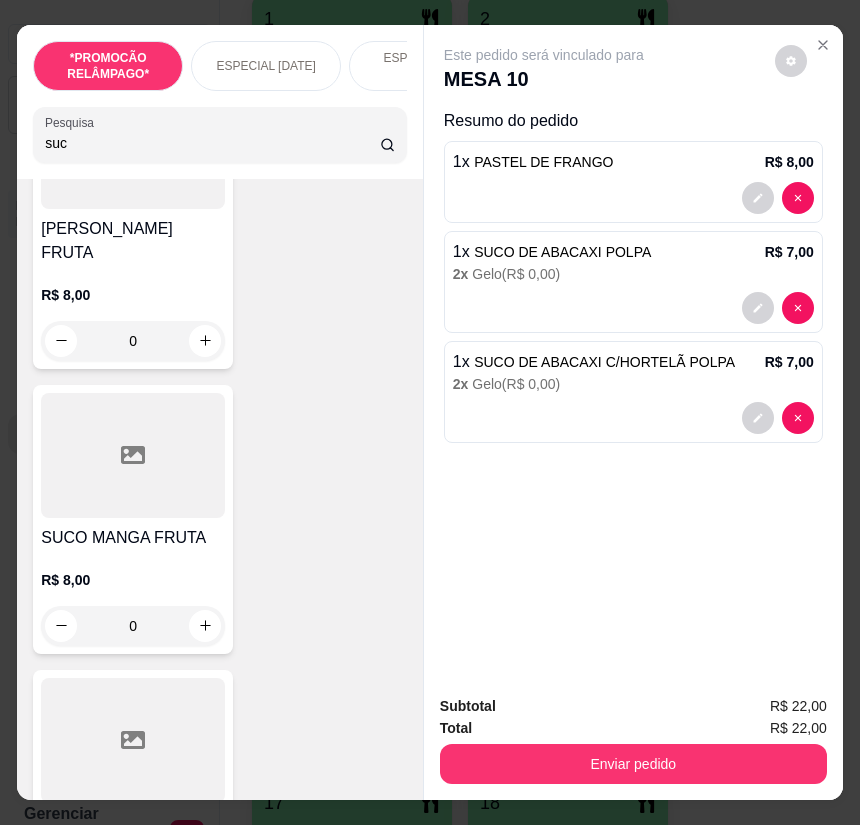 click on "SUCO MANGA FRUTA" at bounding box center (133, 538) 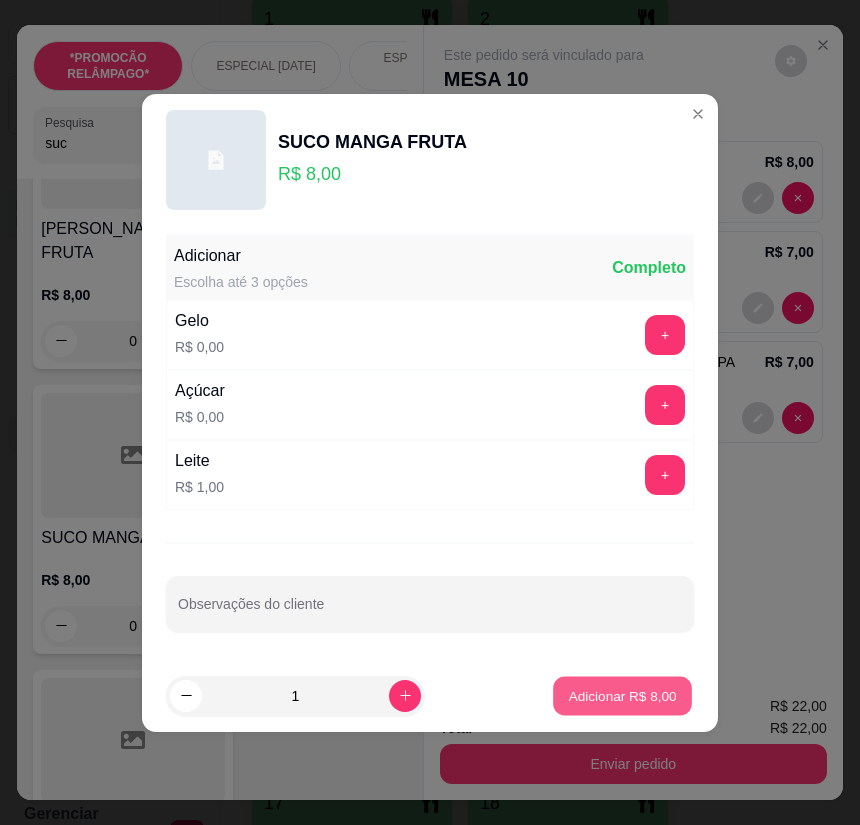 click on "Adicionar   R$ 8,00" at bounding box center [622, 695] 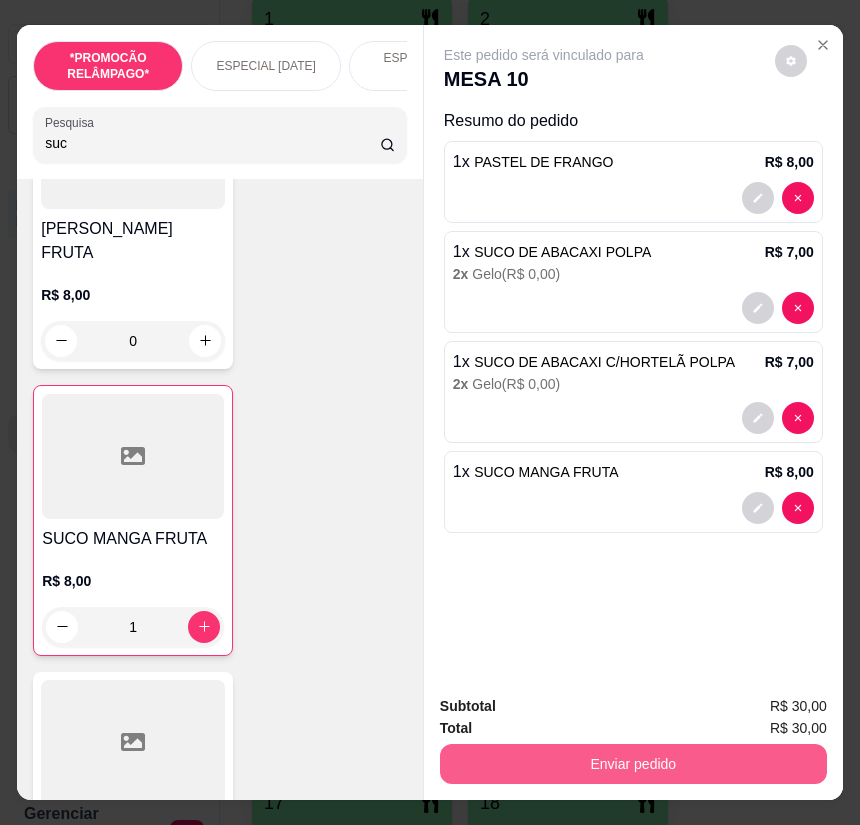 click on "Enviar pedido" at bounding box center [633, 764] 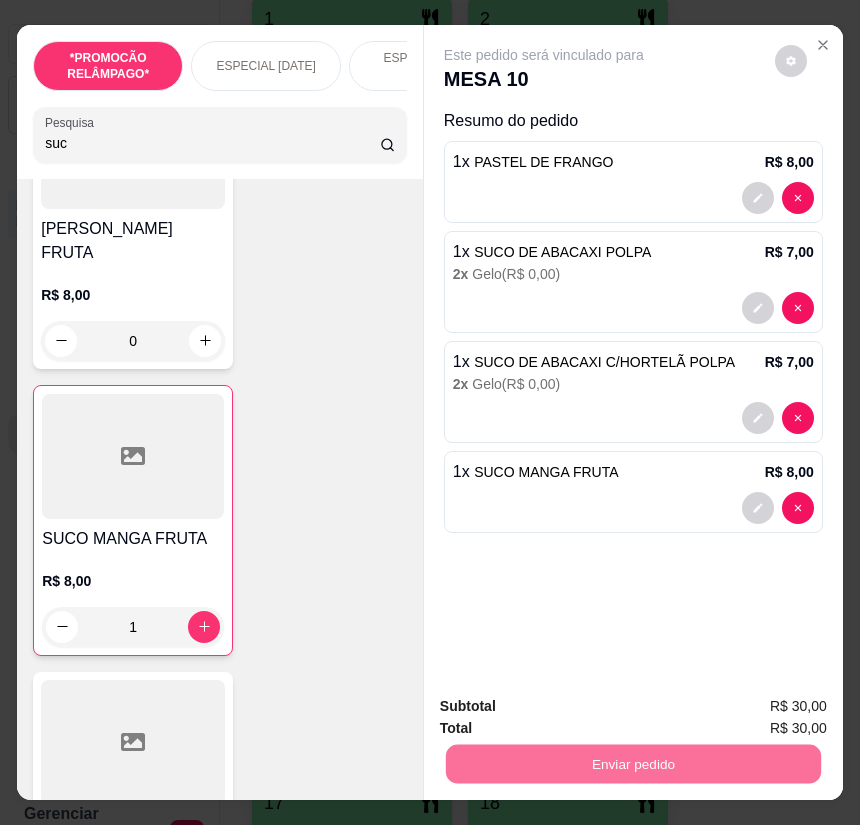 click on "Não registrar e enviar pedido" at bounding box center (565, 707) 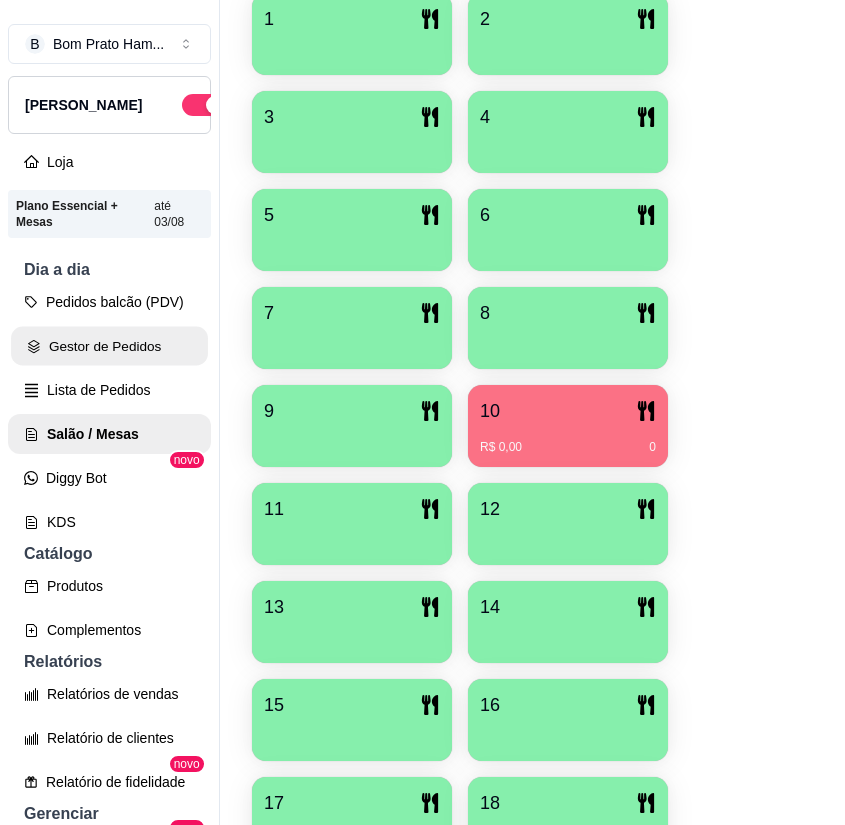 click on "Gestor de Pedidos" at bounding box center [109, 346] 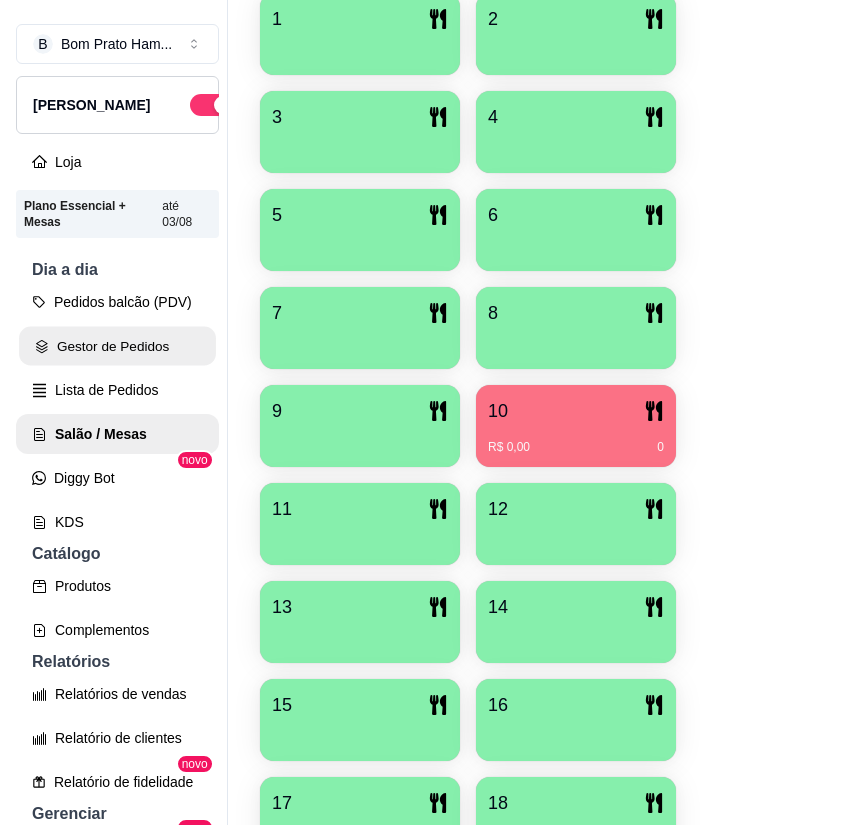 scroll, scrollTop: 0, scrollLeft: 0, axis: both 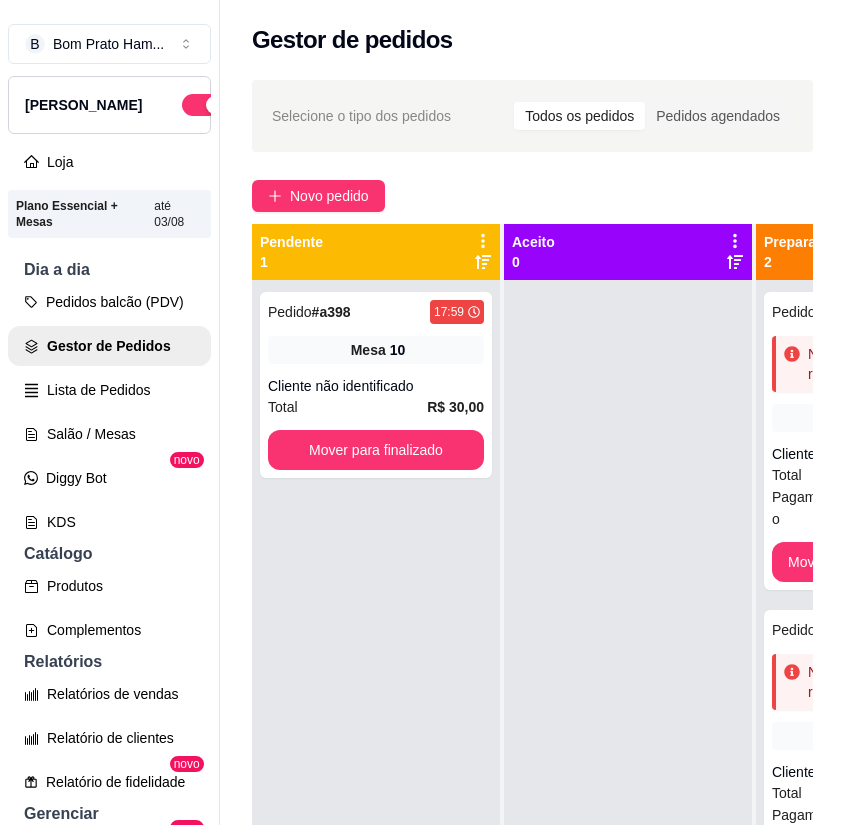 click on "Mesa 10" at bounding box center (376, 350) 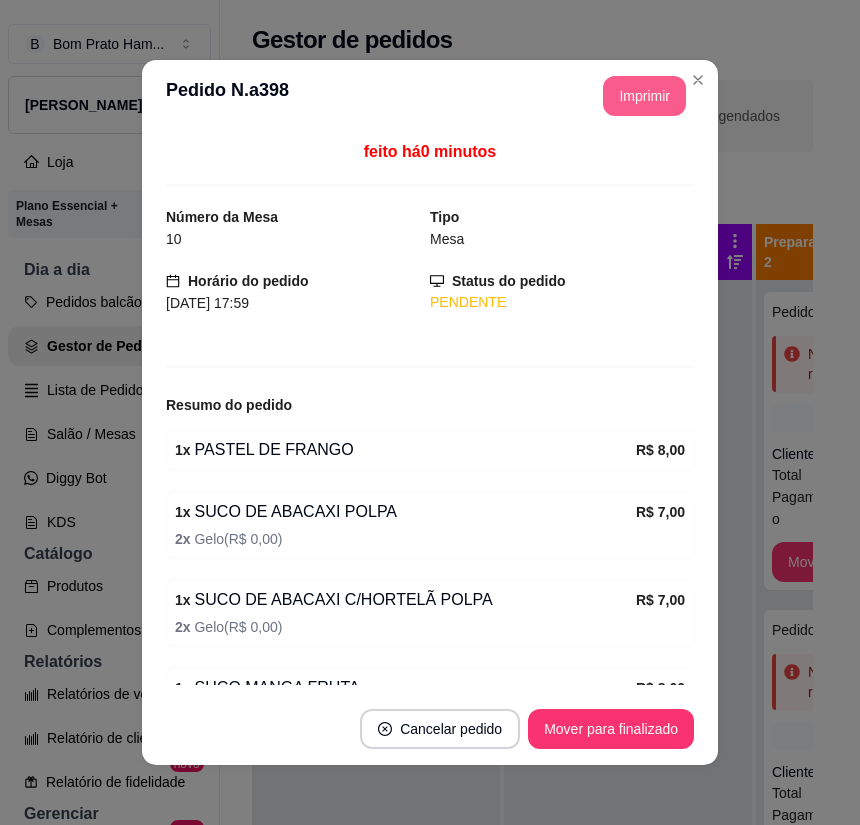 click on "Imprimir" at bounding box center [644, 96] 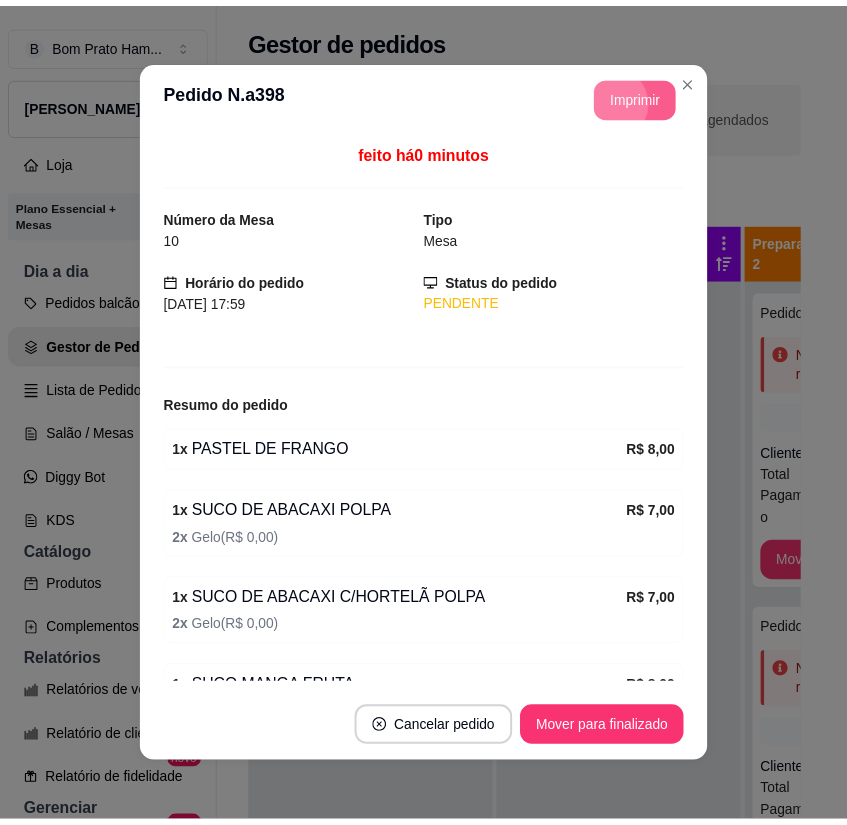 scroll, scrollTop: 0, scrollLeft: 0, axis: both 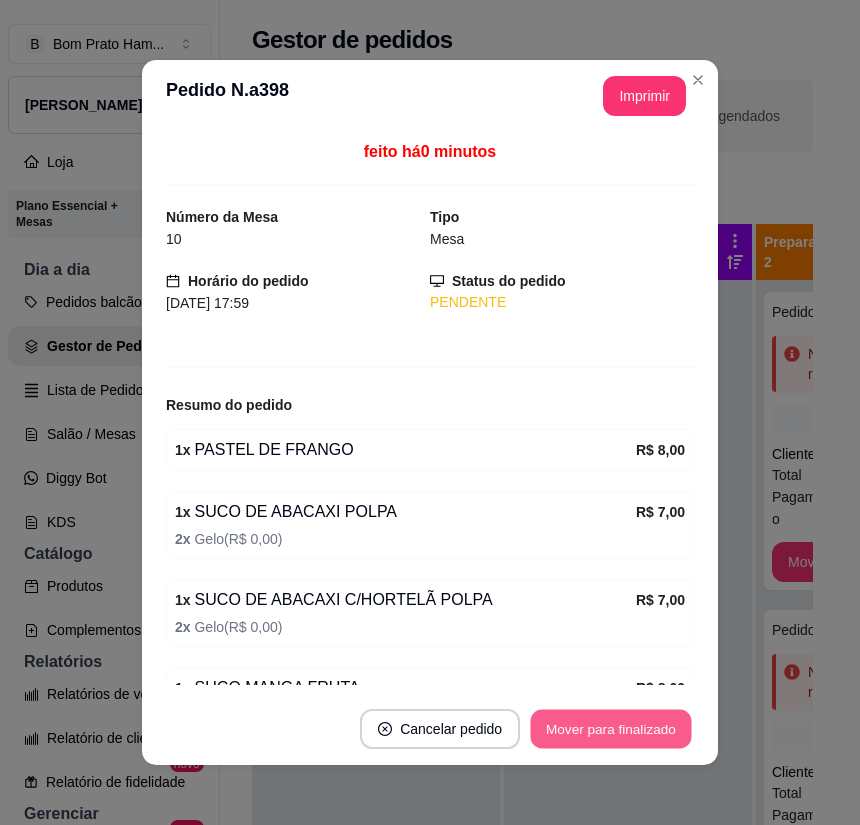 click on "Mover para finalizado" at bounding box center (611, 729) 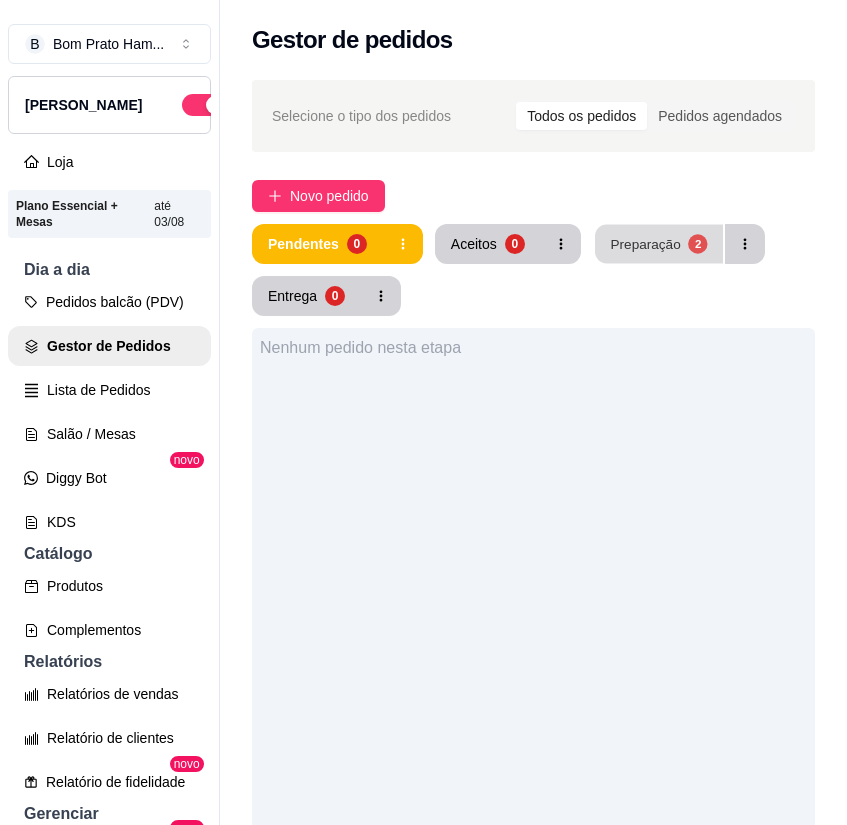 click on "Preparação 2" at bounding box center [659, 244] 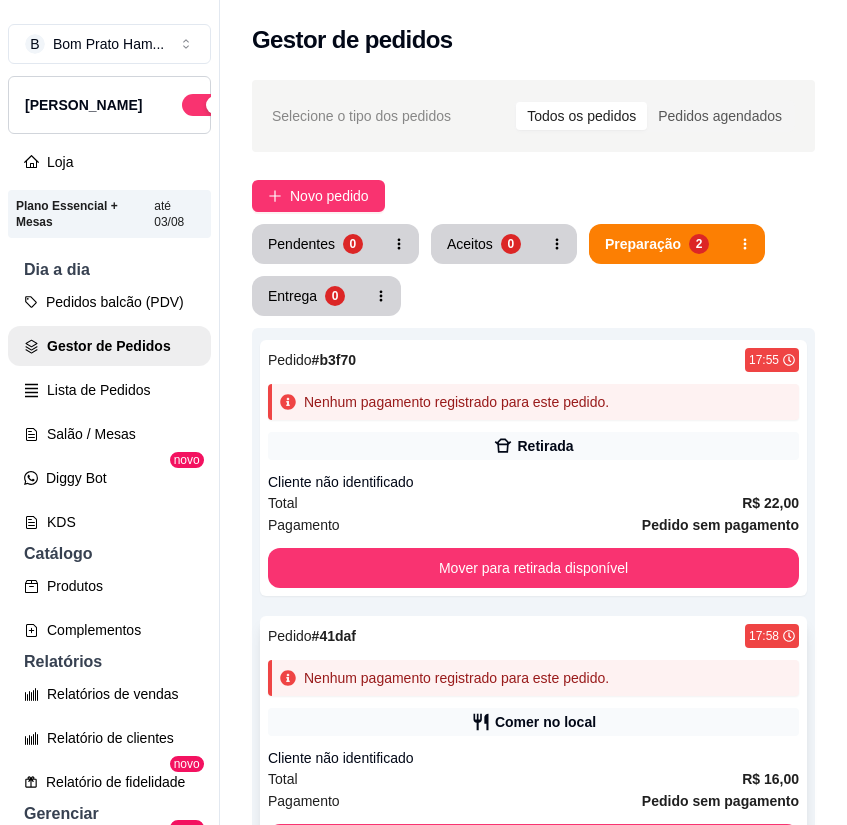 click on "Comer no local" at bounding box center (545, 722) 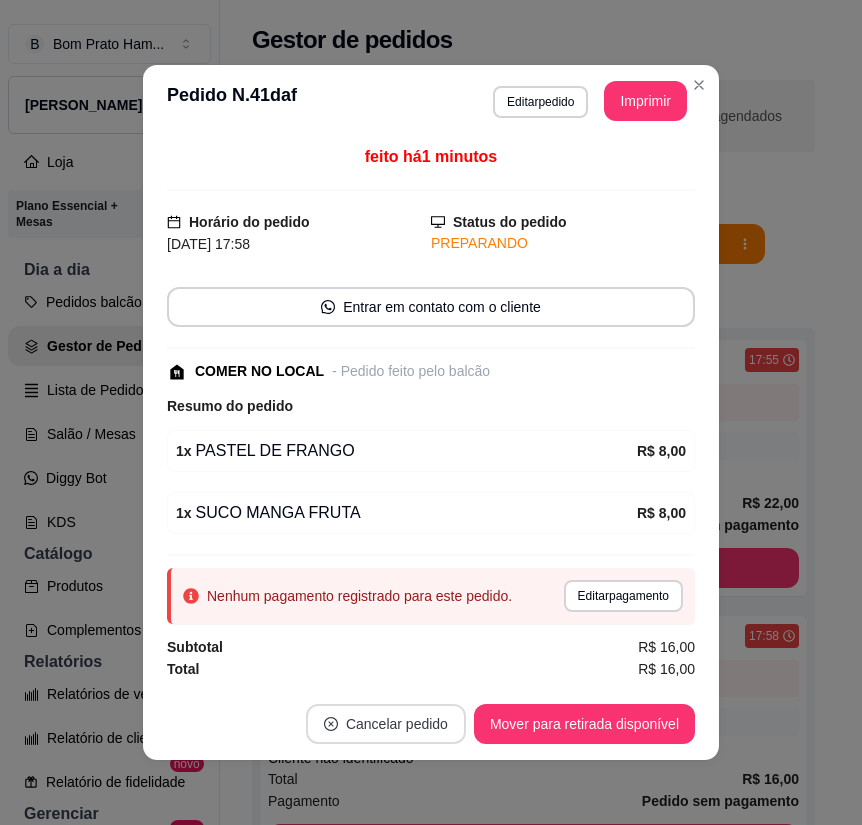 click on "Cancelar pedido" at bounding box center [386, 724] 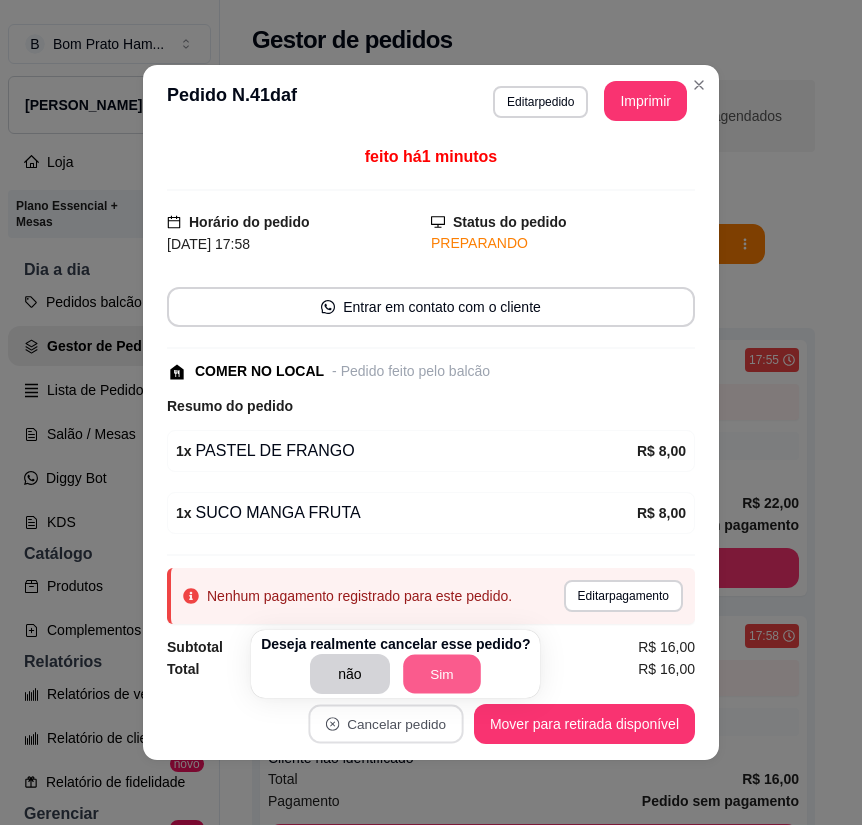 click on "Sim" at bounding box center (442, 674) 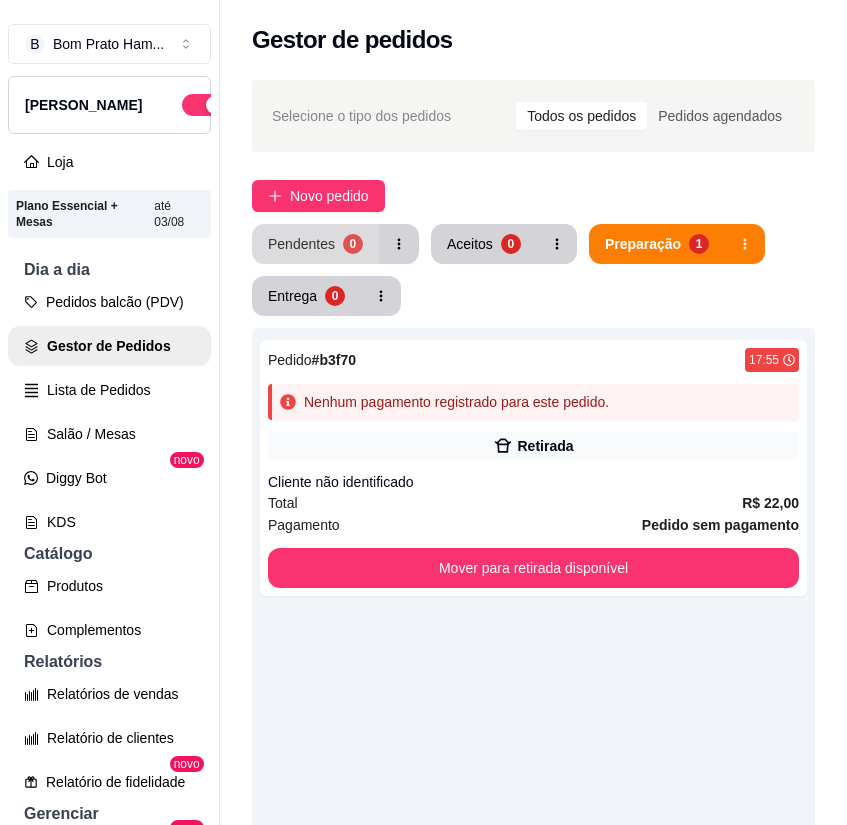 click on "Pendentes" at bounding box center [301, 244] 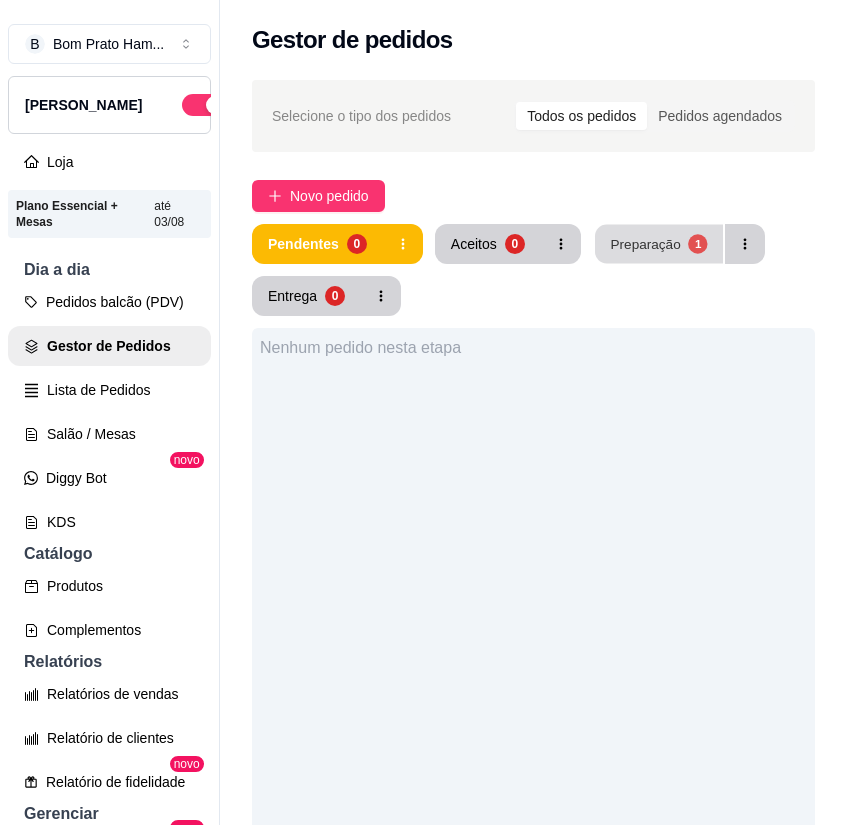 click on "Preparação" at bounding box center (645, 243) 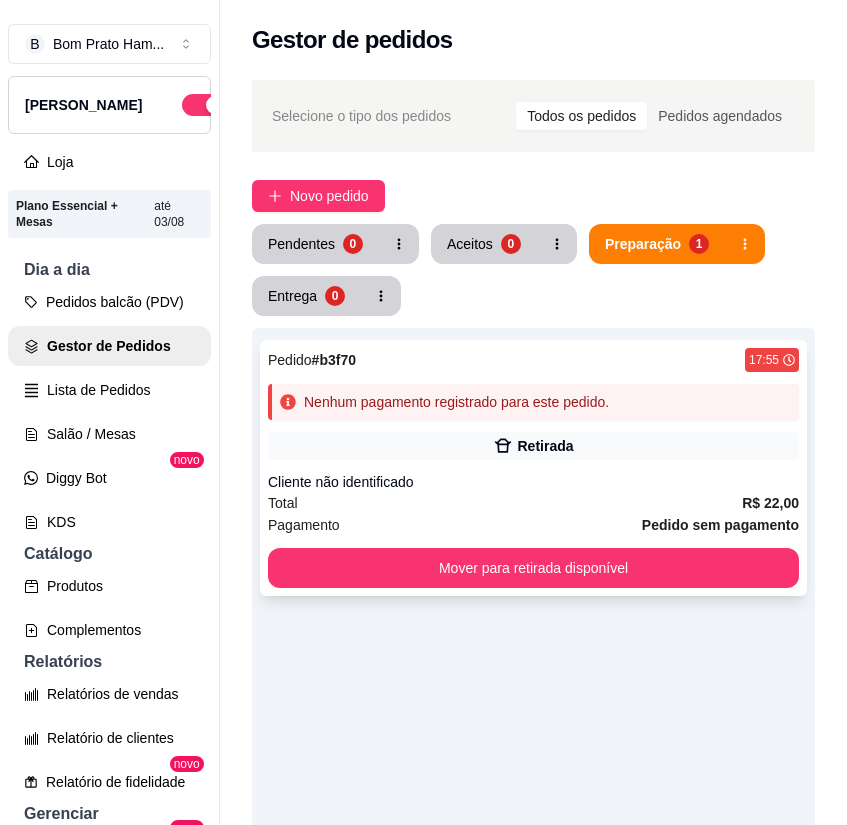 click on "Retirada" at bounding box center (545, 446) 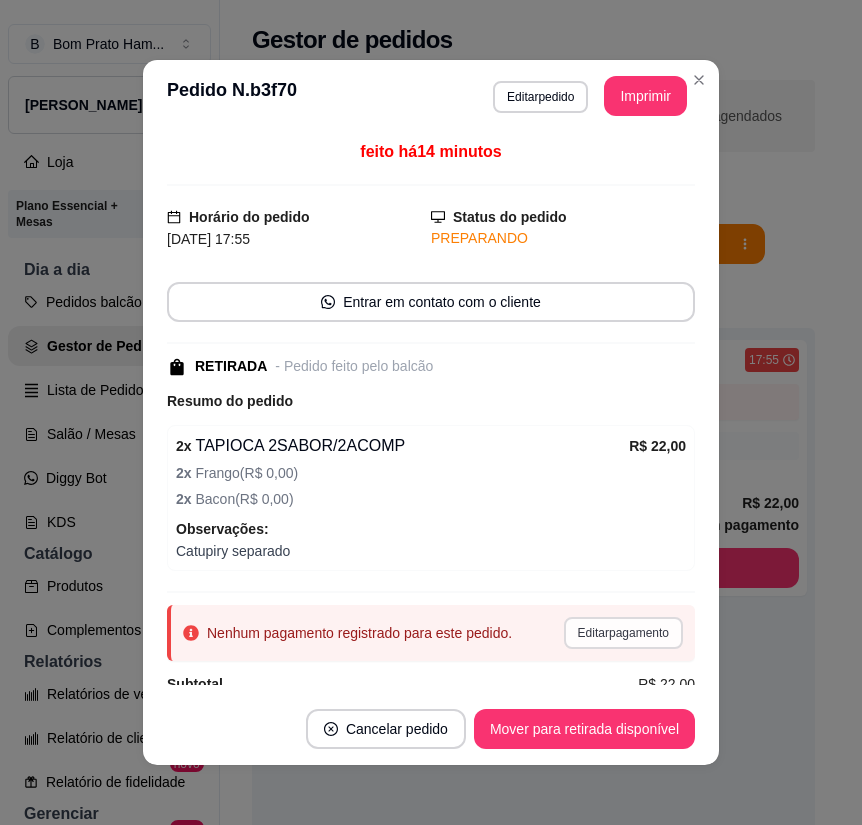 click on "Editar  pagamento" at bounding box center (623, 633) 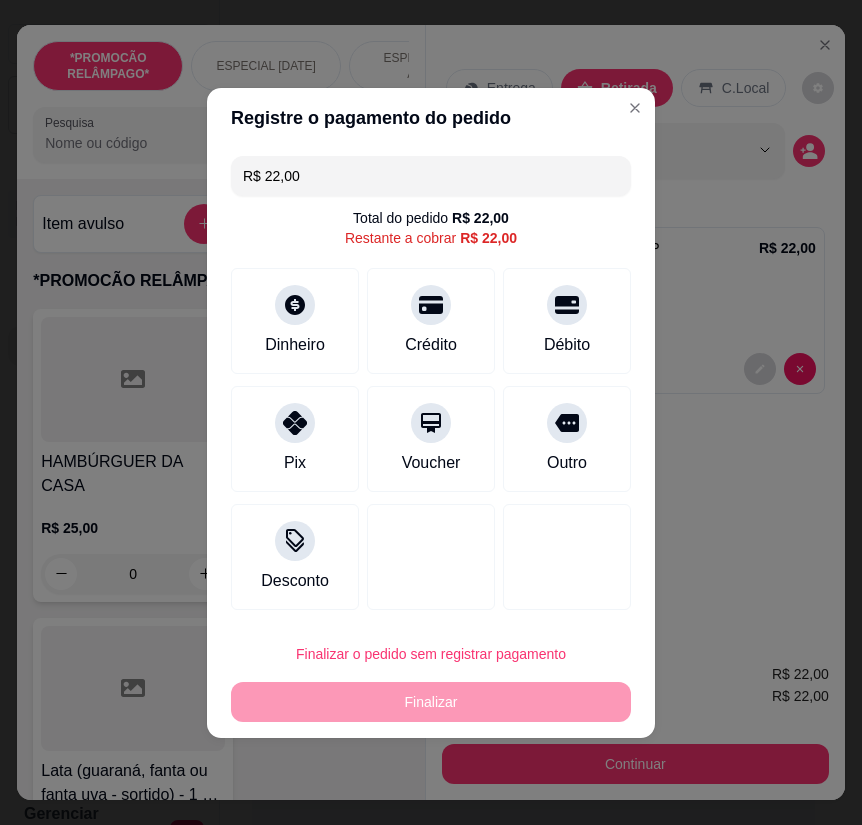 click on "Dinheiro Crédito Débito" at bounding box center [431, 321] 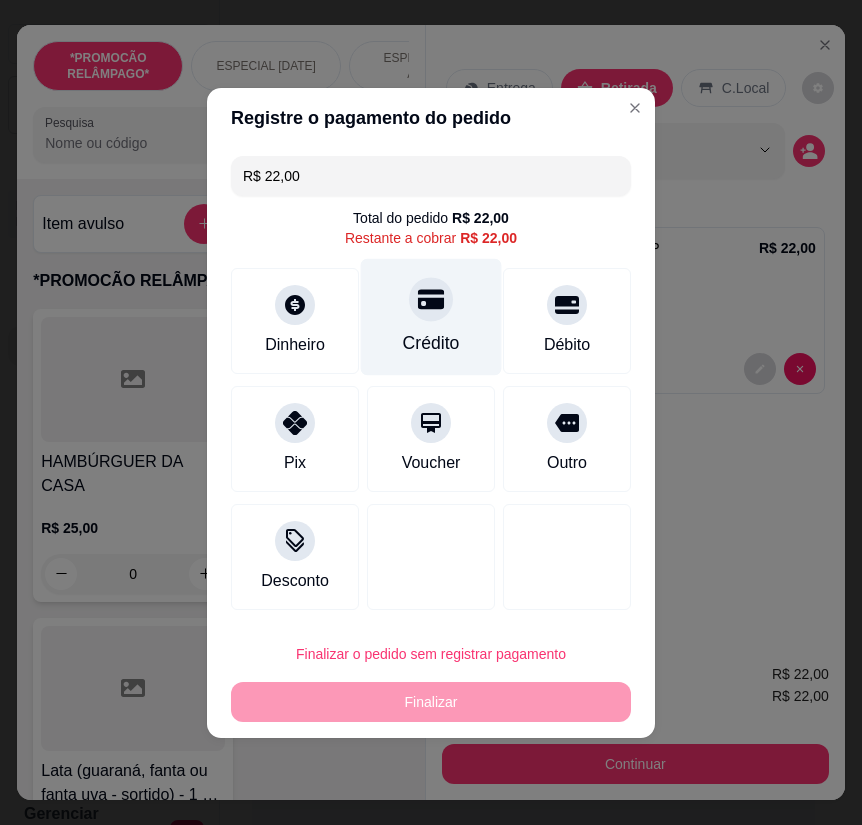 click on "Crédito" at bounding box center [431, 316] 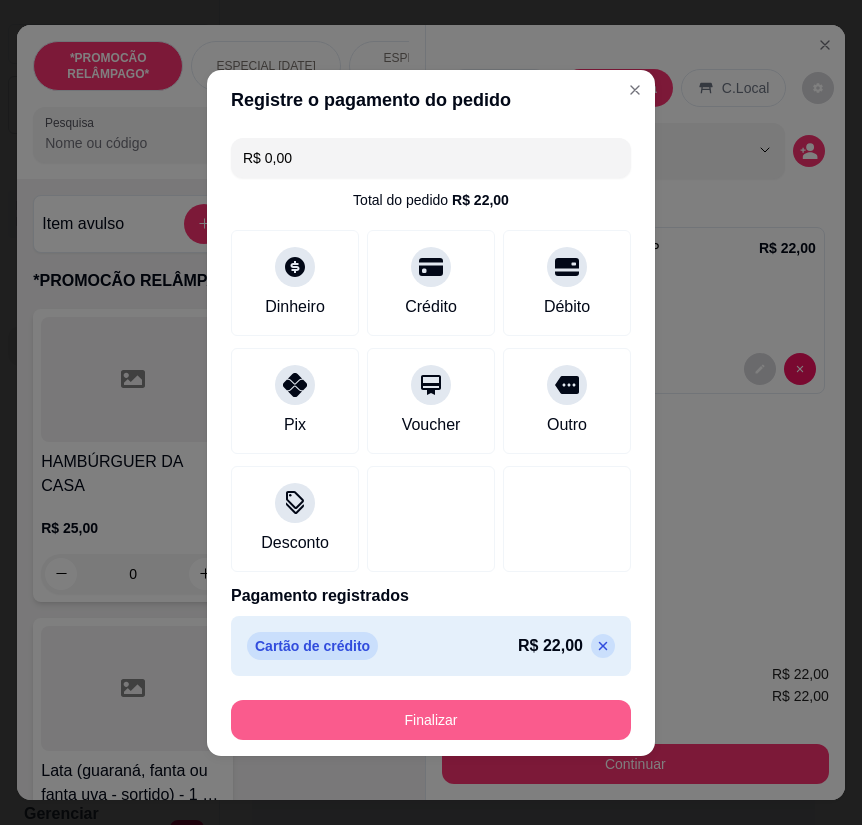 click on "Finalizar" at bounding box center (431, 720) 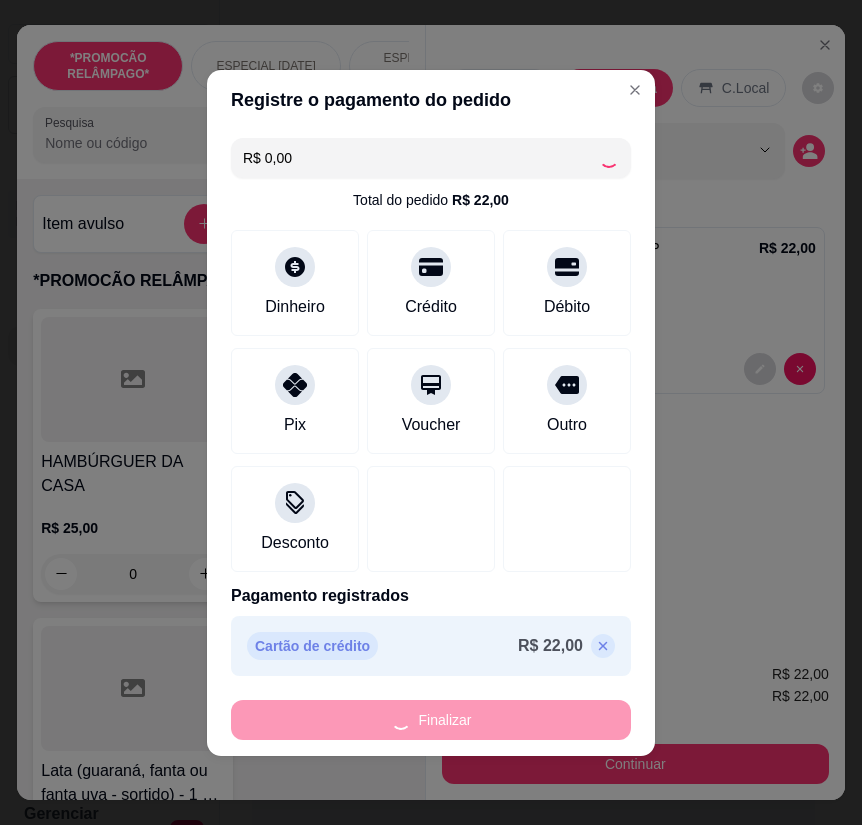 type on "-R$ 22,00" 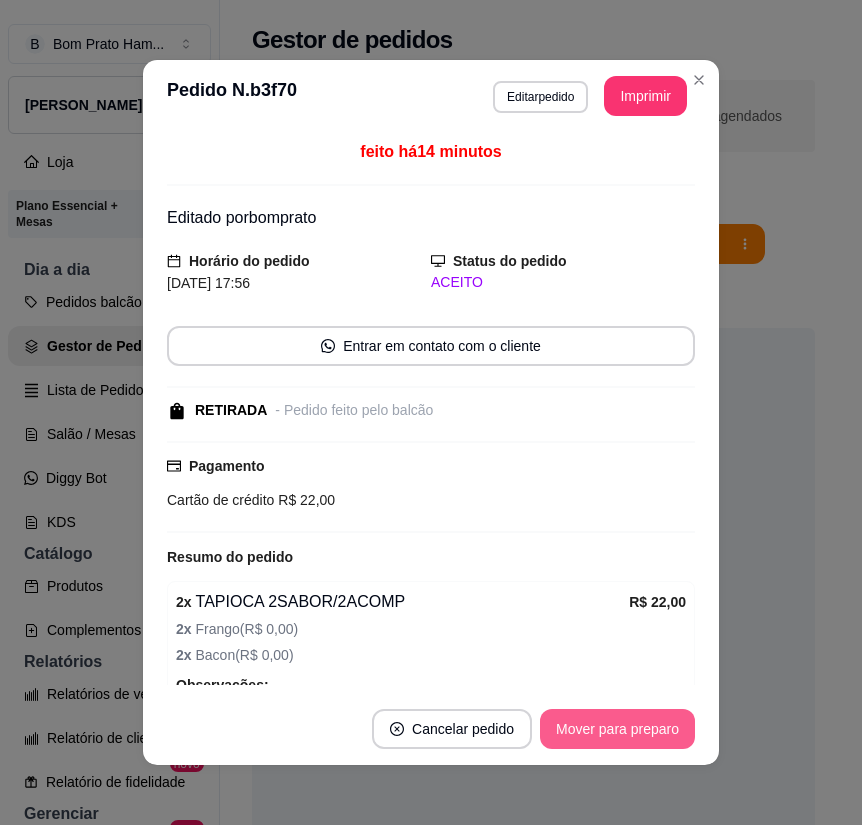 click on "Mover para preparo" at bounding box center (617, 729) 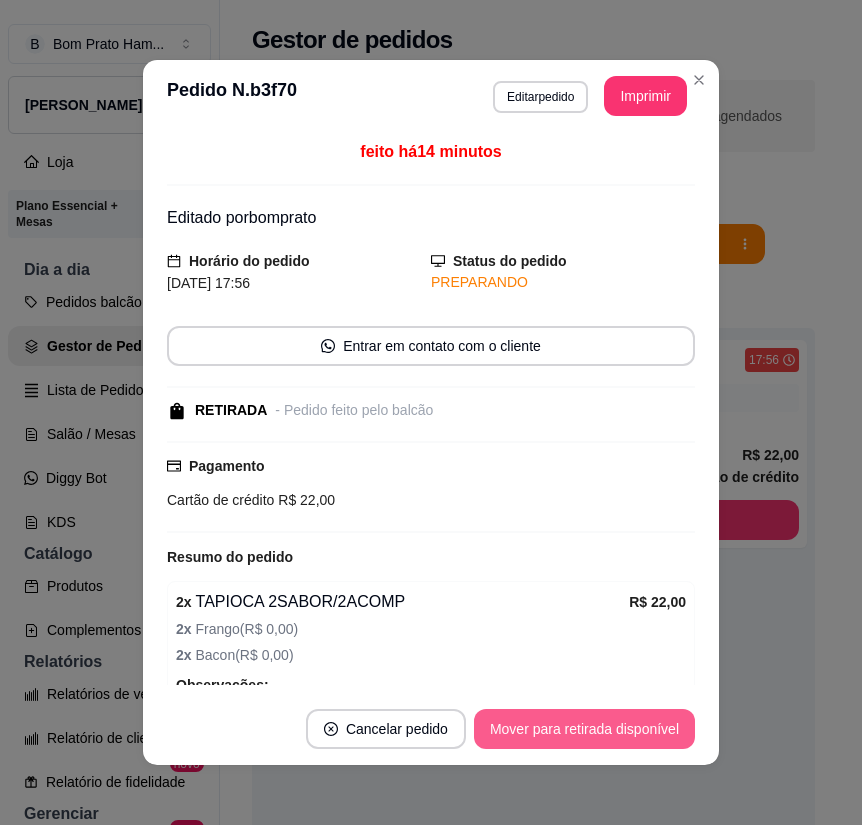click on "Mover para retirada disponível" at bounding box center (584, 729) 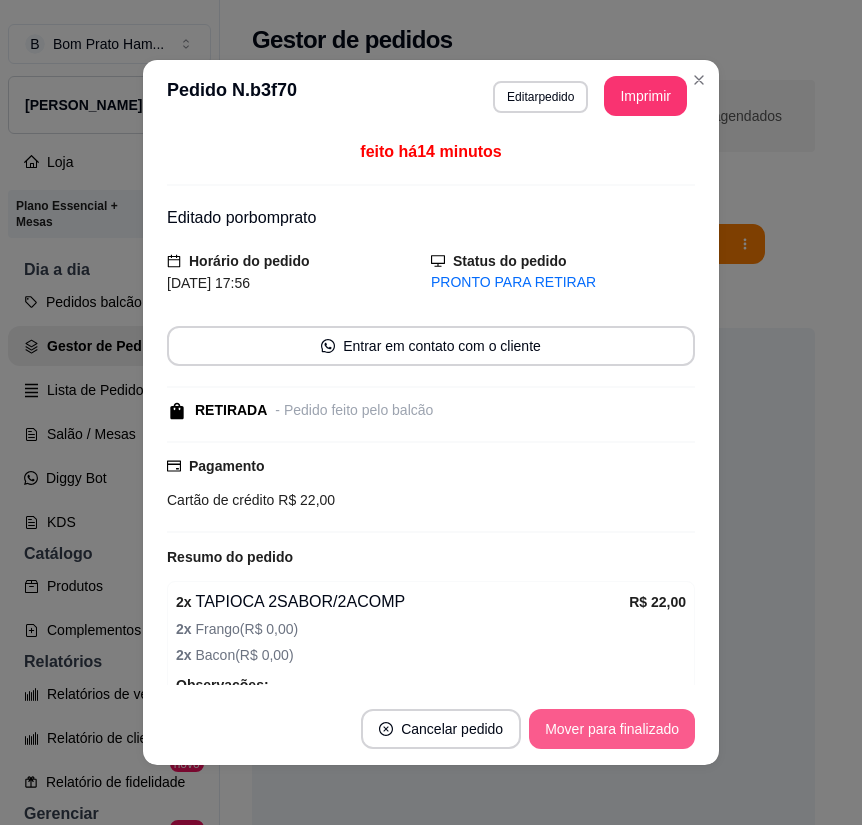 click on "Mover para finalizado" at bounding box center (612, 729) 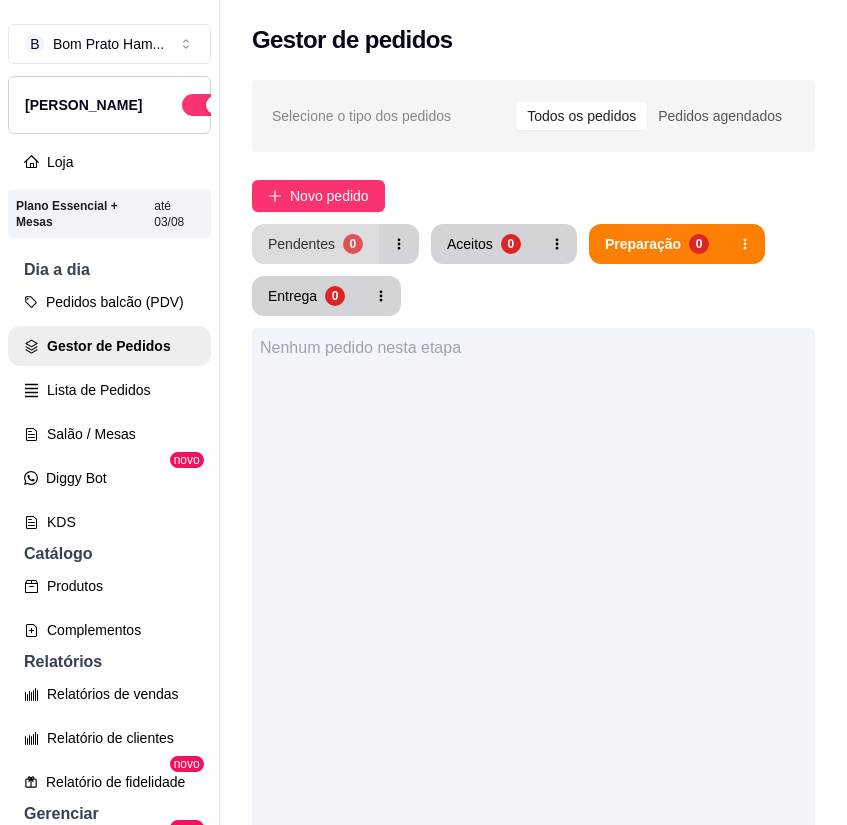 click on "0" at bounding box center [353, 244] 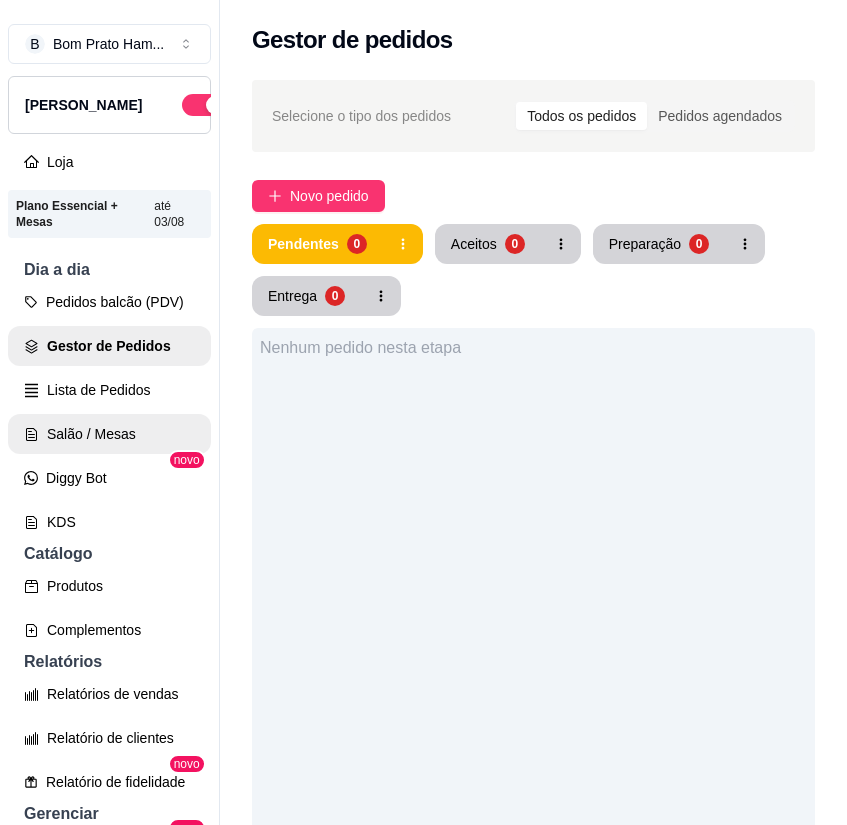 click on "Salão / Mesas" at bounding box center (109, 434) 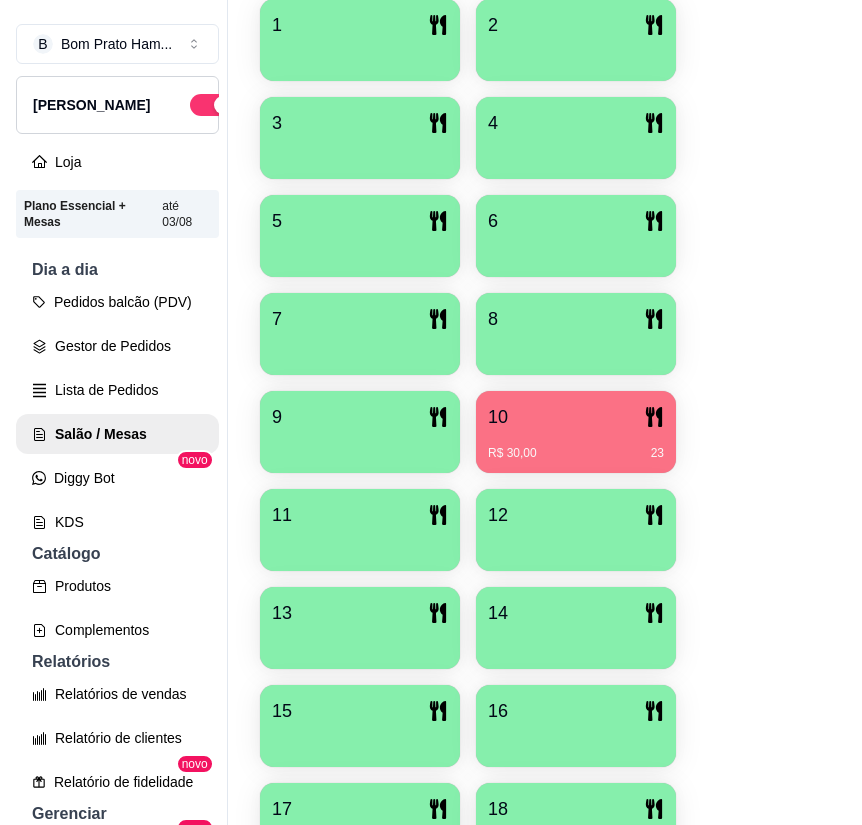 scroll, scrollTop: 600, scrollLeft: 0, axis: vertical 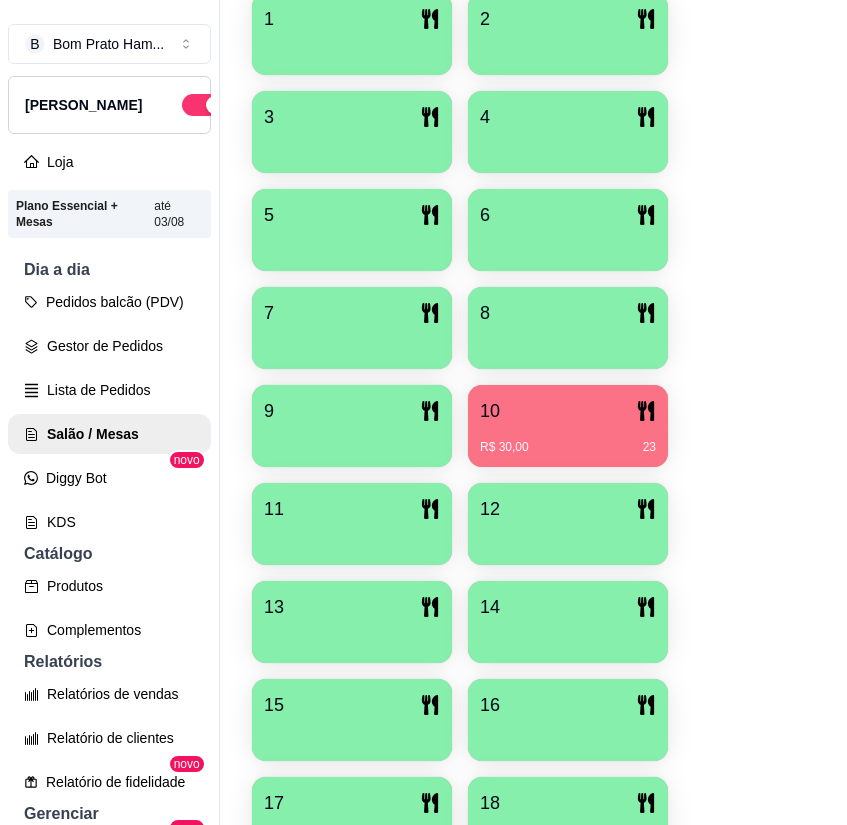 click on "R$ 30,00 23" at bounding box center (568, 440) 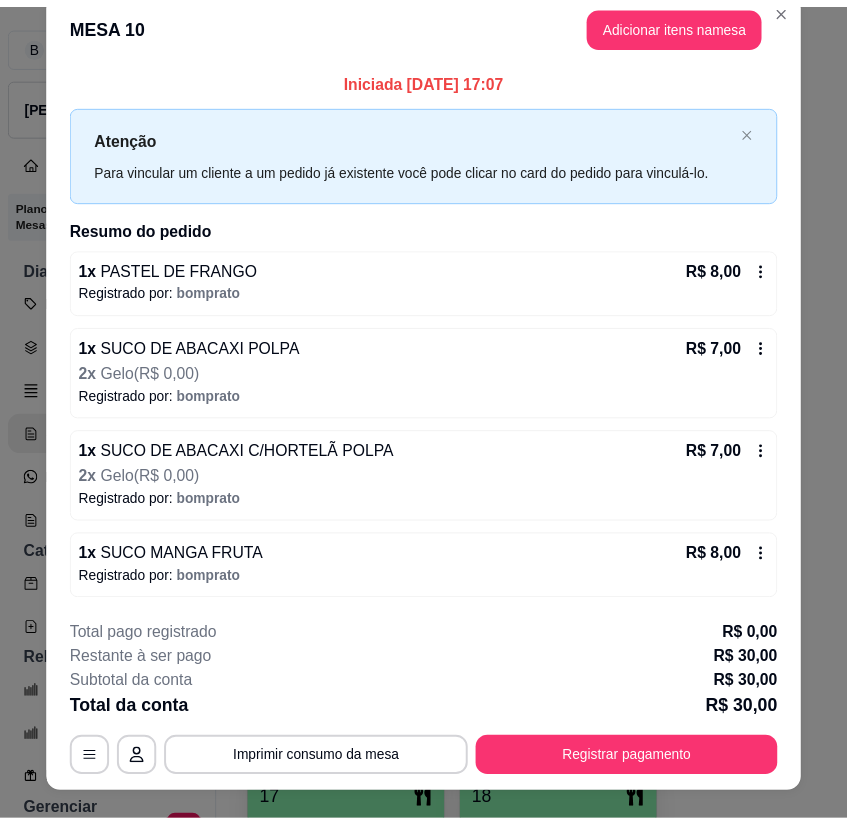 scroll, scrollTop: 0, scrollLeft: 0, axis: both 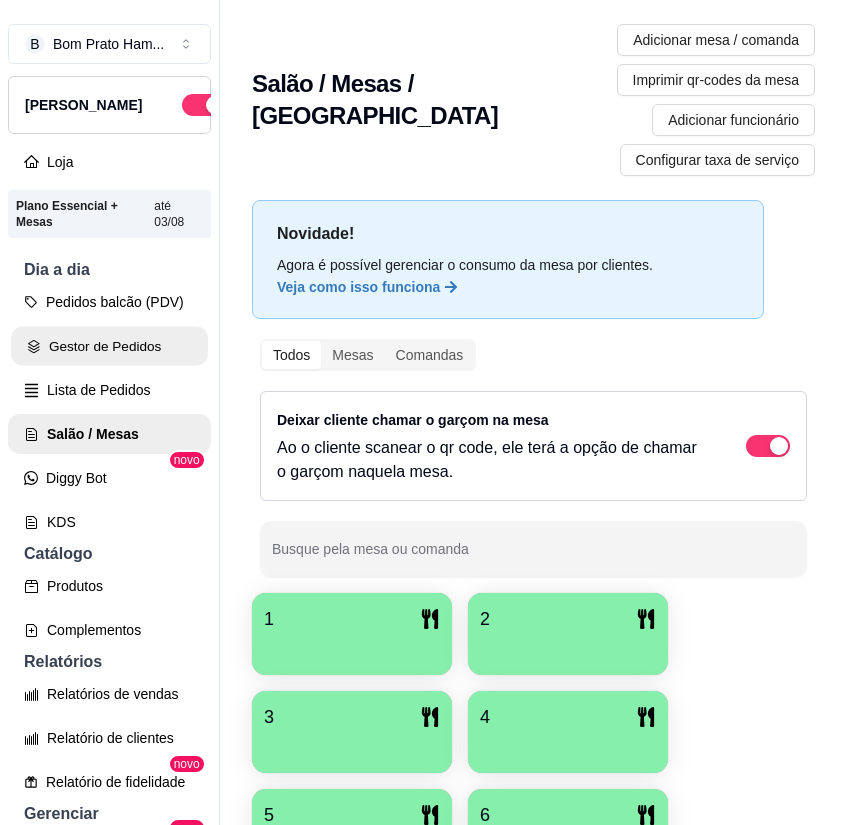 click on "Gestor de Pedidos" at bounding box center (109, 346) 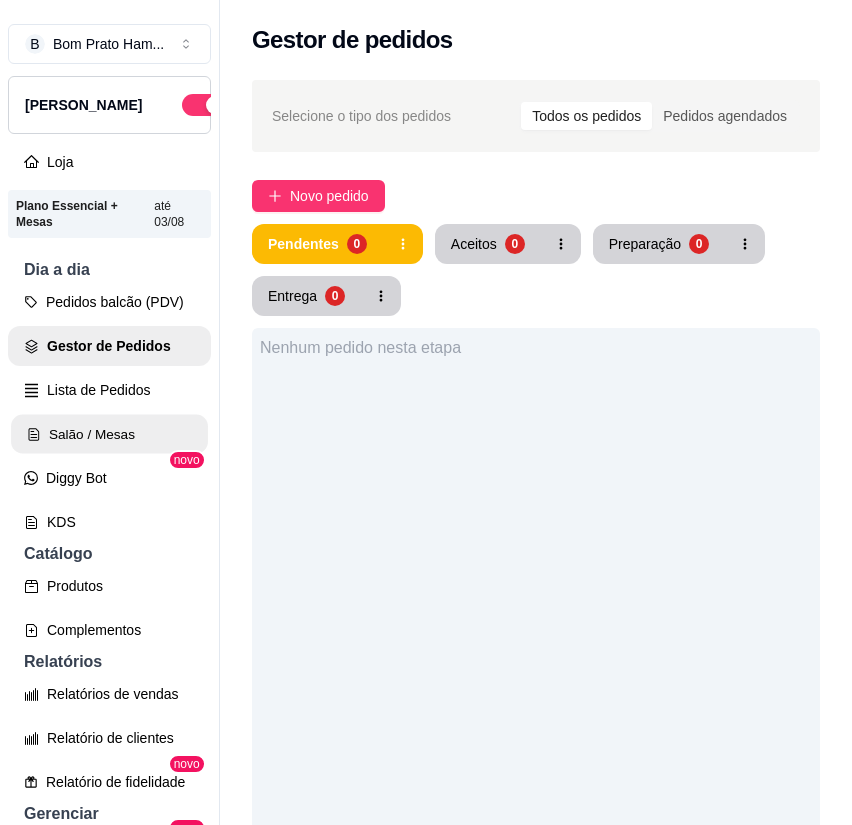 click on "Salão / Mesas" at bounding box center (109, 434) 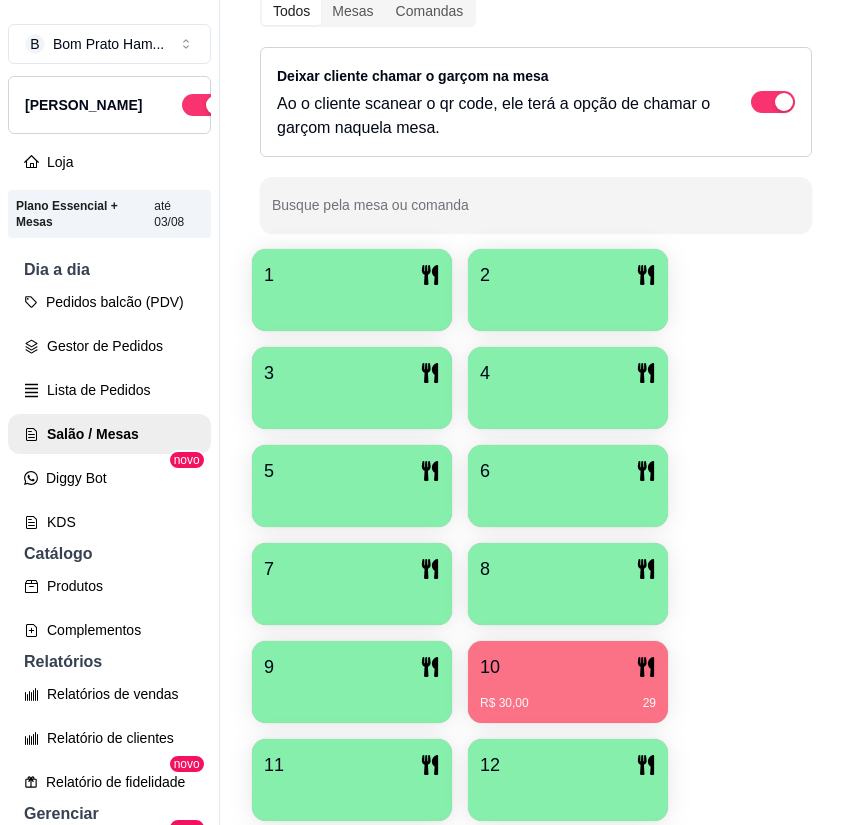 scroll, scrollTop: 400, scrollLeft: 0, axis: vertical 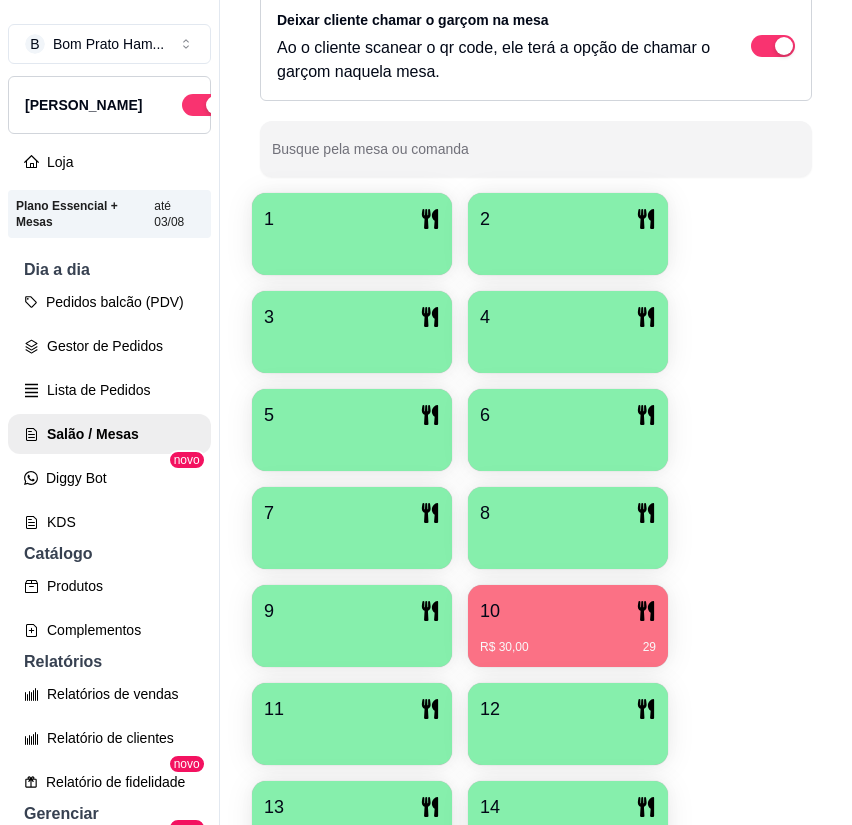 click on "R$ 30,00 29" at bounding box center (568, 640) 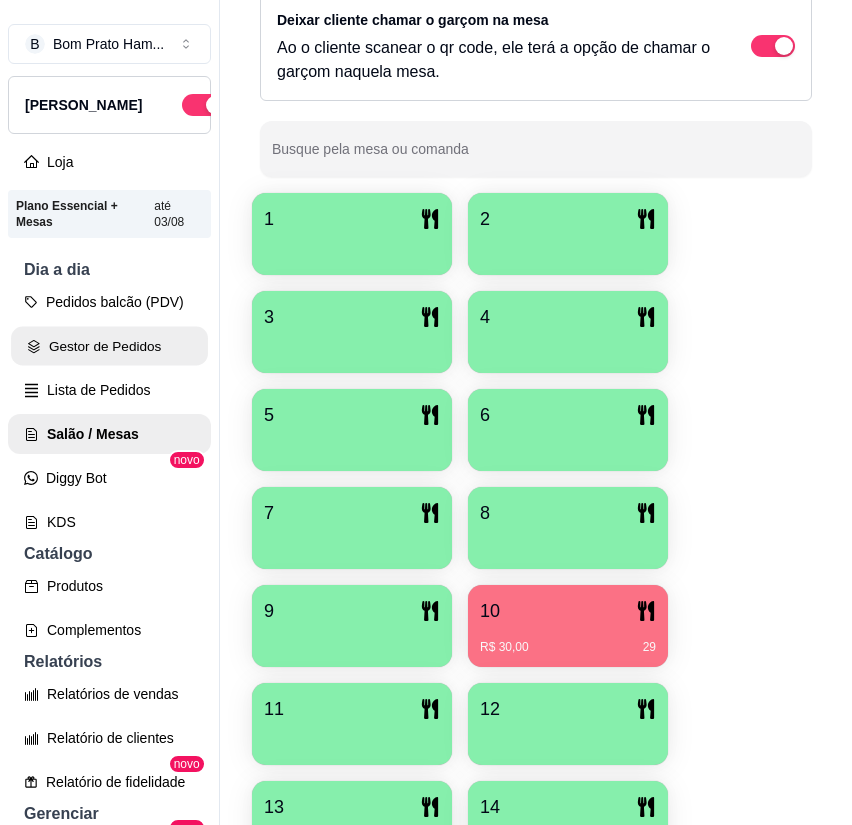 click on "Gestor de Pedidos" at bounding box center (109, 346) 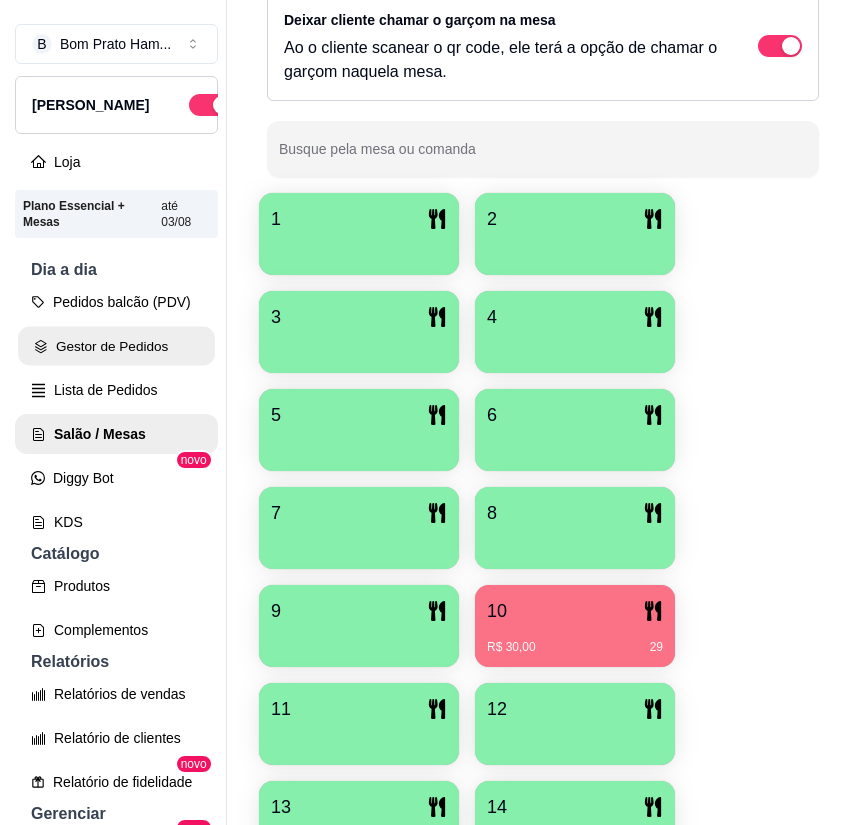 scroll, scrollTop: 0, scrollLeft: 0, axis: both 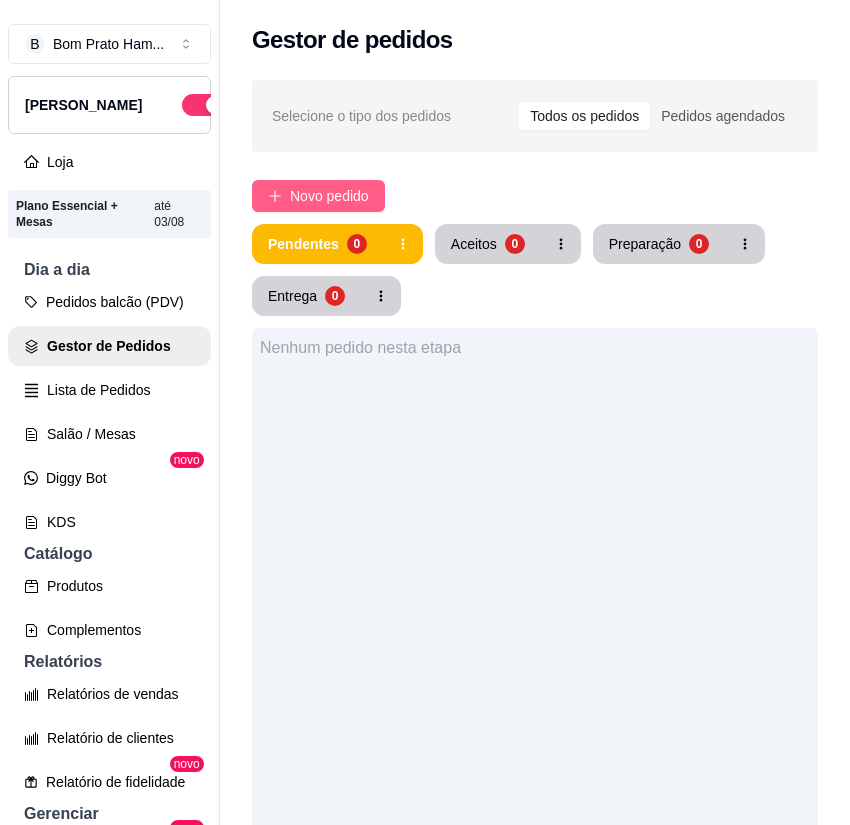 click on "Novo pedido" at bounding box center [329, 196] 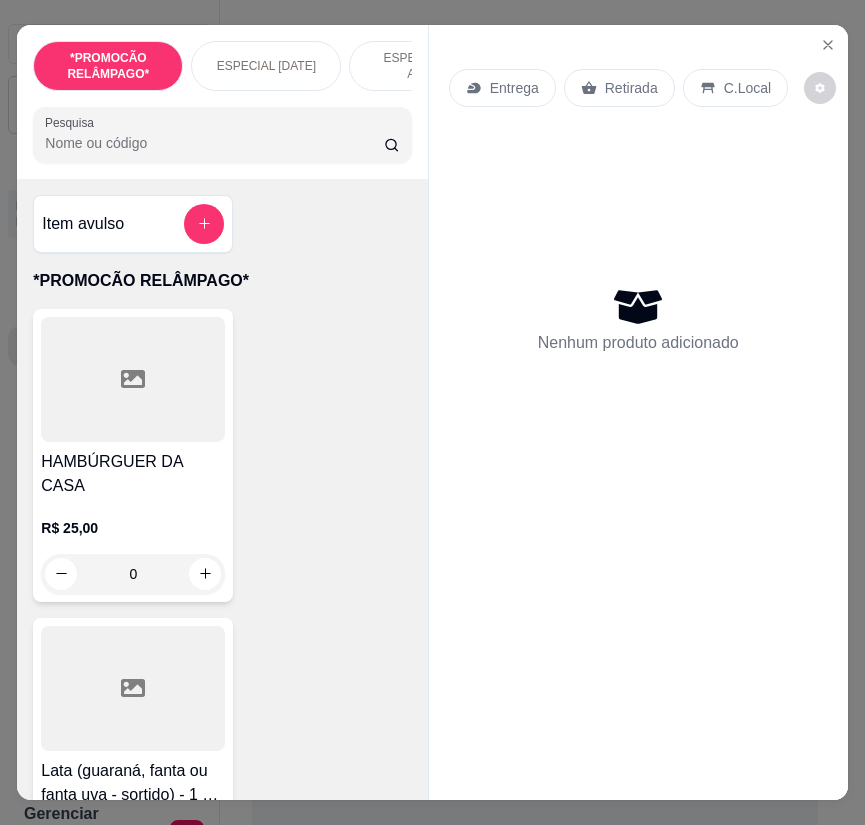 click on "Pesquisa" at bounding box center [214, 143] 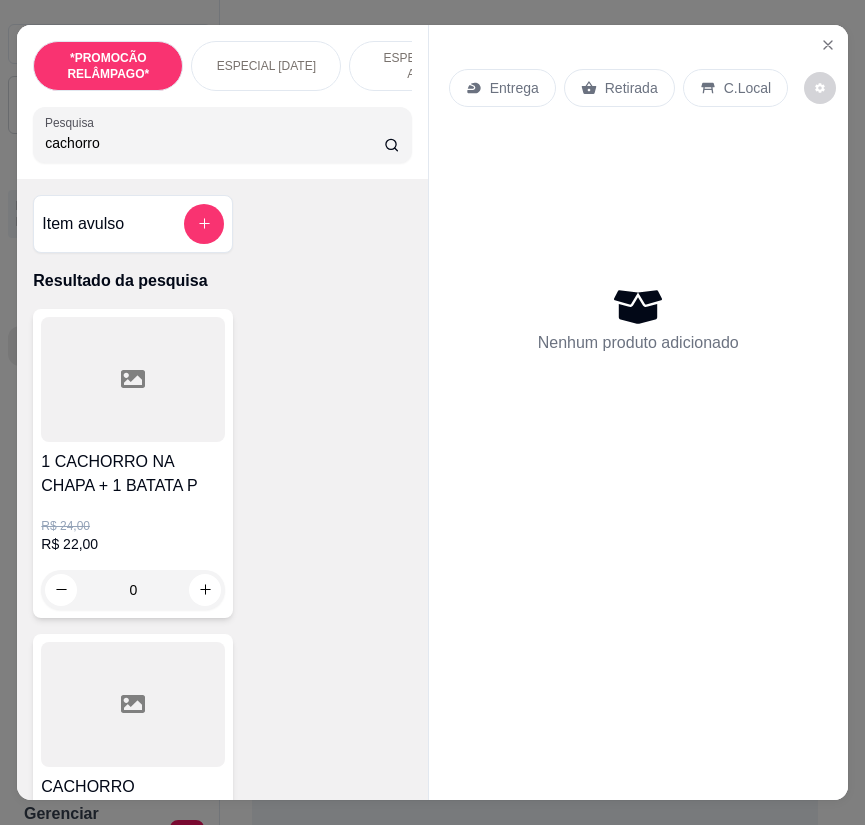type on "cachorro" 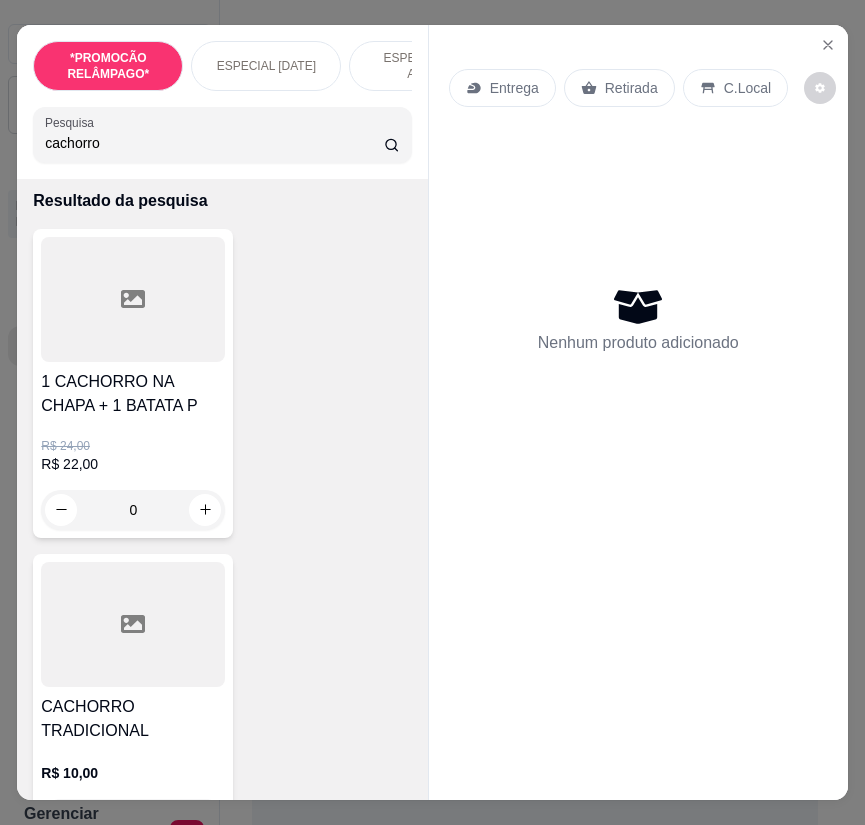 scroll, scrollTop: 200, scrollLeft: 0, axis: vertical 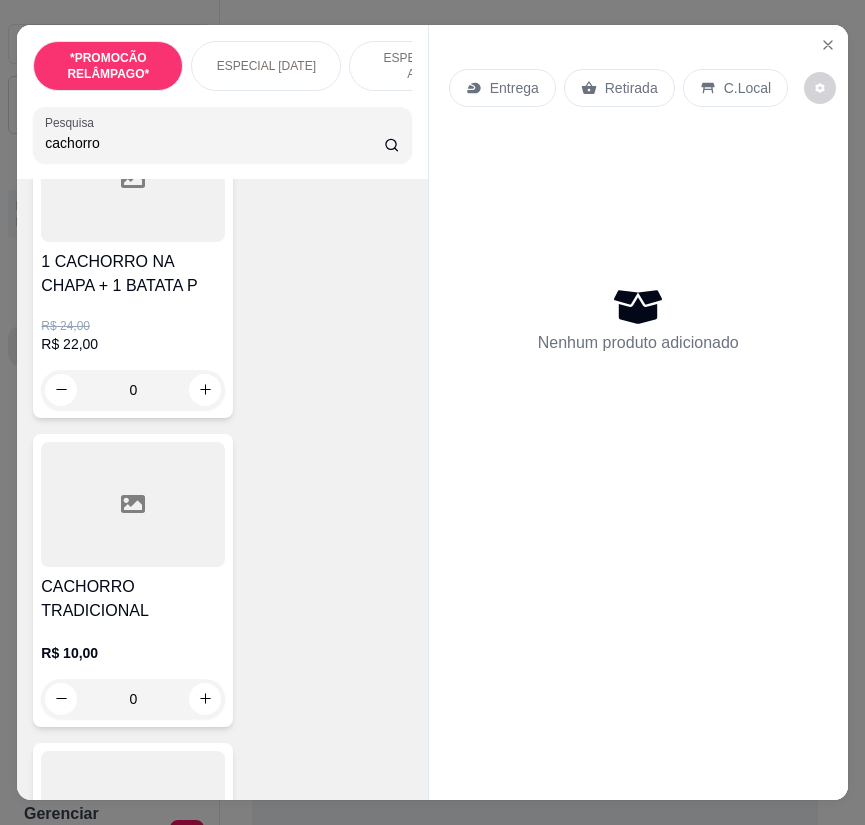 click on "CACHORRO TRADICIONAL" at bounding box center (133, 599) 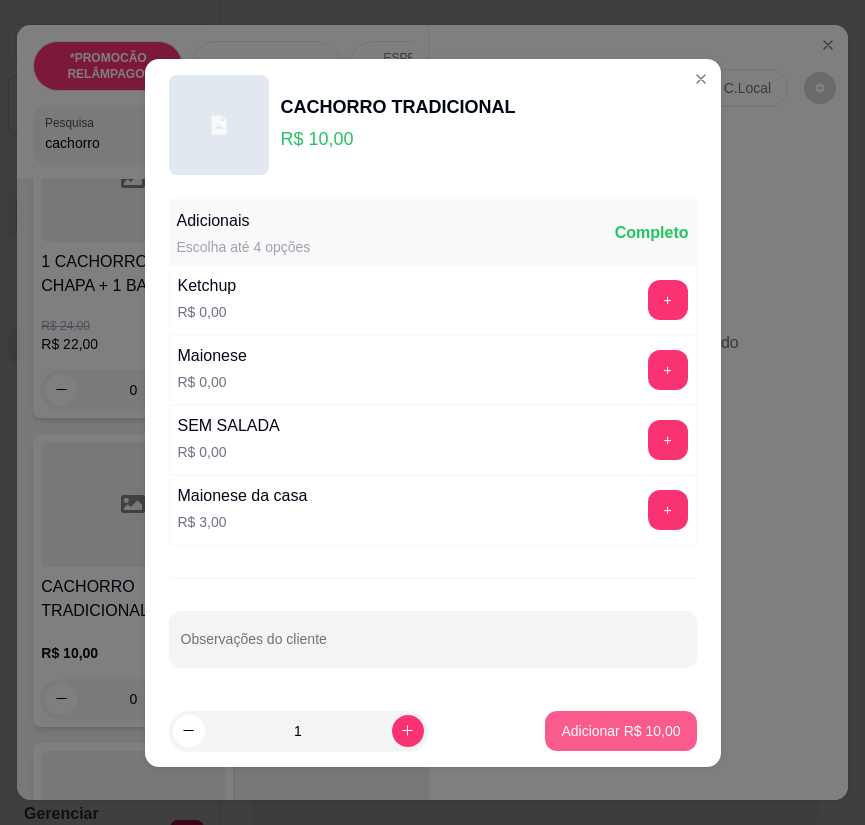 click on "Adicionar   R$ 10,00" at bounding box center [620, 731] 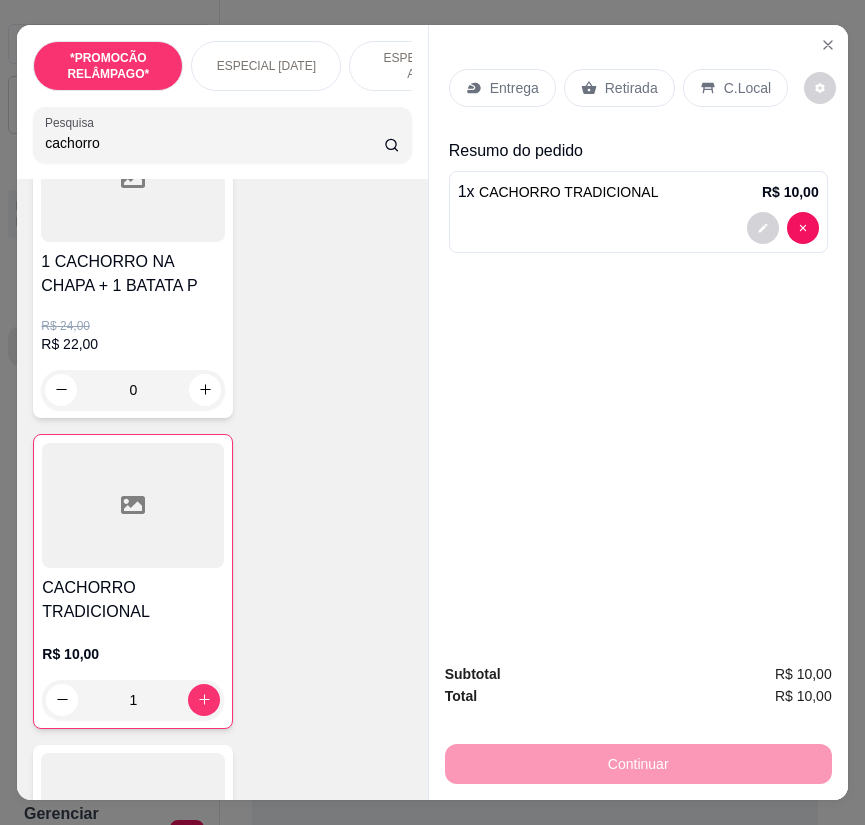 click on "Entrega" at bounding box center [502, 88] 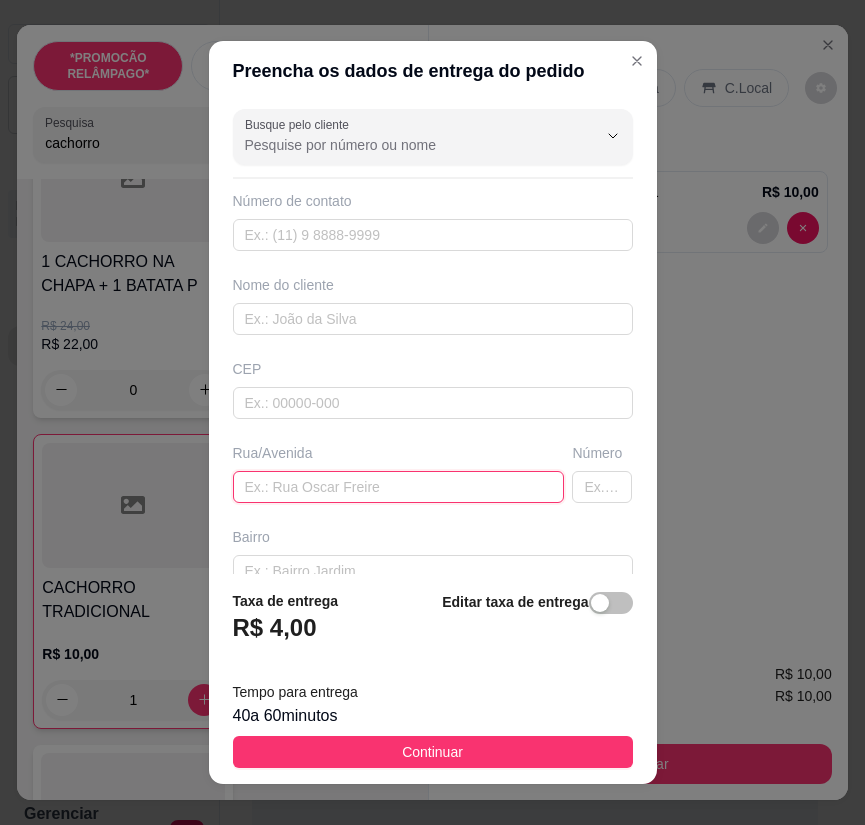 paste on "[STREET_ADDRESS][PERSON_NAME]" 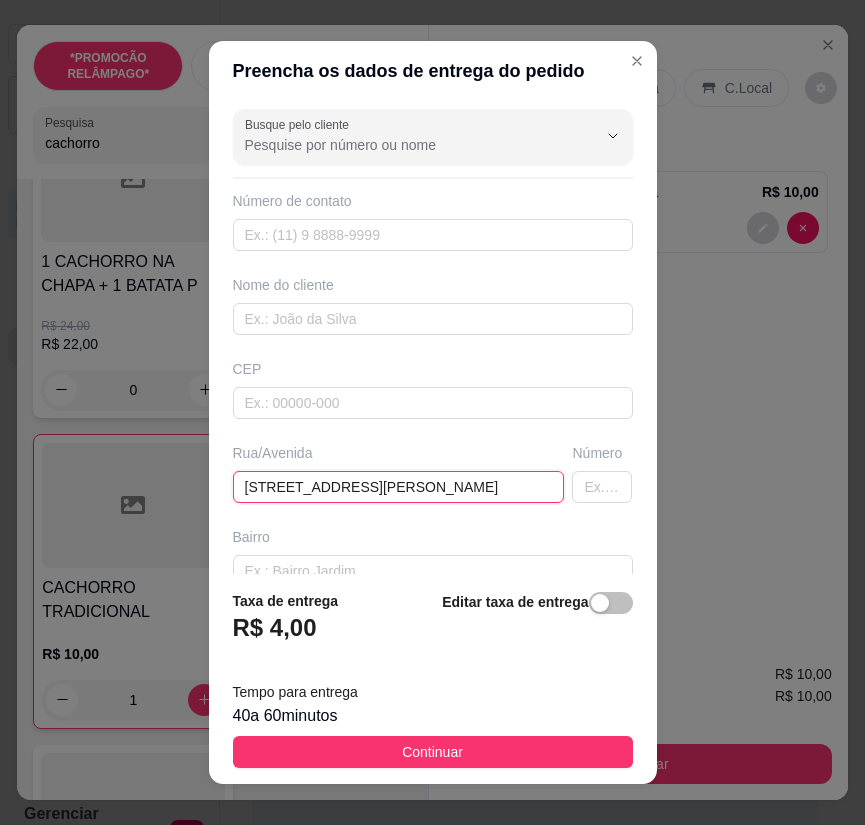 type on "[STREET_ADDRESS][PERSON_NAME]" 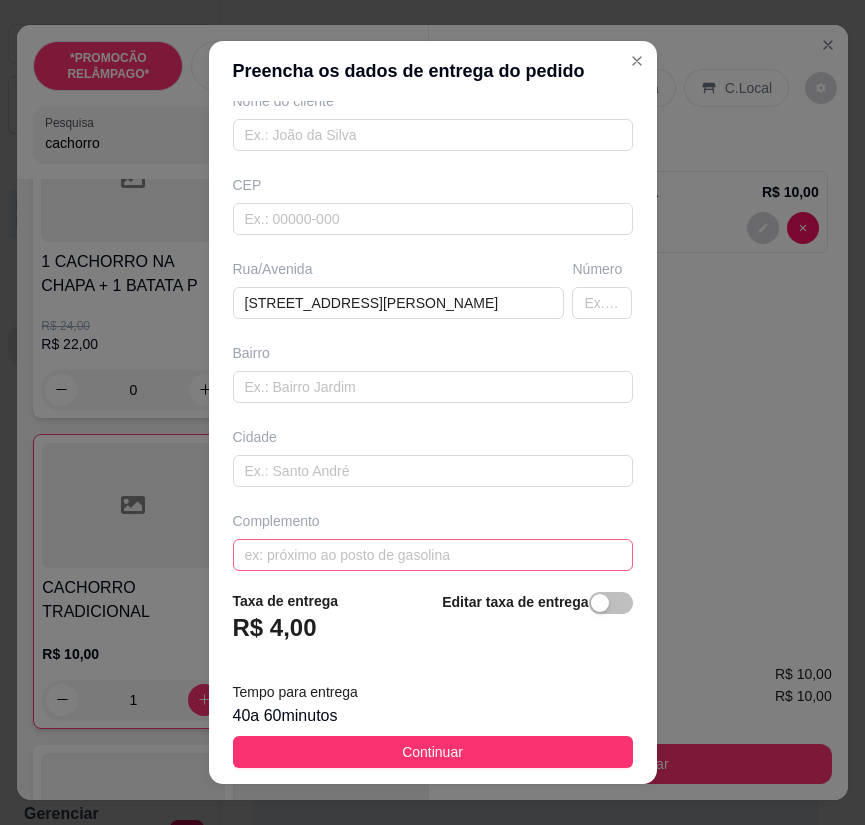 scroll, scrollTop: 201, scrollLeft: 0, axis: vertical 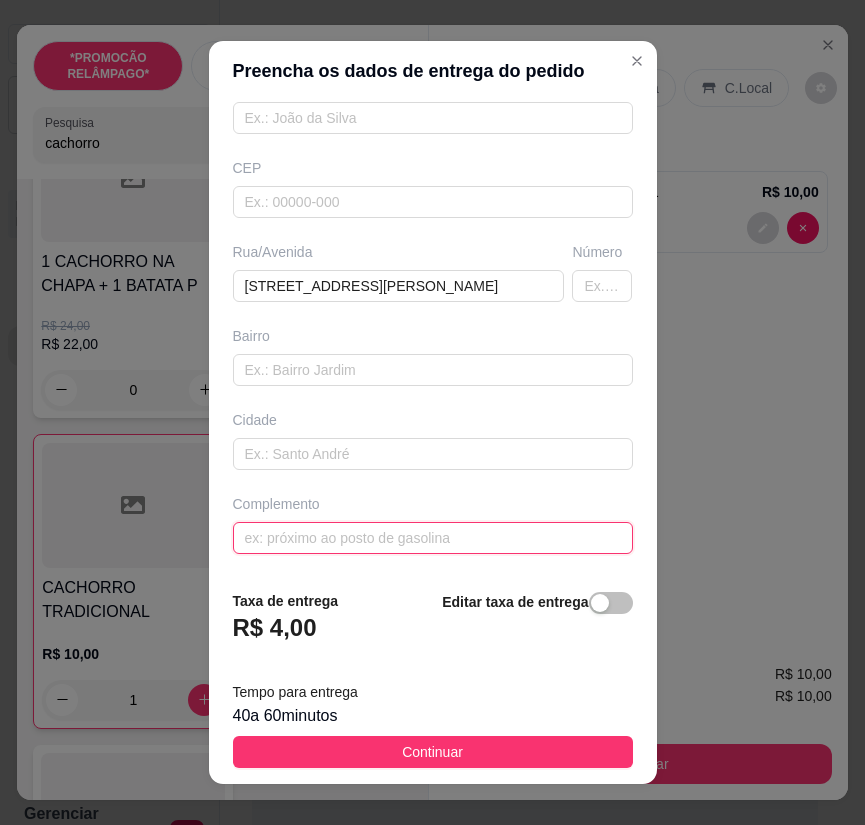 paste on "depois da pizzaria do Telles primeira esquerda" 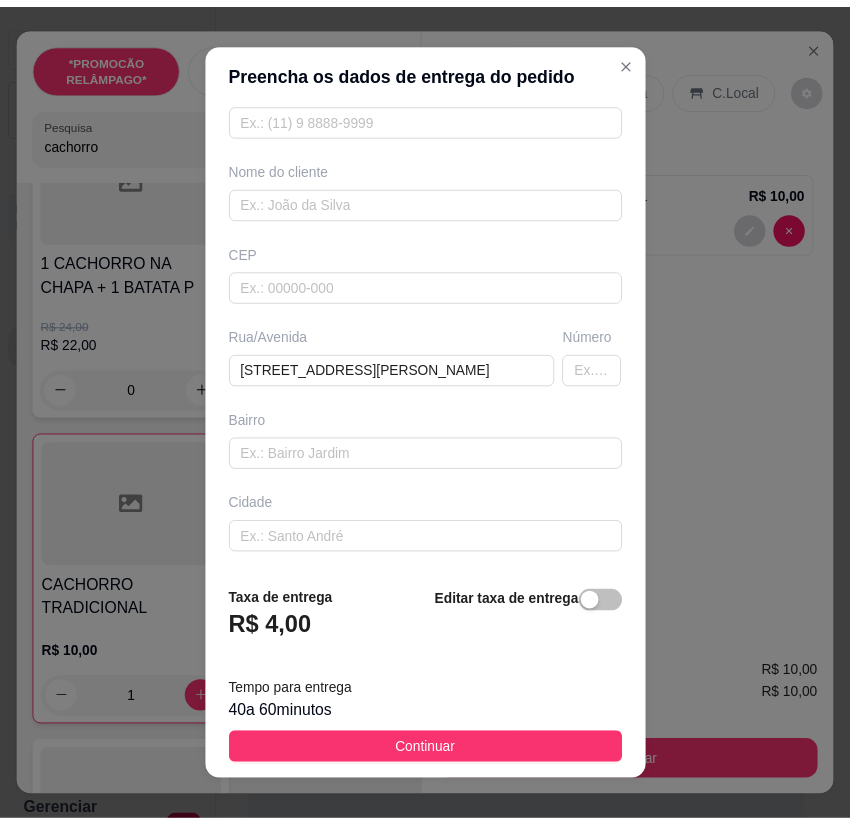 scroll, scrollTop: 0, scrollLeft: 0, axis: both 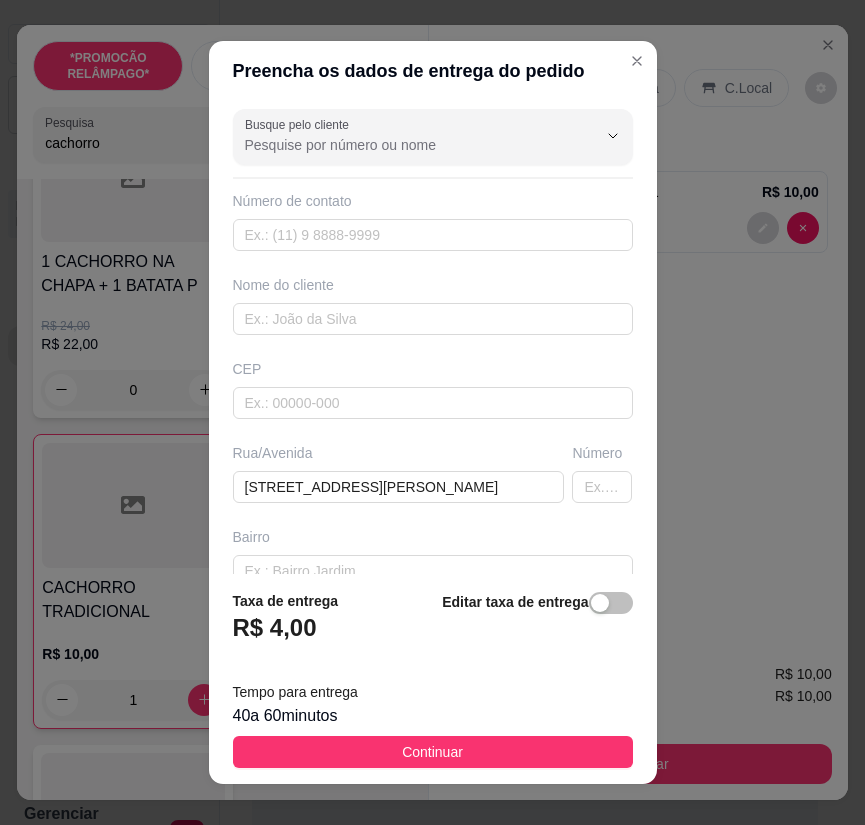 type on "depois da pizzaria do Telles primeira esquerda" 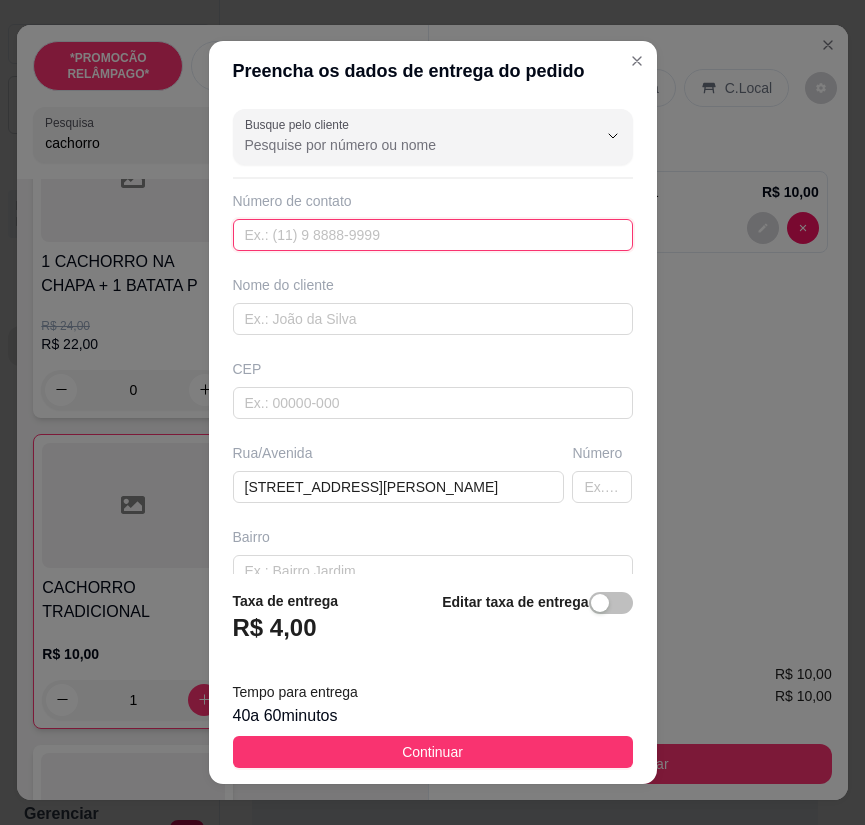 paste on "[PHONE_NUMBER]" 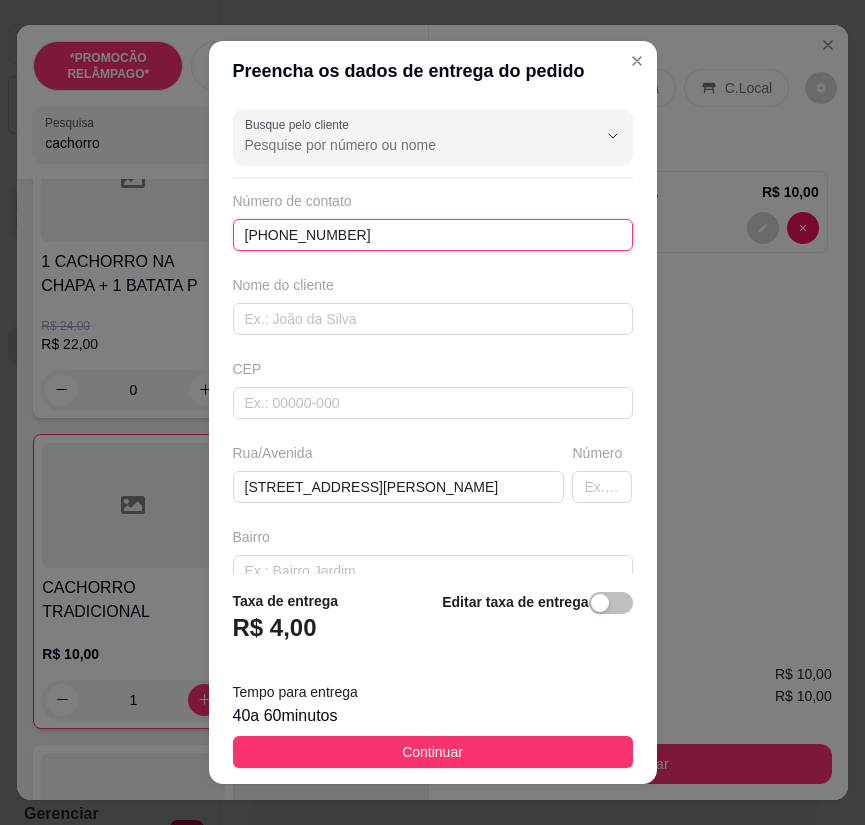 type on "[PHONE_NUMBER]" 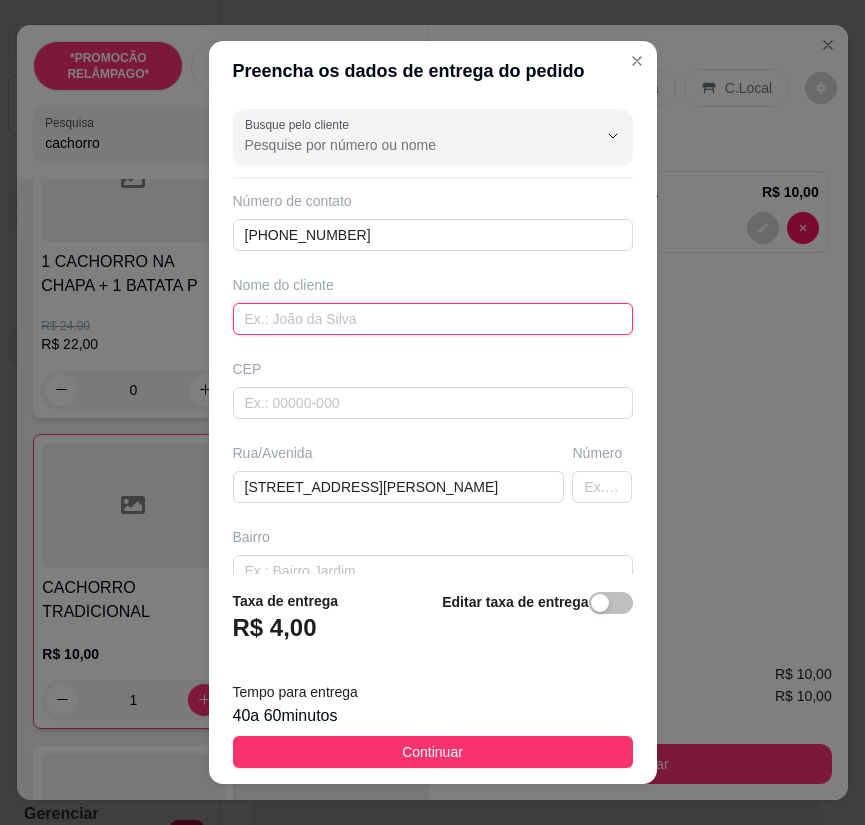 paste on "Cleidinha" 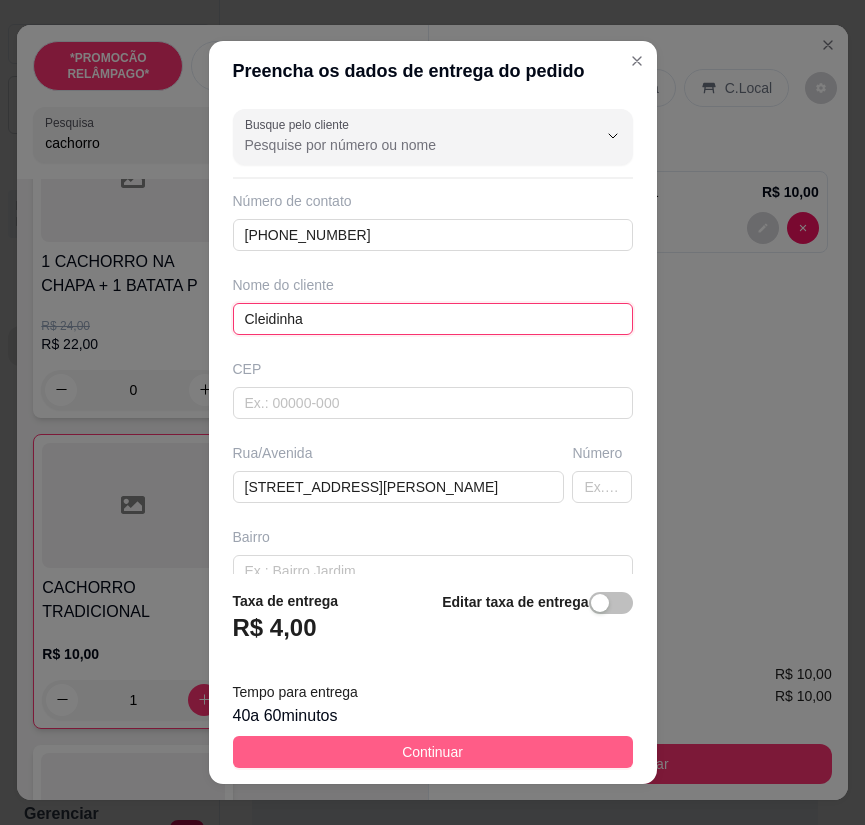 type on "Cleidinha" 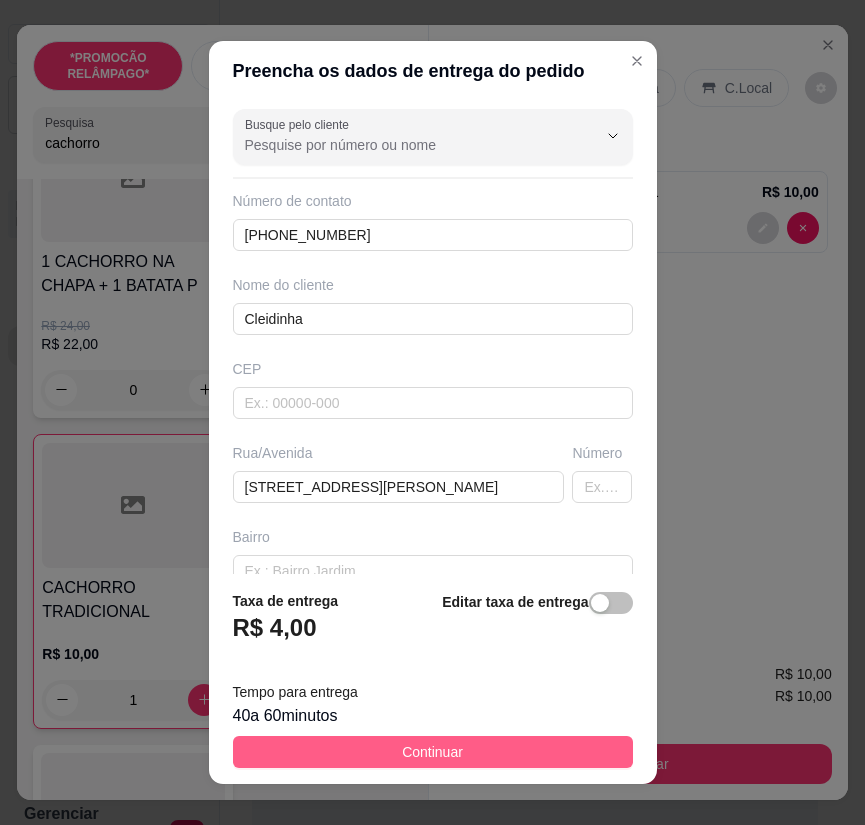 click on "Continuar" at bounding box center [433, 752] 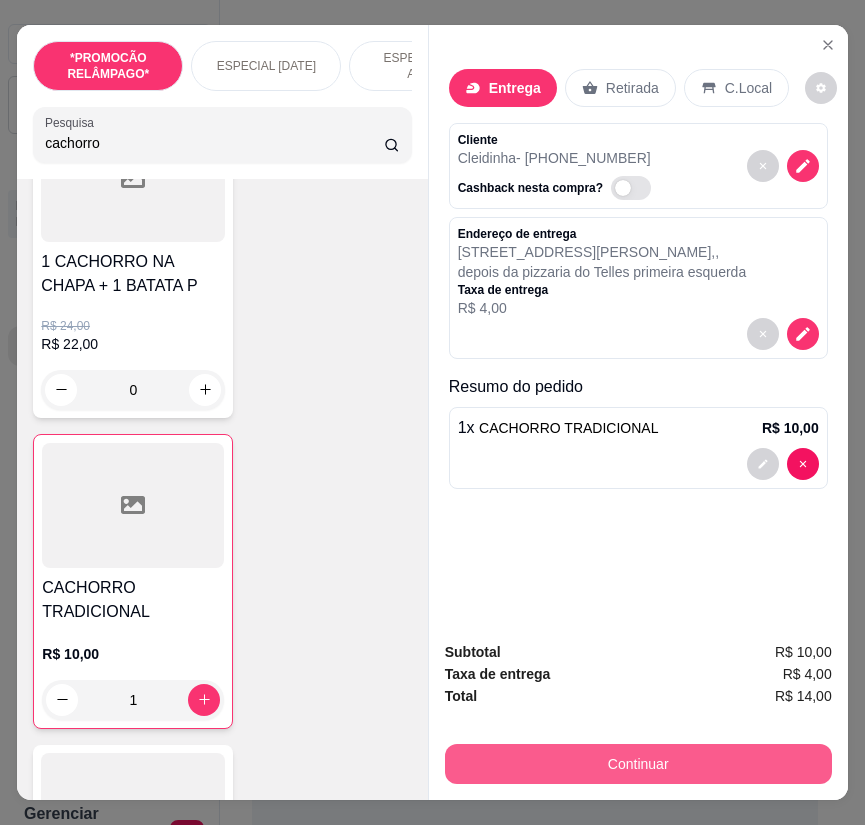 click on "Continuar" at bounding box center (638, 764) 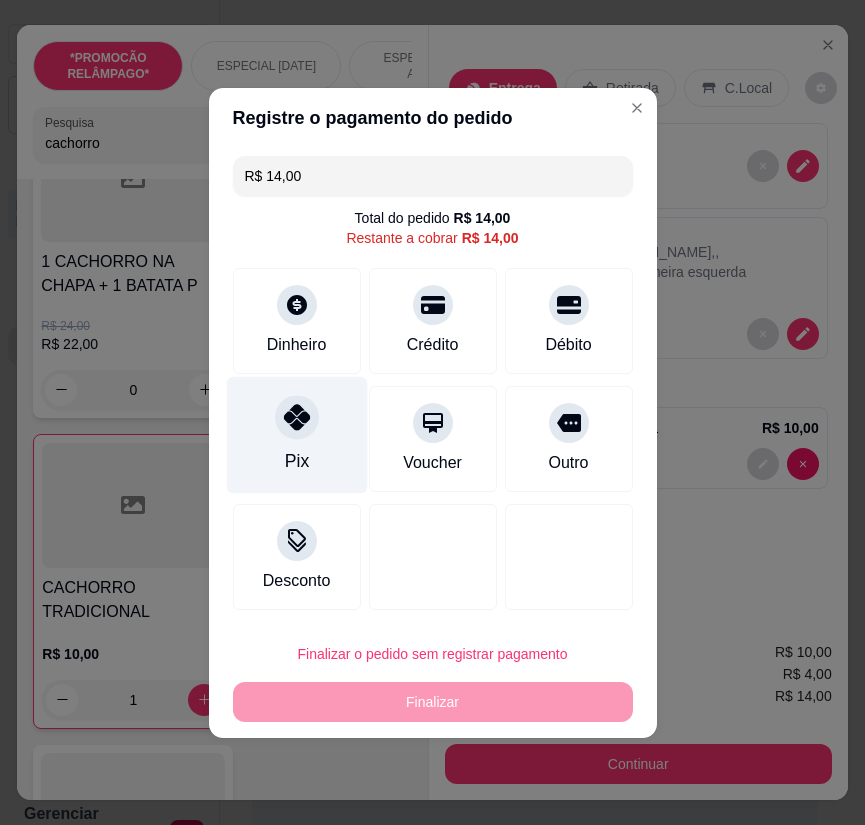 click 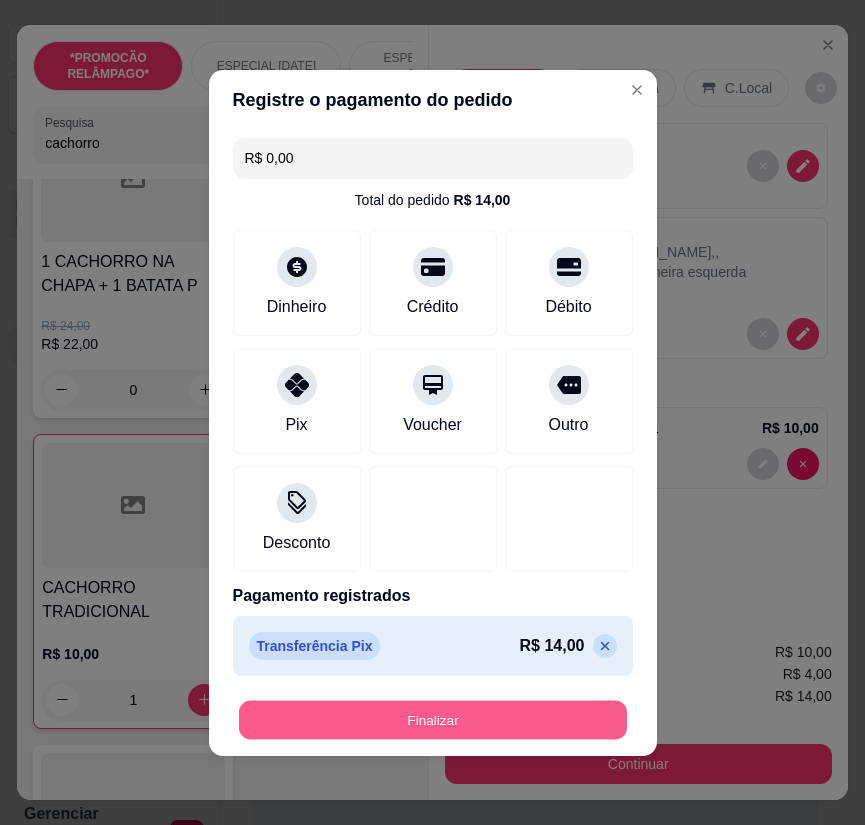 click on "Finalizar" at bounding box center (433, 719) 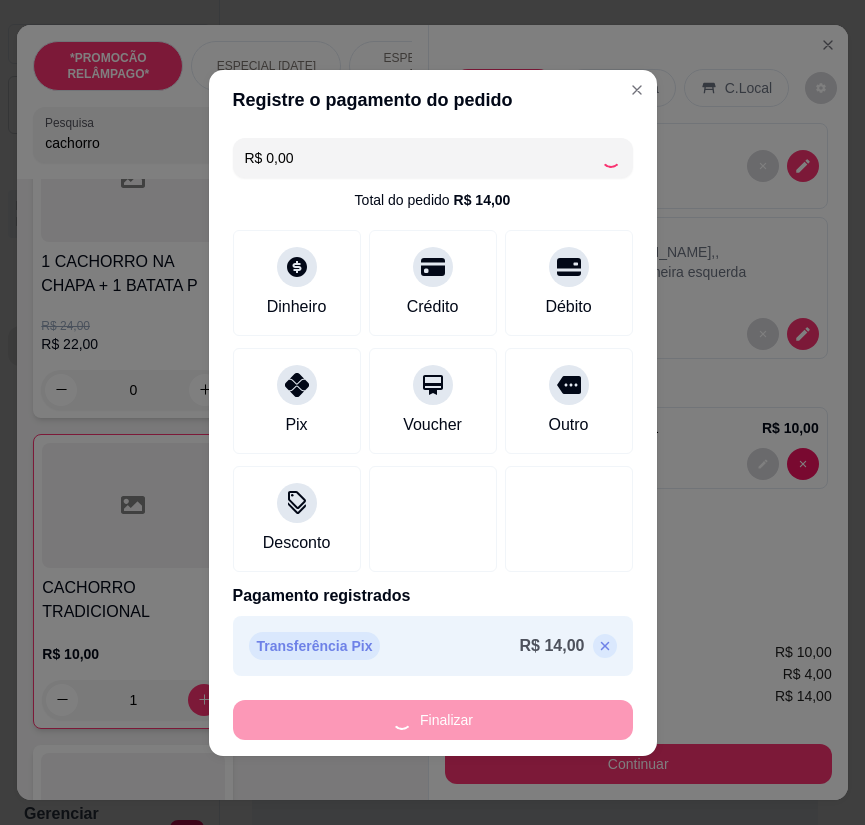 type on "0" 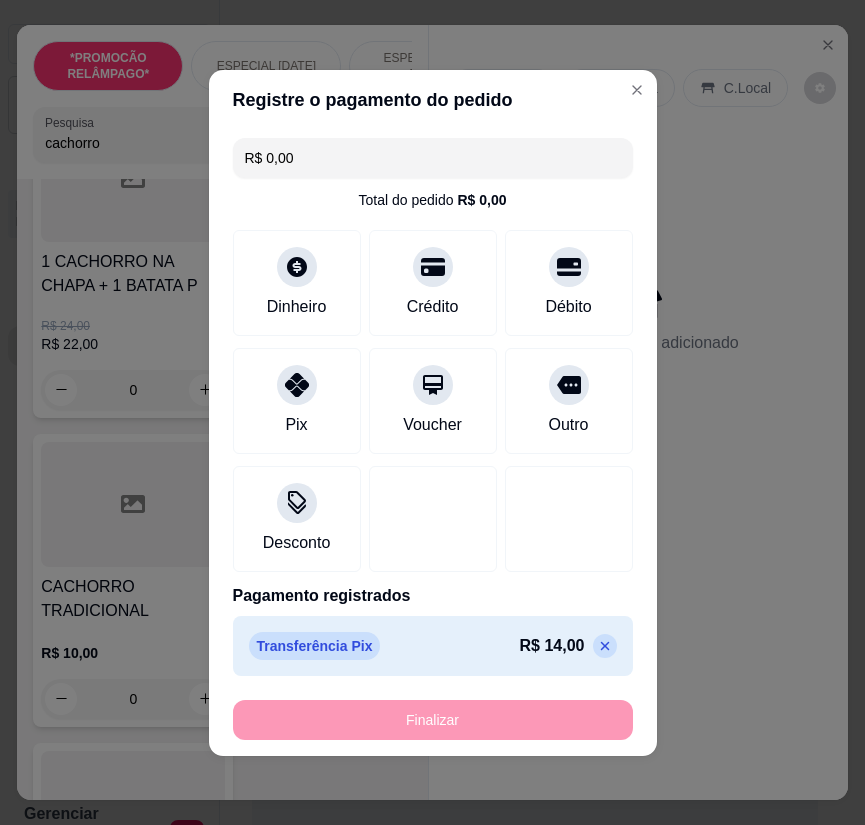 type on "-R$ 14,00" 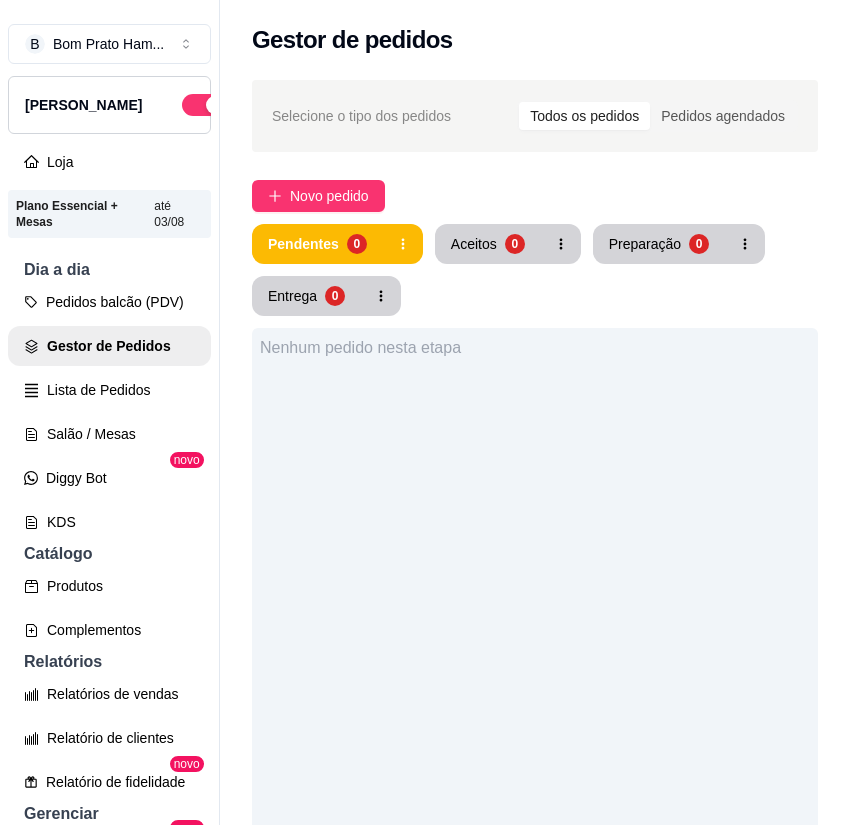 click on "Nenhum pedido nesta etapa" at bounding box center [535, 740] 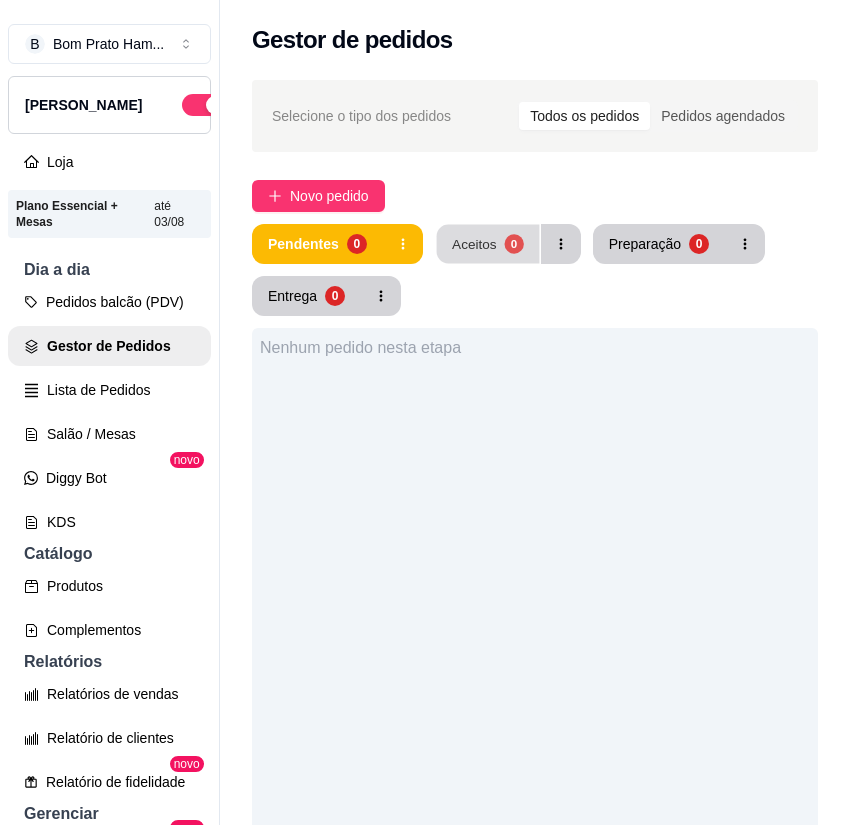 click on "0" at bounding box center [513, 243] 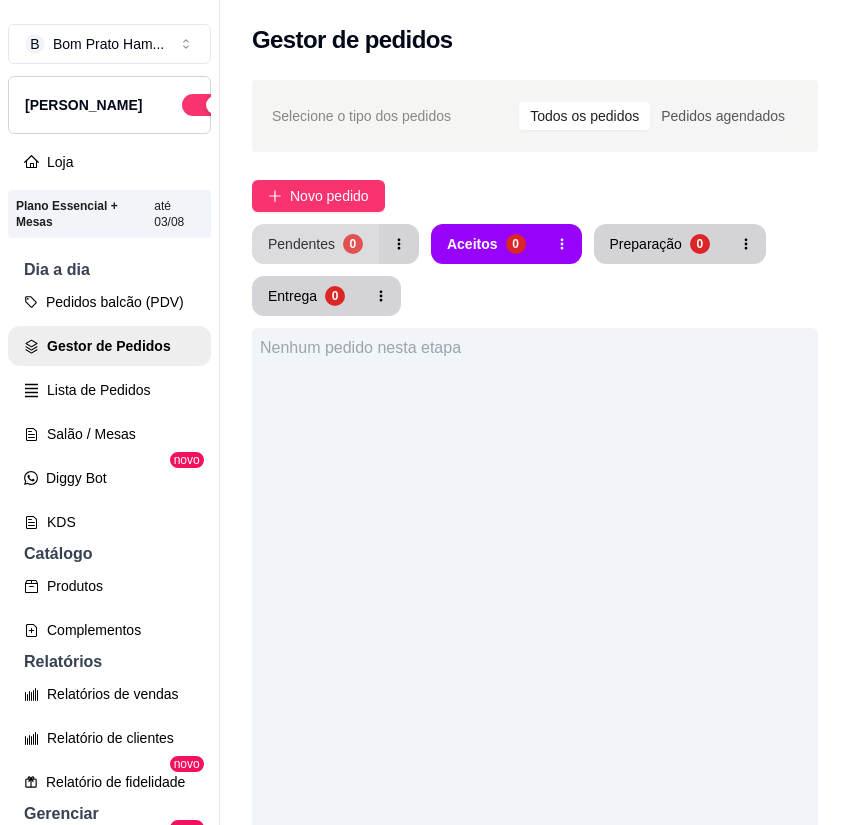click on "0" at bounding box center (353, 244) 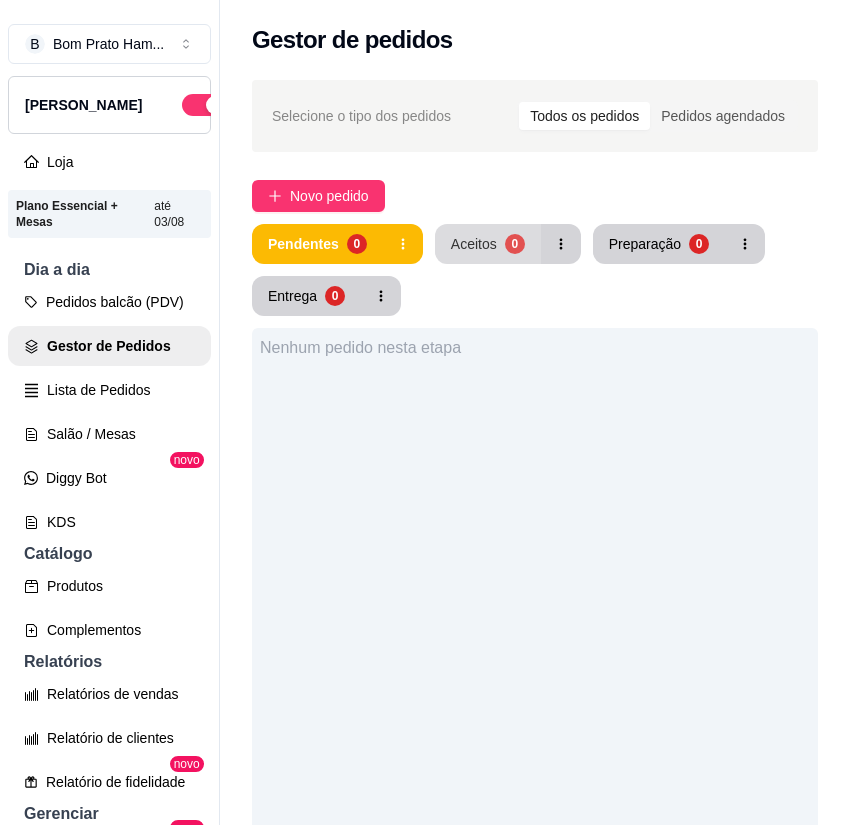click on "0" at bounding box center [515, 244] 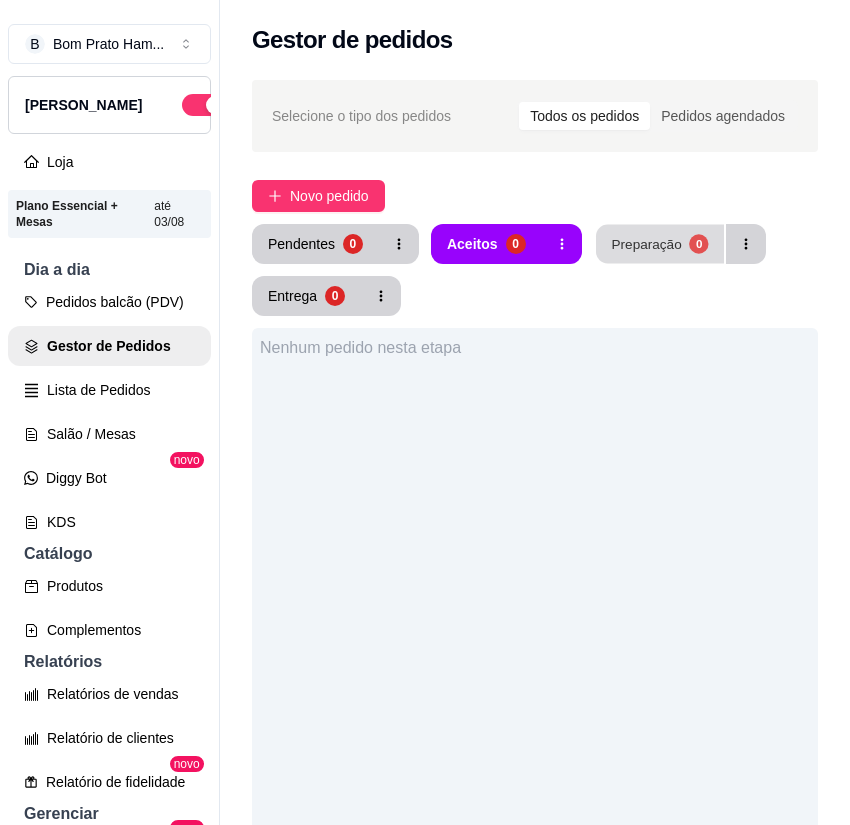 click on "Preparação" at bounding box center [646, 243] 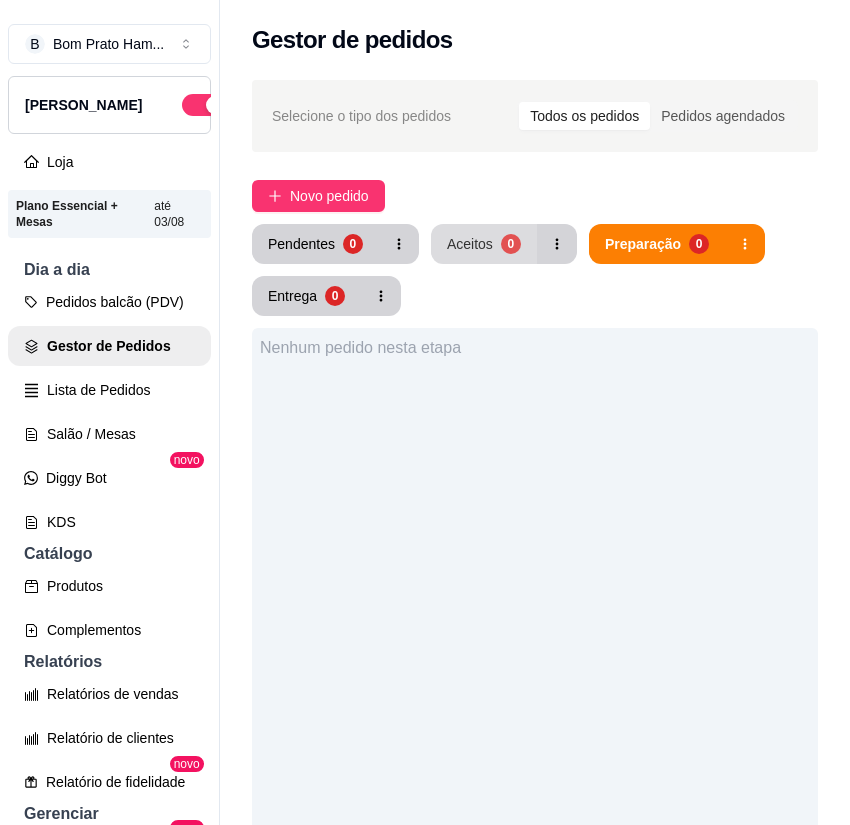 click on "Aceitos 0" at bounding box center [484, 244] 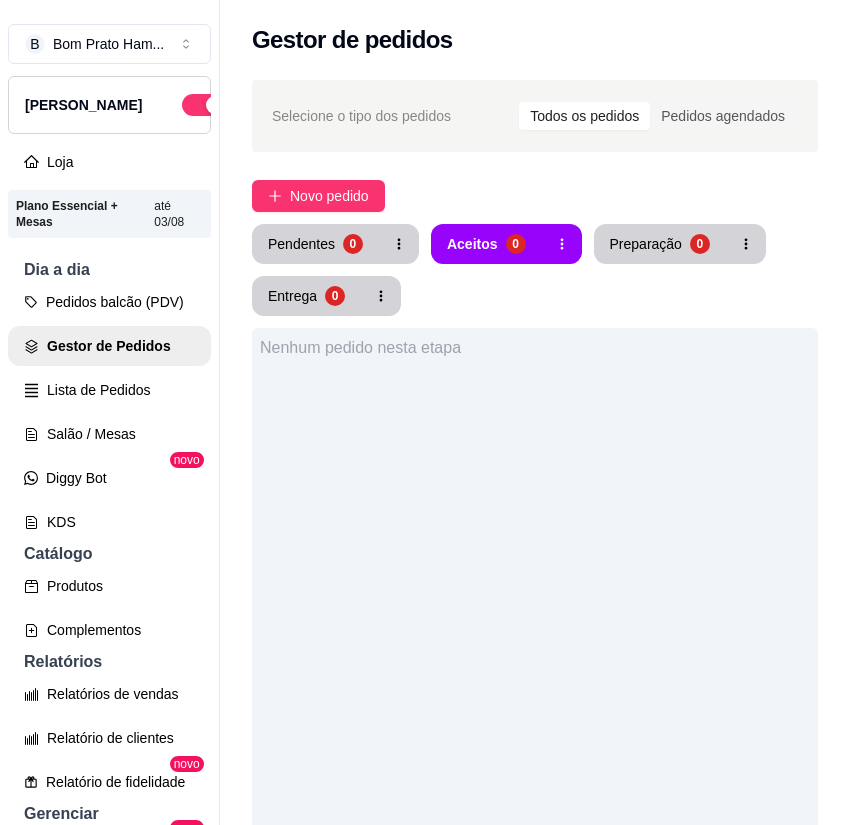 type 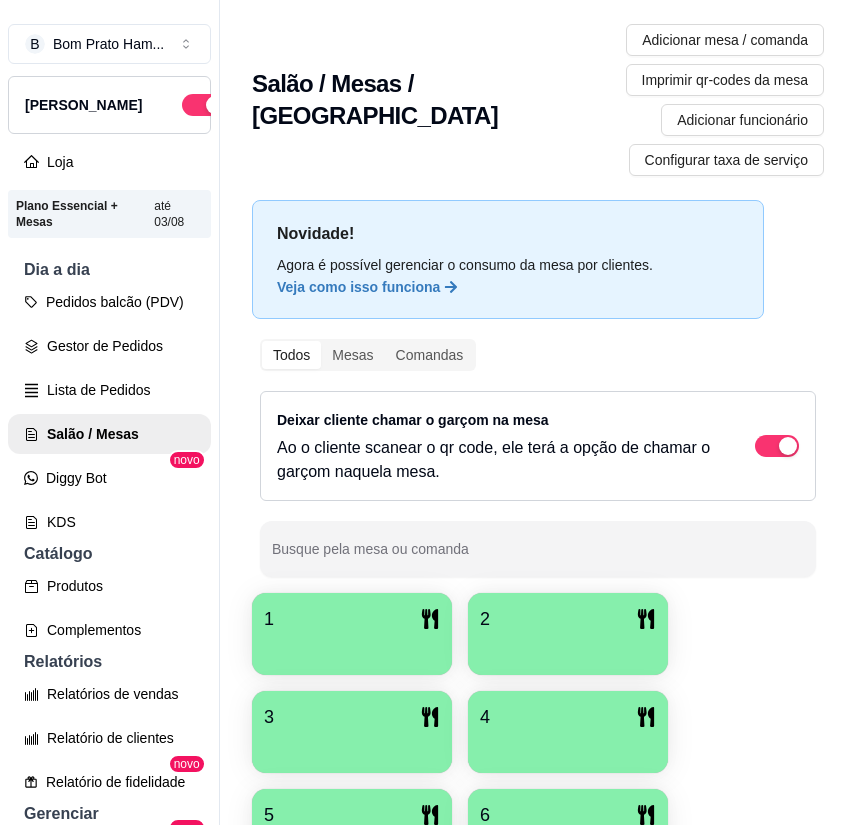scroll, scrollTop: 0, scrollLeft: 0, axis: both 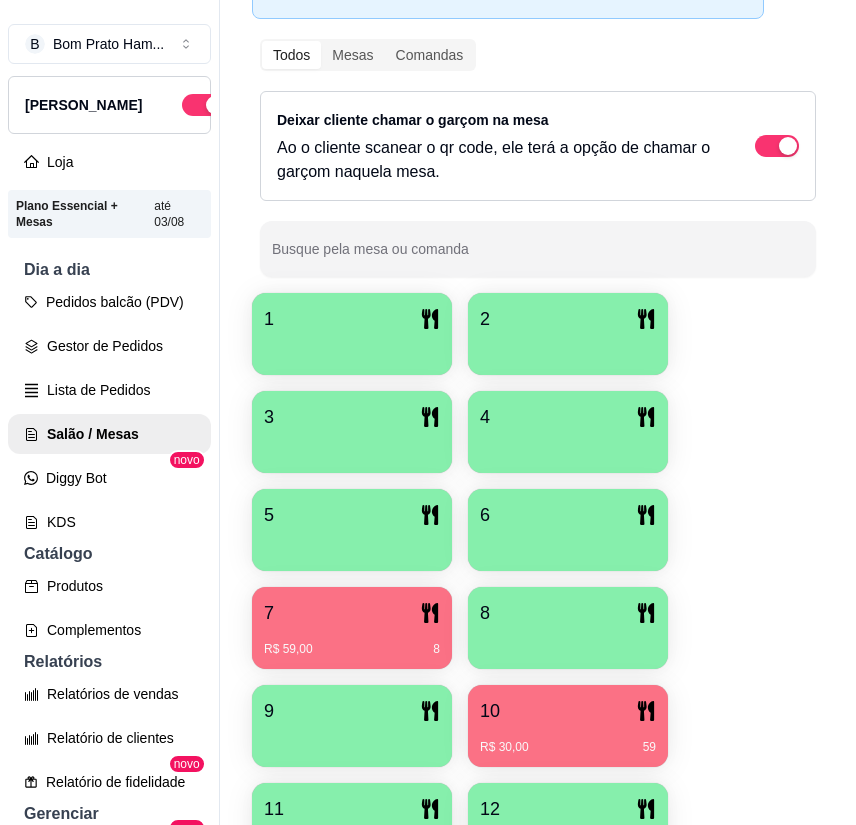 click on "10" at bounding box center [568, 711] 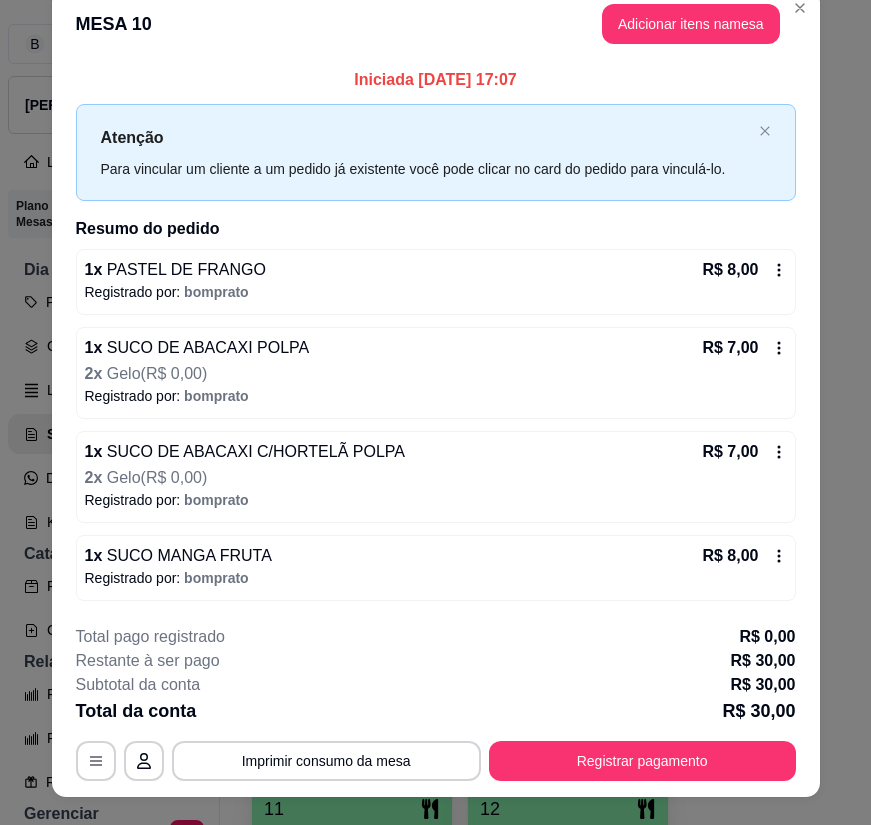 scroll, scrollTop: 0, scrollLeft: 0, axis: both 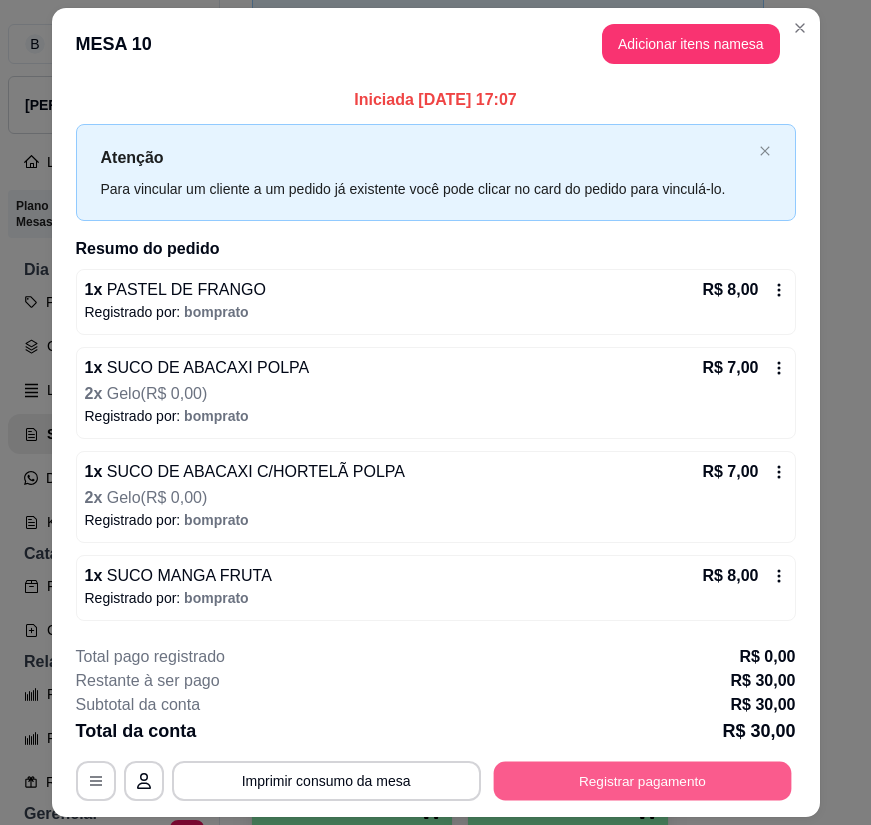 click on "Registrar pagamento" at bounding box center [642, 781] 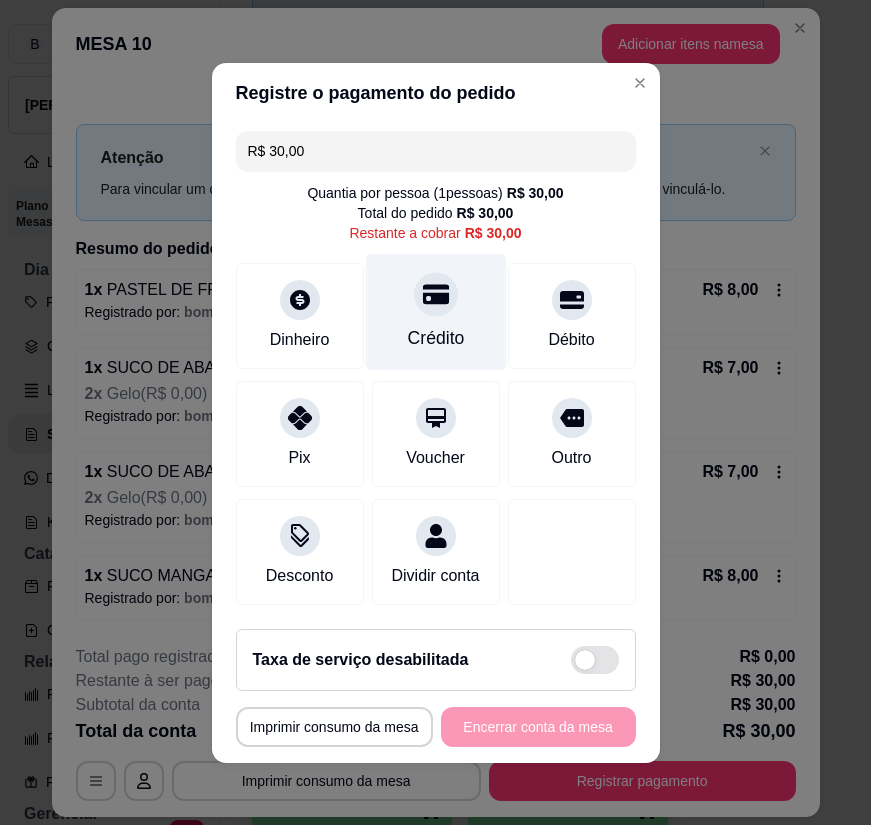 click on "Crédito" at bounding box center (435, 338) 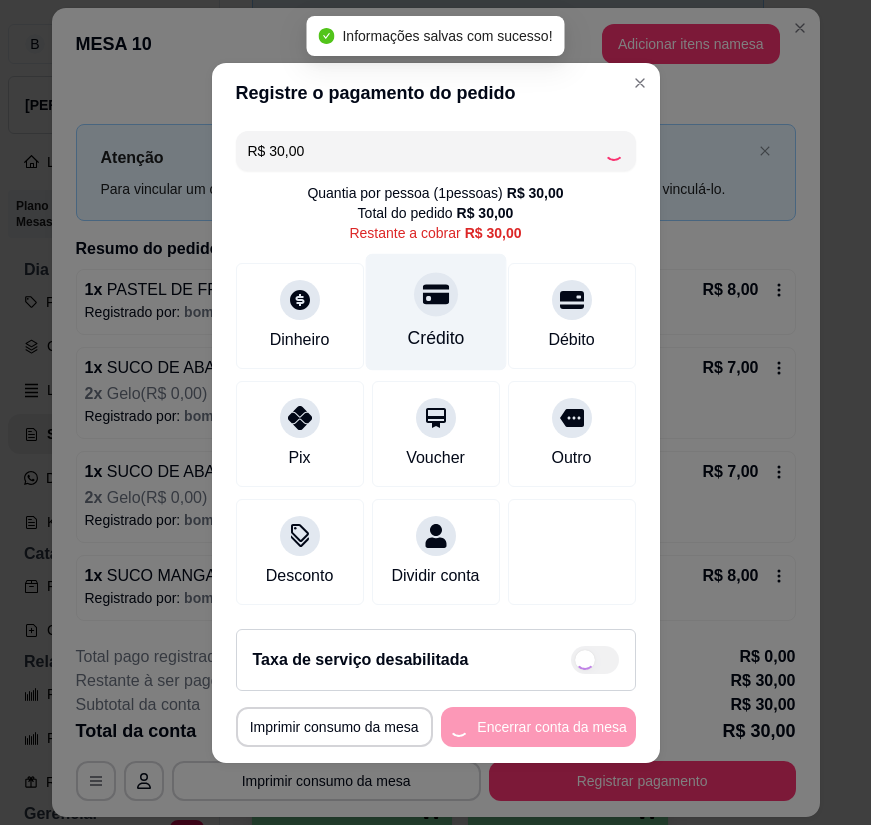 type on "R$ 0,00" 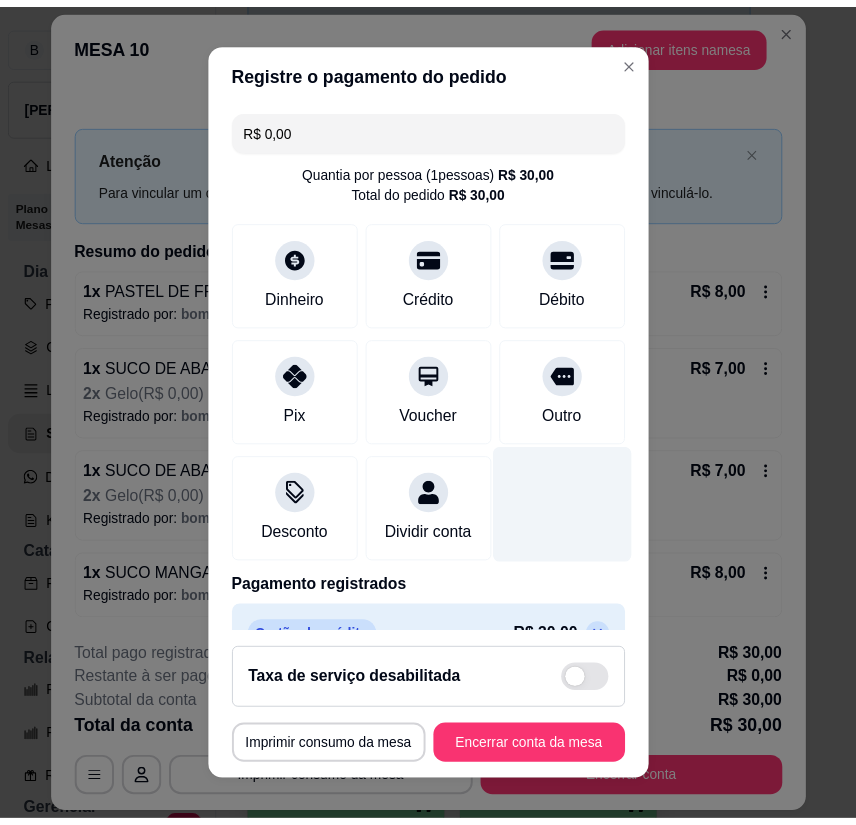 scroll, scrollTop: 65, scrollLeft: 0, axis: vertical 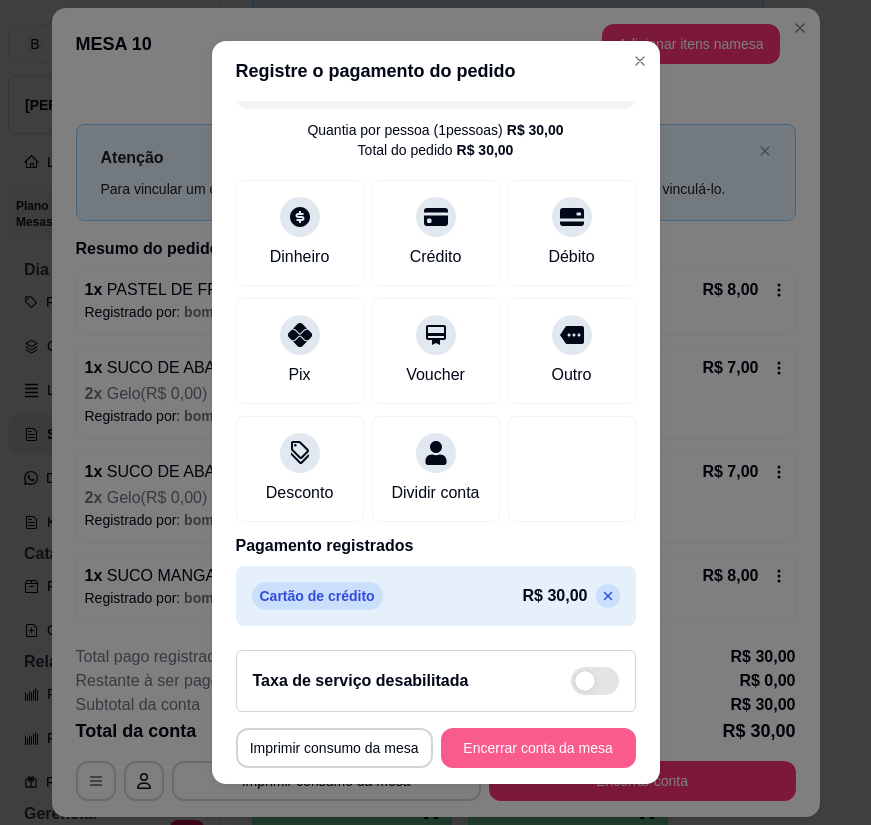 click on "Encerrar conta da mesa" at bounding box center (538, 748) 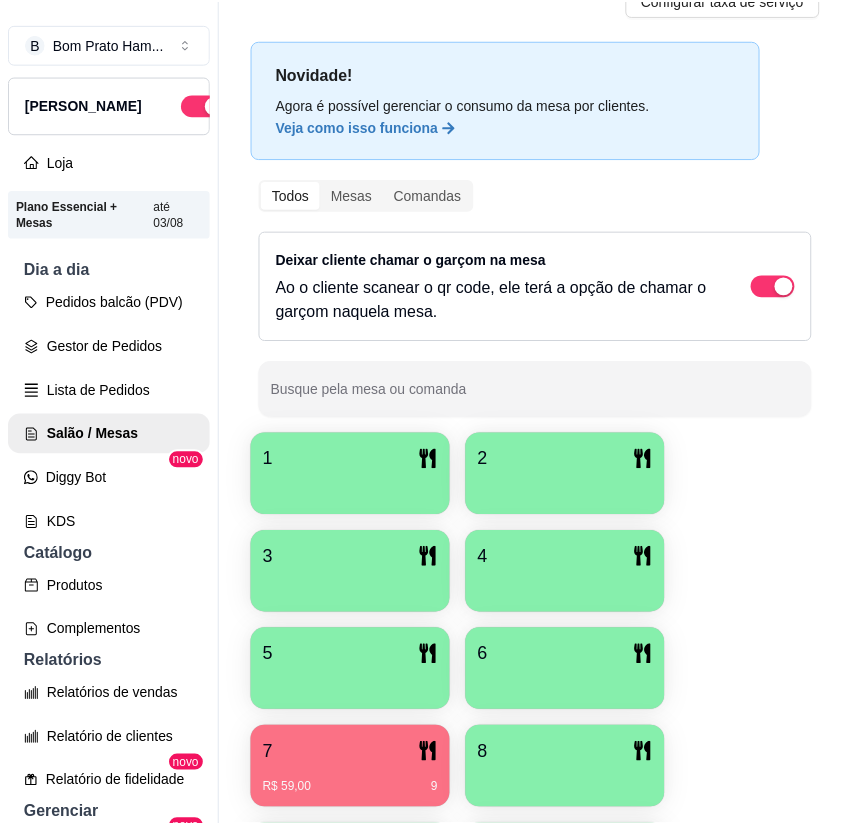 scroll, scrollTop: 0, scrollLeft: 0, axis: both 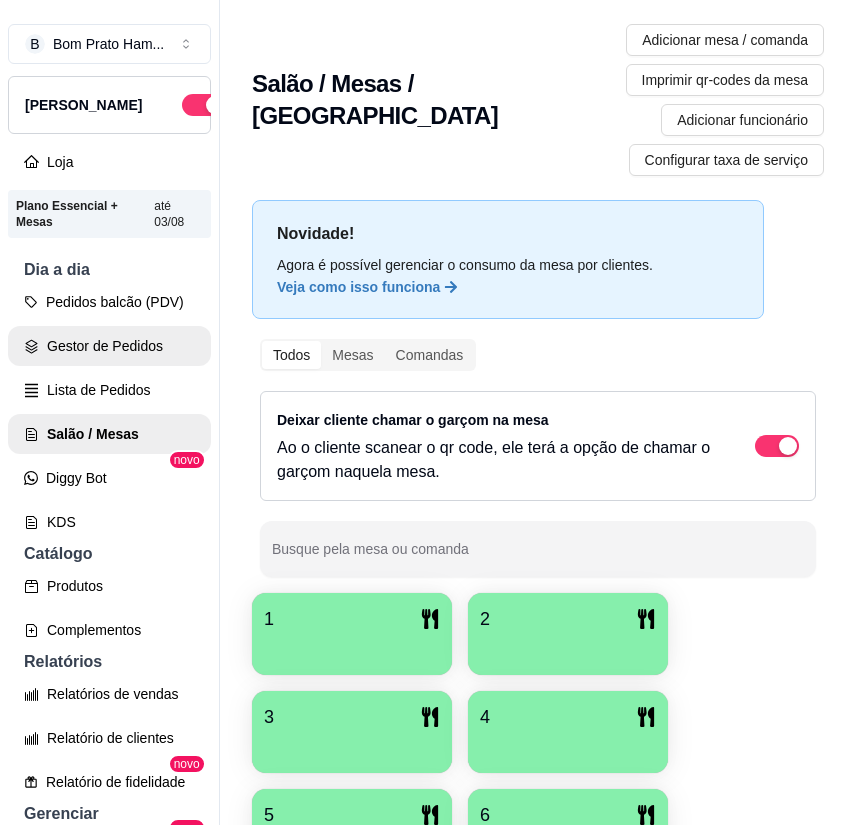 click on "Gestor de Pedidos" at bounding box center [109, 346] 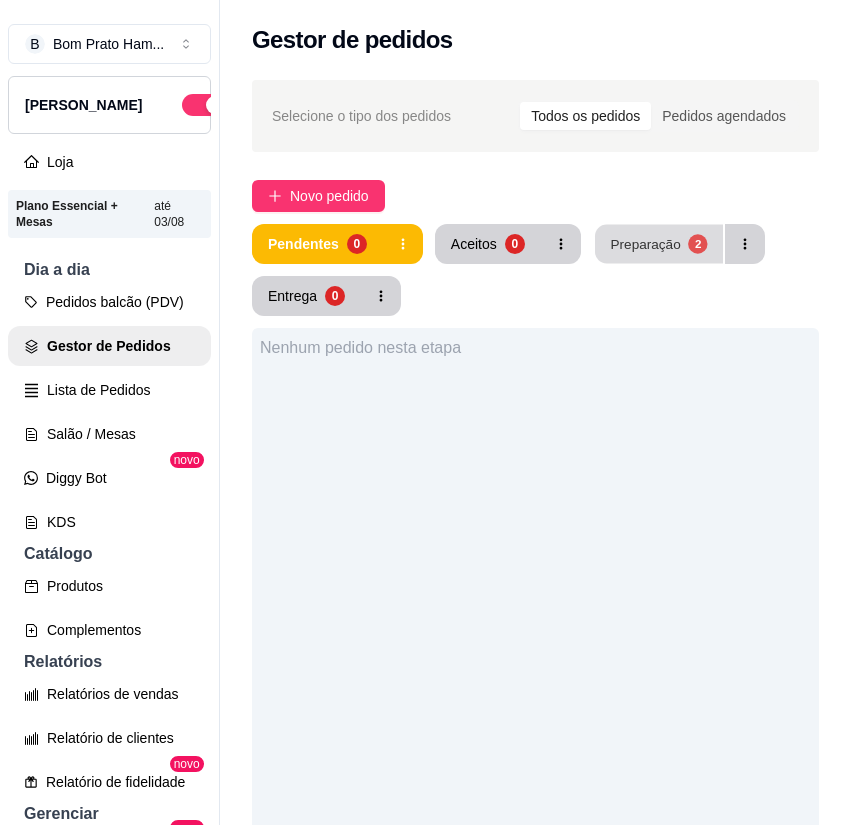 click on "Preparação" at bounding box center (645, 243) 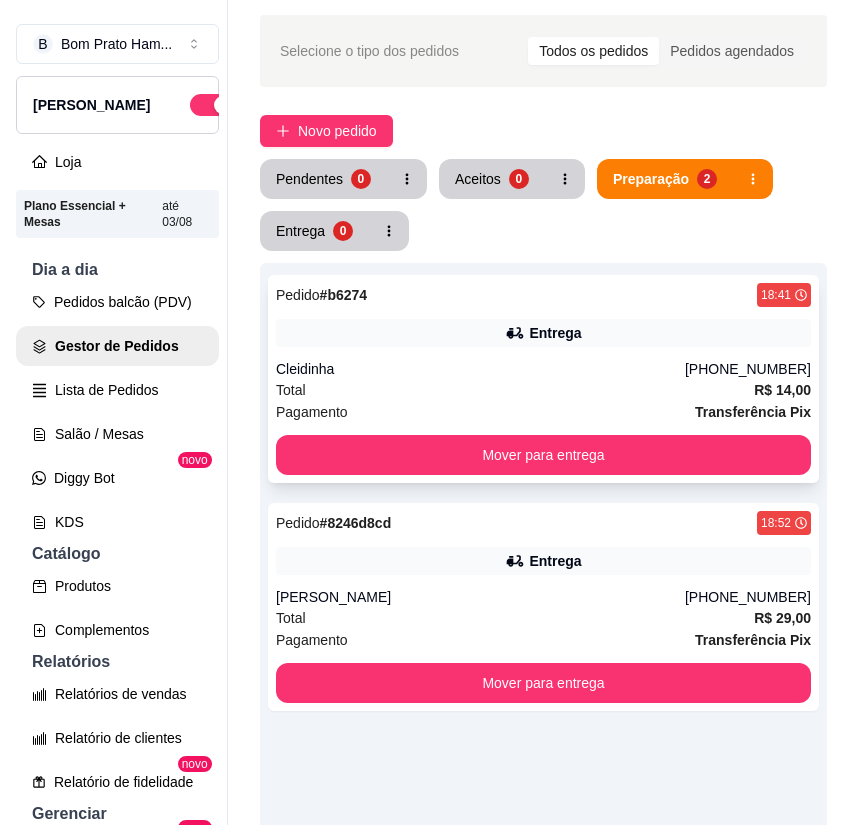 scroll, scrollTop: 100, scrollLeft: 0, axis: vertical 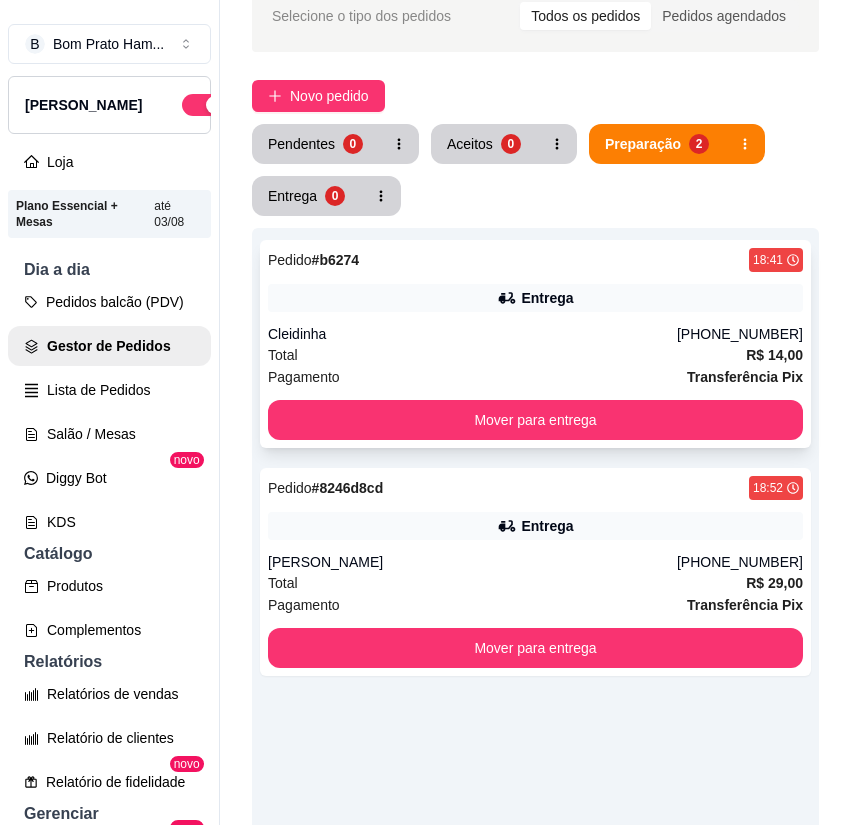 type 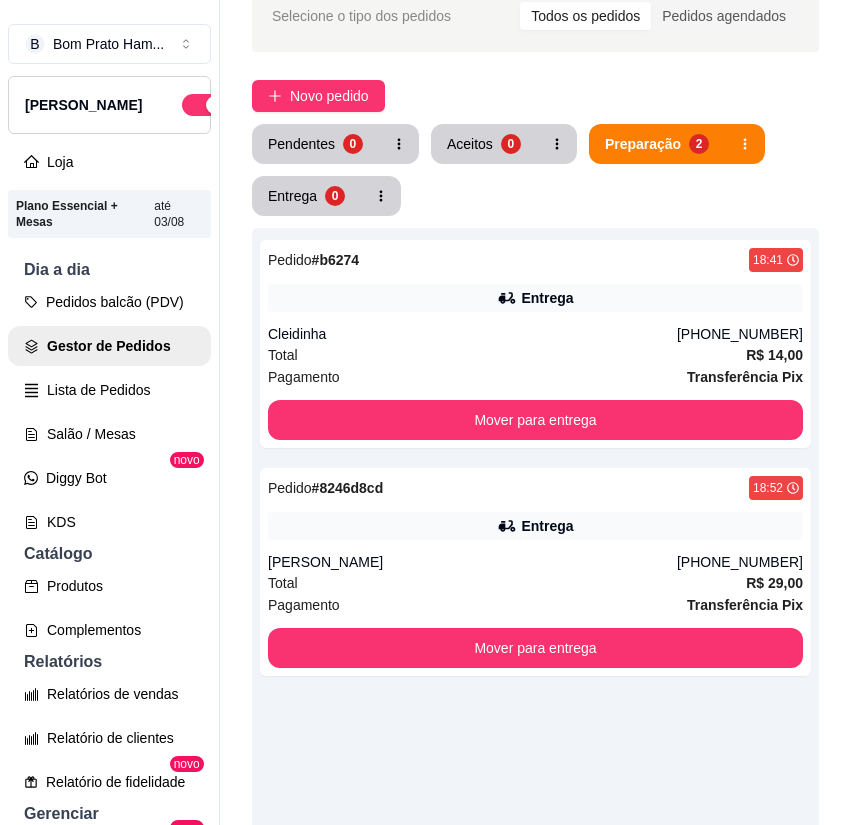 click on "Selecione o tipo dos pedidos Todos os pedidos Pedidos agendados Novo pedido Pendentes 0 Aceitos 0 Preparação 2 Entrega 0 Pedido  # b6274 18:41 Entrega Cleidinha (87) 9967-0887 Total R$ 14,00 Pagamento Transferência Pix Mover para entrega Pedido  # 8246d8cd 18:52 Entrega Maria Larissa  (87) 99124-2443 Total R$ 29,00 Pagamento Transferência Pix Mover para entrega" at bounding box center [535, 522] 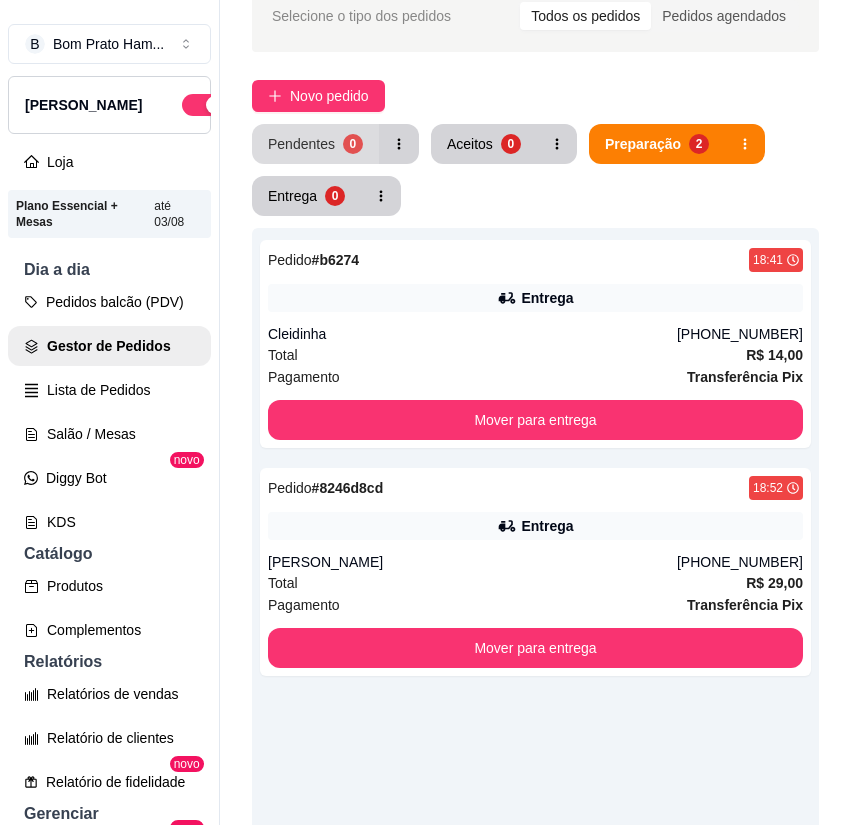 click on "0" at bounding box center [353, 144] 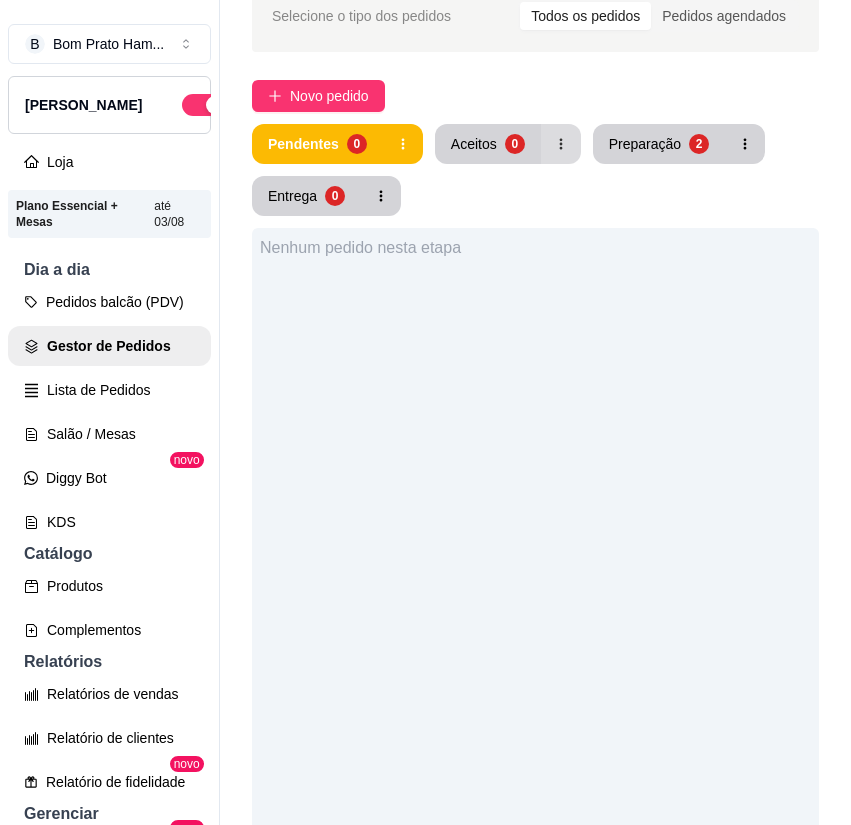 click at bounding box center (561, 144) 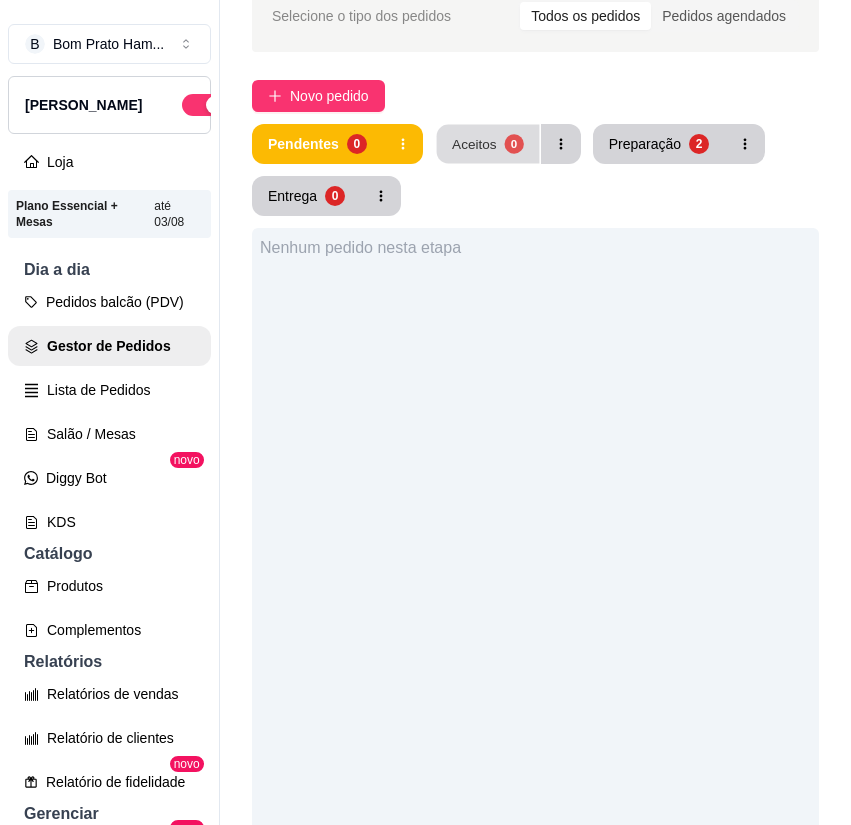 click on "Aceitos 0" at bounding box center (487, 144) 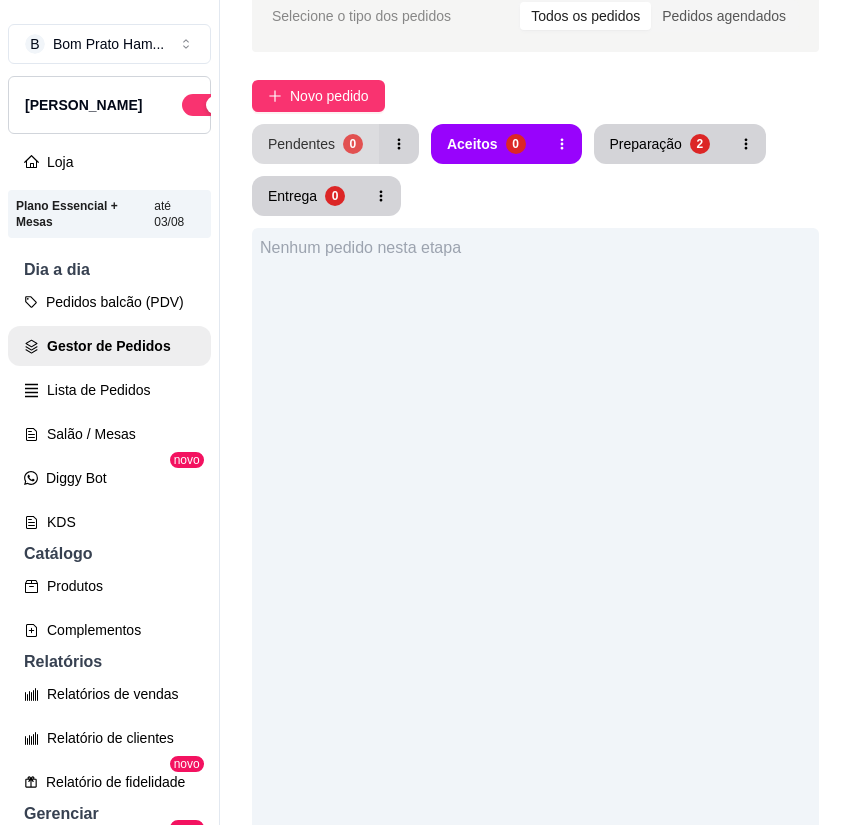 click on "0" at bounding box center [353, 144] 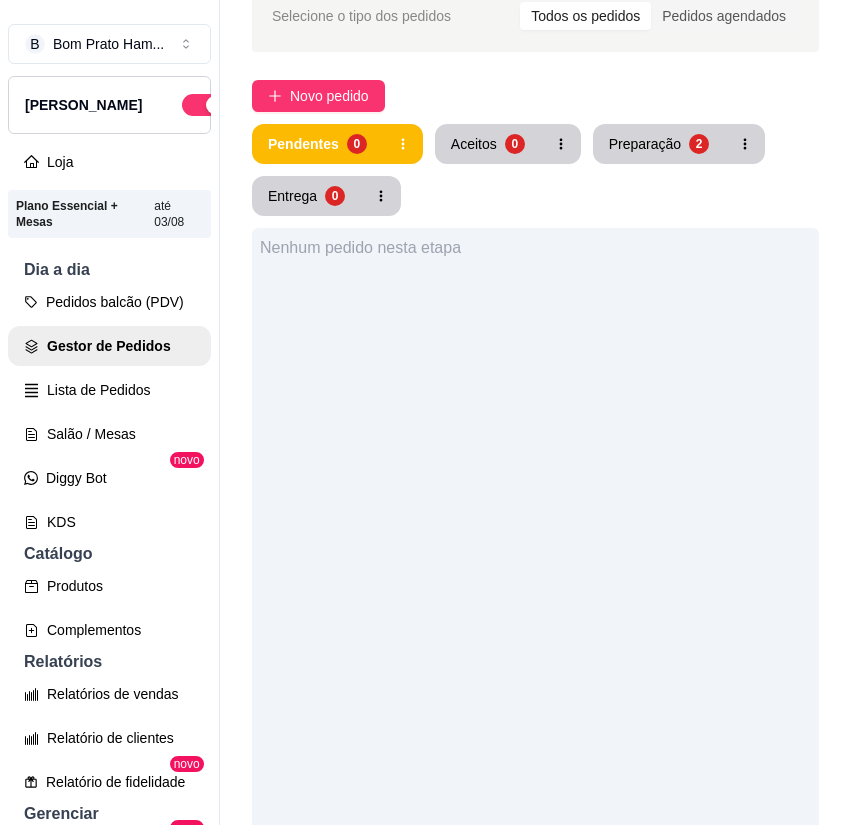 click on "Nenhum pedido nesta etapa" at bounding box center (535, 640) 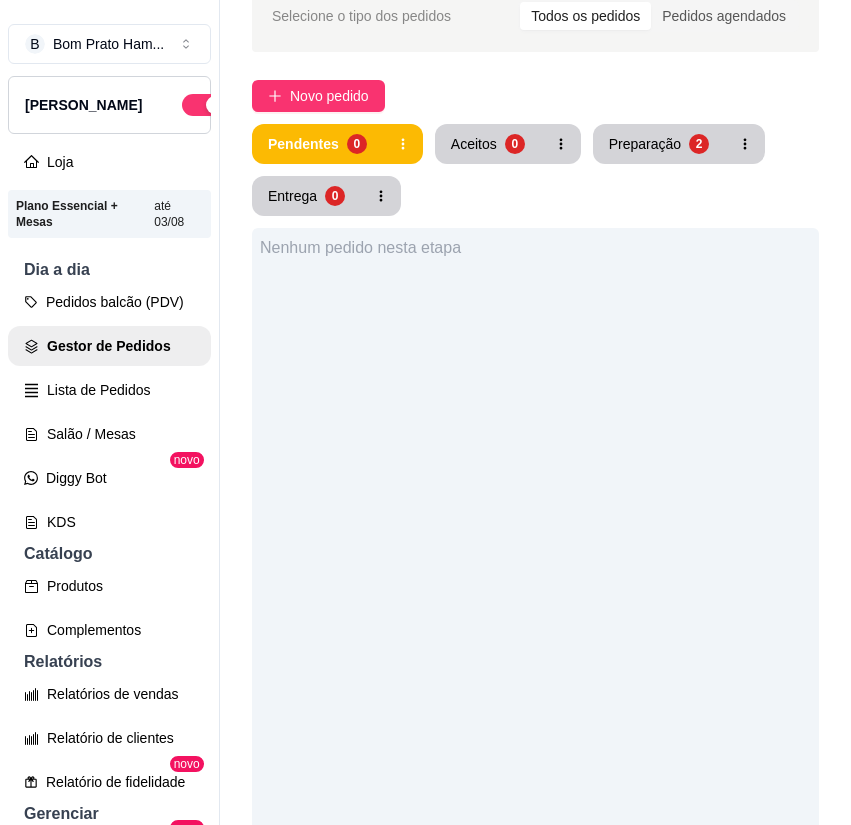 drag, startPoint x: 548, startPoint y: 469, endPoint x: 385, endPoint y: 517, distance: 169.92056 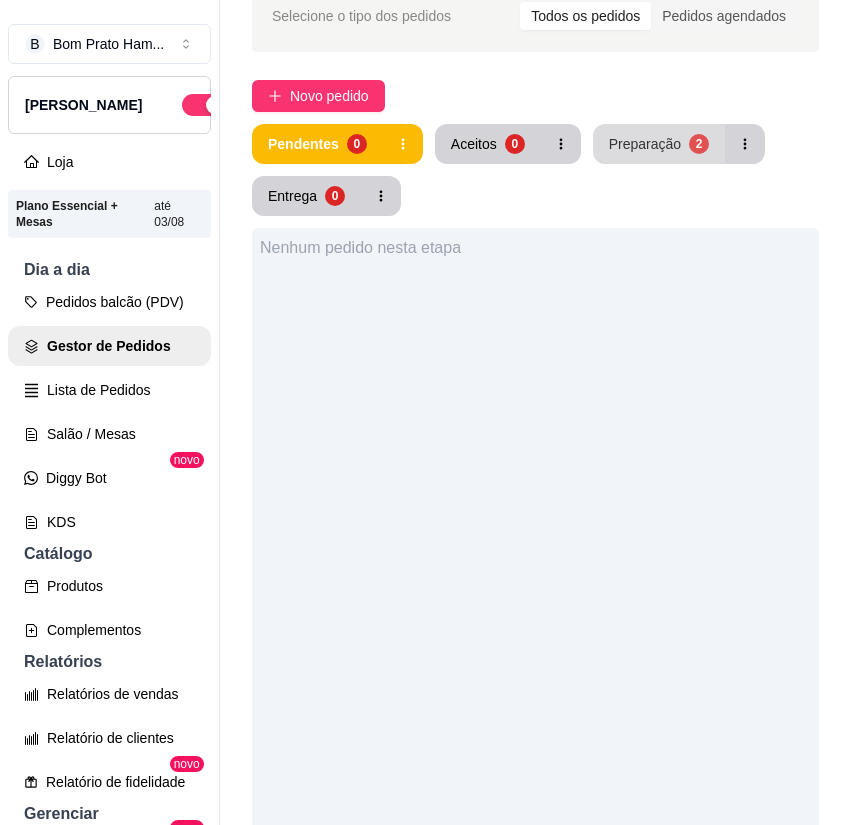 click on "Preparação" at bounding box center [645, 144] 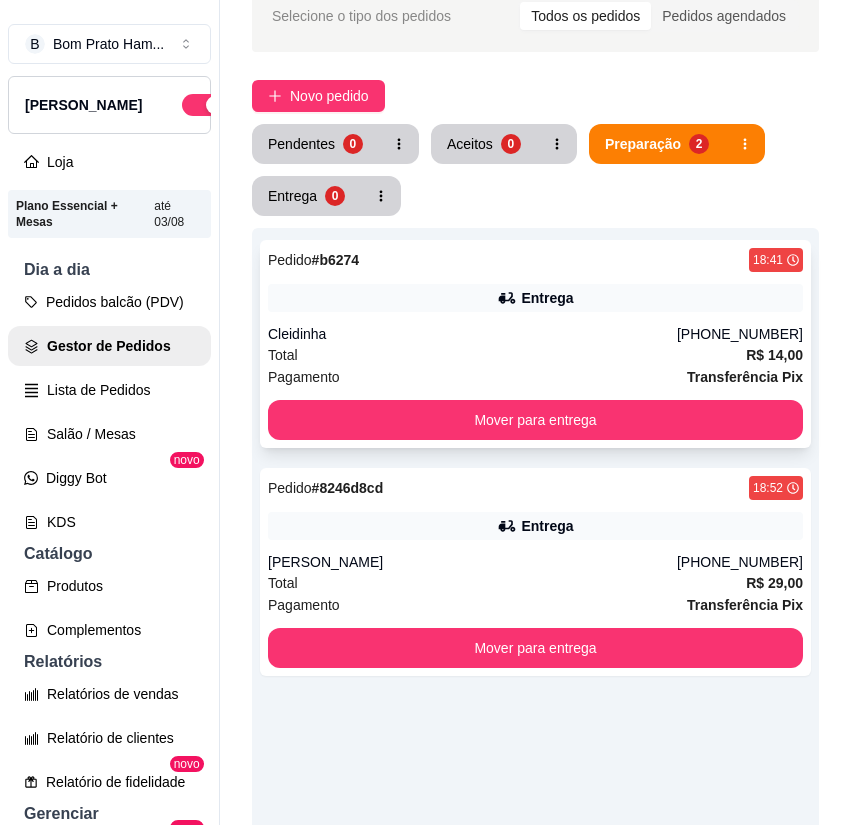 click on "Cleidinha" at bounding box center [472, 334] 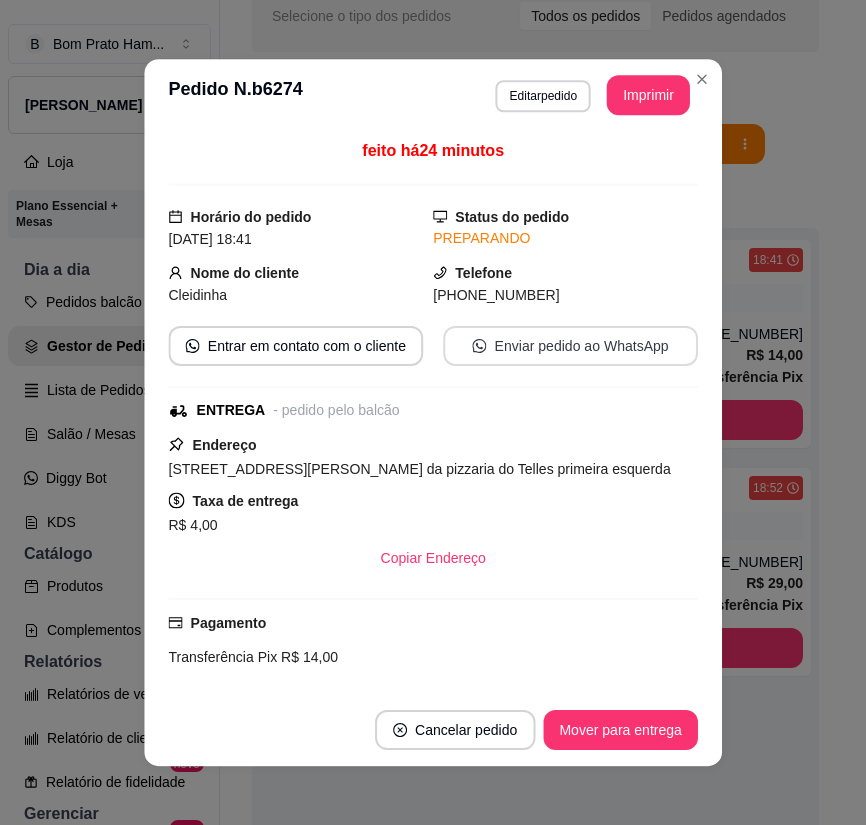 scroll, scrollTop: 196, scrollLeft: 0, axis: vertical 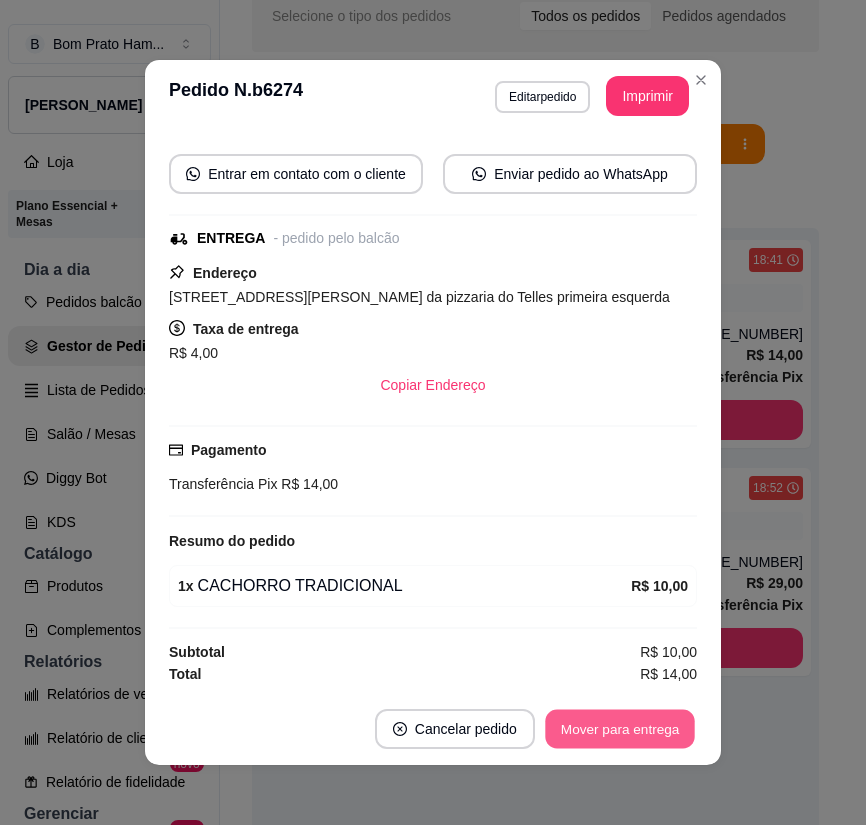 click on "Mover para entrega" at bounding box center (620, 729) 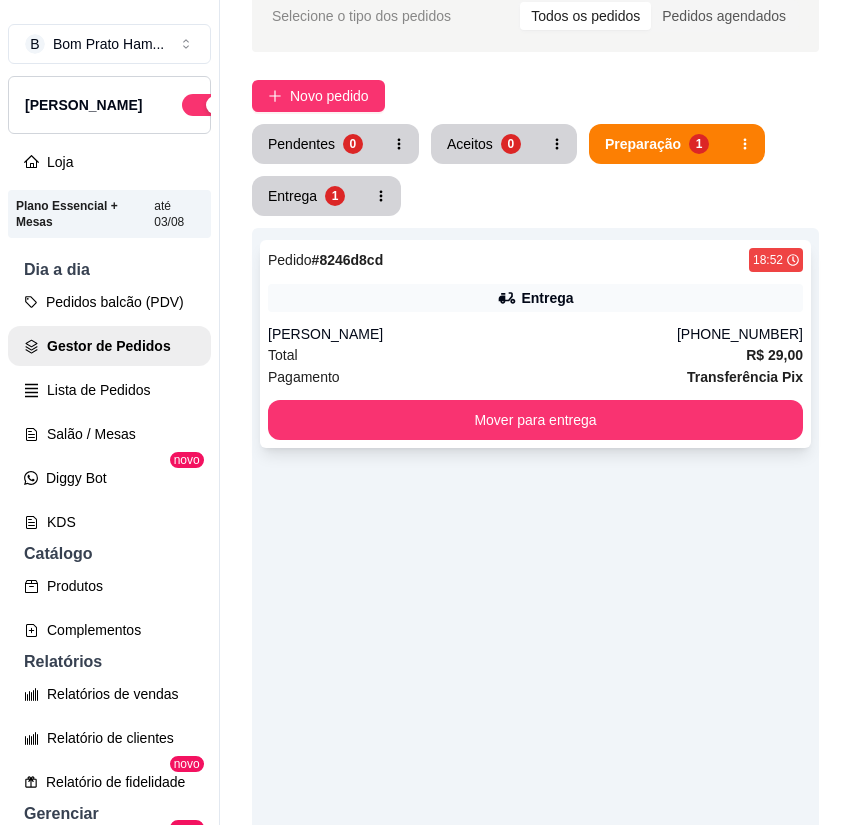 click on "Maria Larissa" at bounding box center (472, 334) 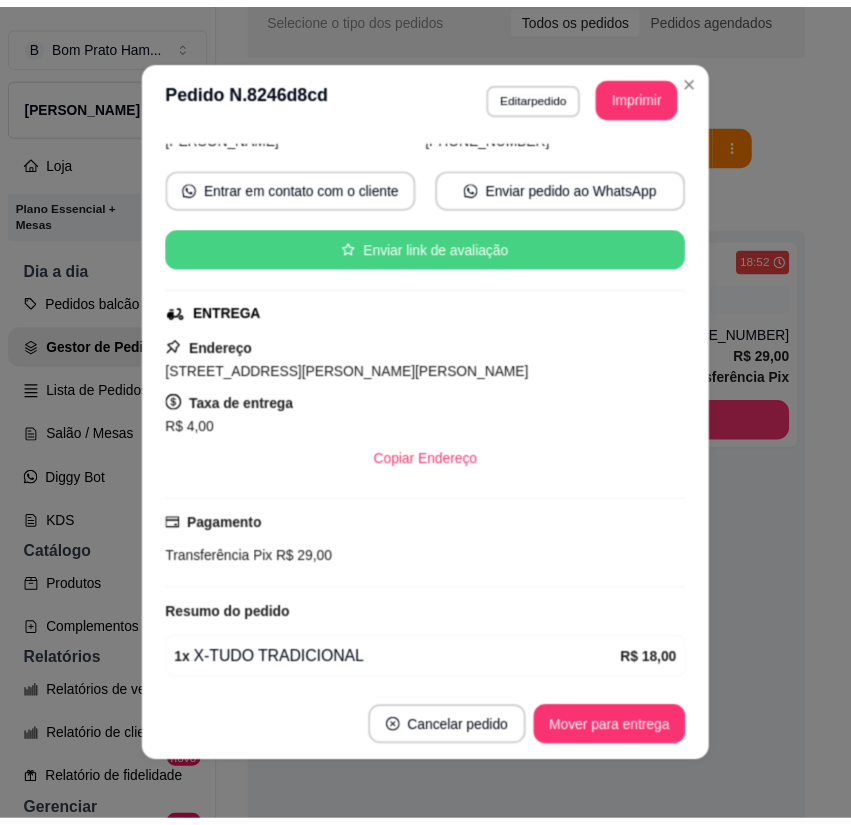scroll, scrollTop: 294, scrollLeft: 0, axis: vertical 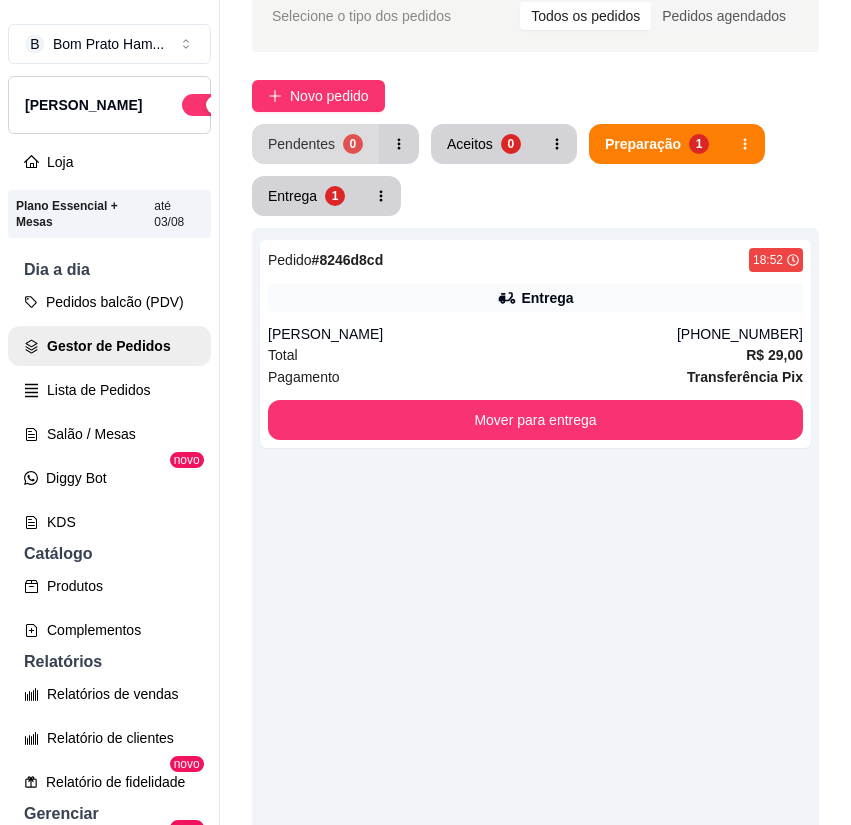 click on "Pendentes 0" at bounding box center [315, 144] 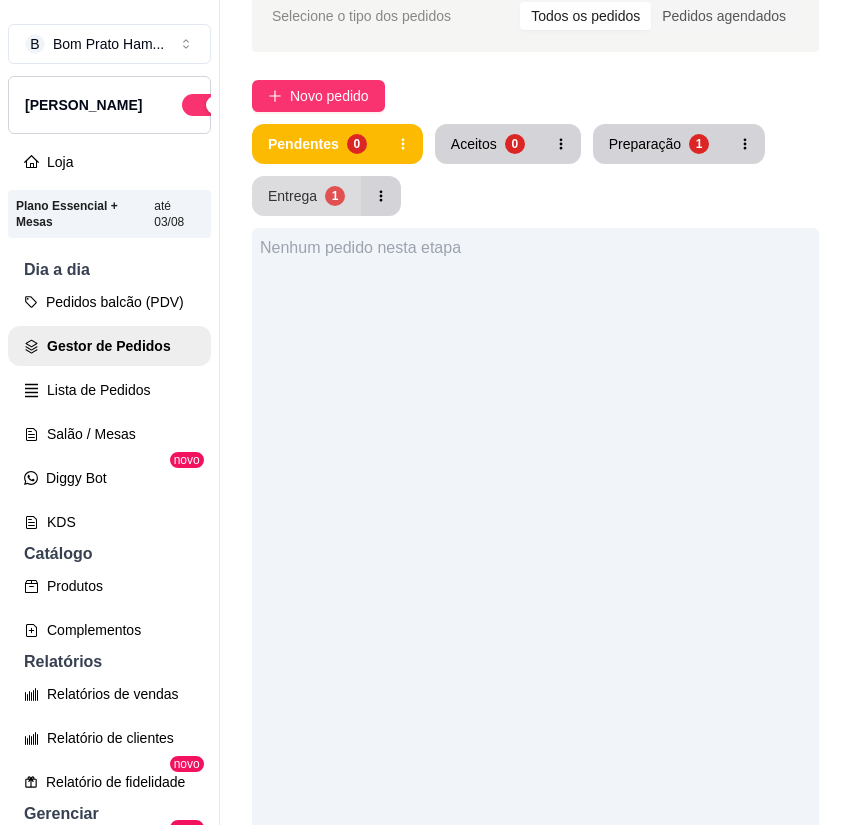 click on "Entrega" at bounding box center [292, 196] 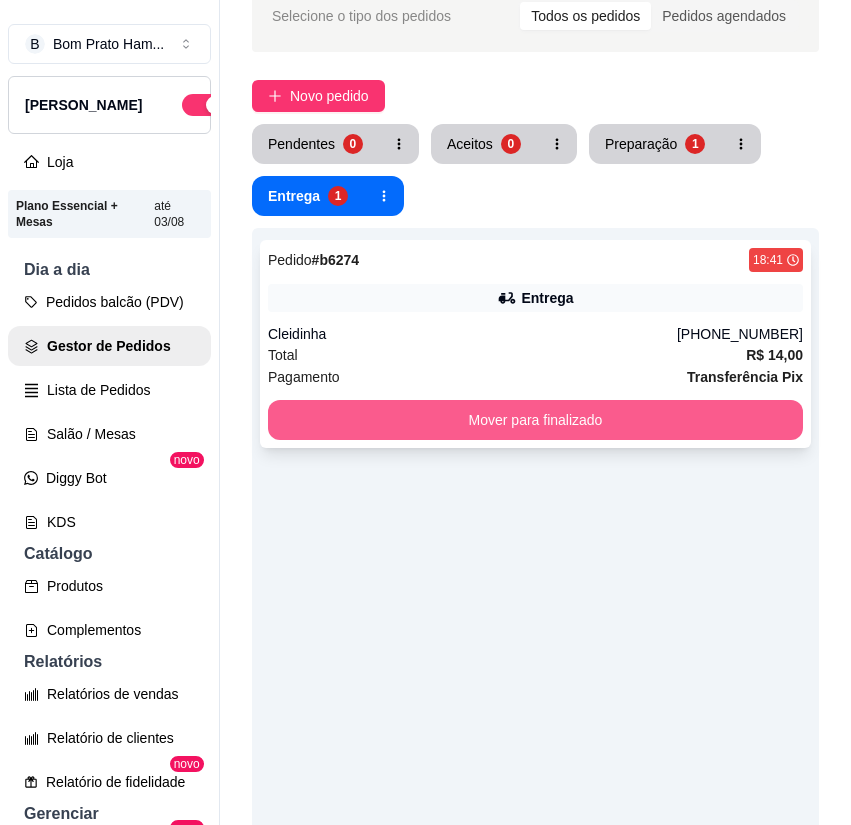 click on "Mover para finalizado" at bounding box center [535, 420] 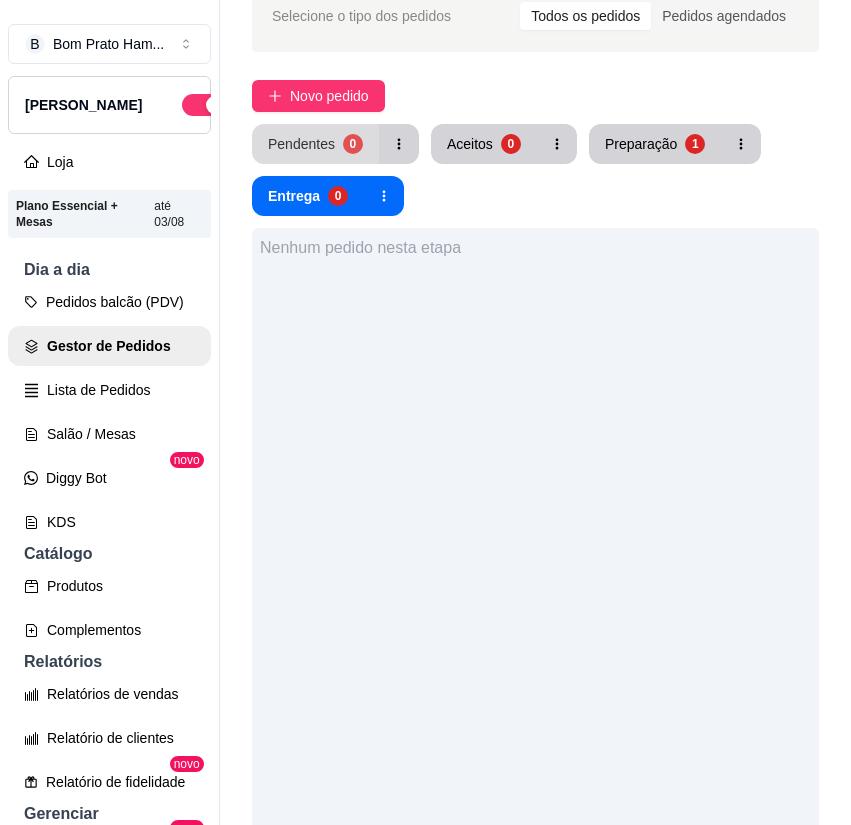 click on "0" at bounding box center [353, 144] 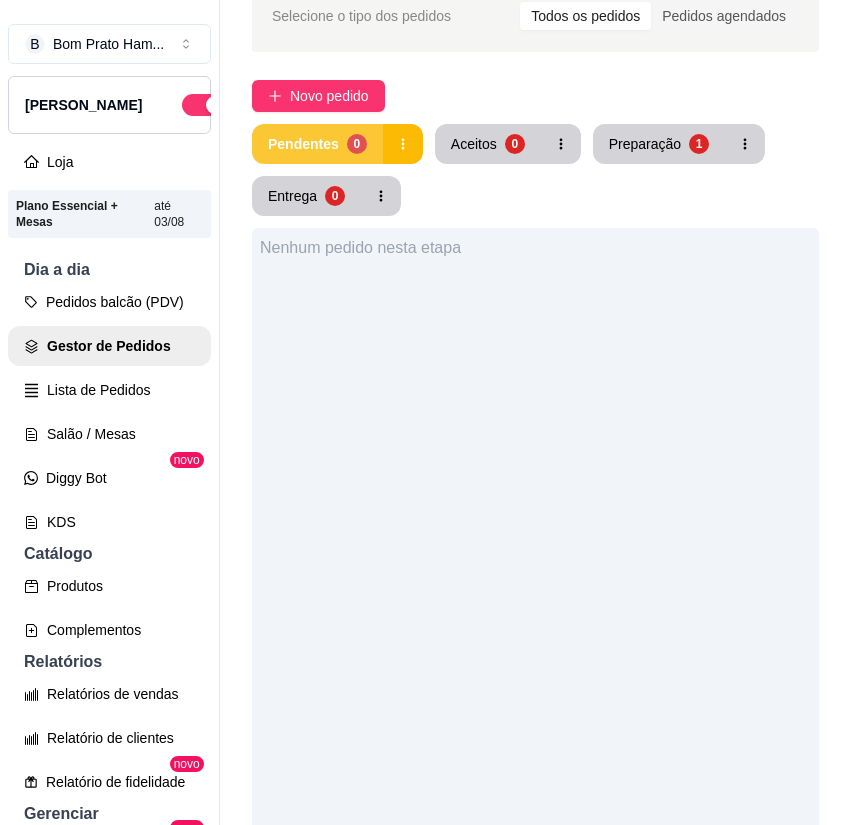 type 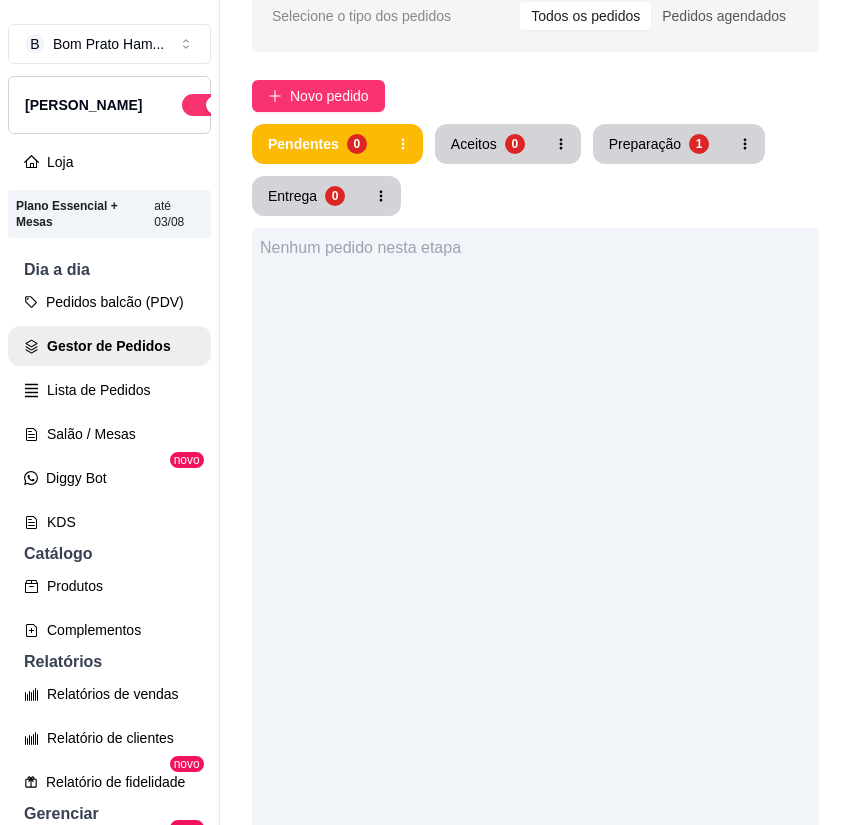 click on "Nenhum pedido nesta etapa" at bounding box center (535, 640) 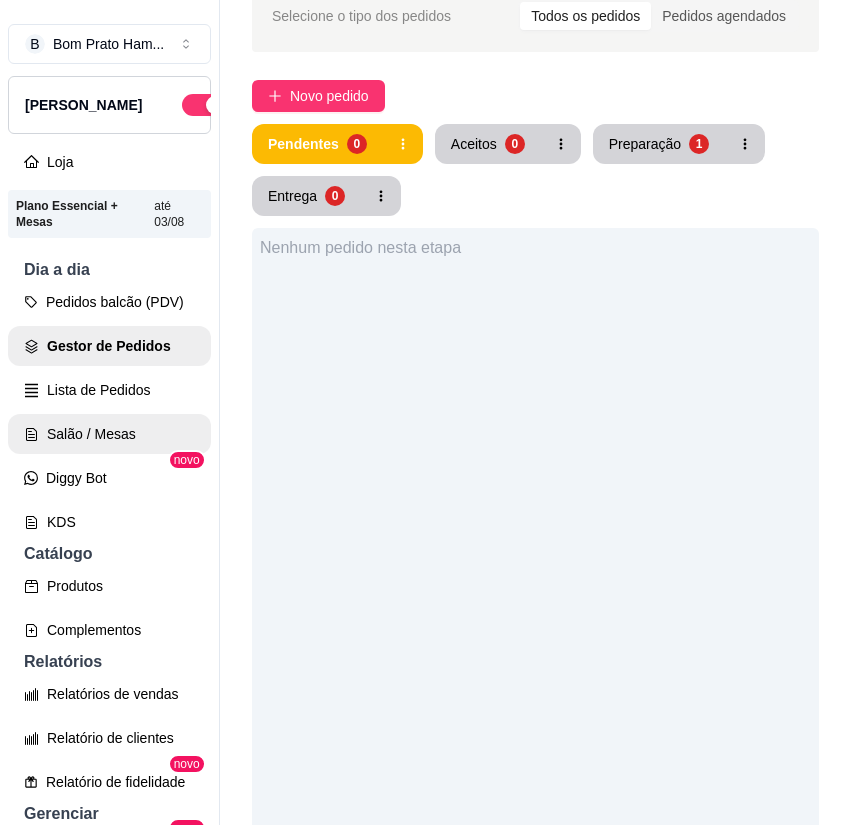 click on "Salão / Mesas" at bounding box center (109, 434) 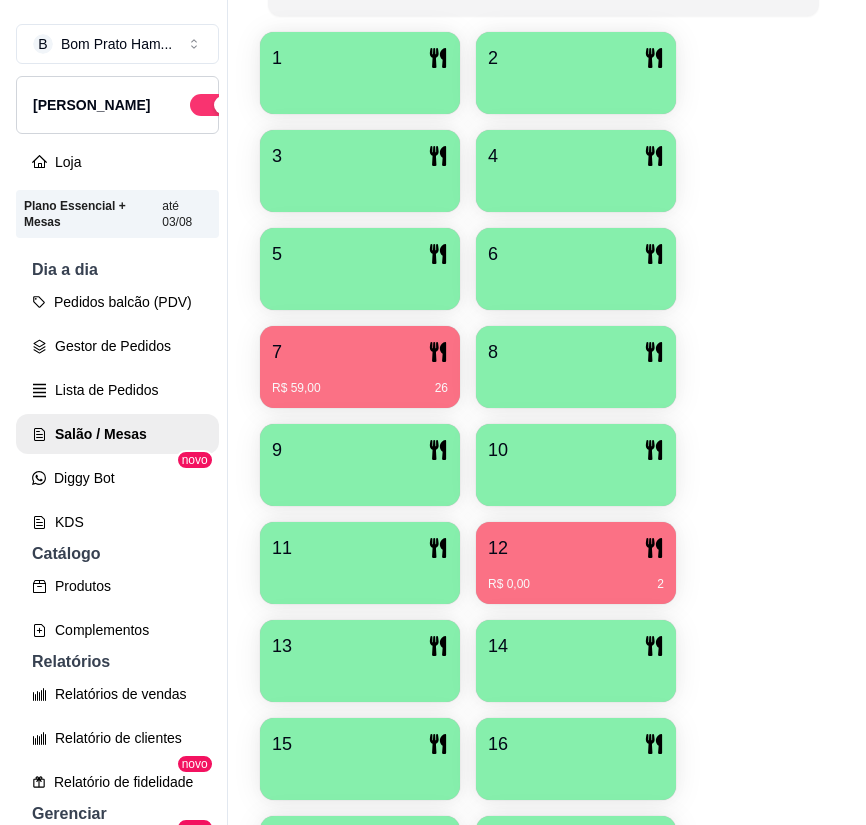 scroll, scrollTop: 571, scrollLeft: 0, axis: vertical 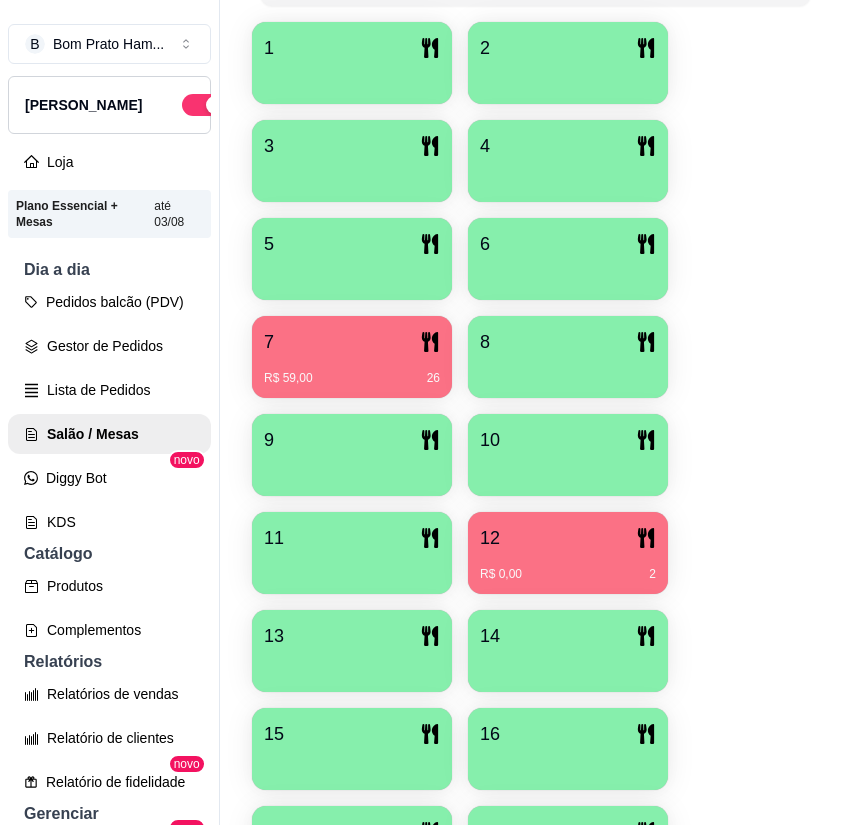 click on "7" at bounding box center (352, 342) 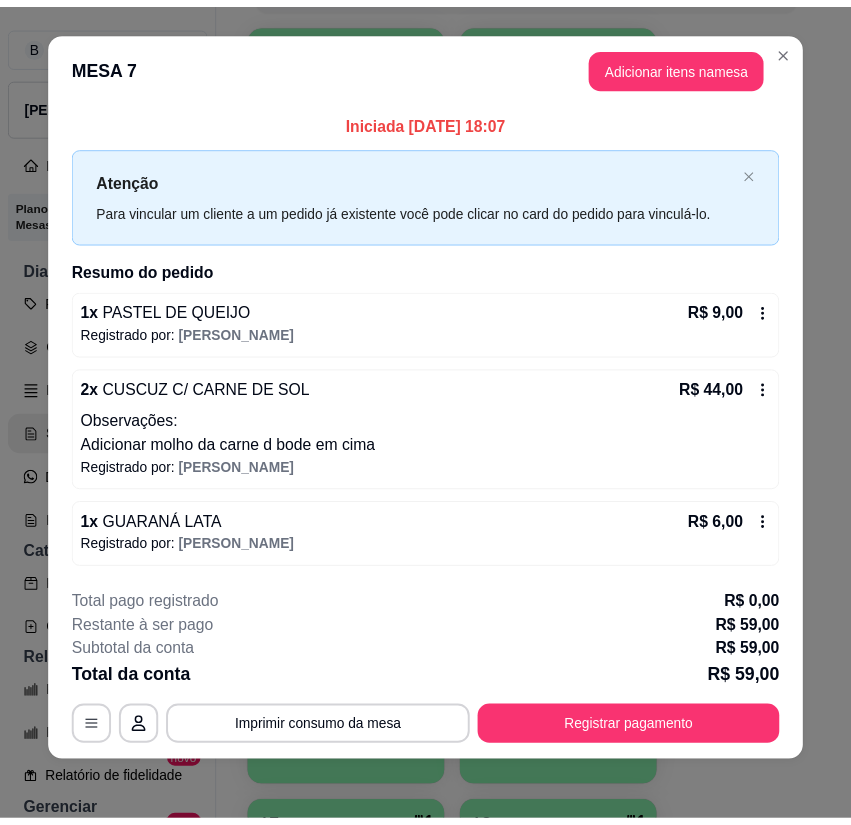 scroll, scrollTop: 19, scrollLeft: 0, axis: vertical 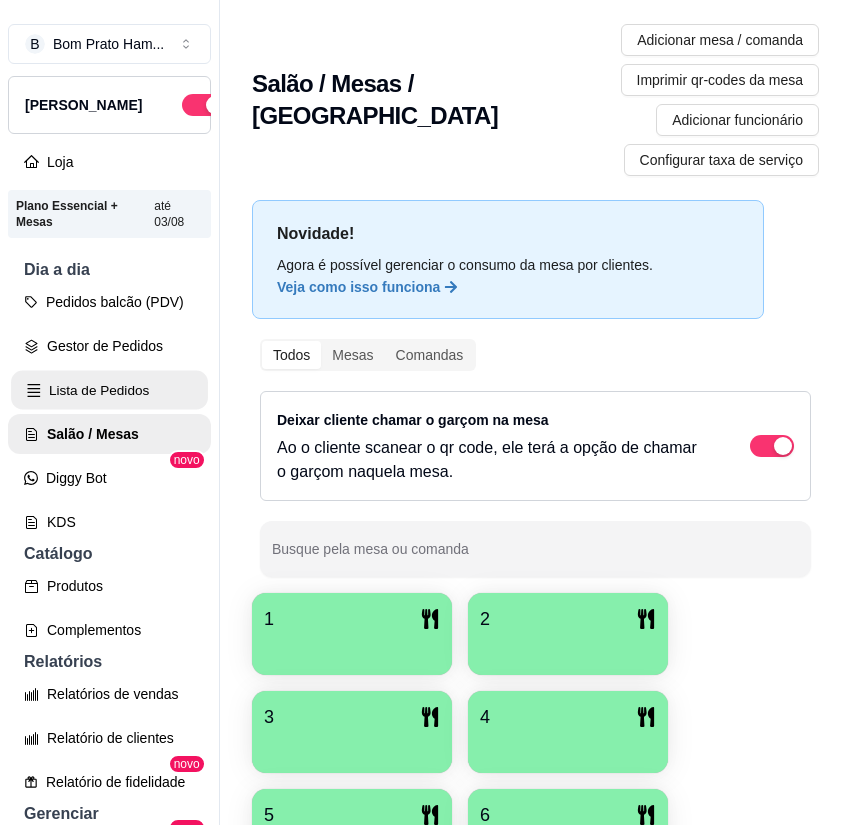 click on "Lista de Pedidos" at bounding box center (109, 390) 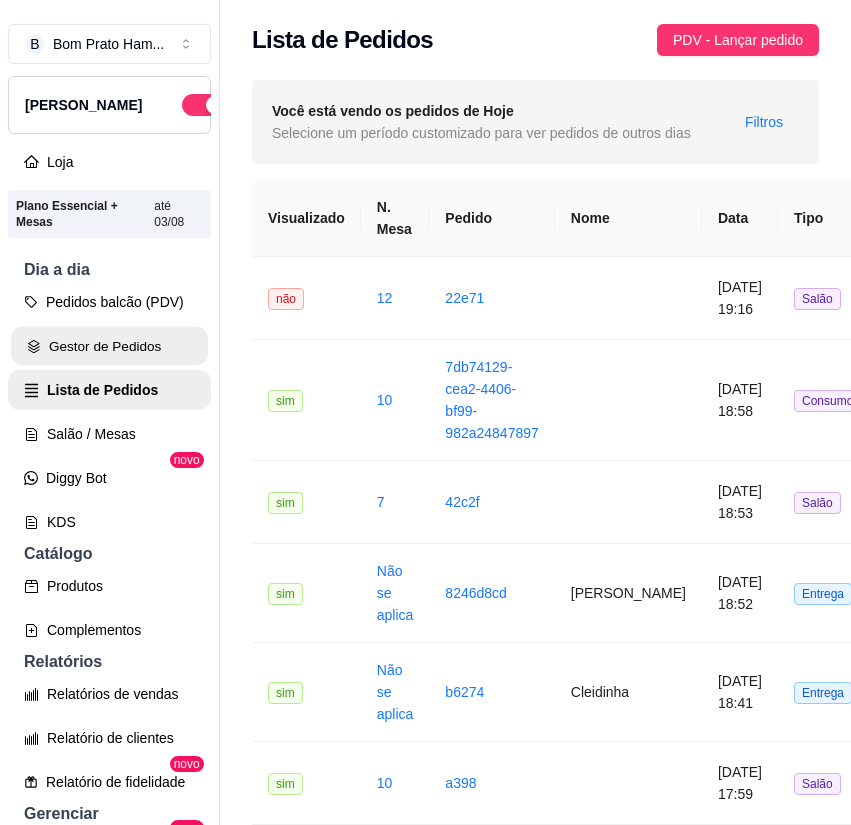 click on "Gestor de Pedidos" at bounding box center [109, 346] 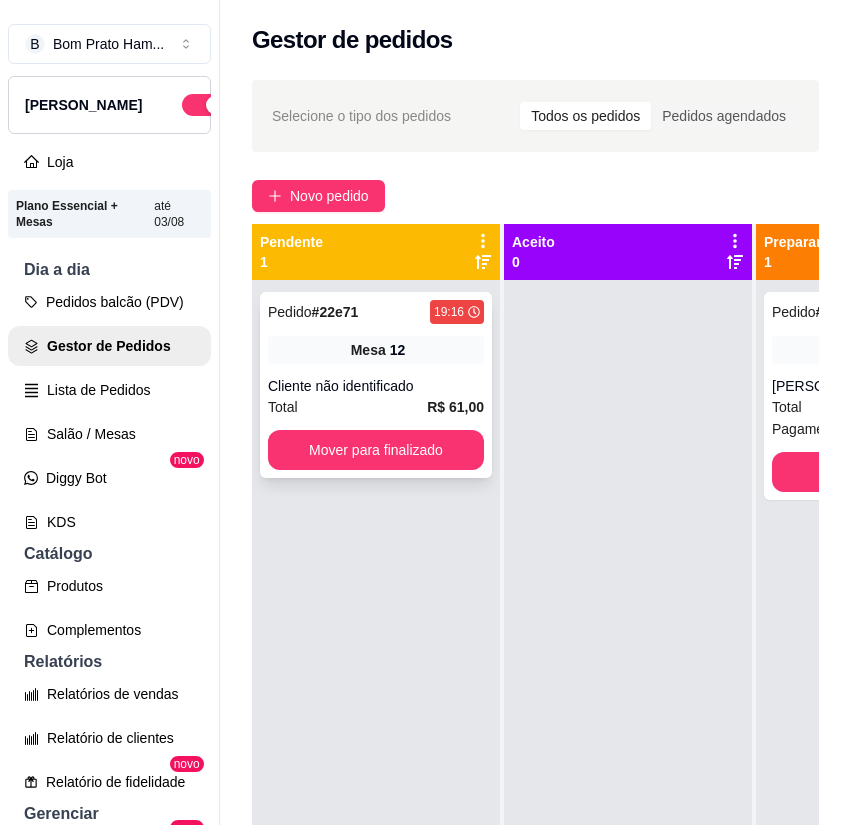 click on "Pedido  # 22e71 19:16 Mesa 12 Cliente não identificado Total R$ 61,00 Mover para finalizado" at bounding box center [376, 385] 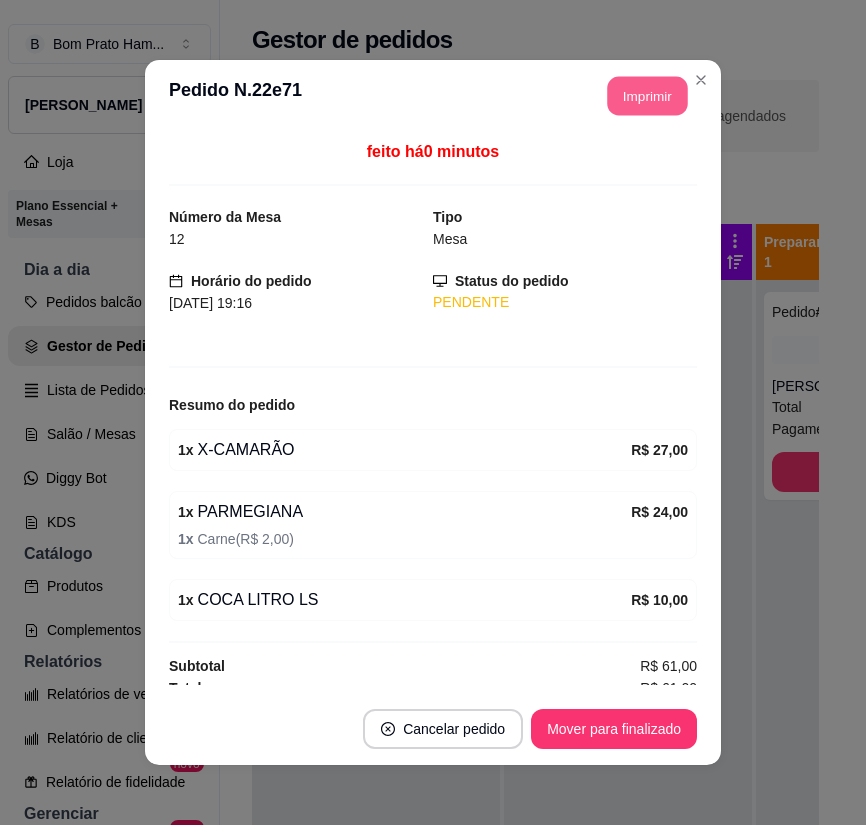 click on "Imprimir" at bounding box center (648, 96) 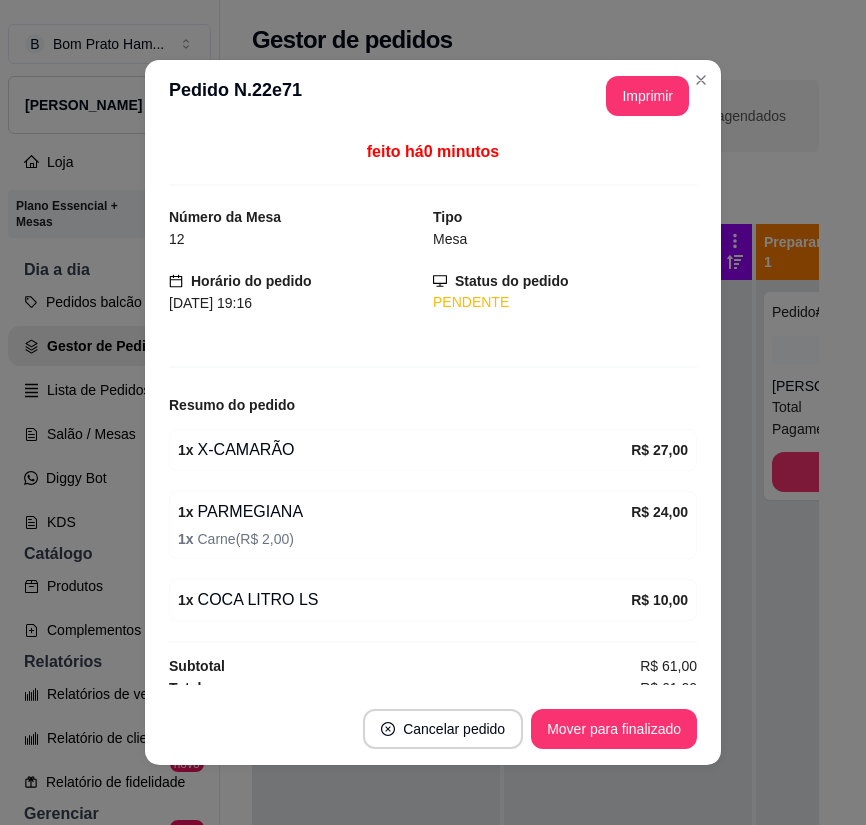 scroll, scrollTop: 0, scrollLeft: 0, axis: both 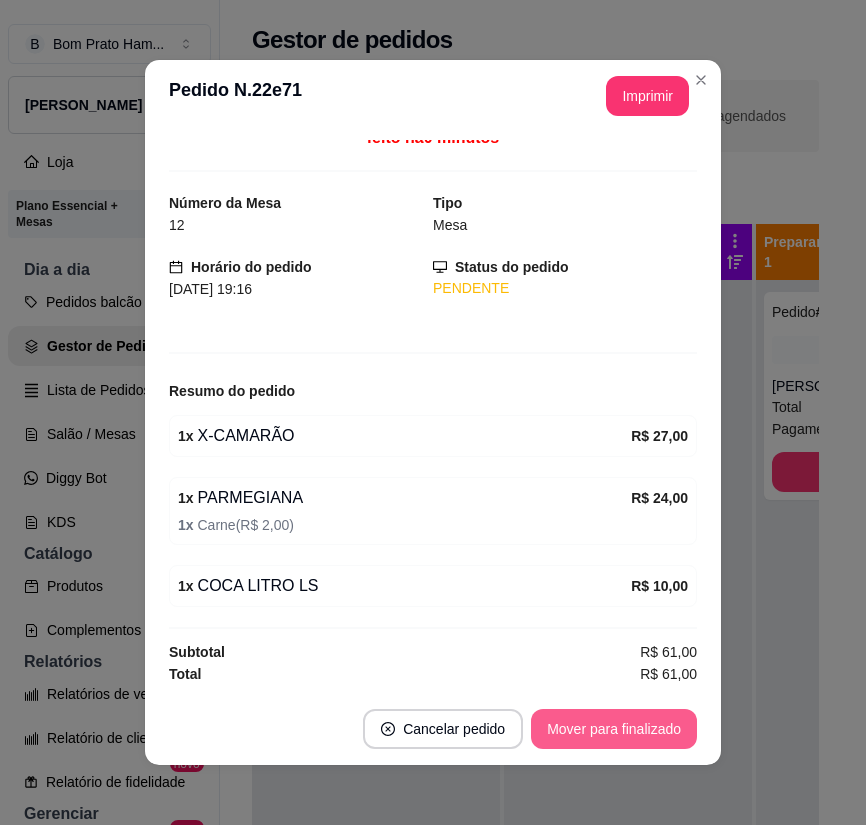 click on "Mover para finalizado" at bounding box center (614, 729) 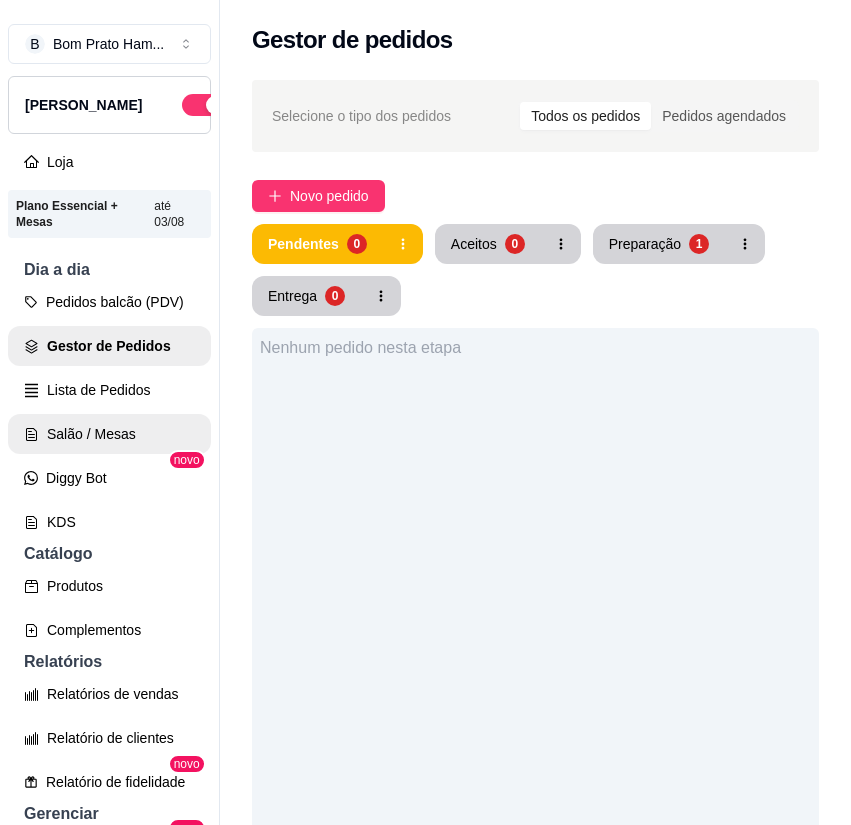 click on "Salão / Mesas" at bounding box center (109, 434) 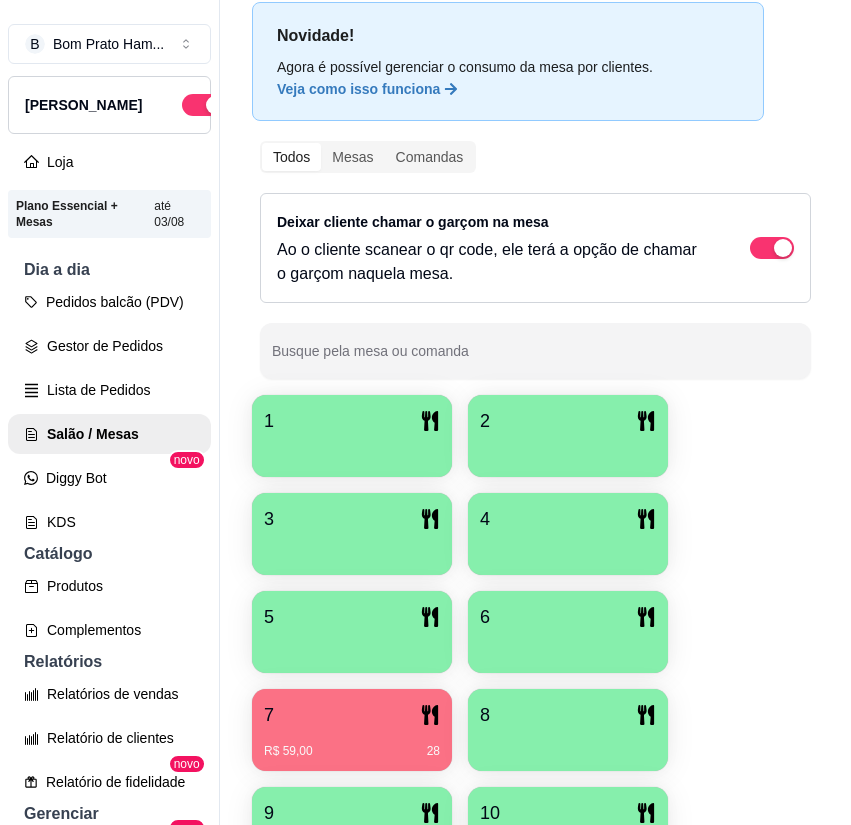 scroll, scrollTop: 200, scrollLeft: 0, axis: vertical 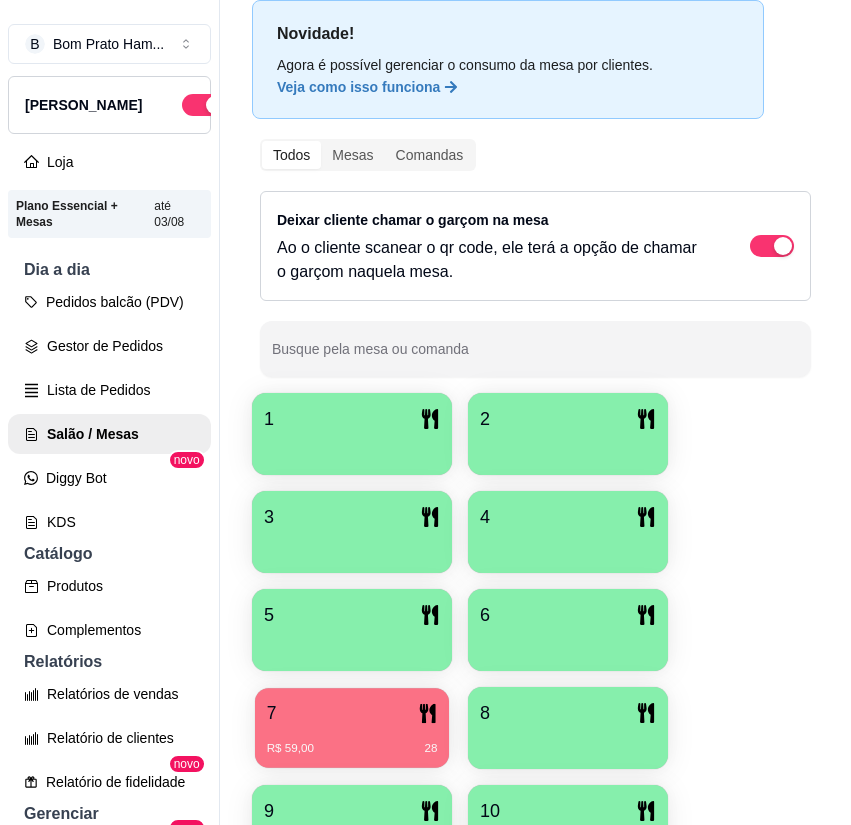 click on "7" at bounding box center [352, 713] 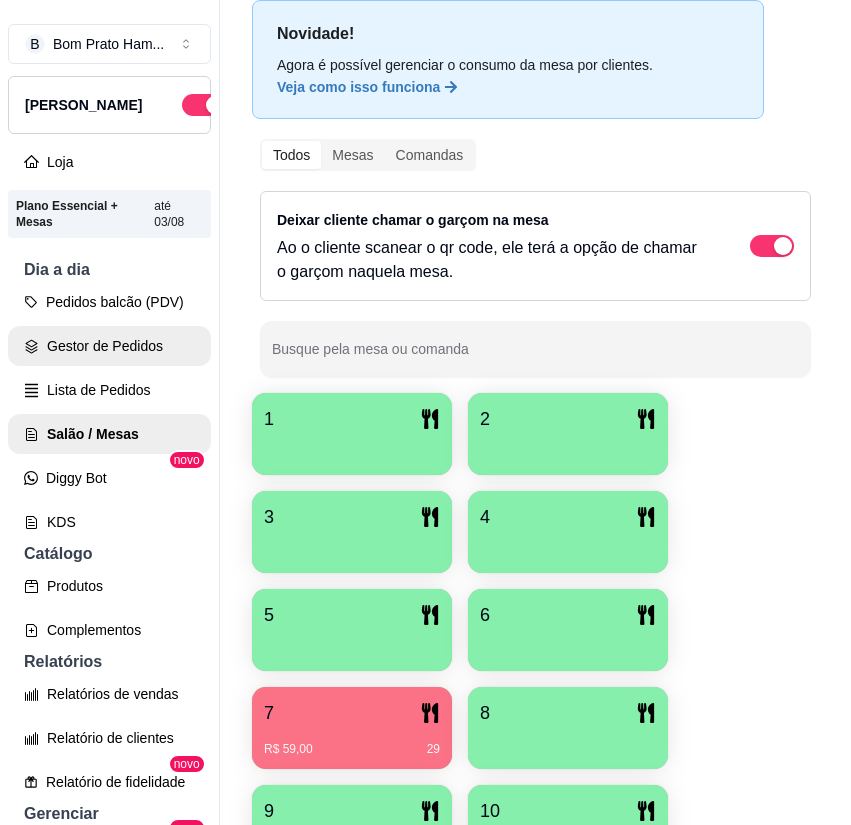 click on "Gestor de Pedidos" at bounding box center [109, 346] 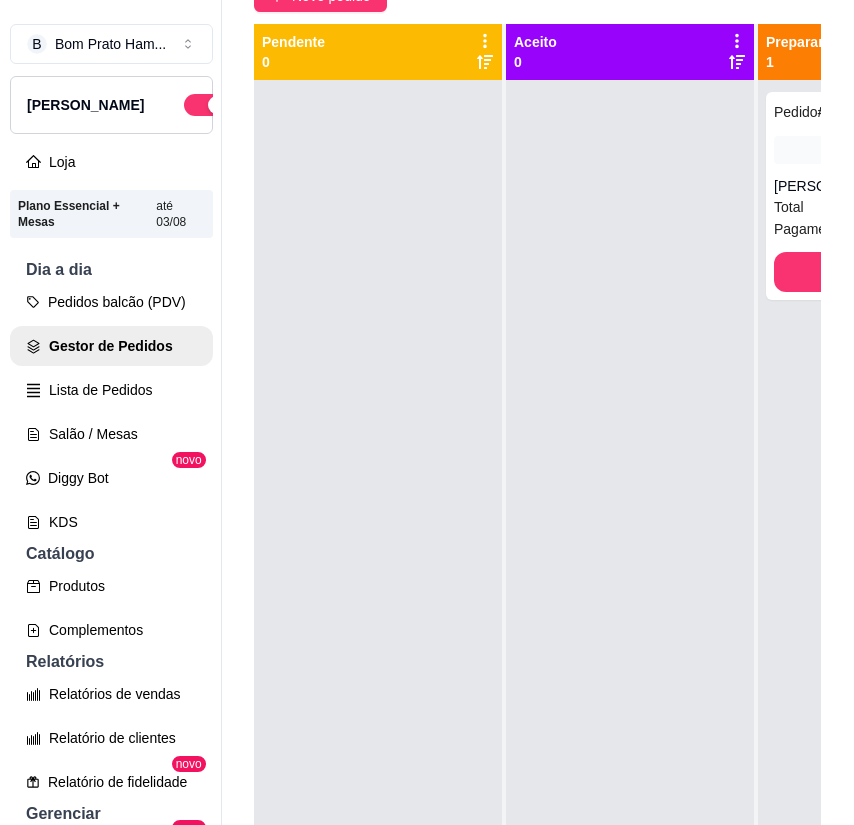 scroll, scrollTop: 0, scrollLeft: 0, axis: both 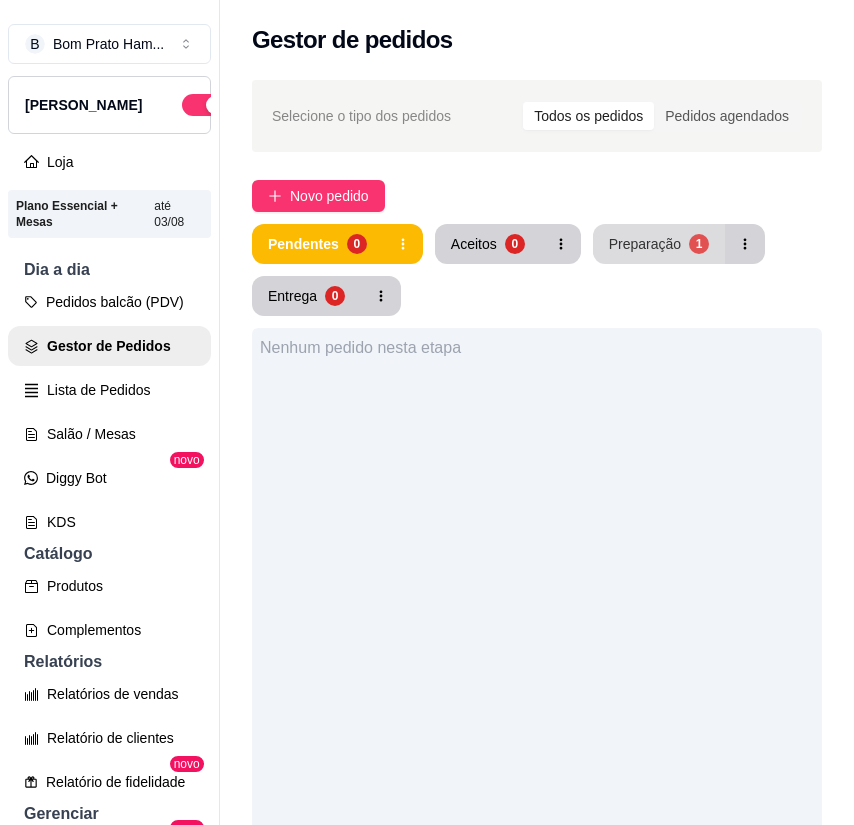 click on "Preparação 1" at bounding box center (659, 244) 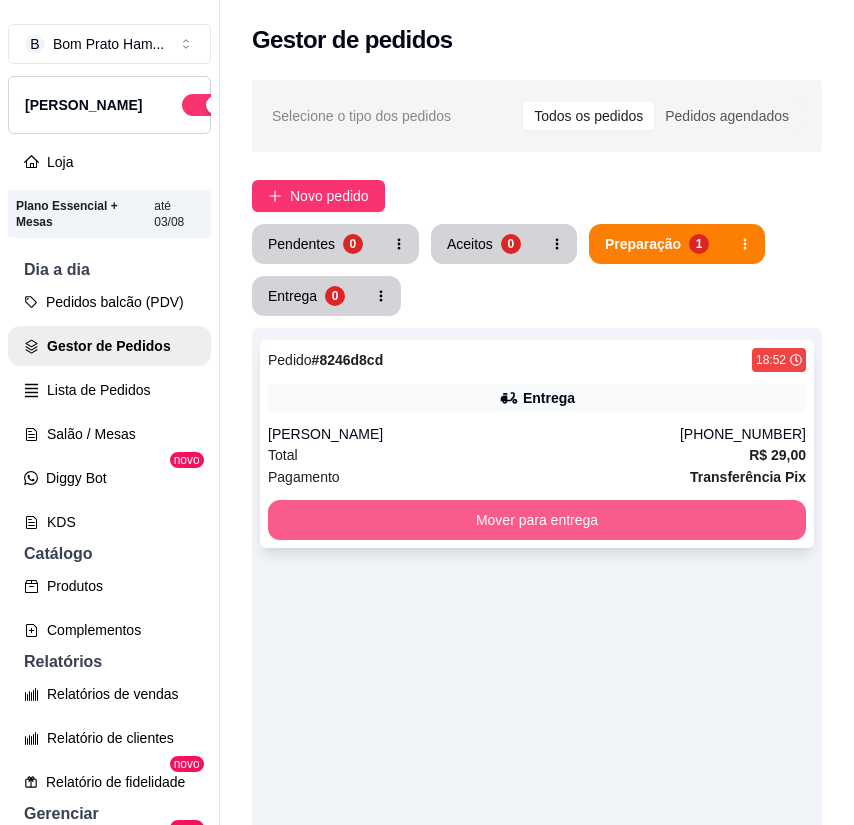 click on "Mover para entrega" at bounding box center [537, 520] 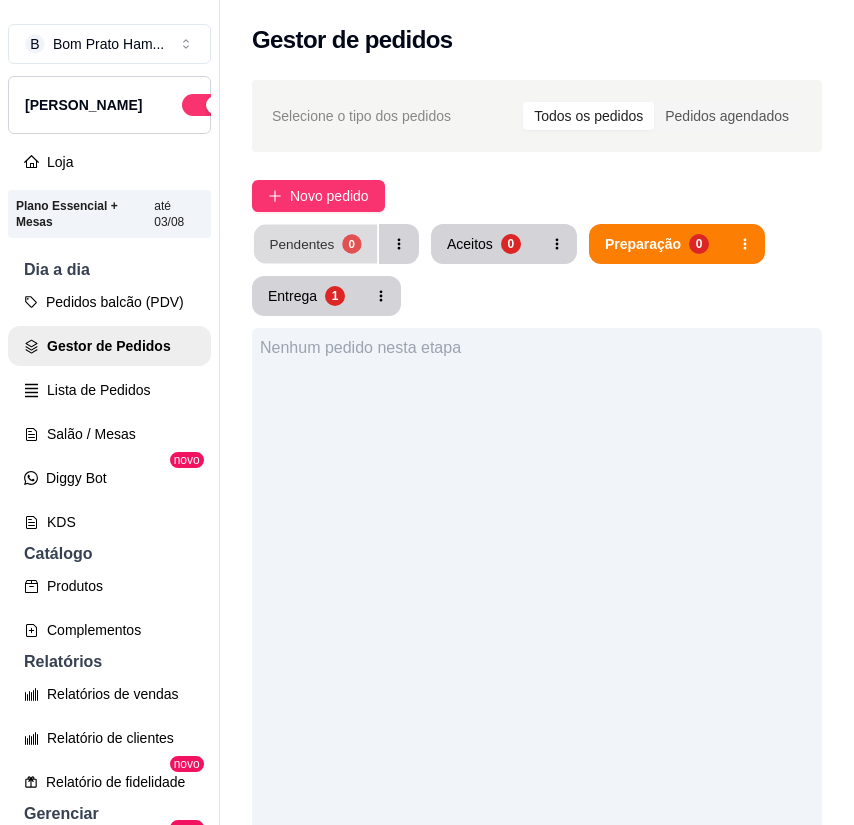 click on "Pendentes" at bounding box center (301, 243) 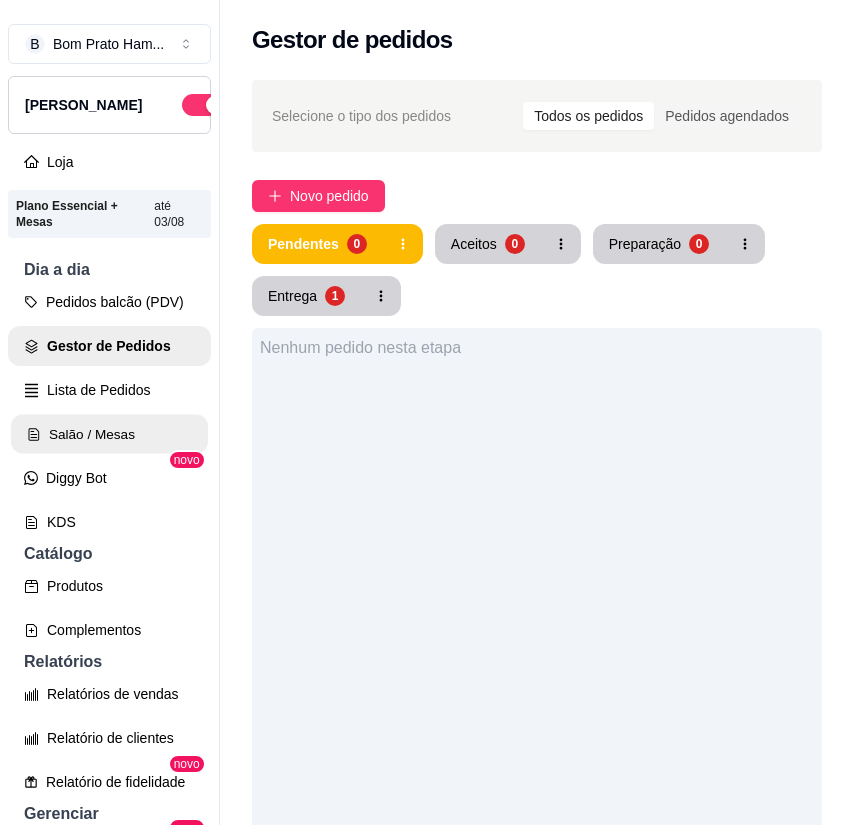 click on "Salão / Mesas" at bounding box center [109, 434] 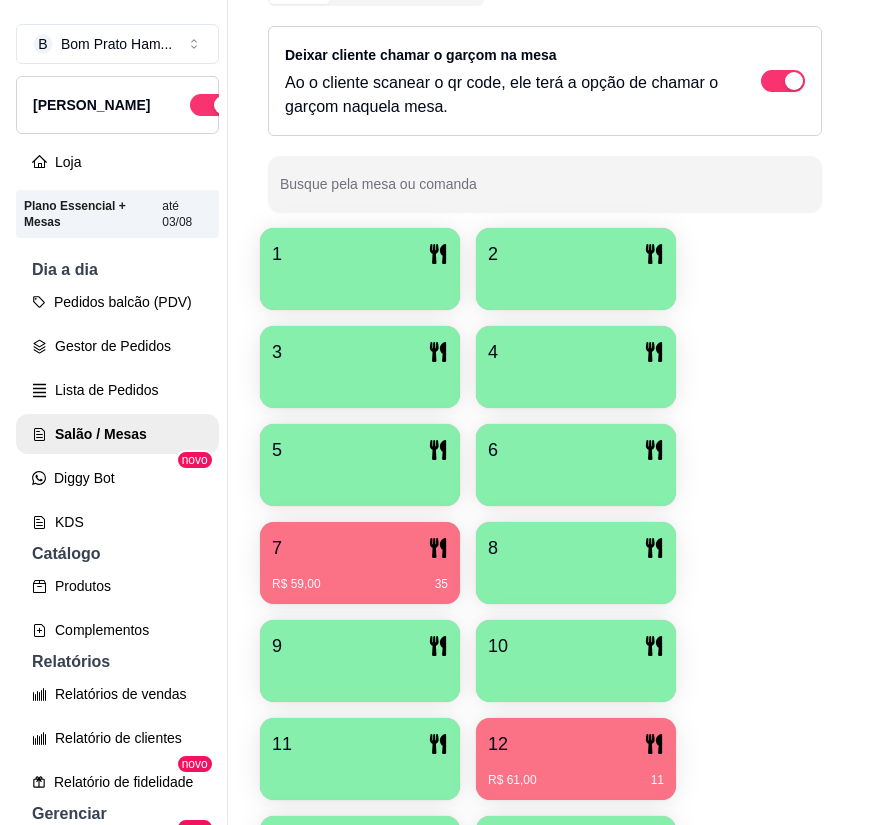 scroll, scrollTop: 400, scrollLeft: 0, axis: vertical 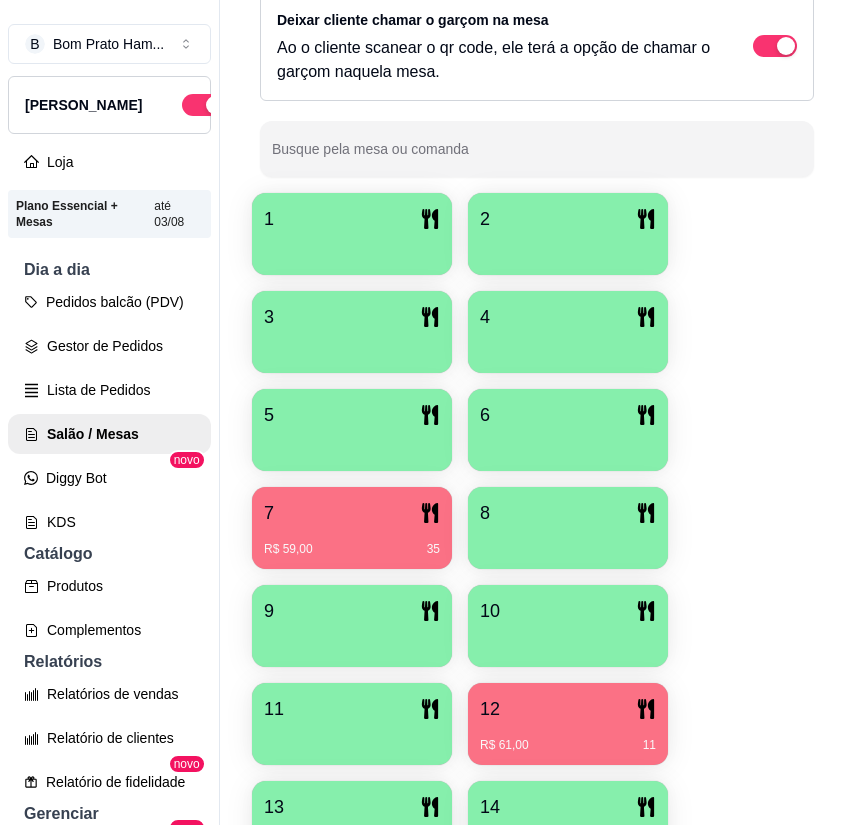 click on "R$ 61,00 11" at bounding box center (568, 738) 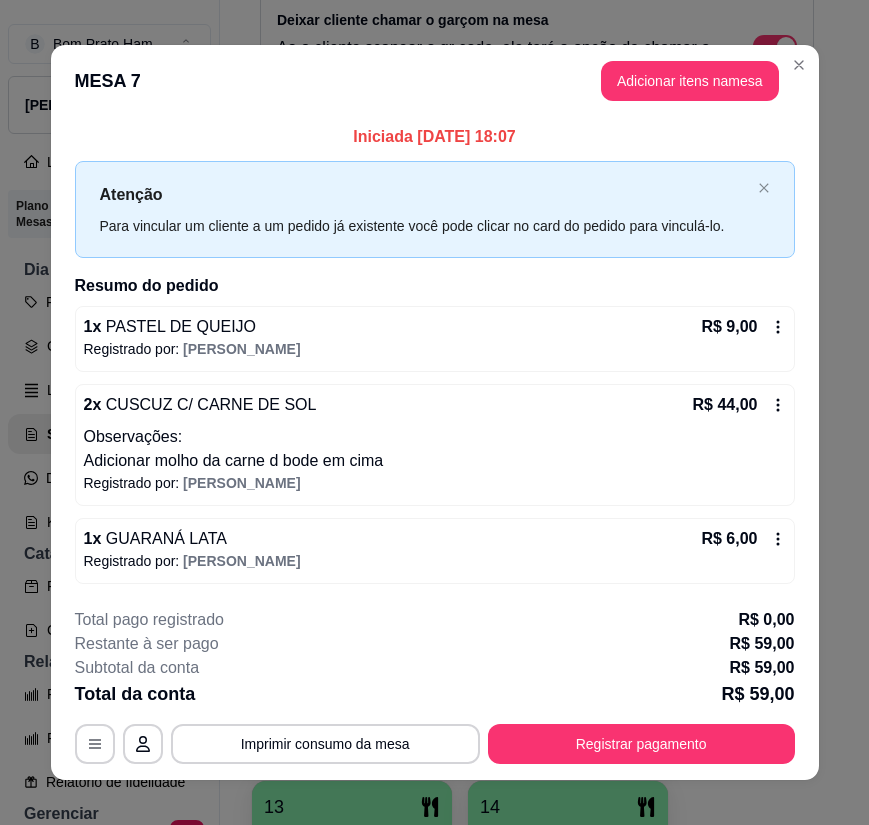 click 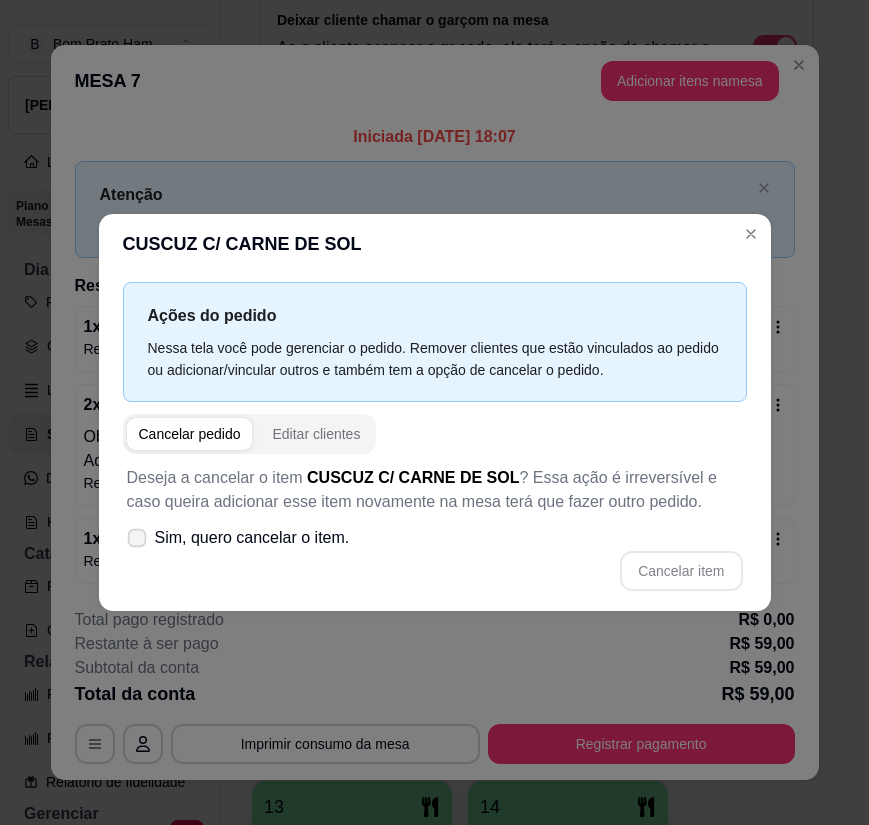 click 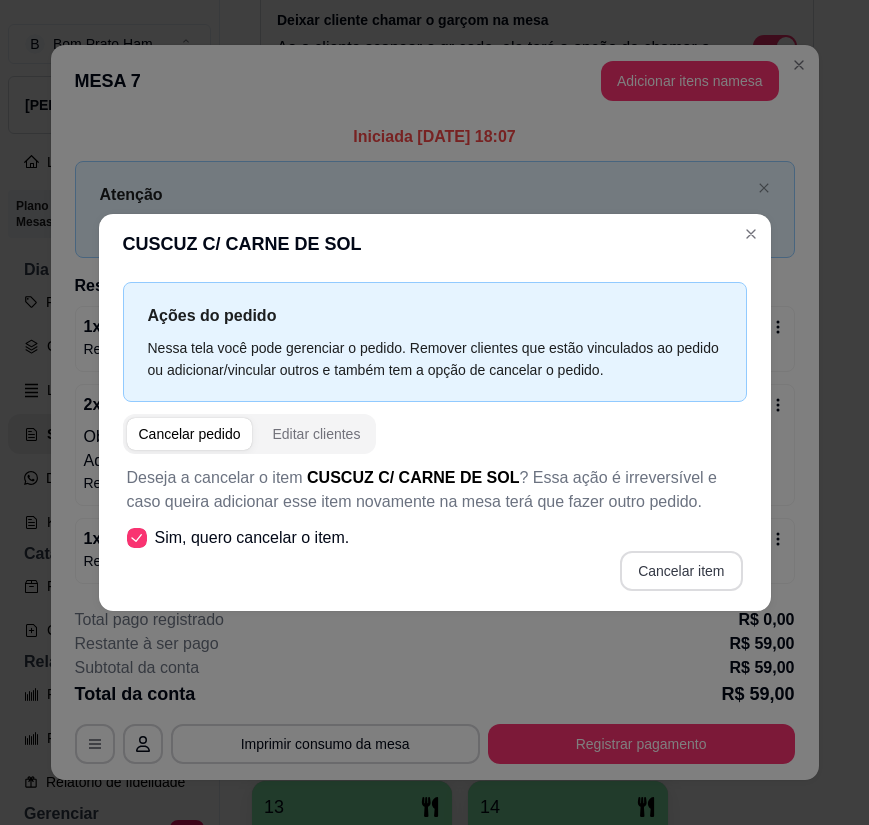 click on "Cancelar item" at bounding box center (681, 571) 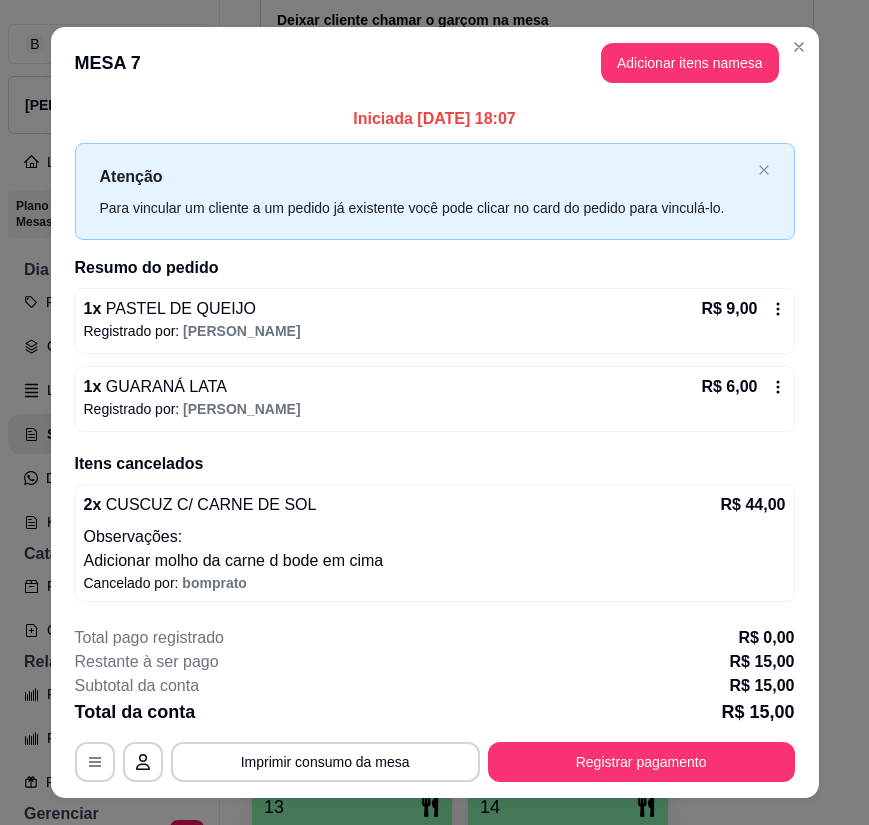 click on "Restante à ser pago R$ 15,00" at bounding box center [435, 662] 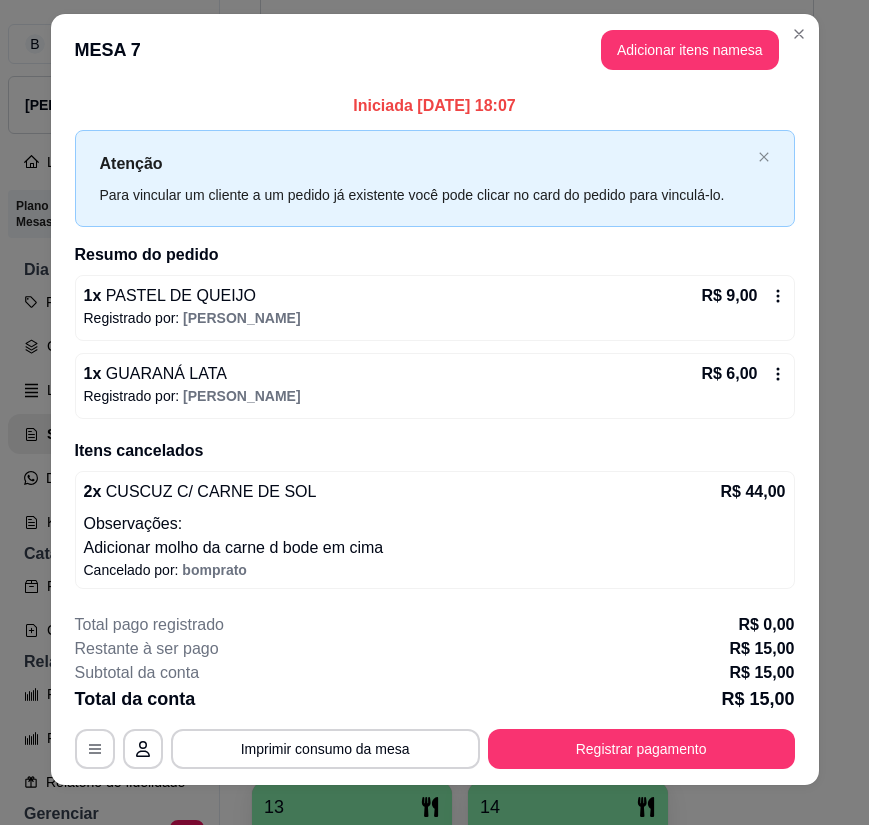 scroll, scrollTop: 0, scrollLeft: 0, axis: both 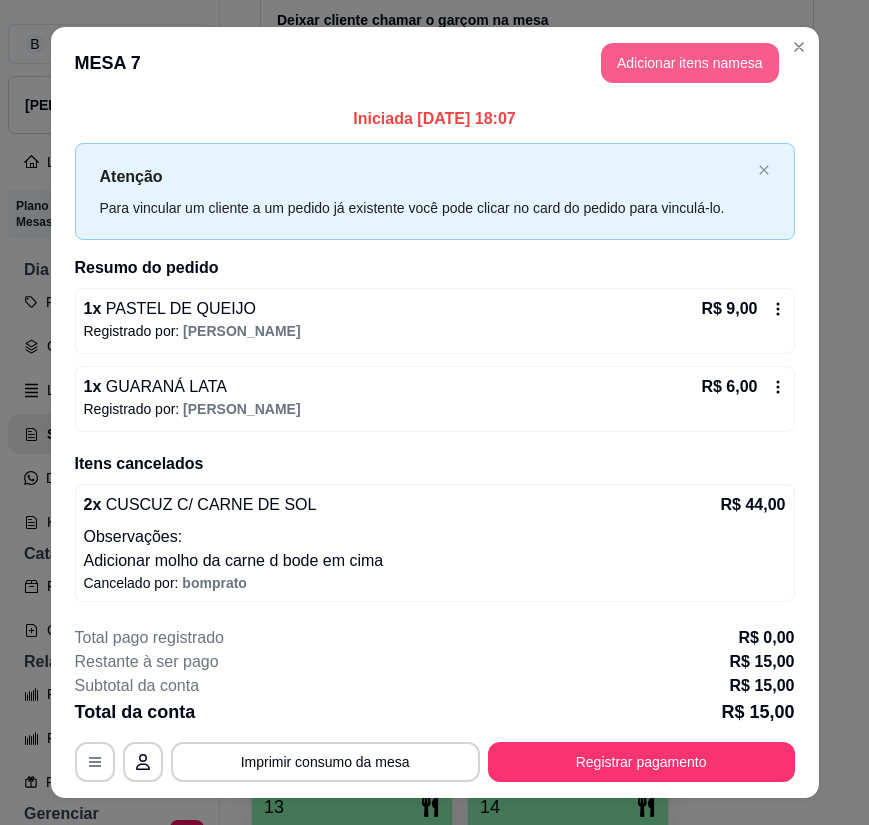 click on "Adicionar itens na  mesa" at bounding box center [690, 63] 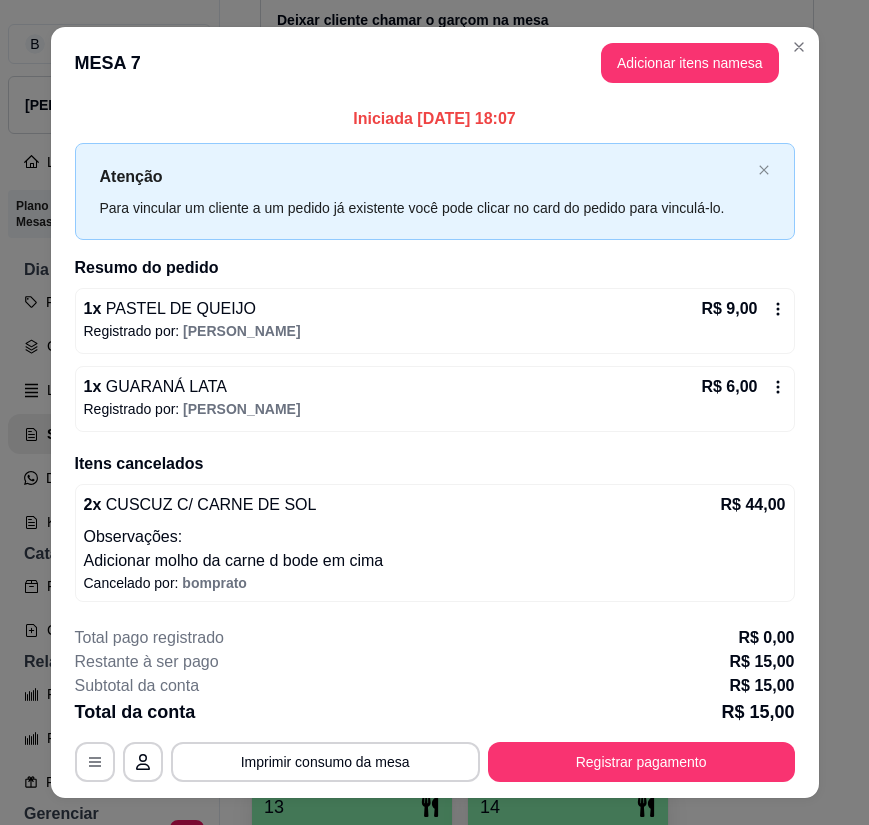 click on "Pesquisa" at bounding box center (216, 143) 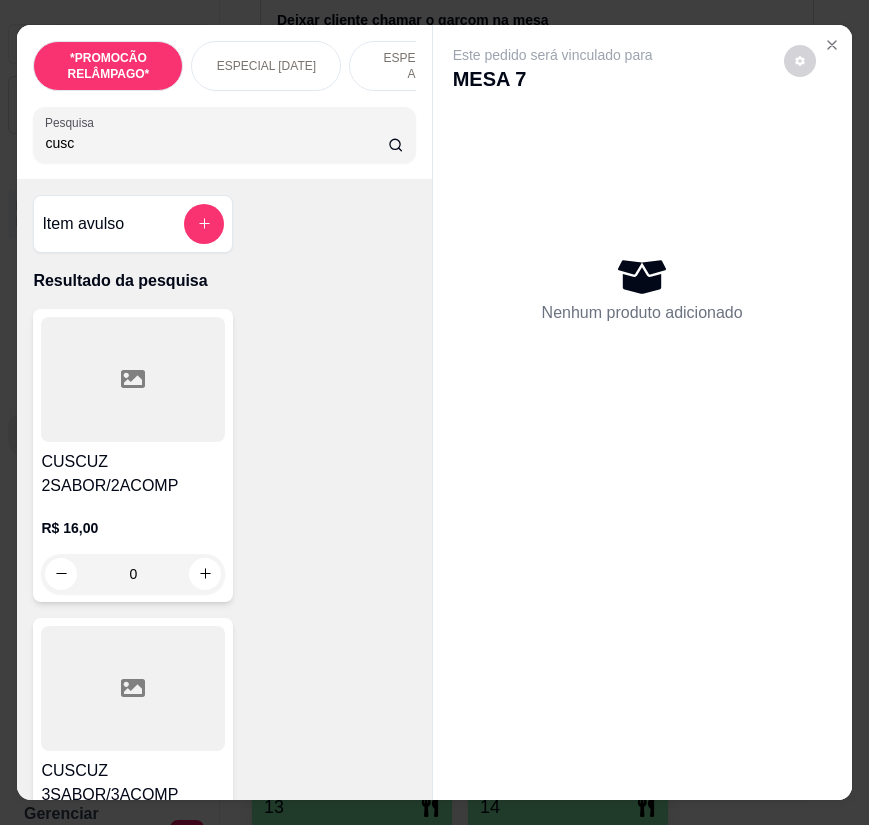type on "cusc" 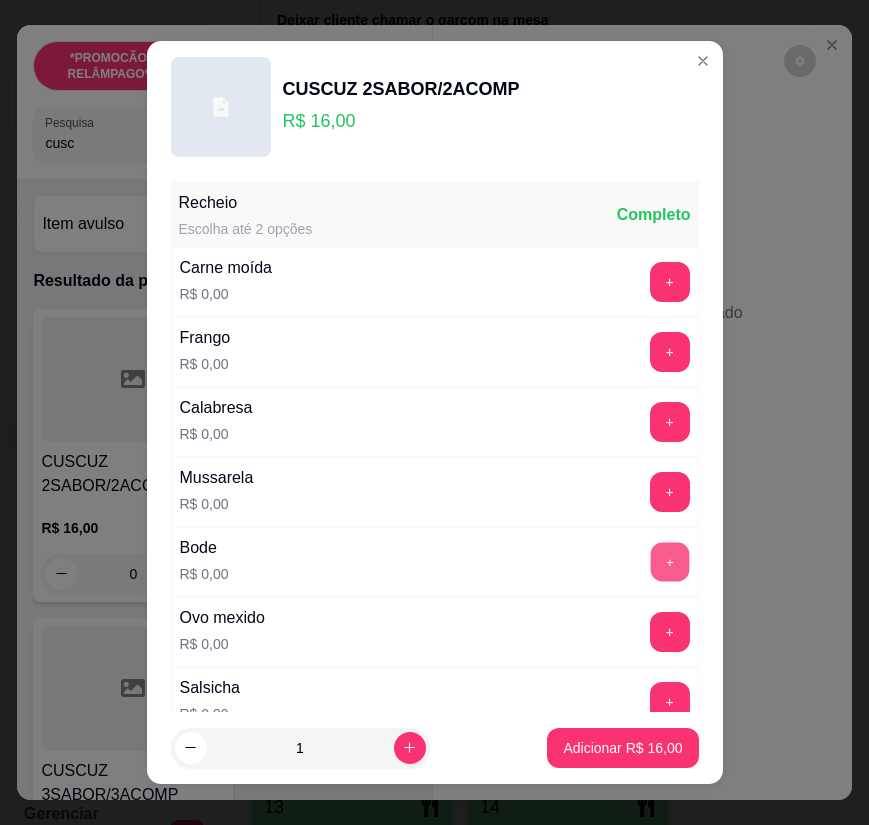 click on "+" at bounding box center (669, 562) 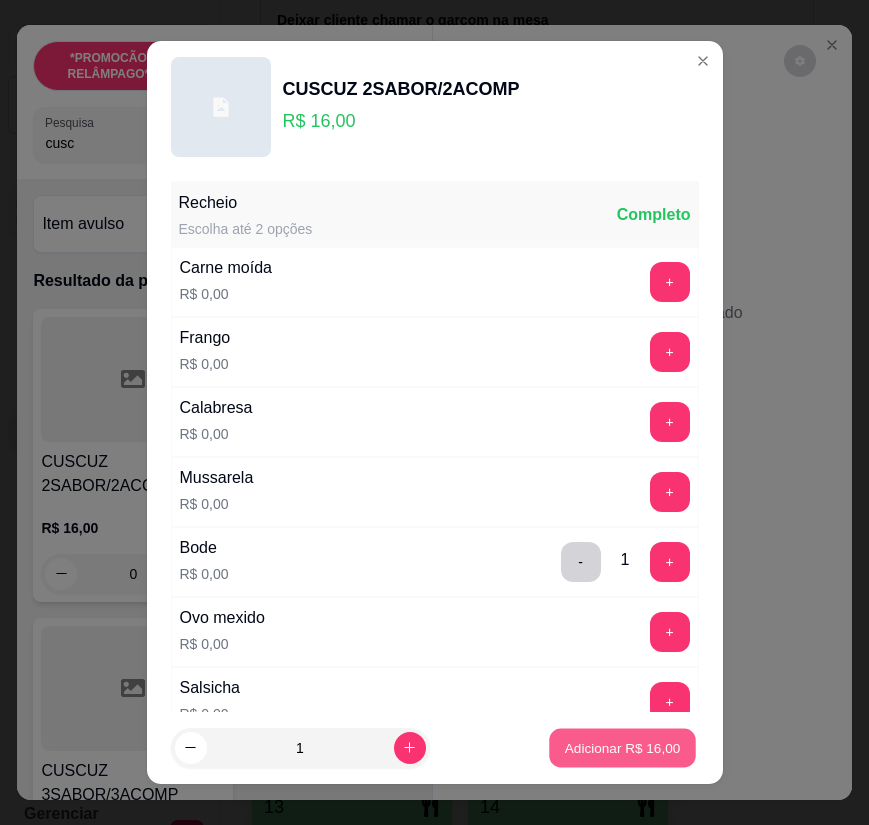 click on "Adicionar   R$ 16,00" at bounding box center (623, 747) 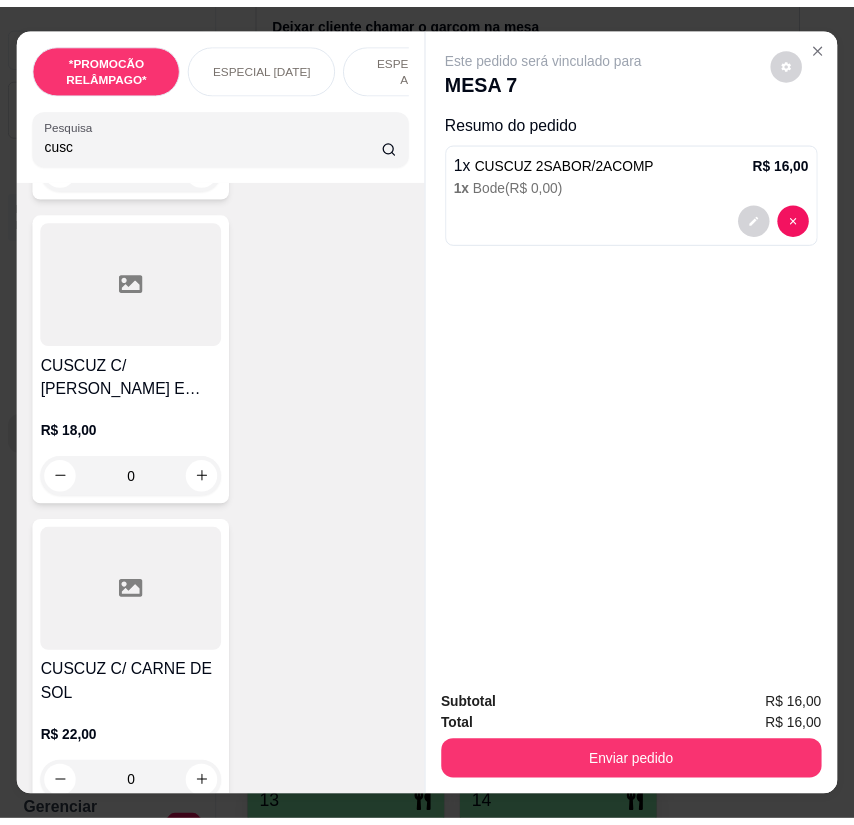 scroll, scrollTop: 1100, scrollLeft: 0, axis: vertical 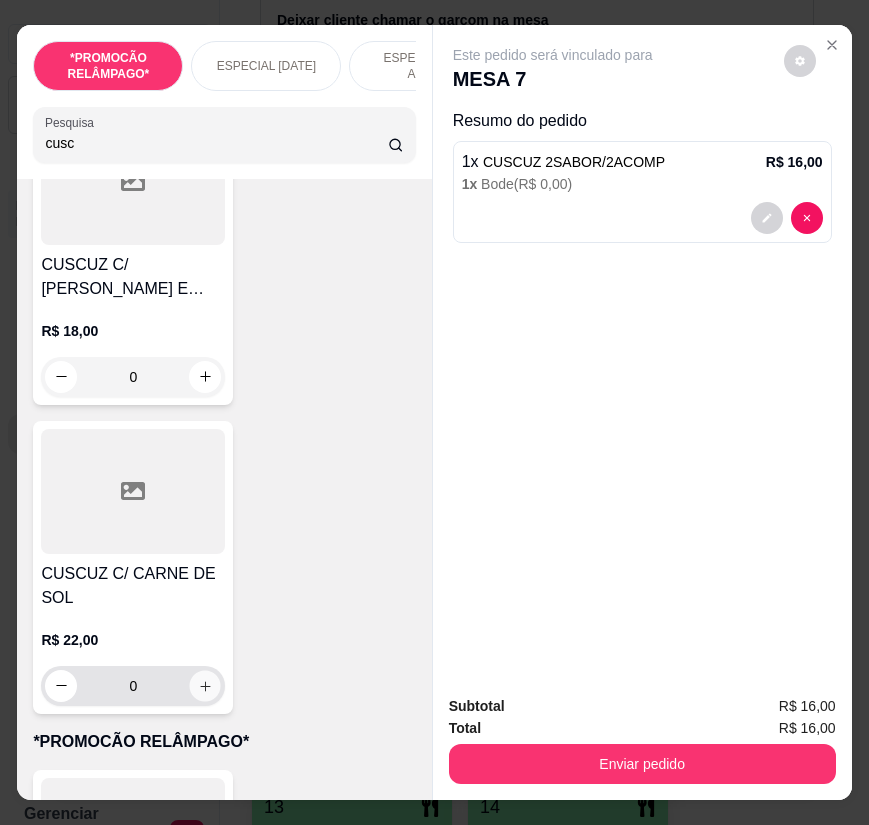 click 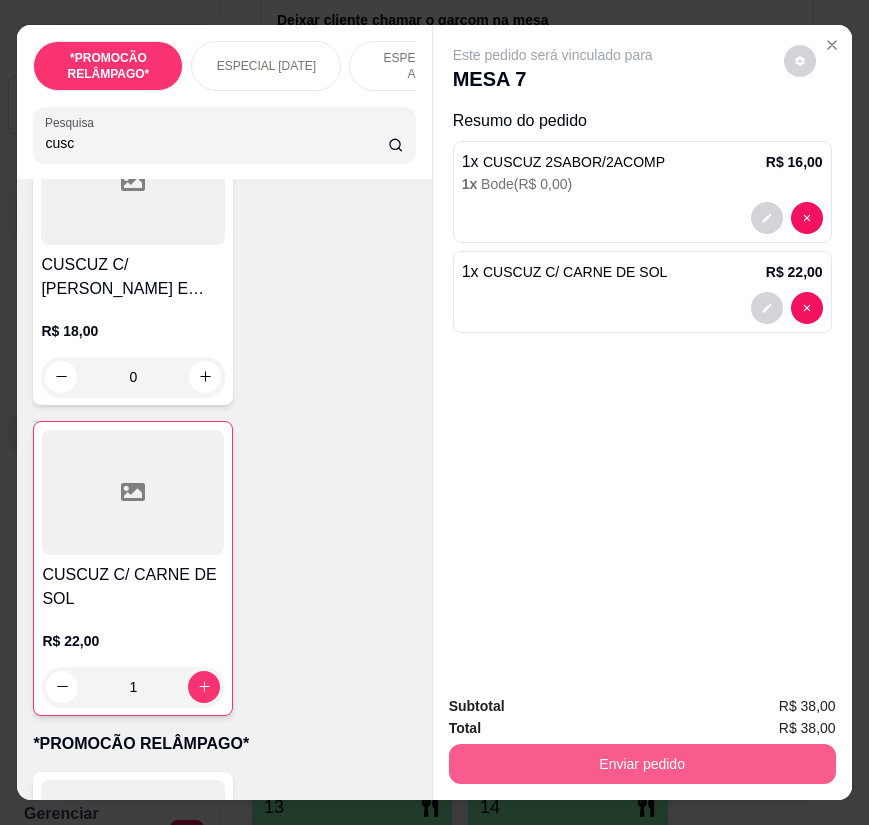 click on "Enviar pedido" at bounding box center (642, 764) 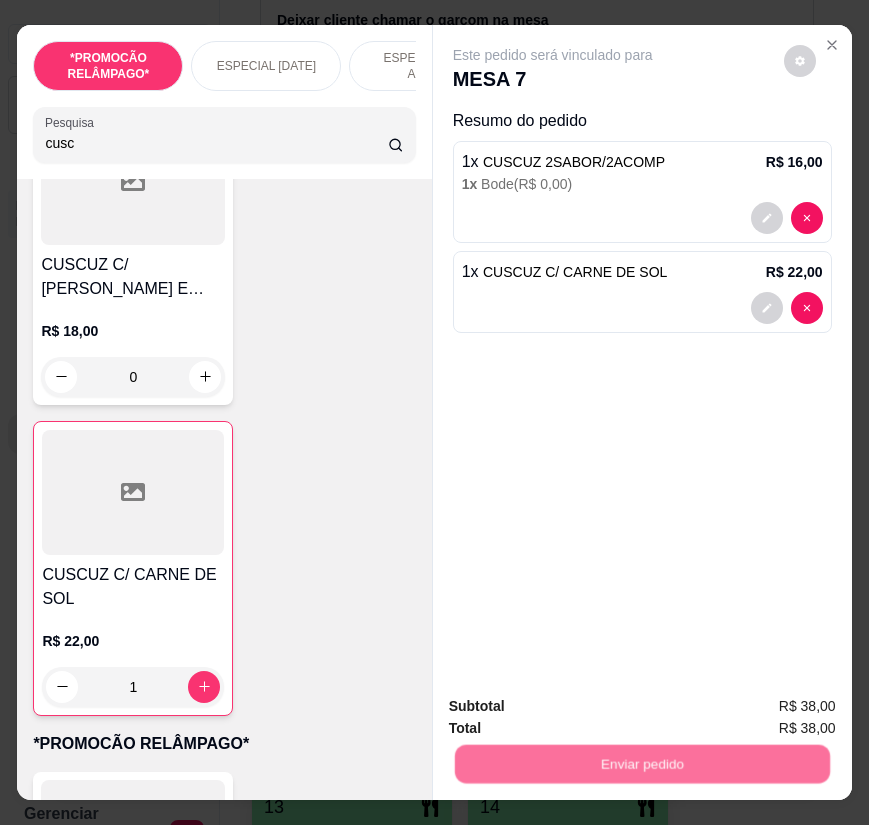 click on "Não registrar e enviar pedido" at bounding box center [574, 707] 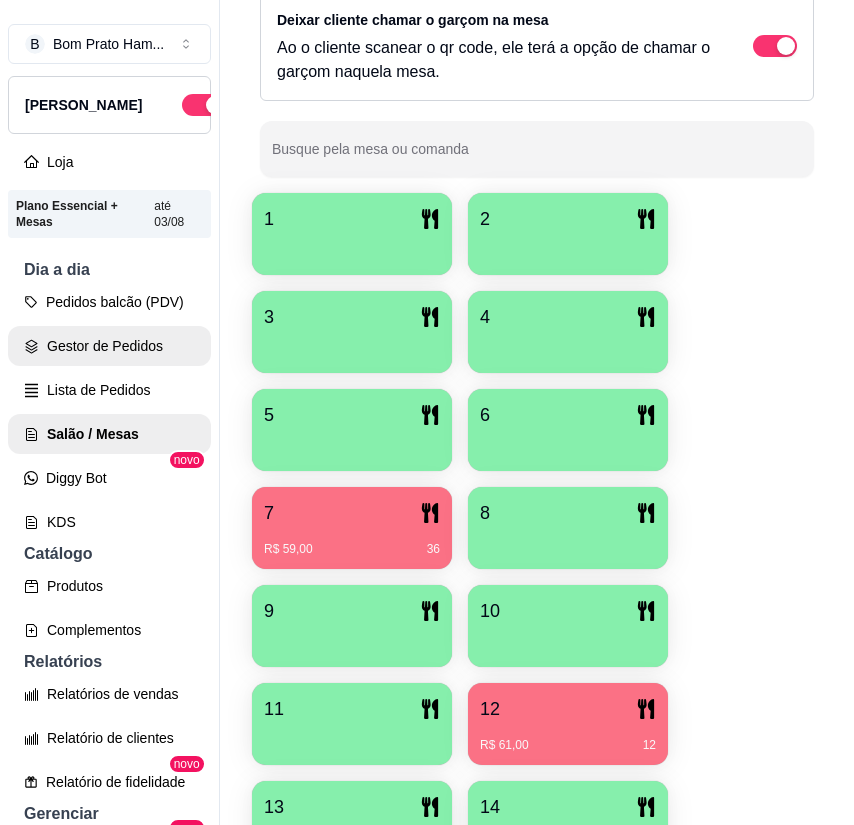 click on "Gestor de Pedidos" at bounding box center (109, 346) 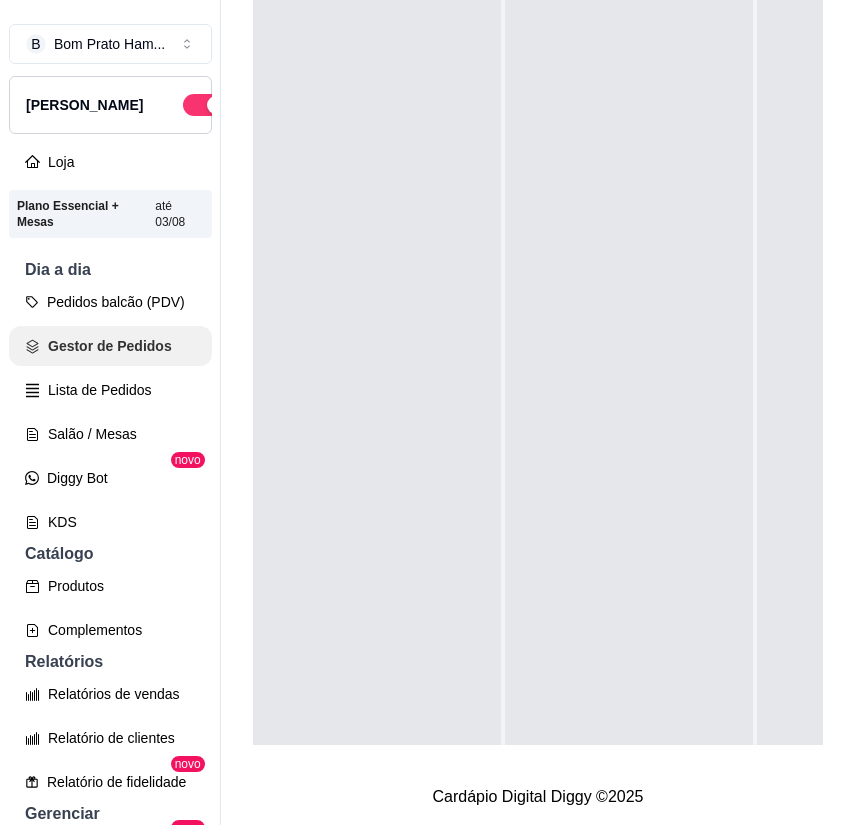 scroll, scrollTop: 0, scrollLeft: 0, axis: both 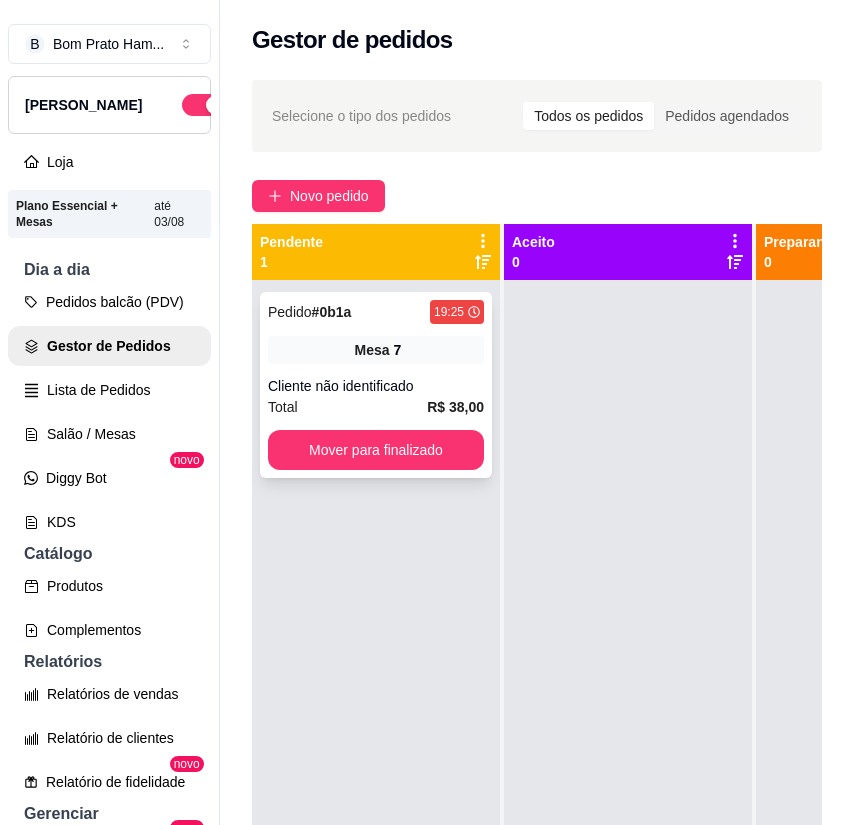 click on "Cliente não identificado" at bounding box center [376, 386] 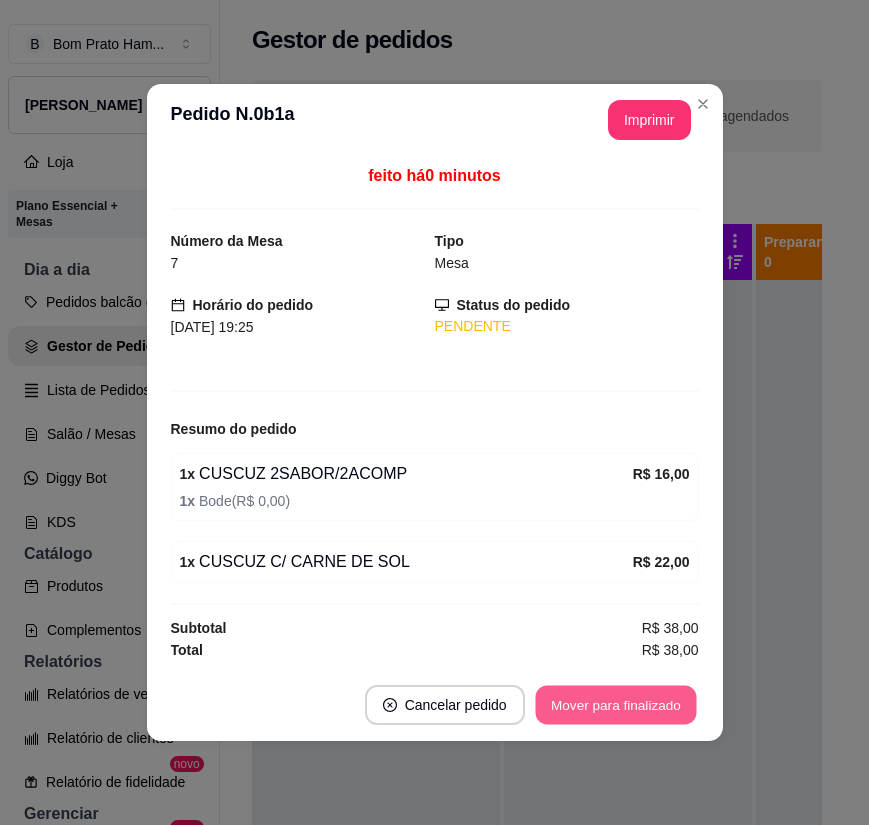 click on "Mover para finalizado" at bounding box center (615, 705) 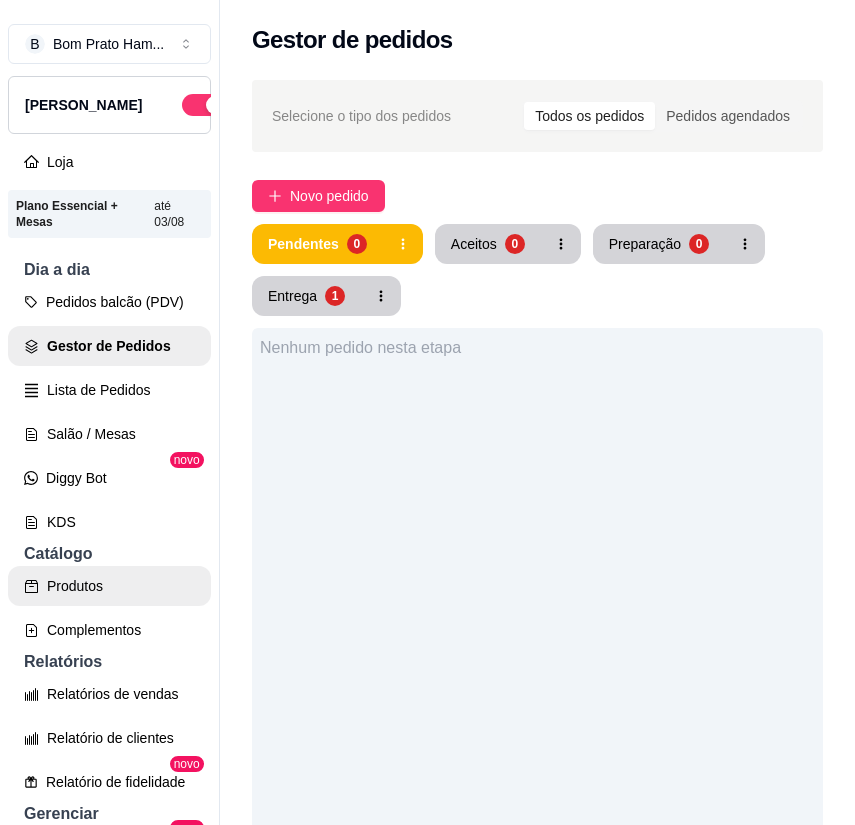 click on "Produtos" at bounding box center [109, 586] 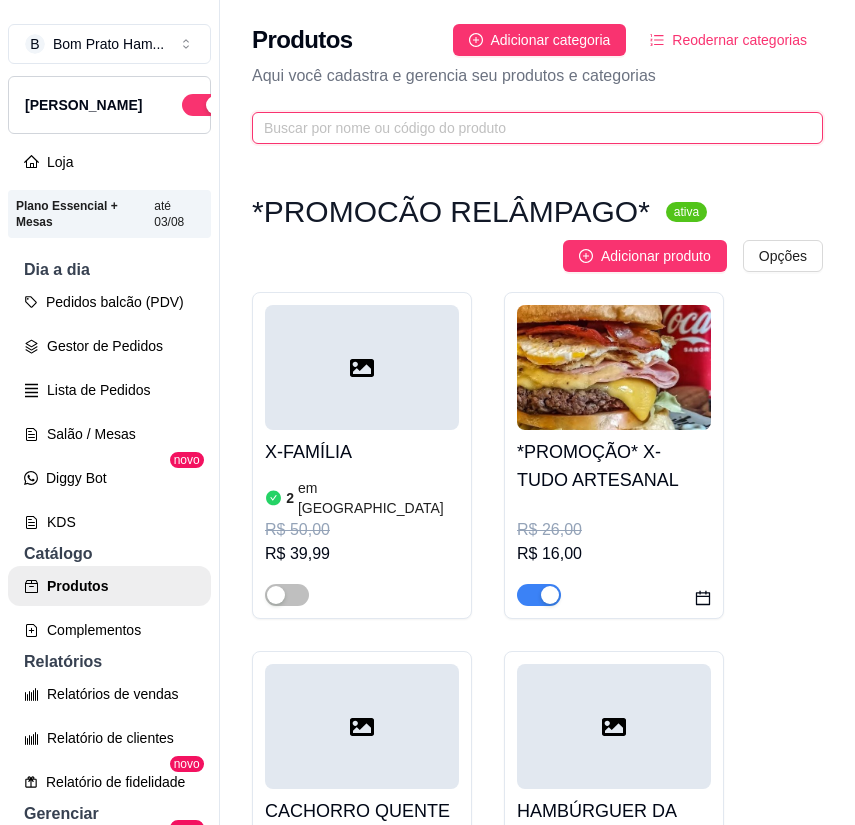 click at bounding box center [529, 128] 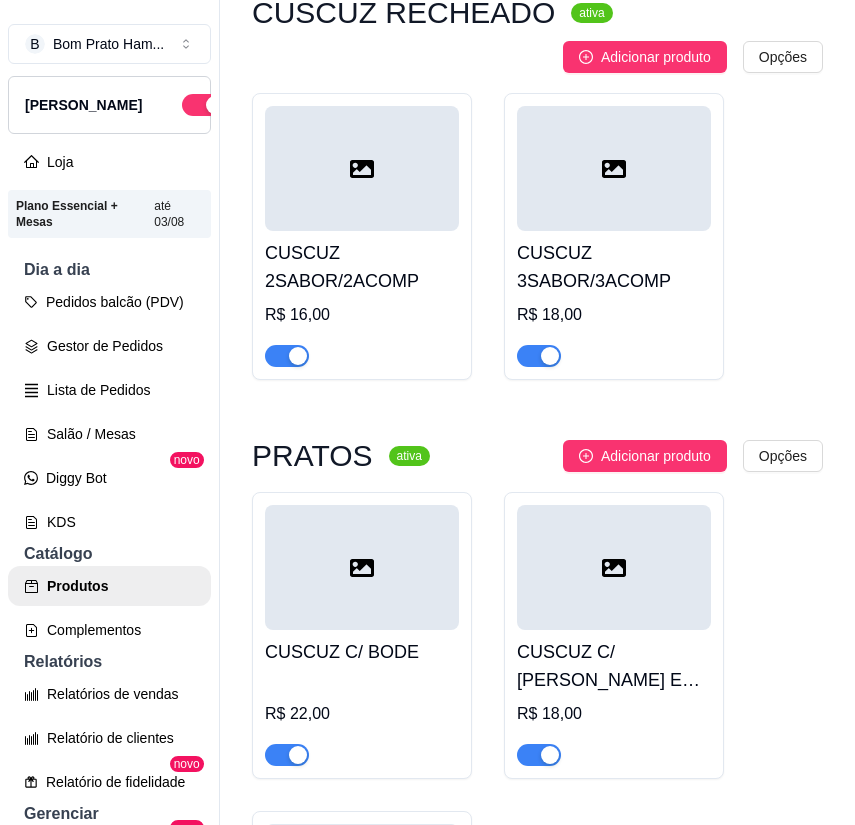 scroll, scrollTop: 200, scrollLeft: 0, axis: vertical 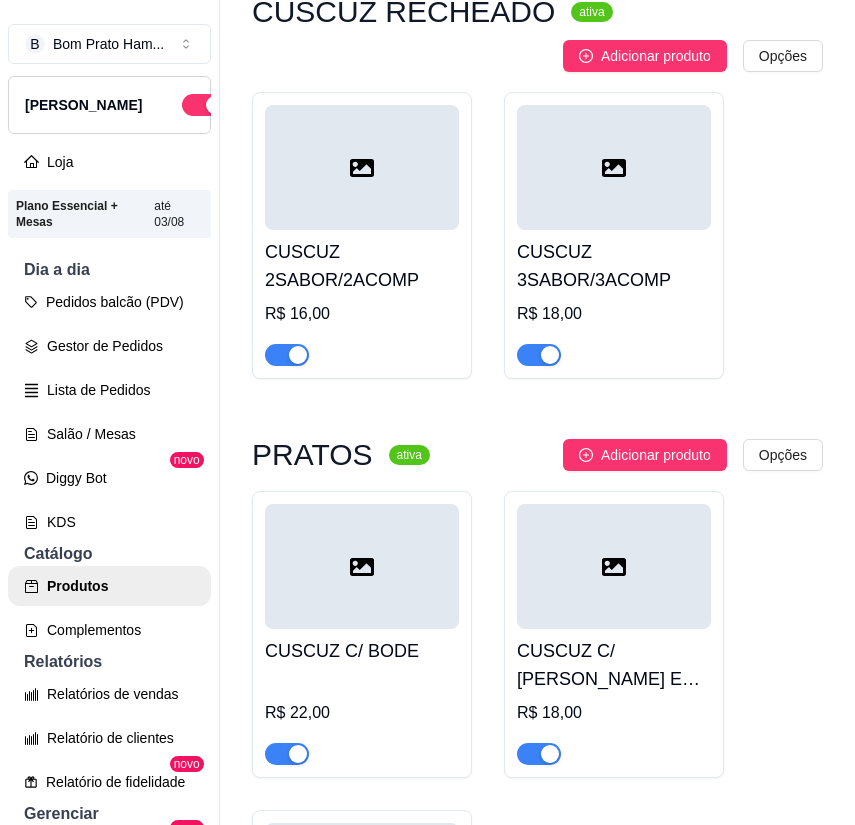 type on "cus" 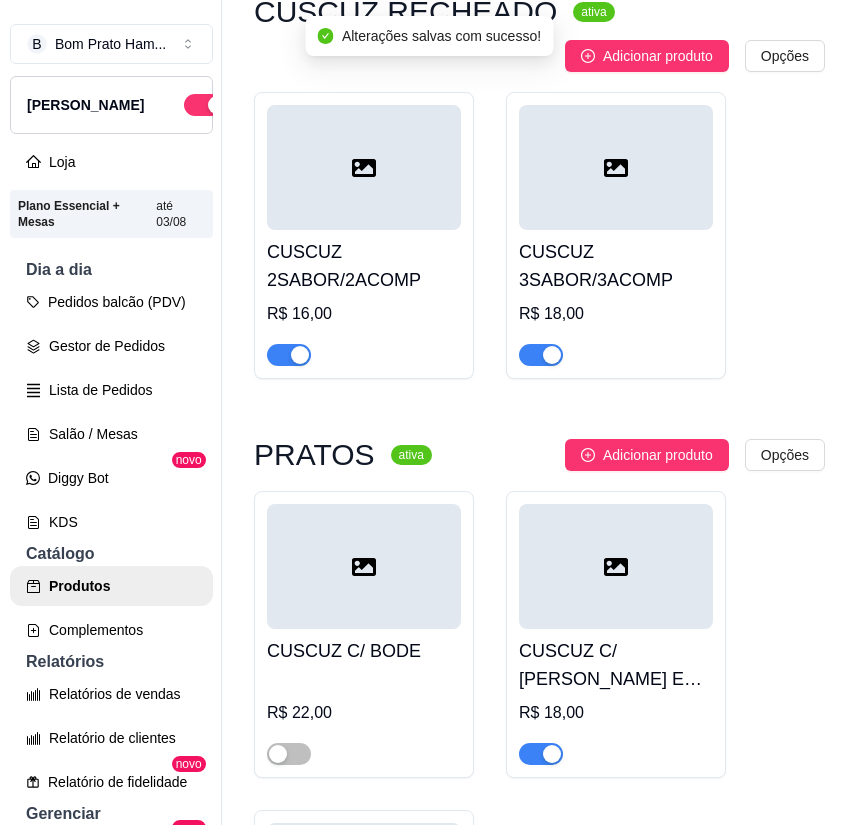 scroll, scrollTop: 0, scrollLeft: 0, axis: both 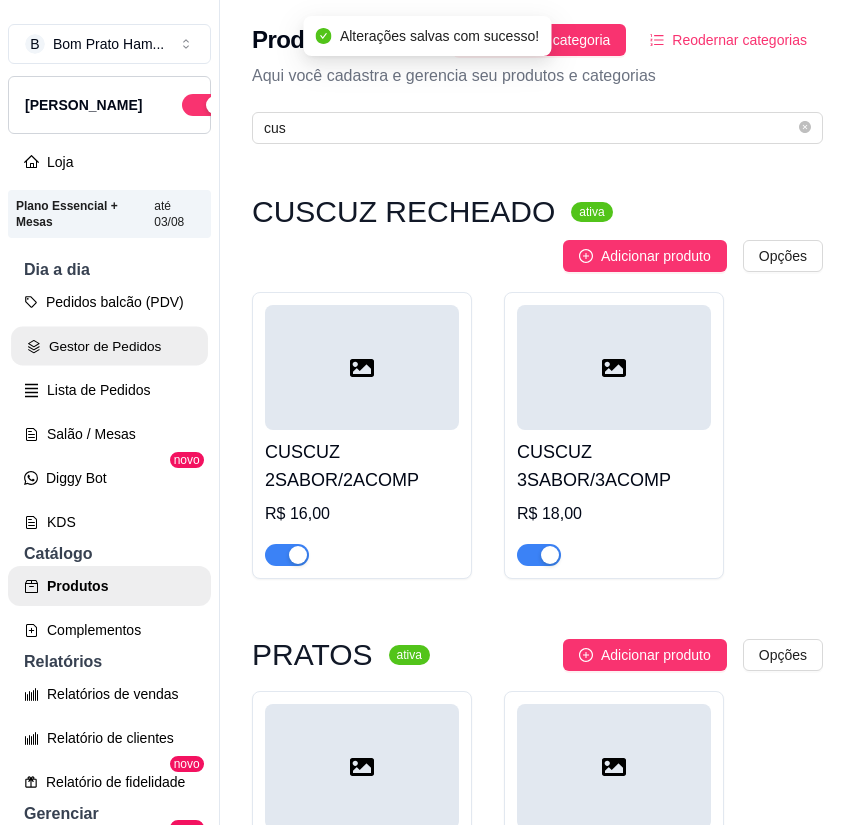 click on "Gestor de Pedidos" at bounding box center [109, 346] 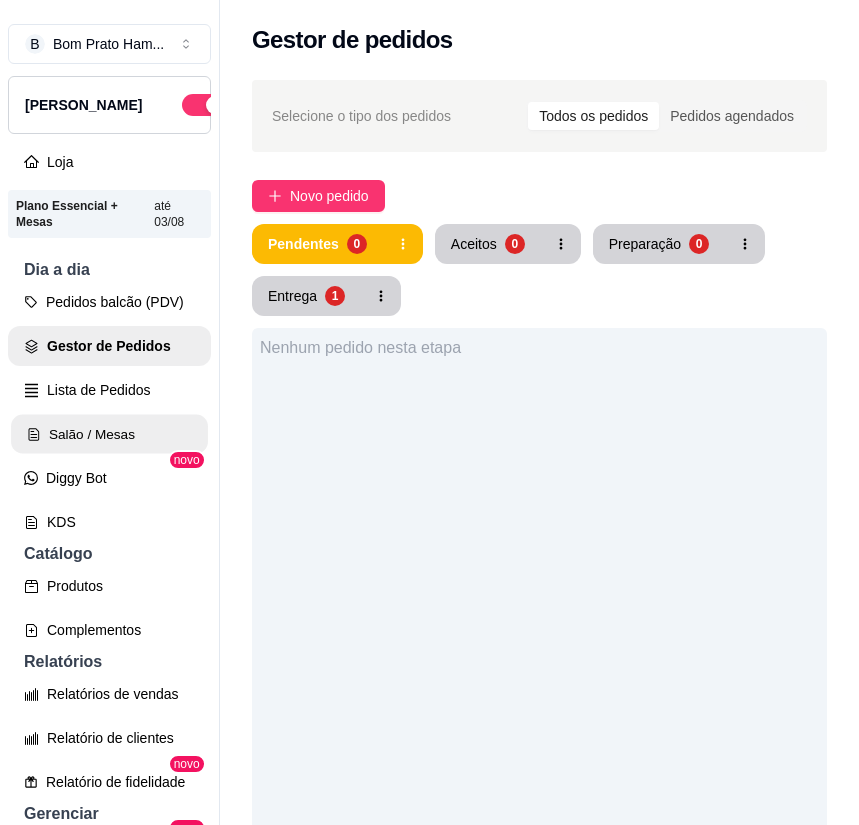 click on "Salão / Mesas" at bounding box center (109, 434) 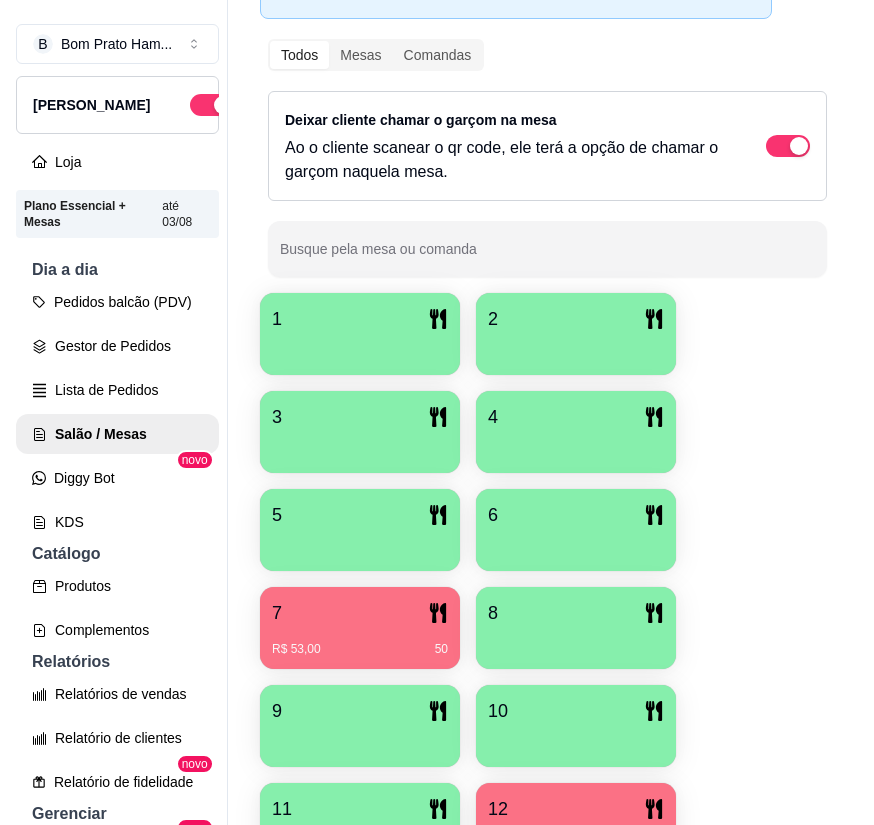 scroll, scrollTop: 400, scrollLeft: 0, axis: vertical 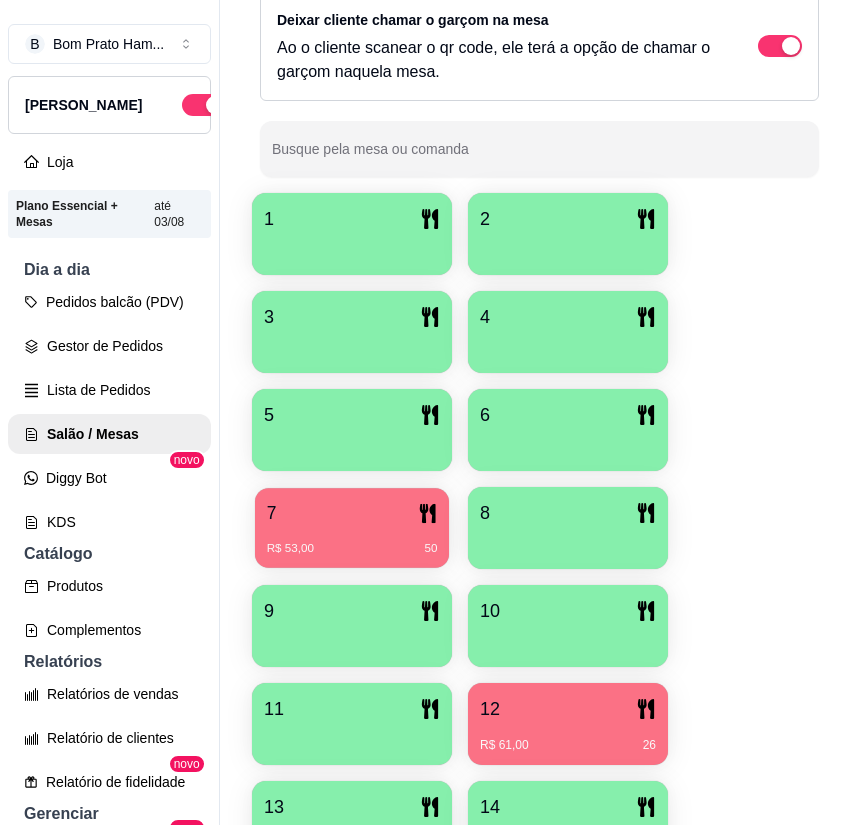 click on "R$ 53,00 50" at bounding box center [352, 549] 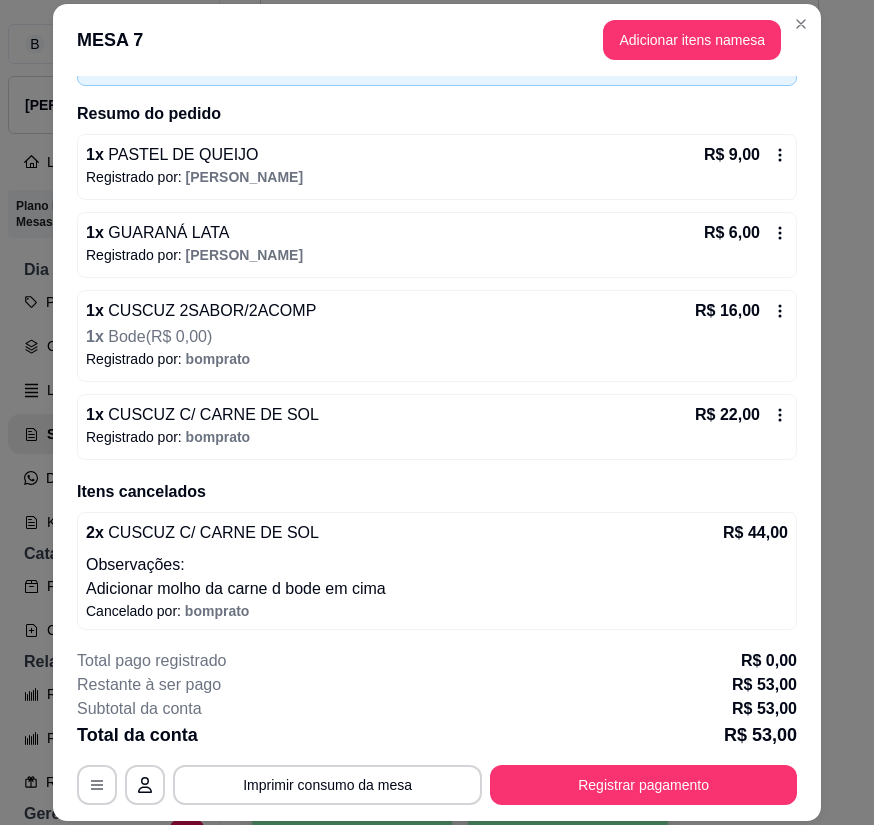 scroll, scrollTop: 136, scrollLeft: 0, axis: vertical 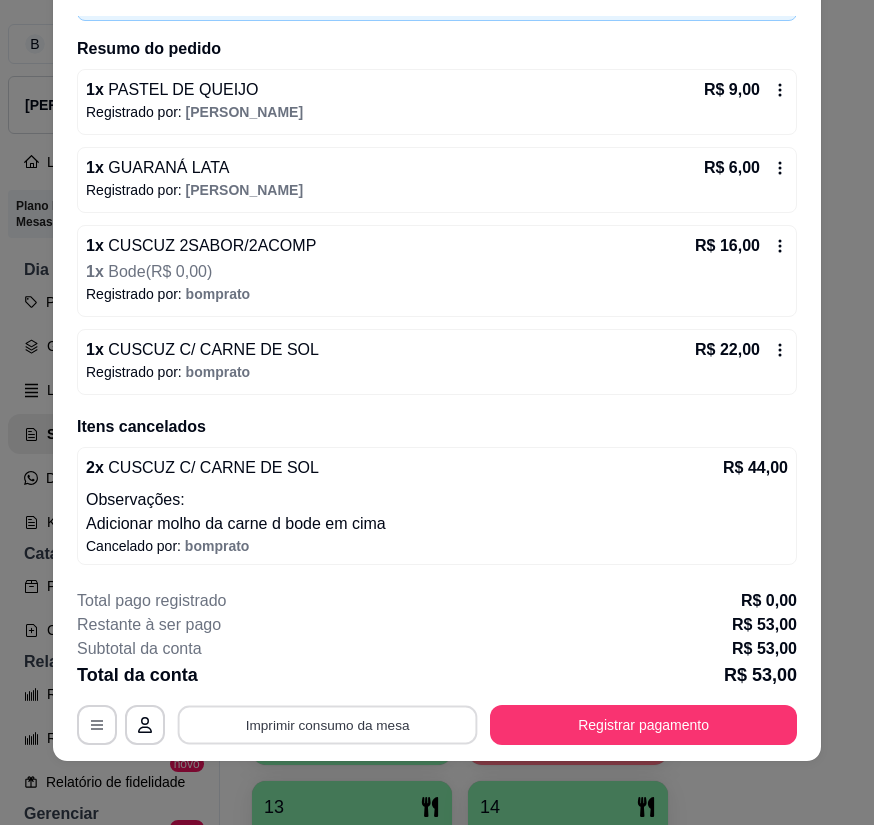 click on "Imprimir consumo da mesa" at bounding box center [328, 724] 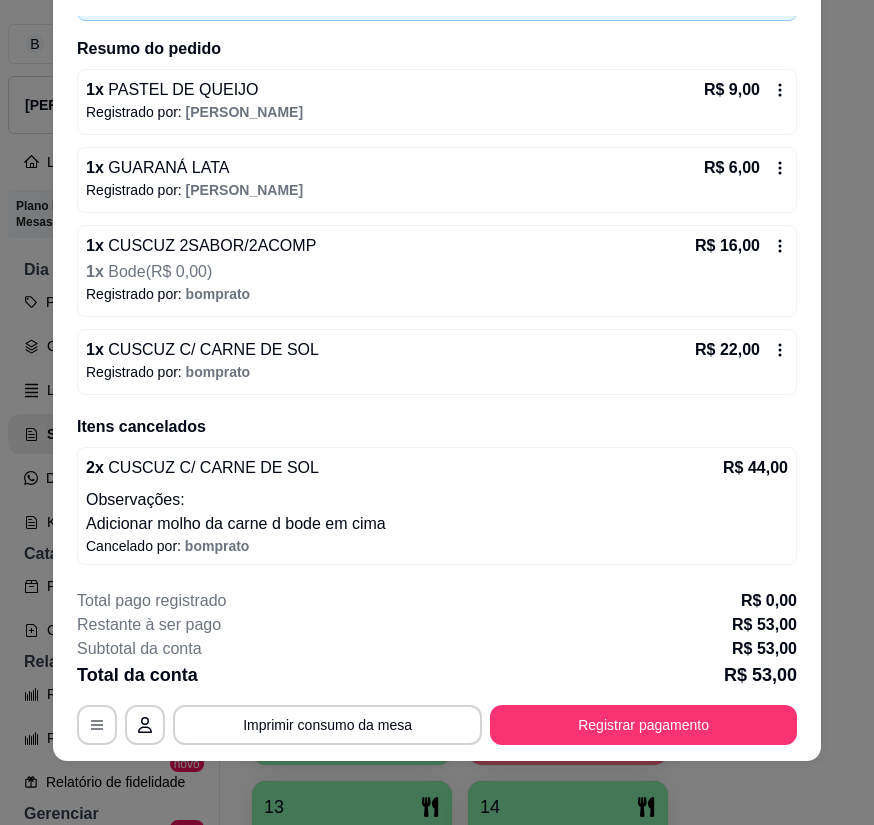 scroll, scrollTop: 0, scrollLeft: 0, axis: both 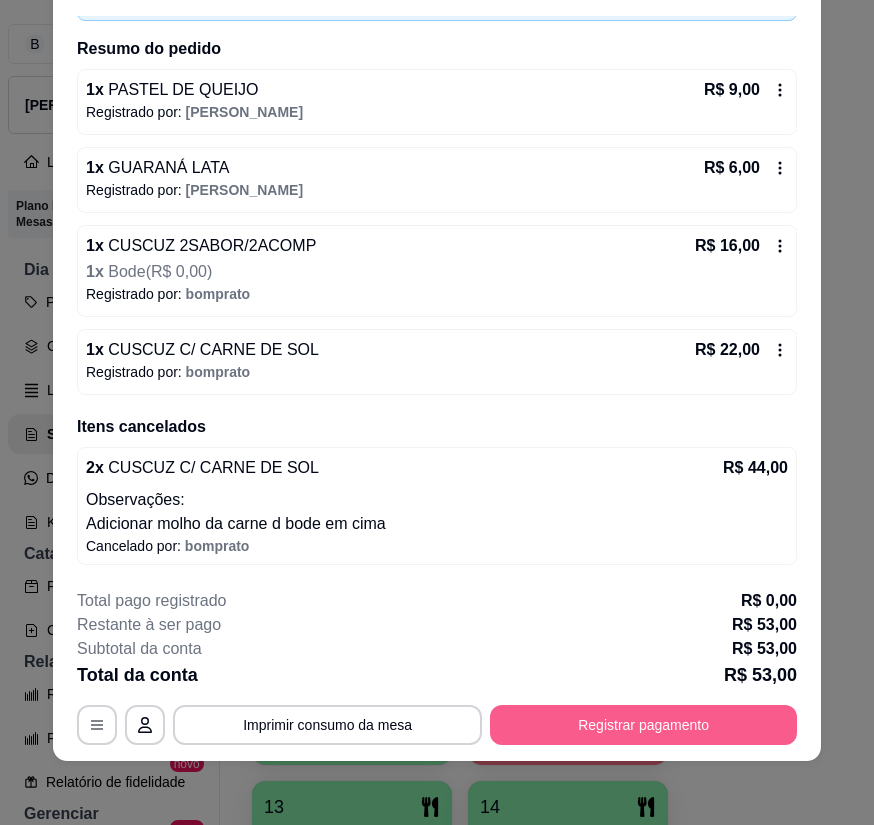 click on "Registrar pagamento" at bounding box center [643, 725] 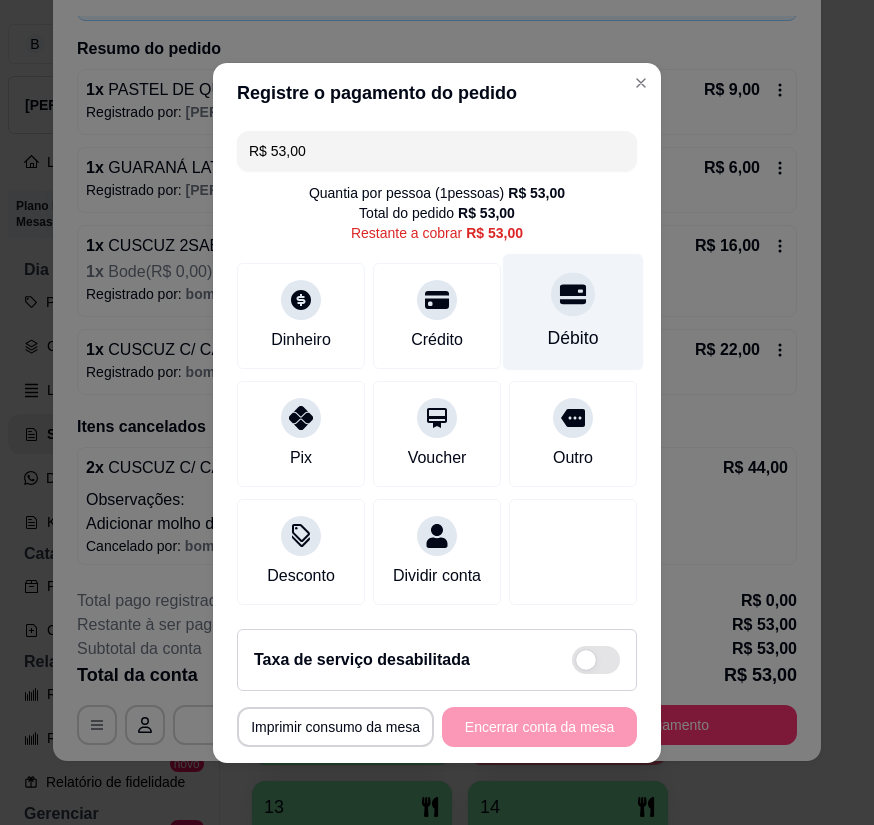 click on "Débito" at bounding box center (573, 311) 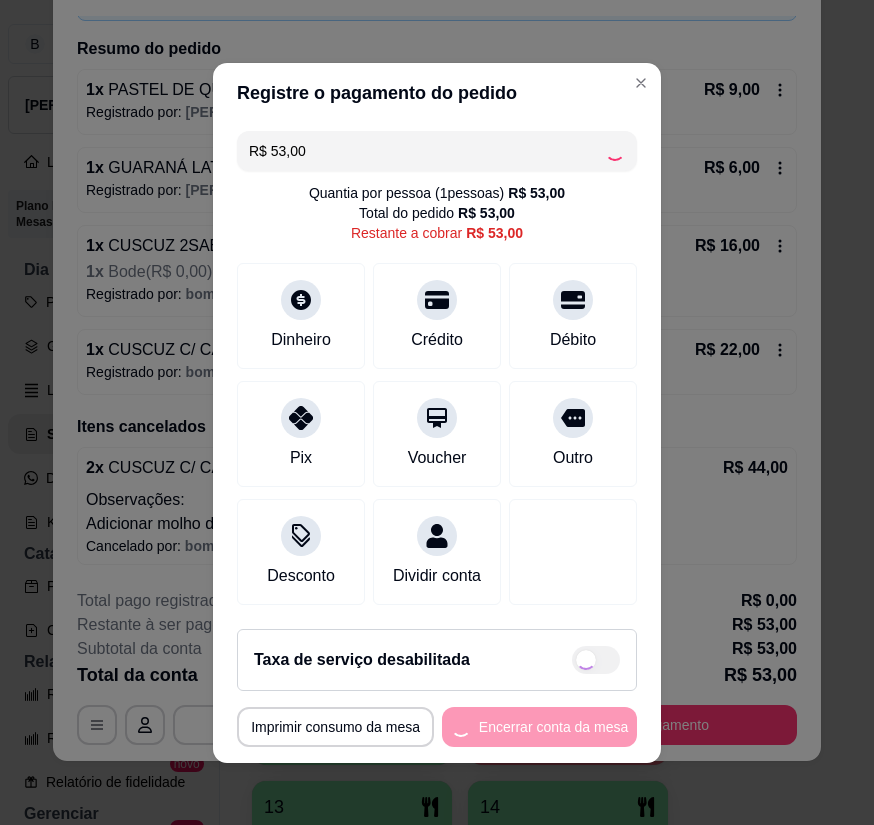 type on "R$ 0,00" 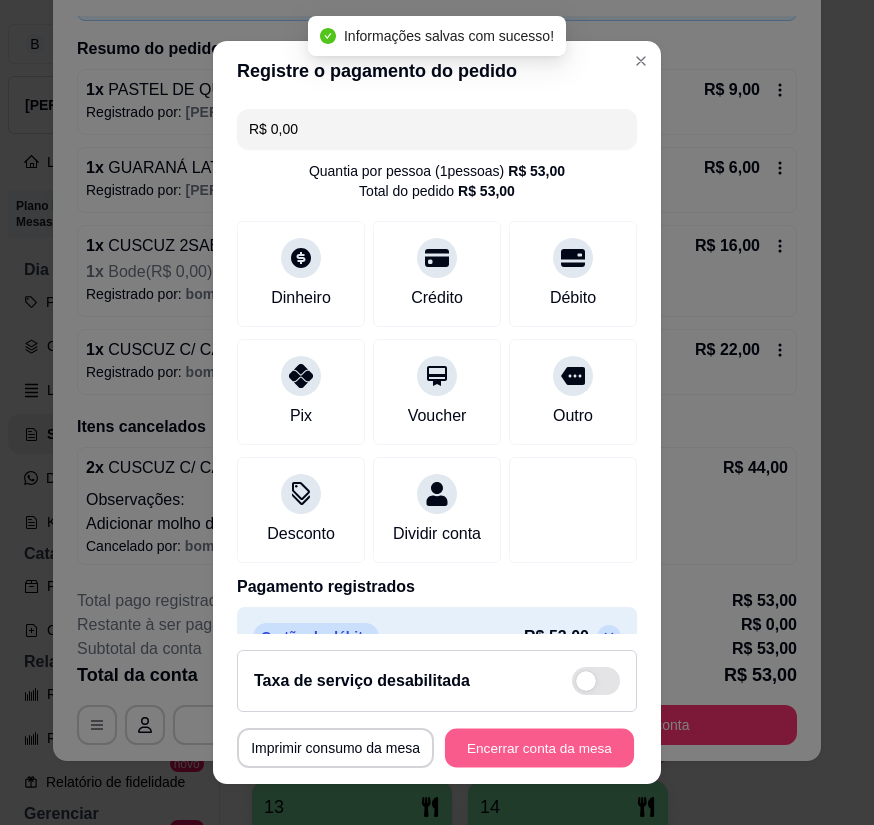 click on "Encerrar conta da mesa" at bounding box center (539, 747) 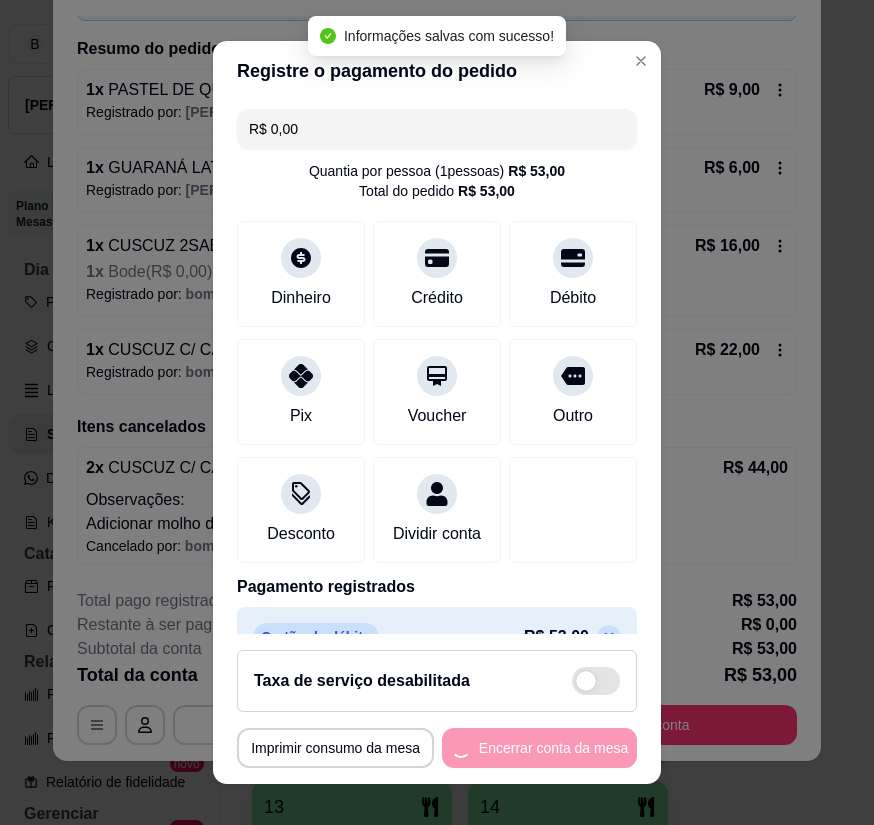scroll, scrollTop: 0, scrollLeft: 0, axis: both 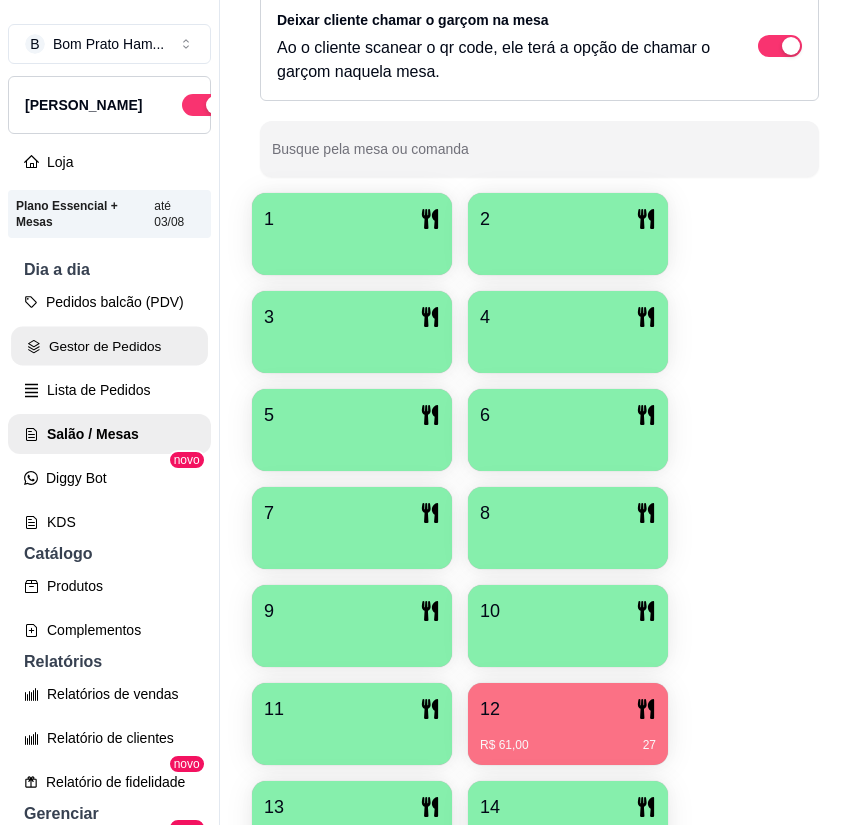 click on "Gestor de Pedidos" at bounding box center [109, 346] 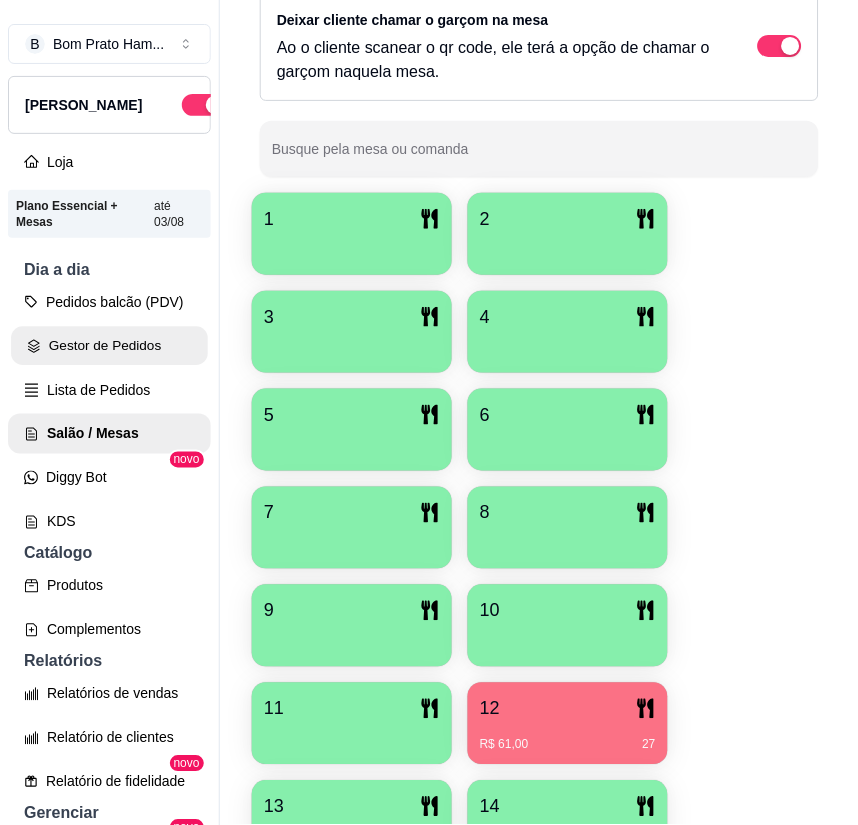 scroll, scrollTop: 0, scrollLeft: 0, axis: both 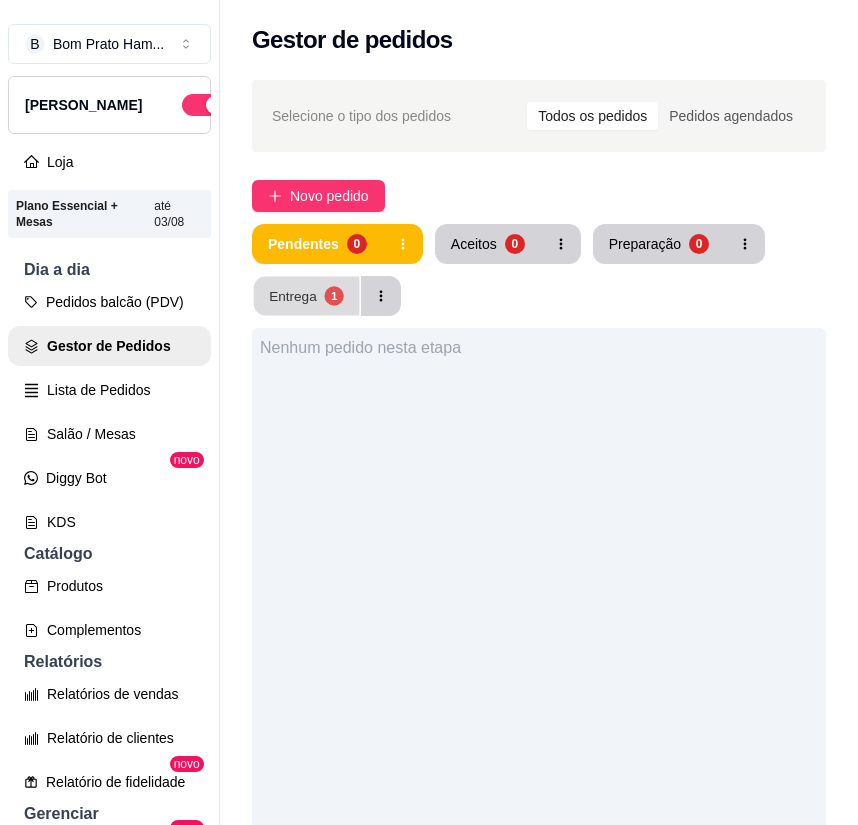 click on "Entrega" at bounding box center (293, 295) 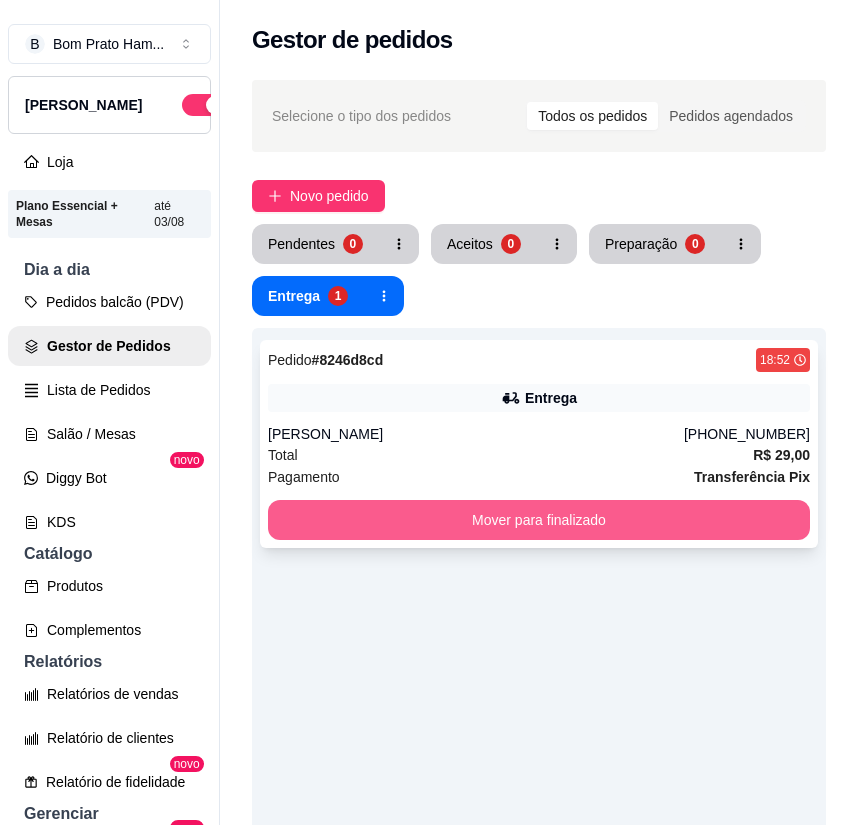 click on "Mover para finalizado" at bounding box center [539, 520] 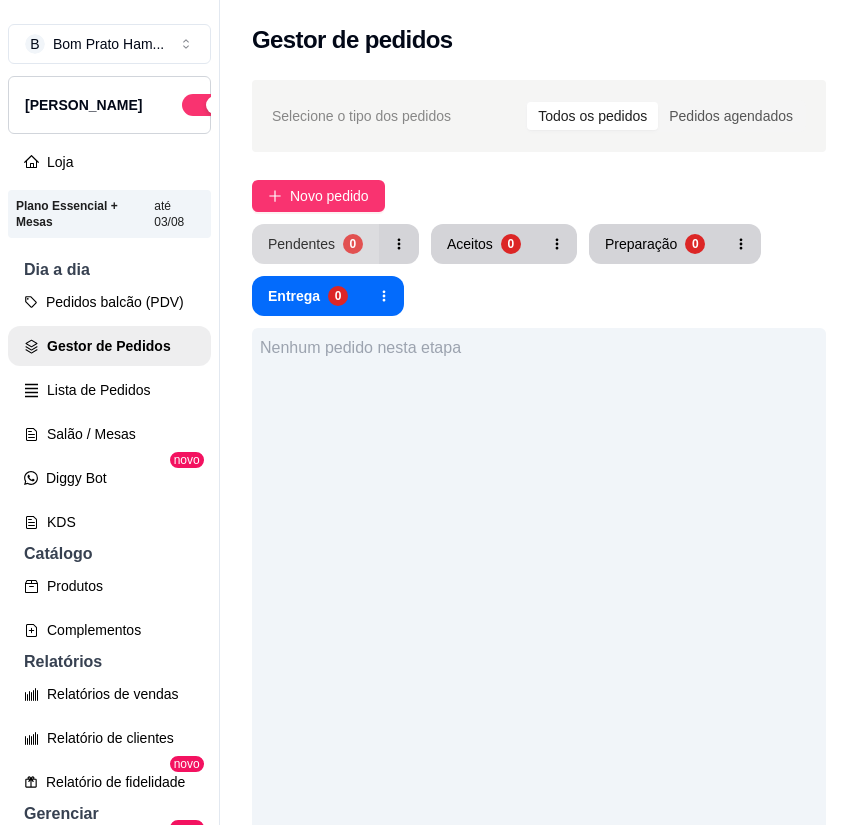 click on "Pendentes" at bounding box center (301, 244) 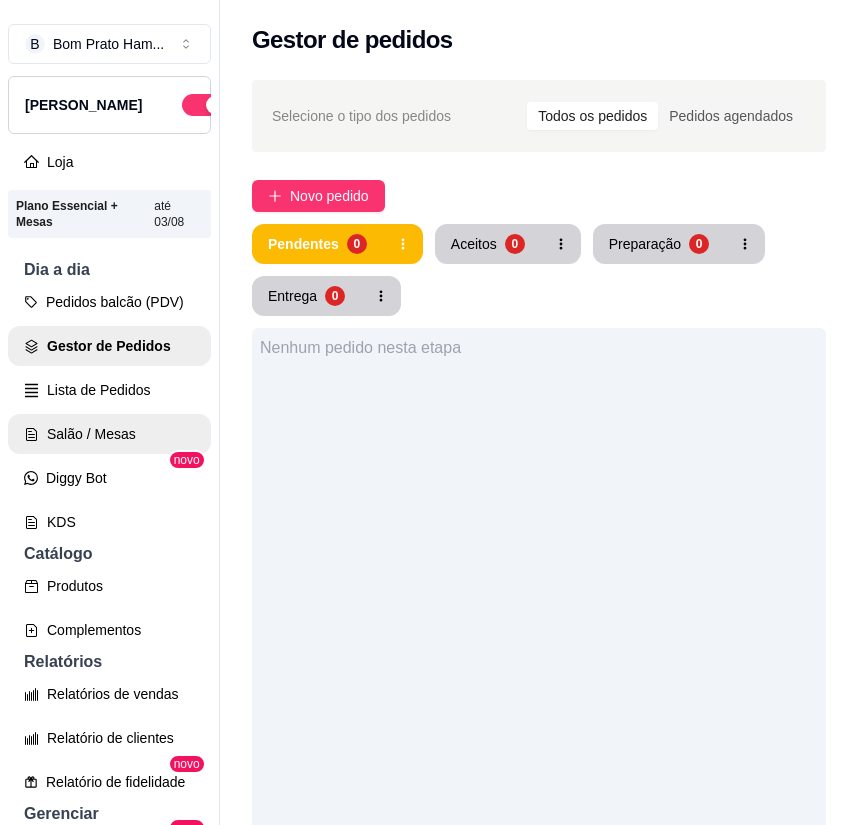 click on "Salão / Mesas" at bounding box center [109, 434] 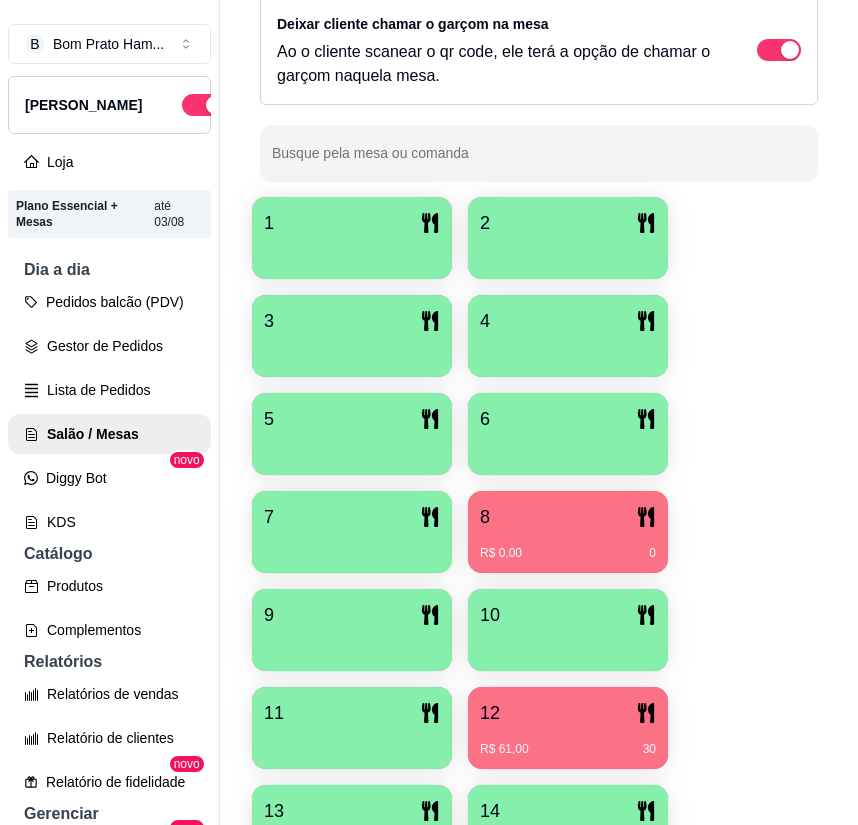 scroll, scrollTop: 400, scrollLeft: 0, axis: vertical 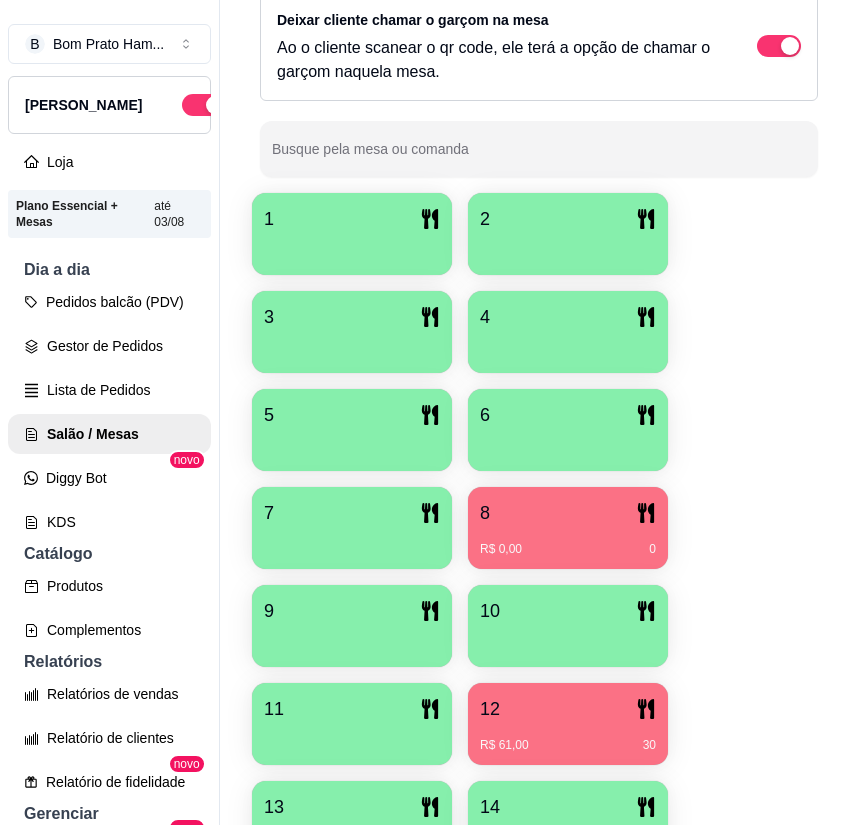 click on "R$ 0,00 0" at bounding box center [568, 542] 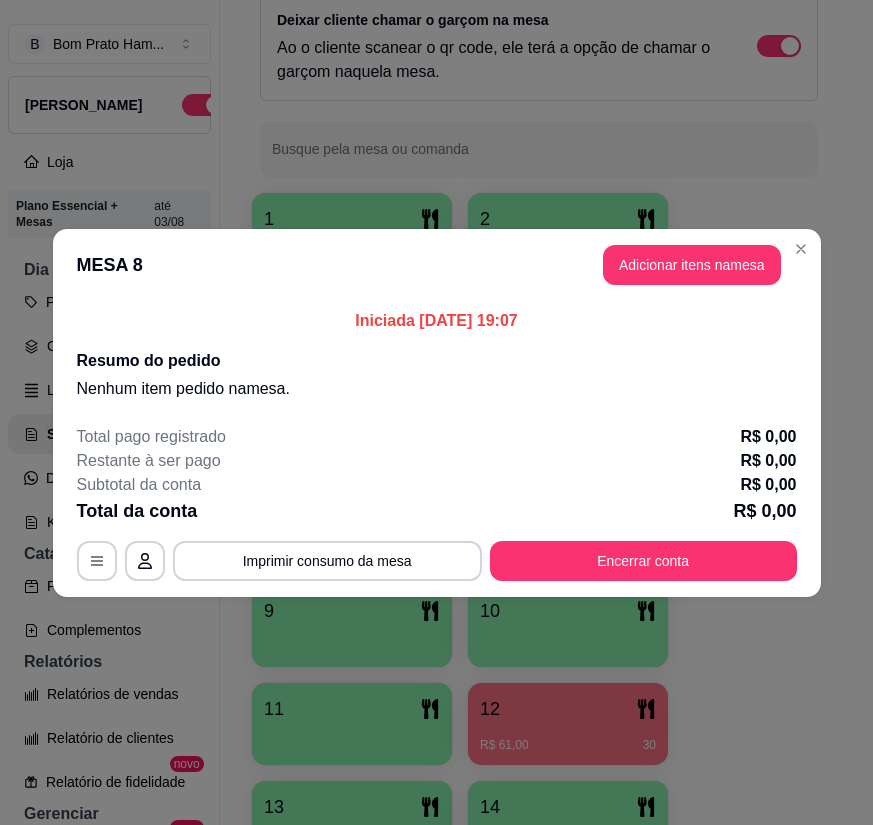 click on "Total pago registrado R$ 0,00 Restante à ser pago R$ 0,00 Subtotal da conta R$ 0,00 Total da conta R$ 0,00 MESA  8 Tempo de permanência:   0  minutos Cod. Segurança:   2809 Qtd. de Pedidos:   0 Clientes da mesa:   ** CONSUMO ** ** TOTAL ** Subtotal 0,00 Total 0,00 Imprimir consumo da mesa Encerrar conta" at bounding box center [437, 503] 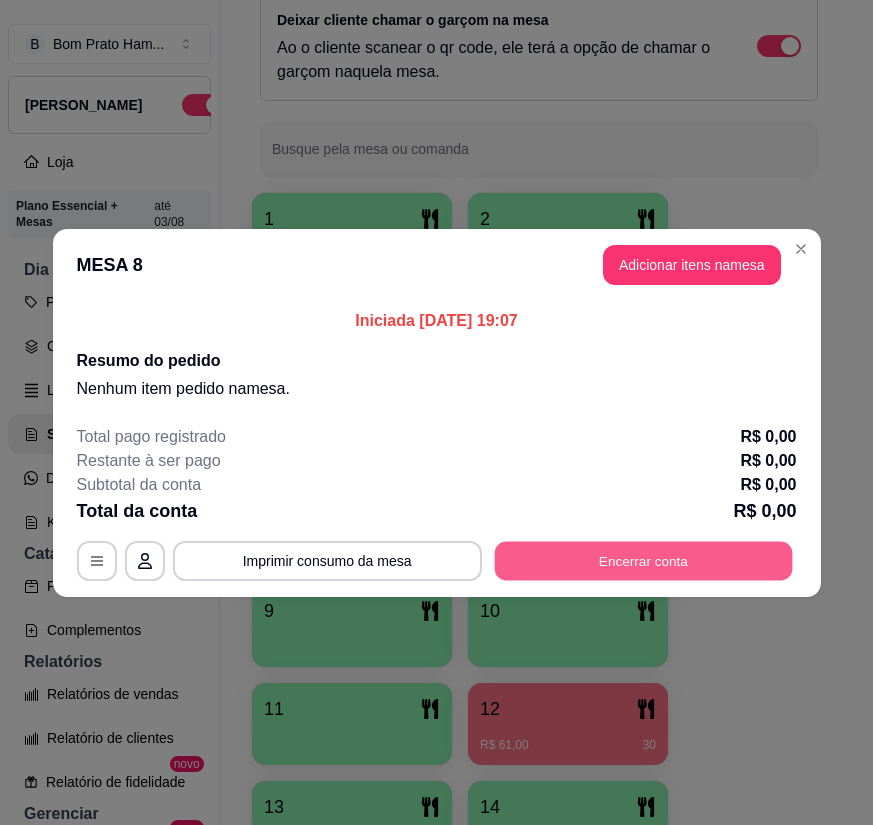 click on "Encerrar conta" at bounding box center [643, 560] 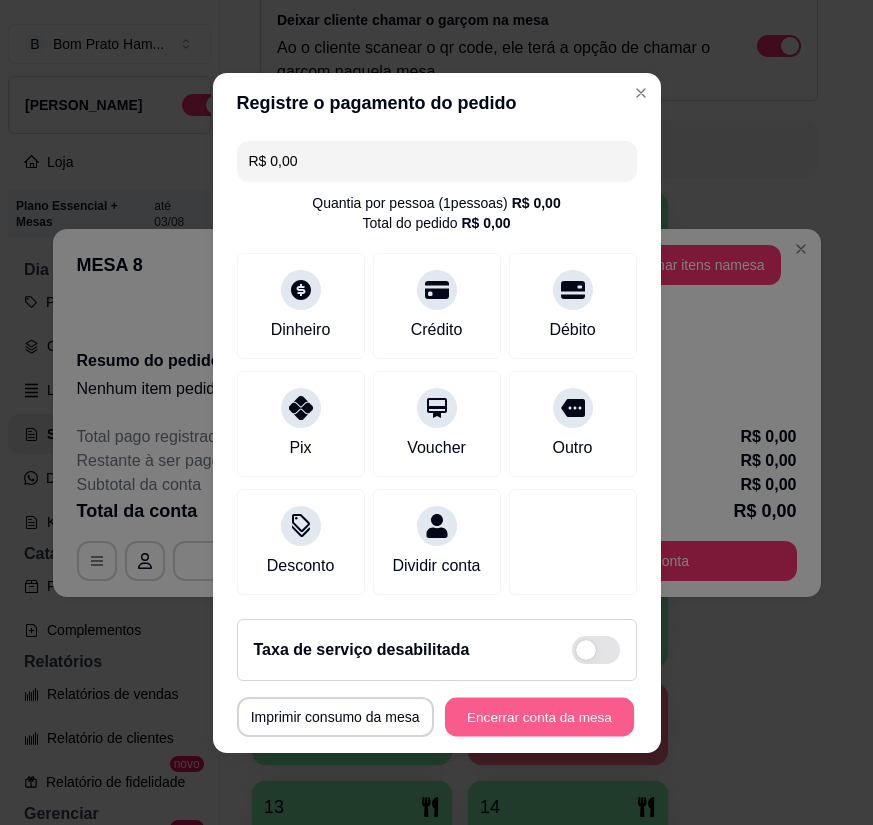 click on "Encerrar conta da mesa" at bounding box center (539, 716) 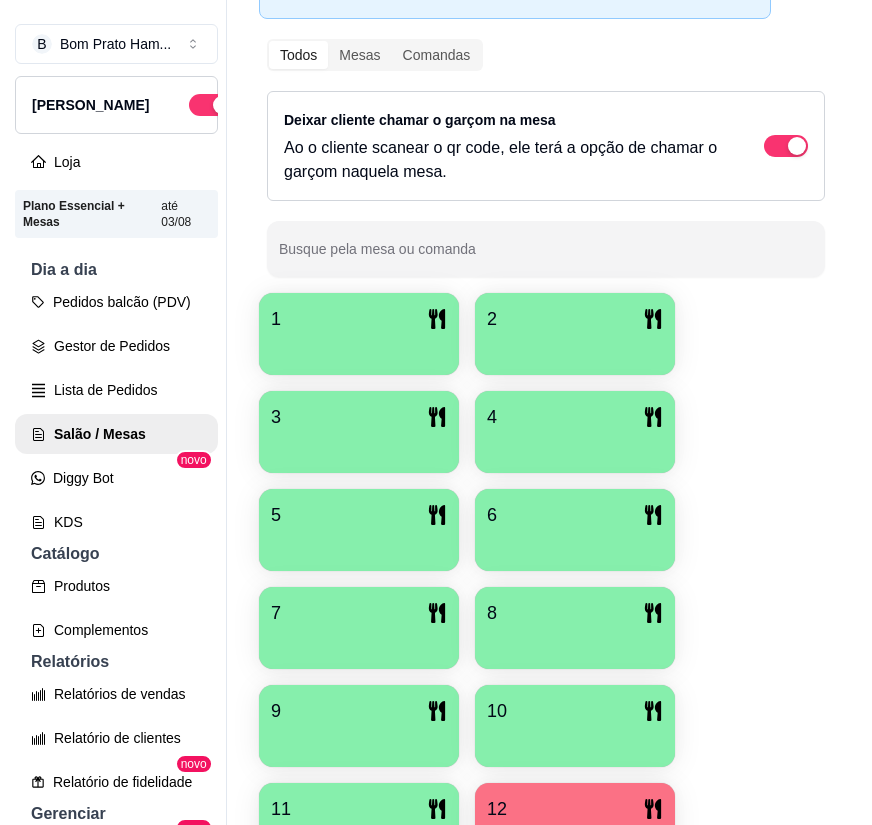 scroll, scrollTop: 0, scrollLeft: 0, axis: both 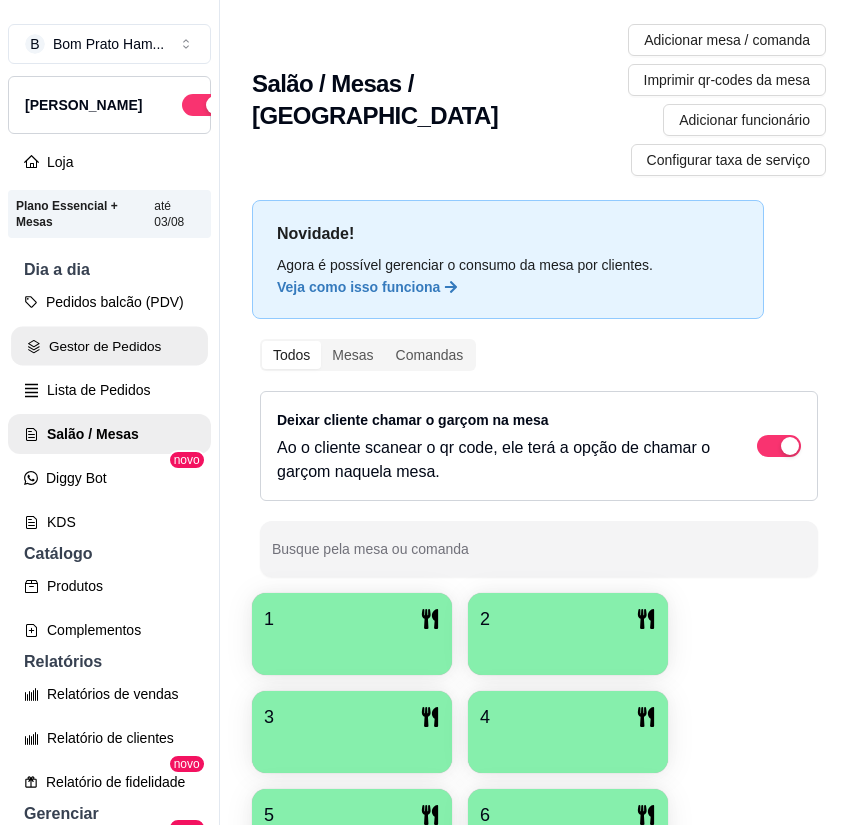click on "Gestor de Pedidos" at bounding box center [109, 346] 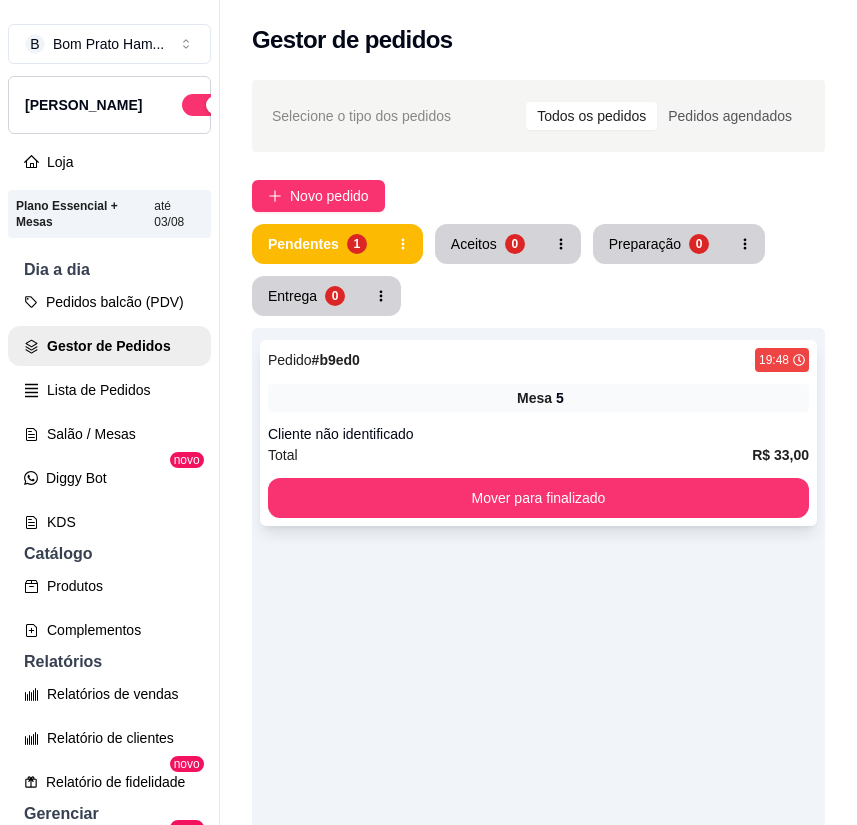 click on "Cliente não identificado" at bounding box center [538, 434] 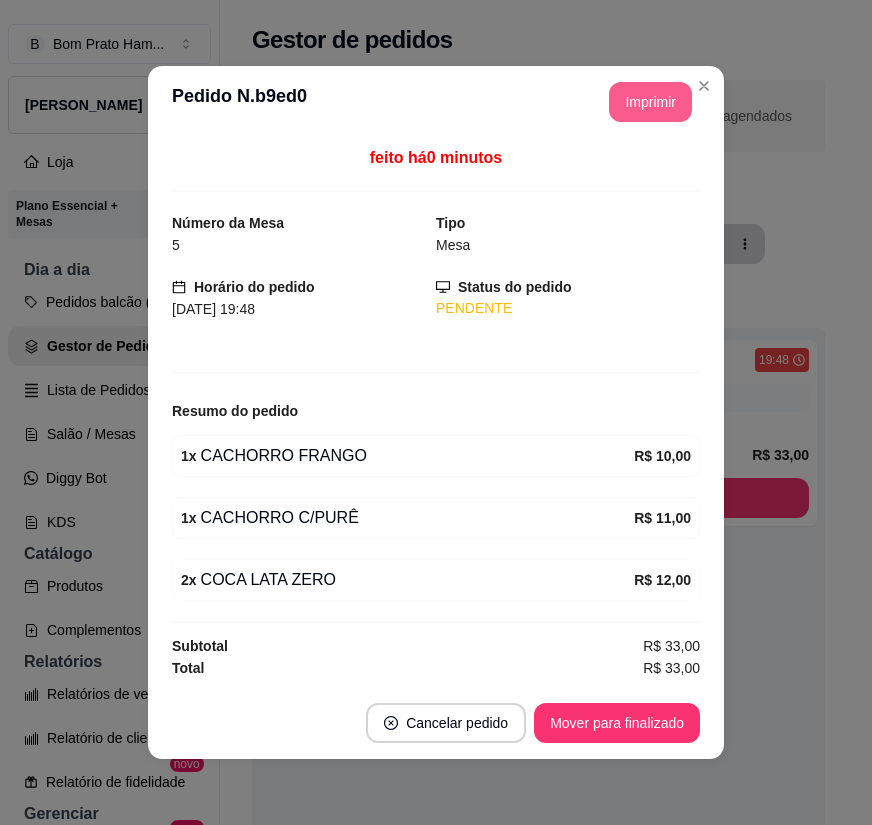 click on "Imprimir" at bounding box center [650, 102] 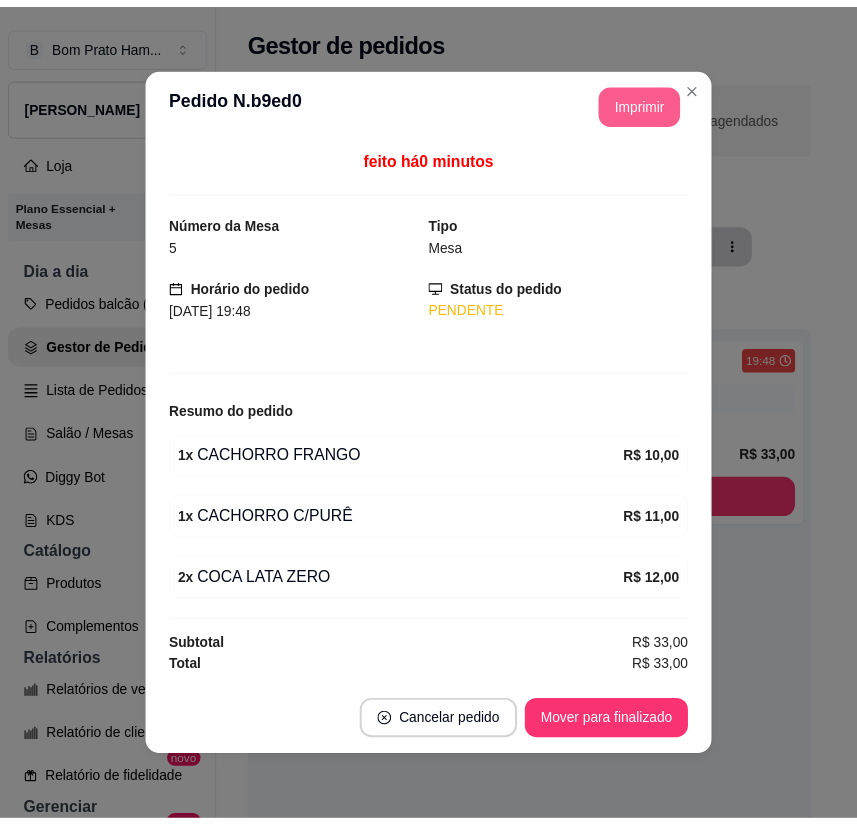 scroll, scrollTop: 0, scrollLeft: 0, axis: both 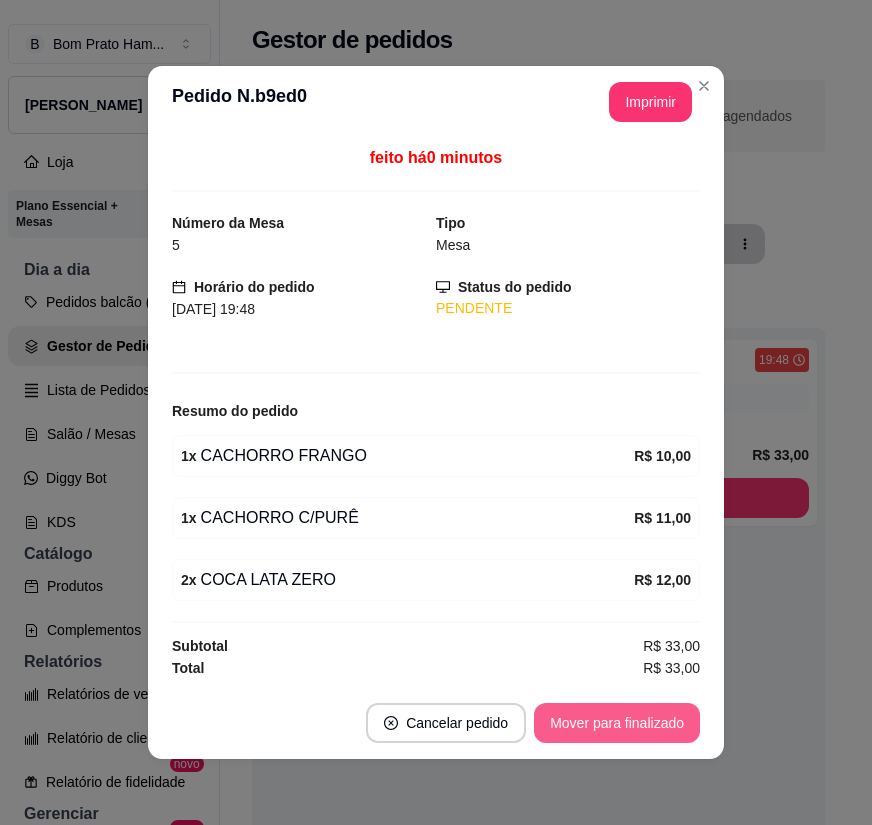 click on "Mover para finalizado" at bounding box center [617, 723] 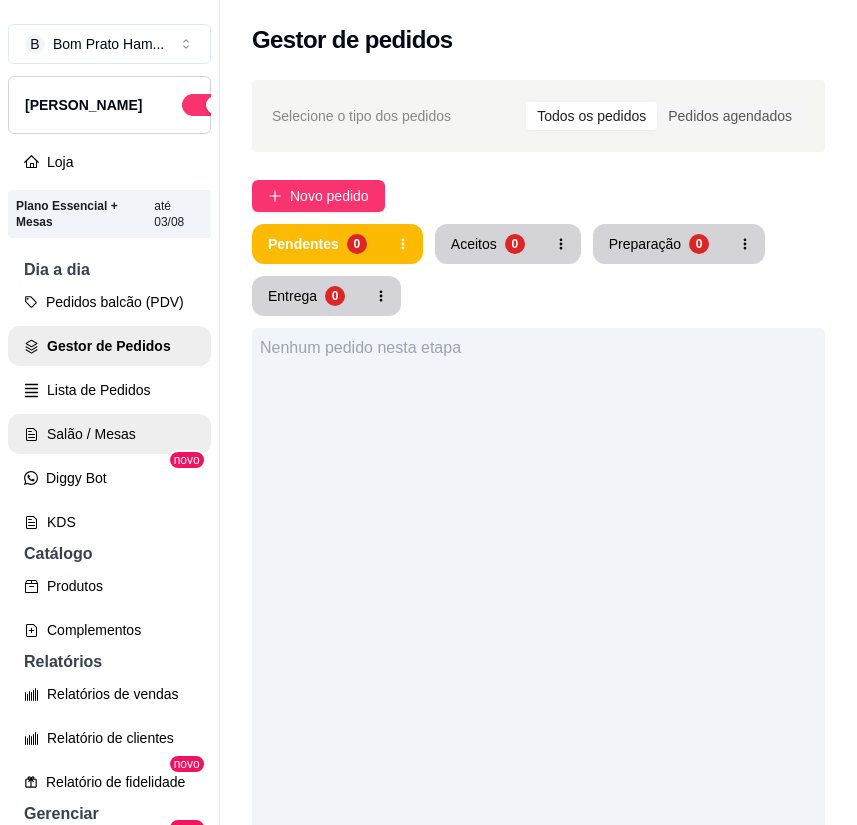 click on "Salão / Mesas" at bounding box center (109, 434) 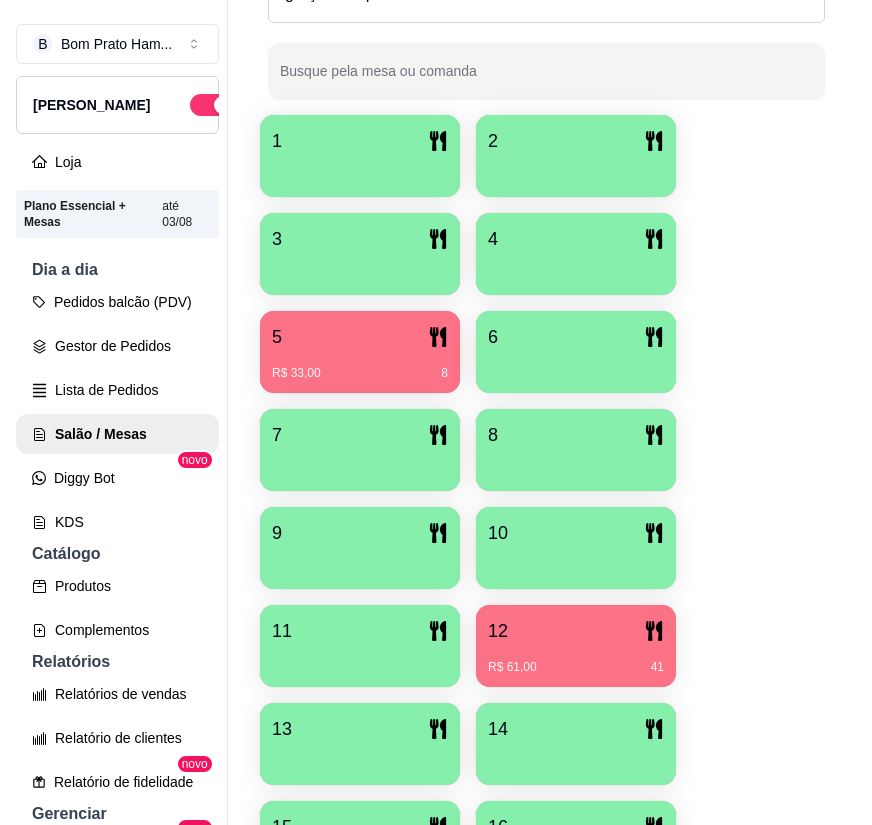 scroll, scrollTop: 500, scrollLeft: 0, axis: vertical 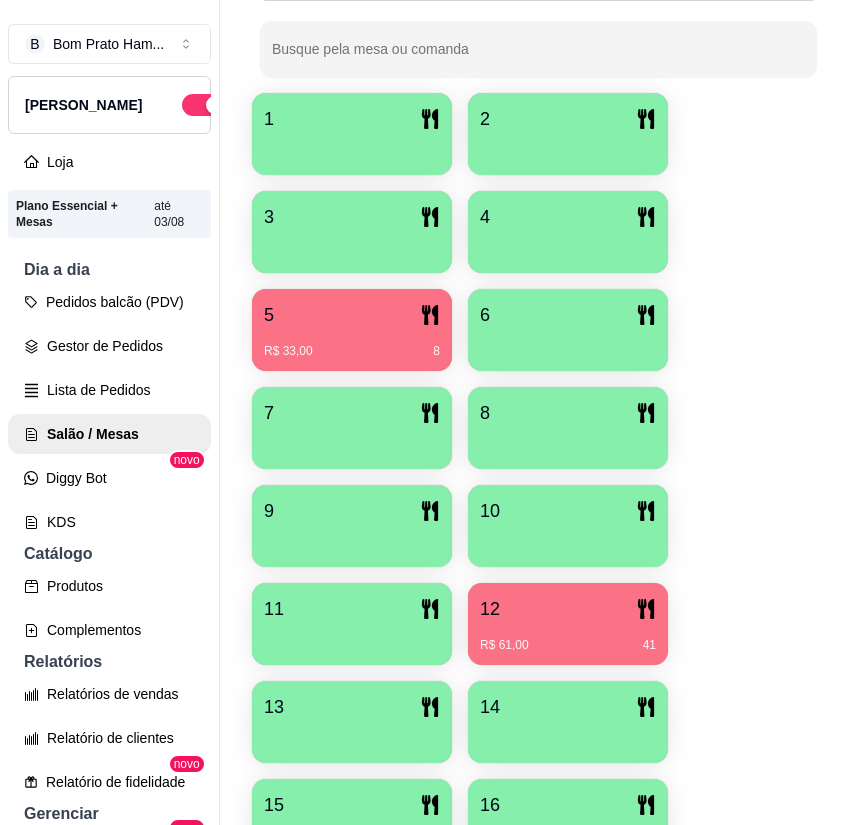 click on "12" at bounding box center (568, 609) 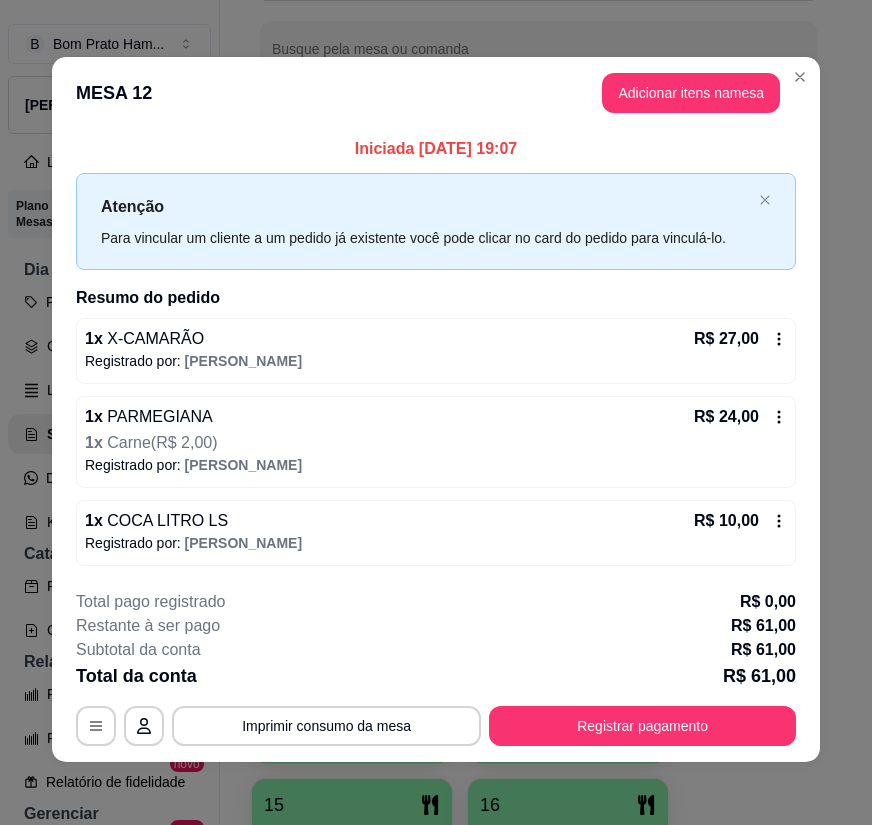 scroll, scrollTop: 4, scrollLeft: 0, axis: vertical 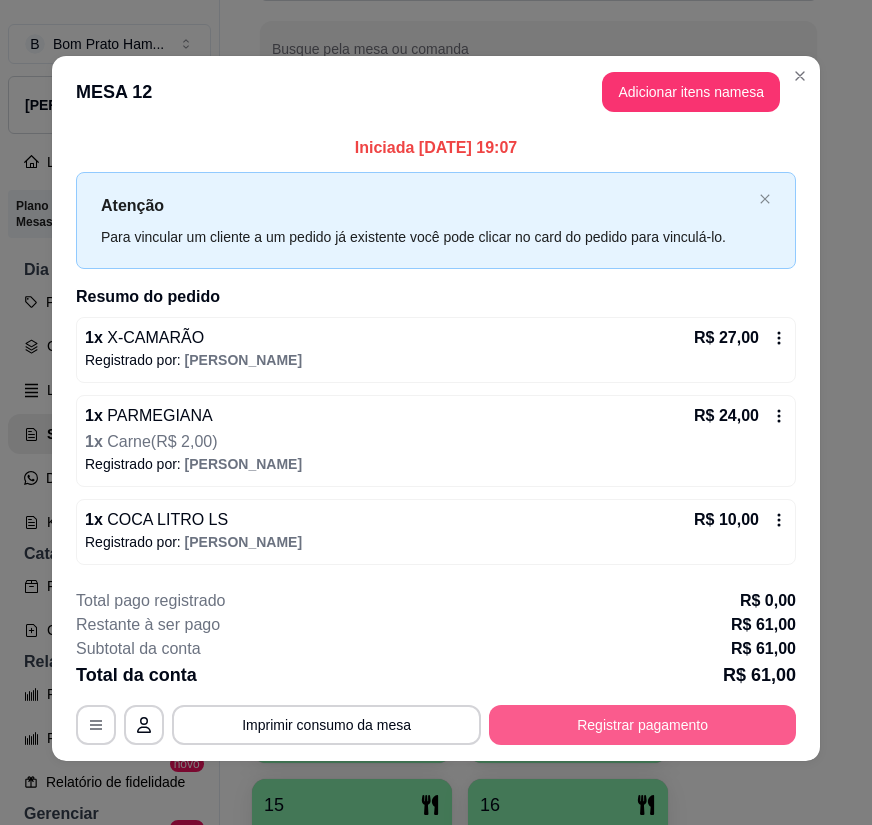 click on "Registrar pagamento" at bounding box center (642, 725) 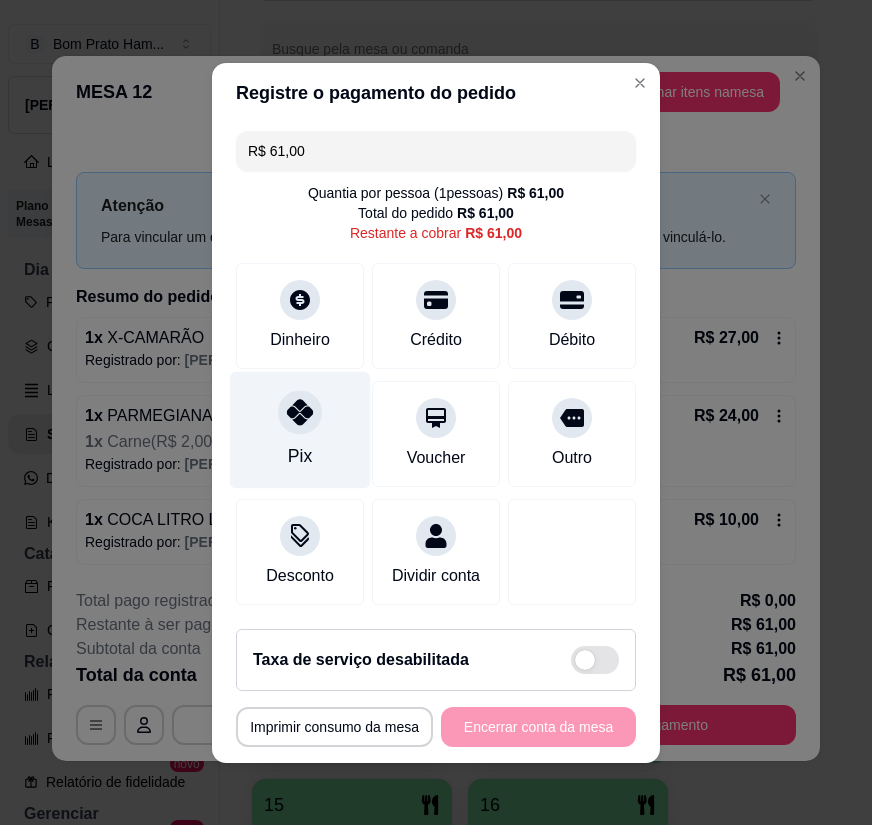 click on "Pix" at bounding box center (300, 429) 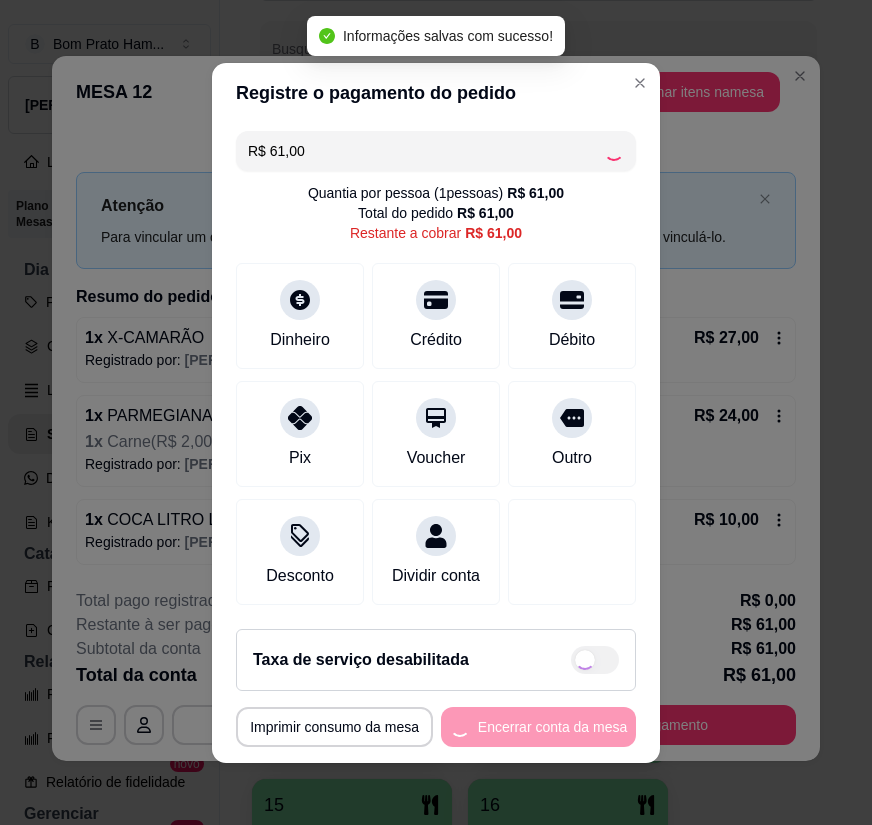 type on "R$ 0,00" 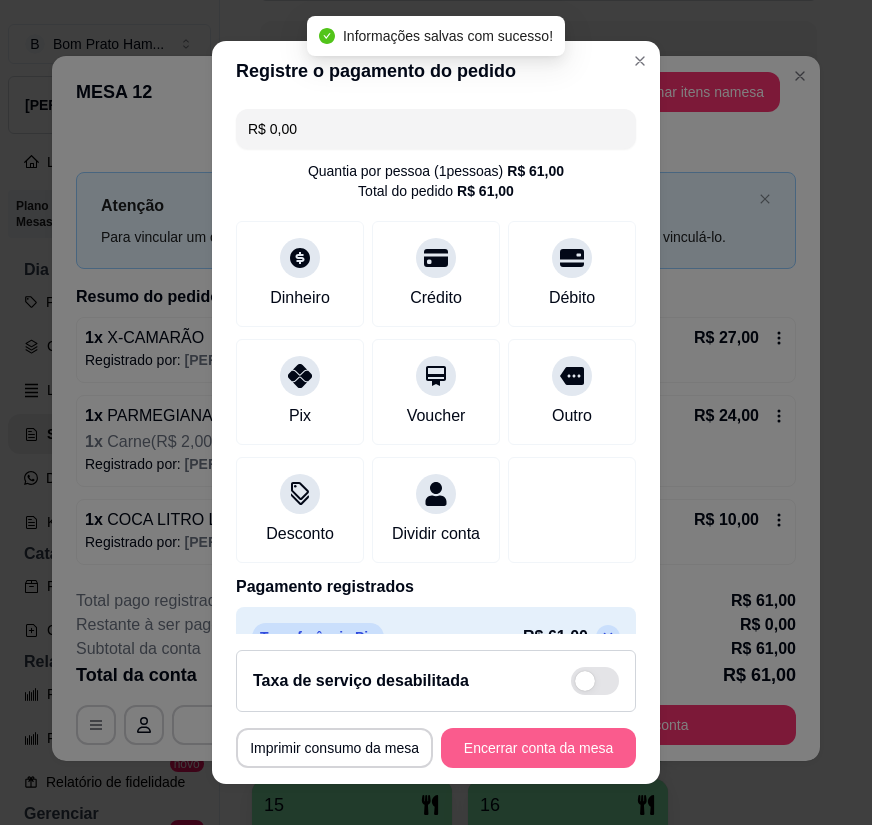 click on "Encerrar conta da mesa" at bounding box center (538, 748) 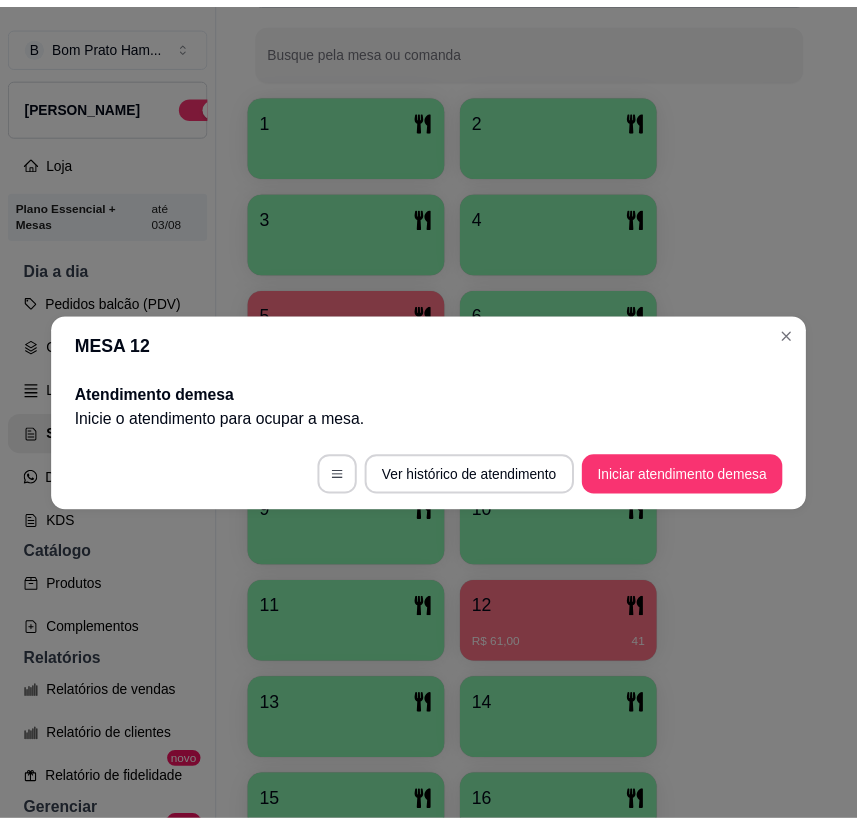 scroll, scrollTop: 0, scrollLeft: 0, axis: both 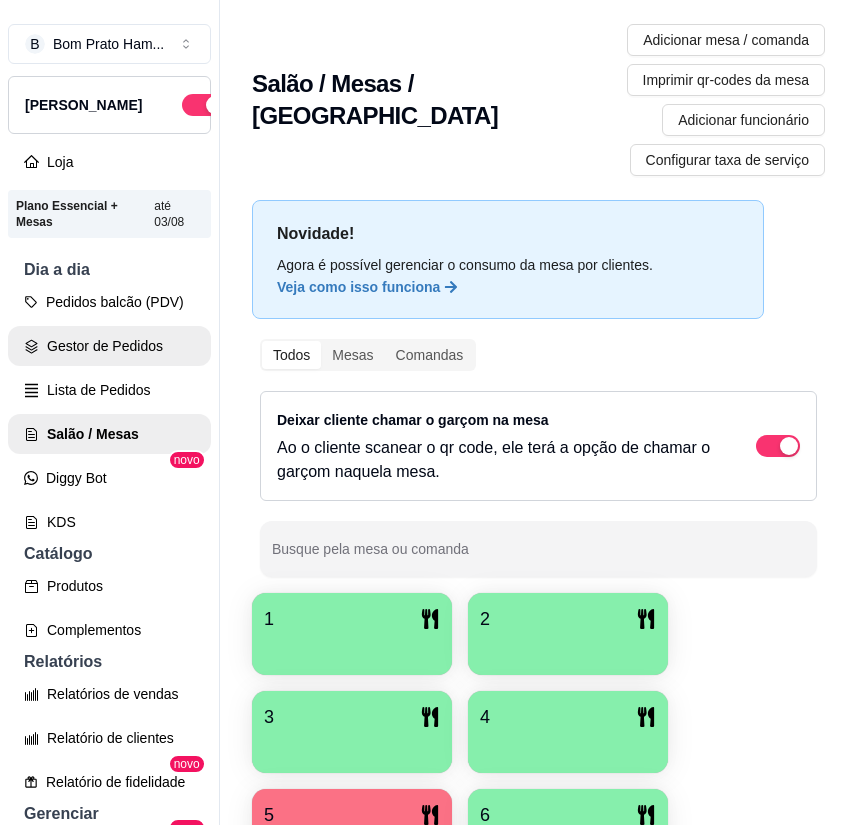 click on "Gestor de Pedidos" at bounding box center [109, 346] 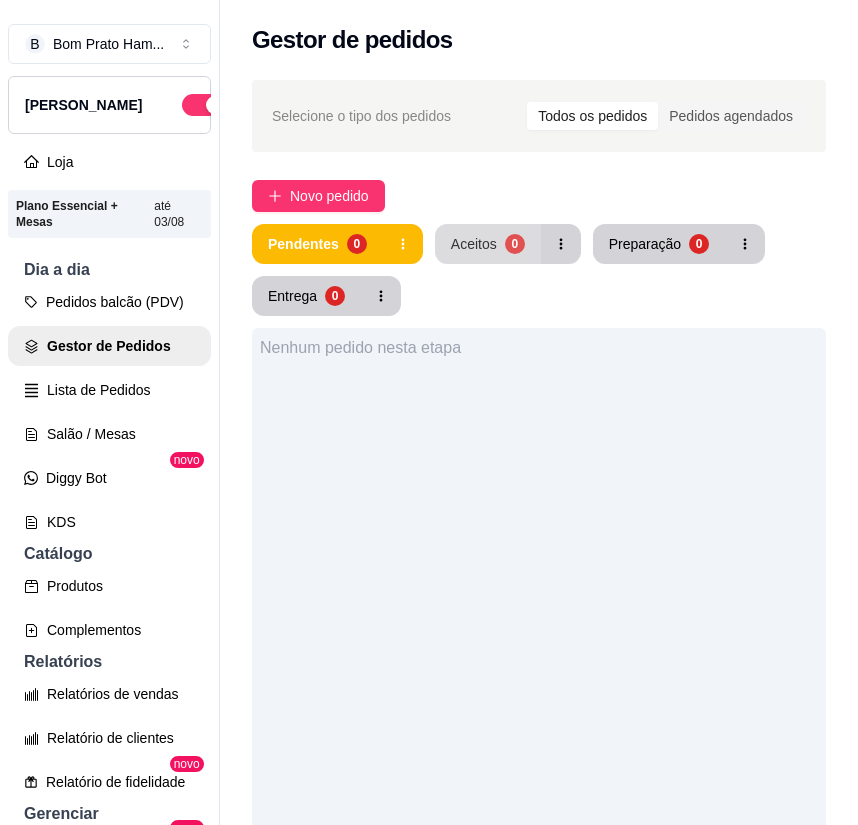 click on "Aceitos" at bounding box center (474, 244) 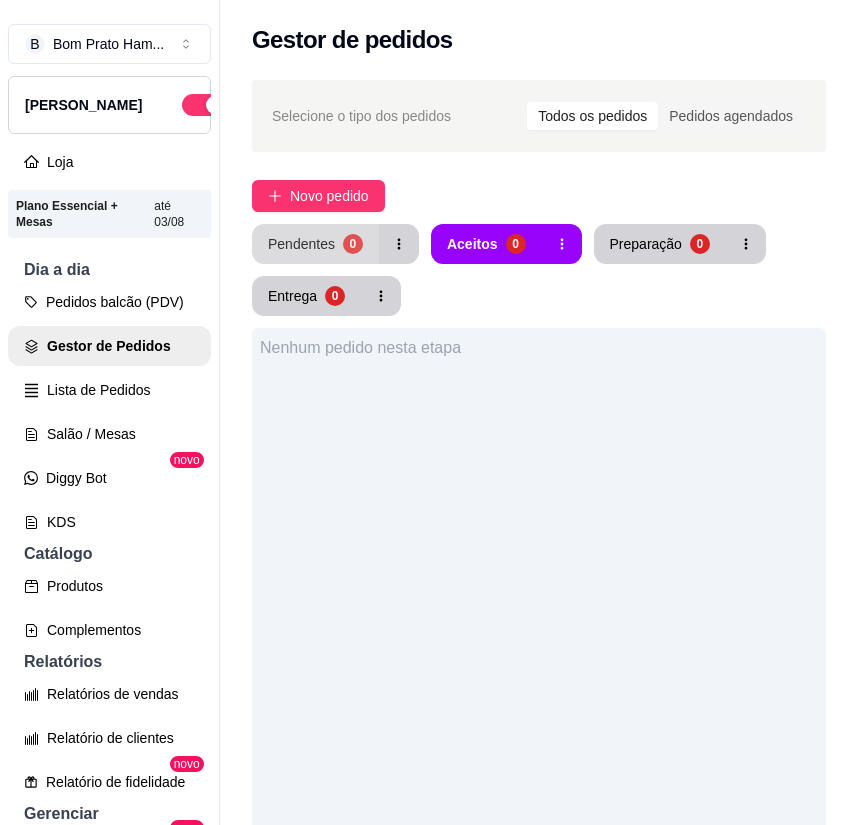 click on "Pendentes 0" at bounding box center (315, 244) 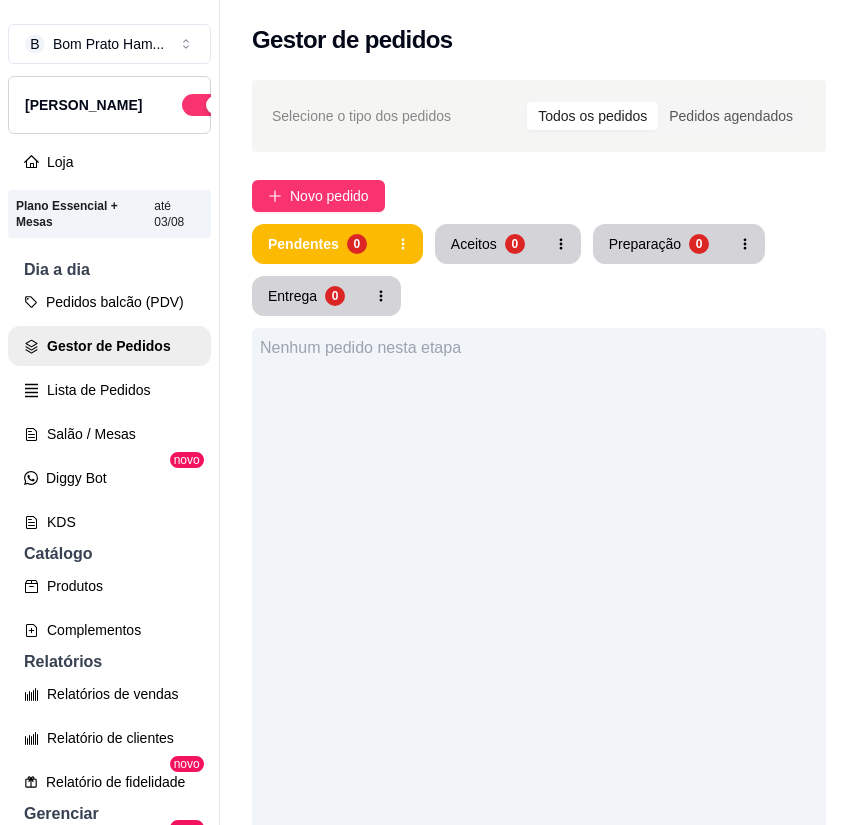 click on "Nenhum pedido nesta etapa" at bounding box center (539, 740) 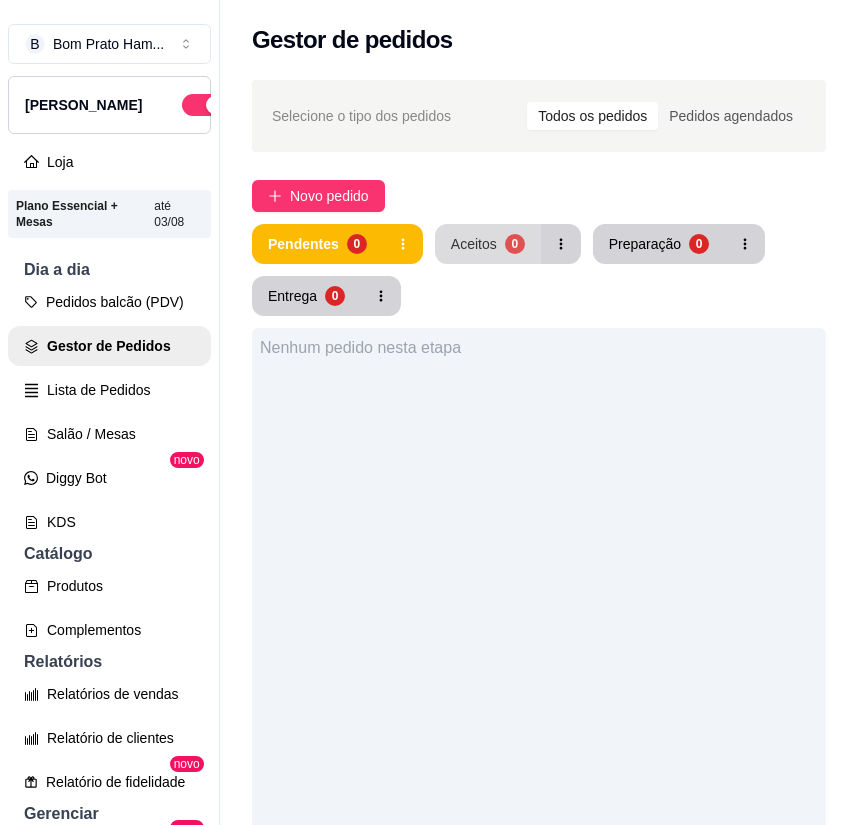click on "Aceitos" at bounding box center (474, 244) 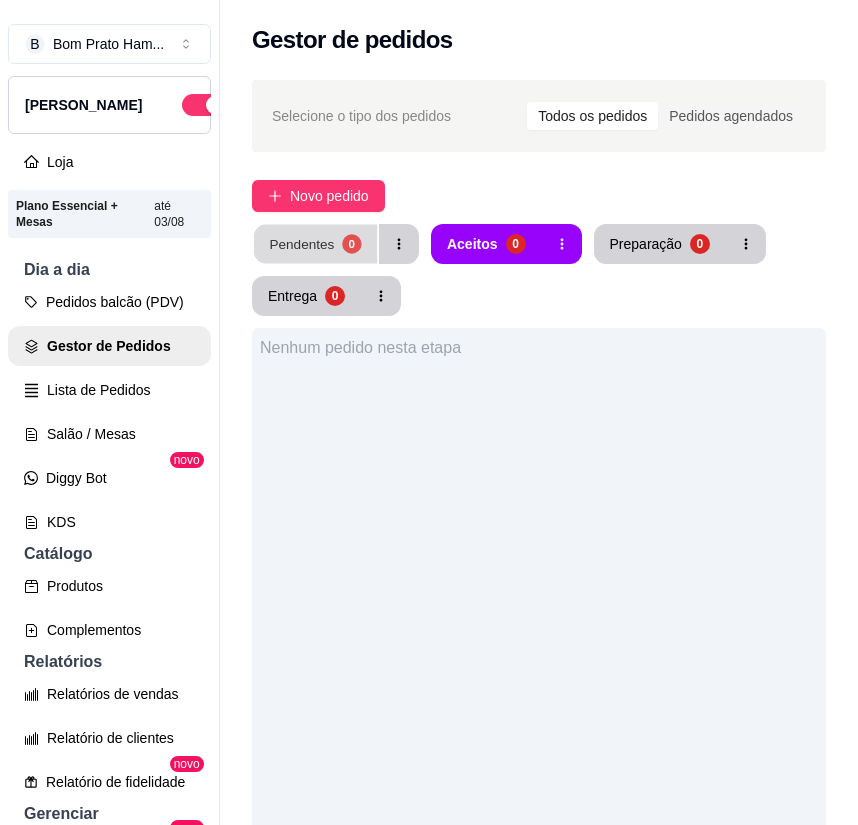 click on "Pendentes" at bounding box center (301, 243) 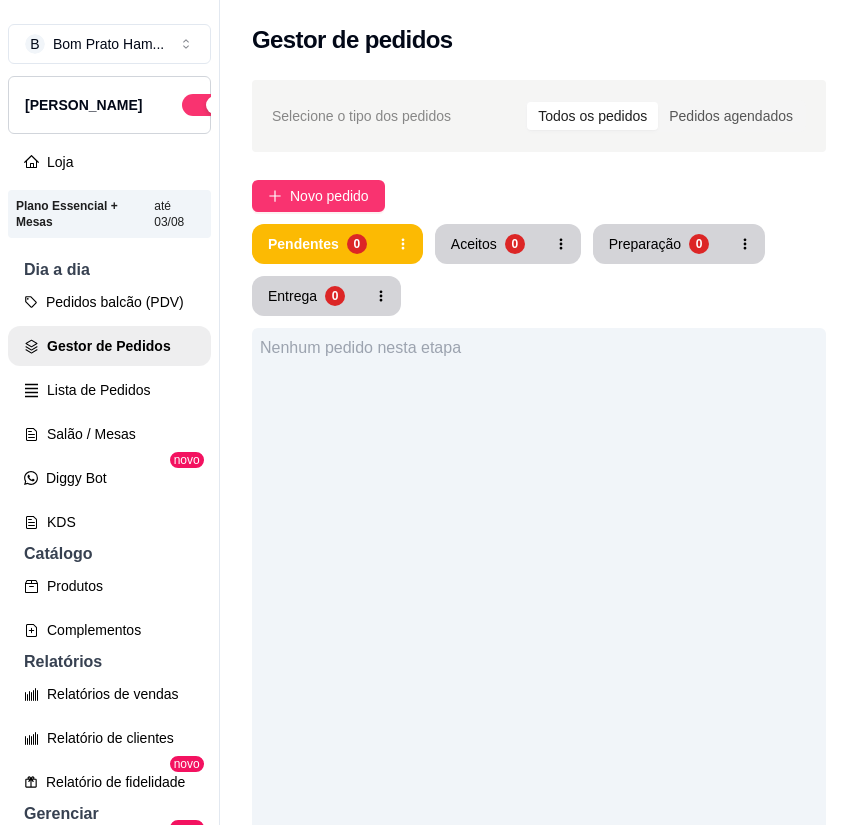 type 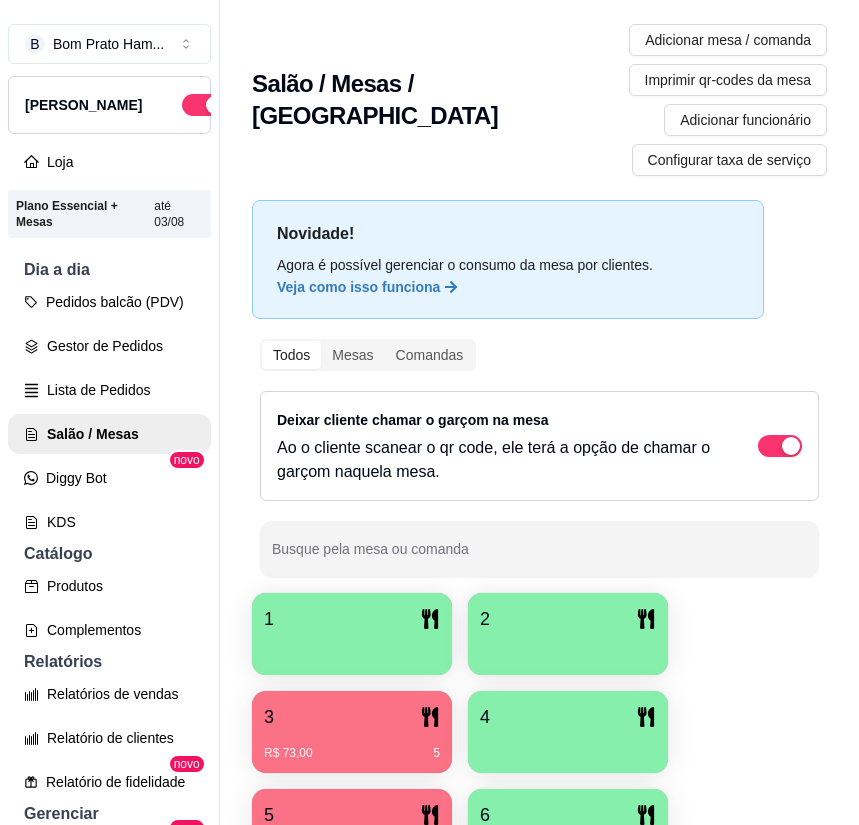 scroll, scrollTop: 0, scrollLeft: 0, axis: both 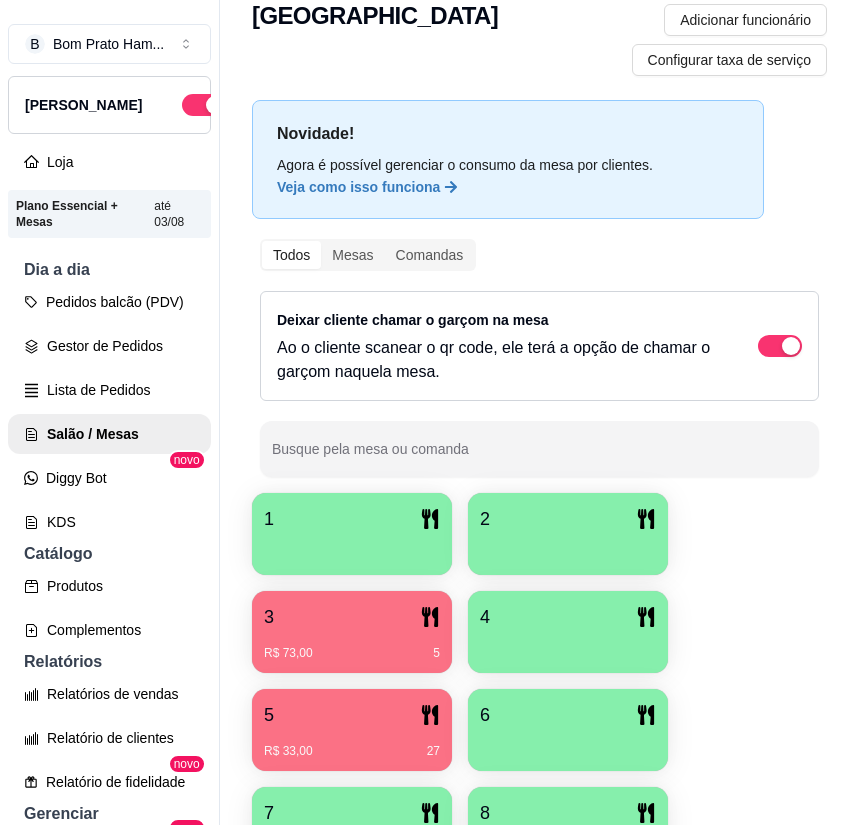 click on "3 R$ 73,00 5" at bounding box center [352, 632] 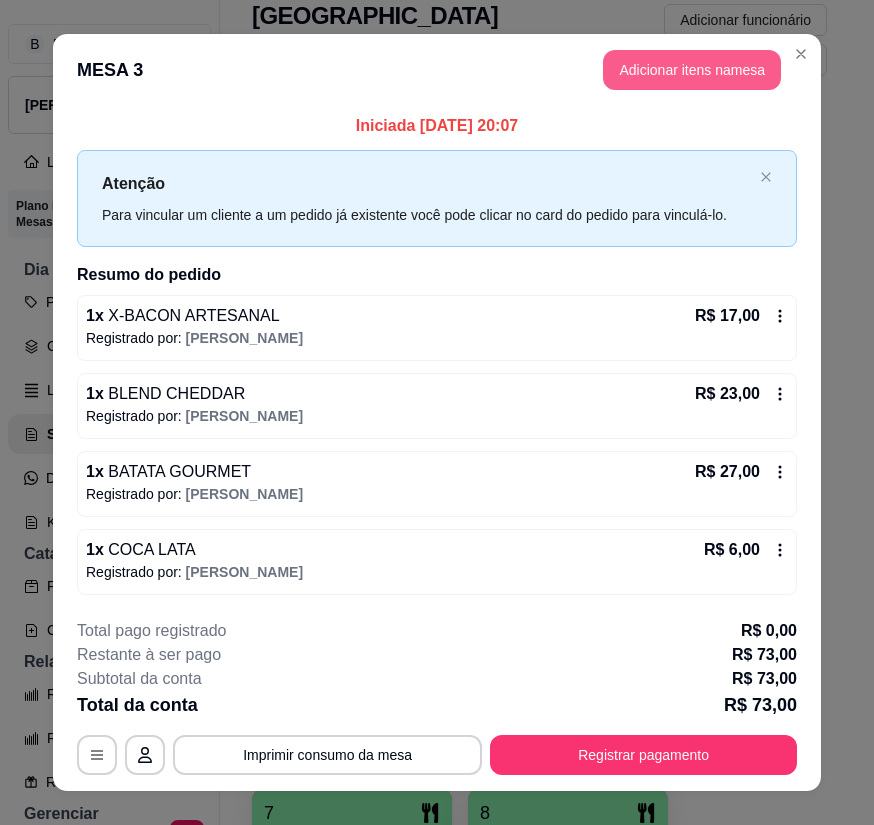 click on "Adicionar itens na  mesa" at bounding box center [692, 70] 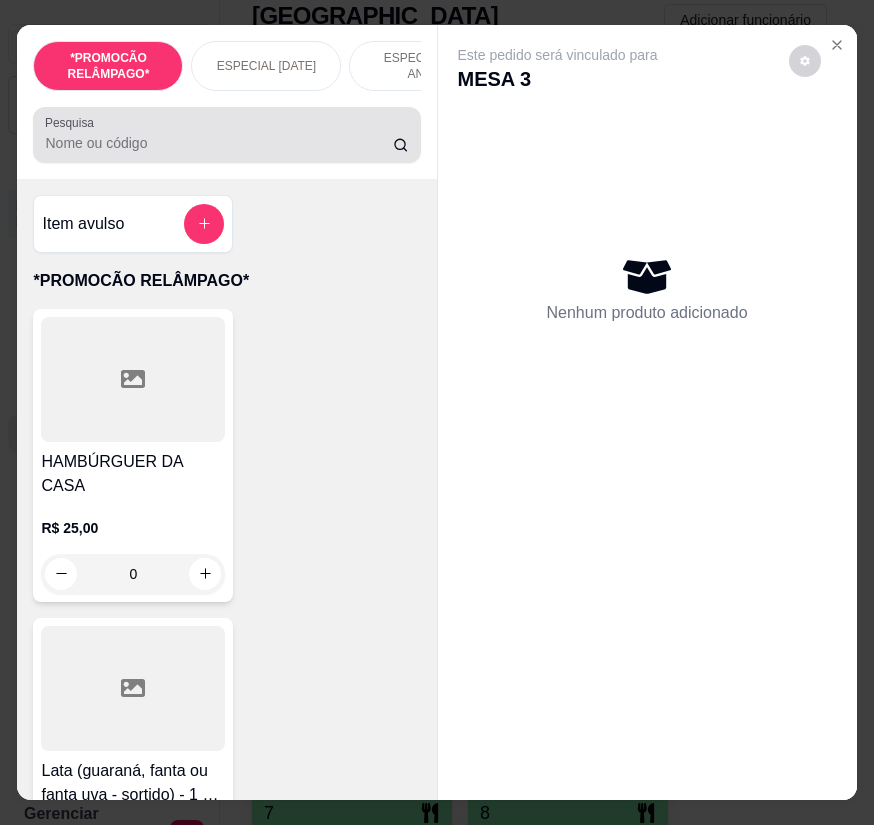 click at bounding box center (226, 135) 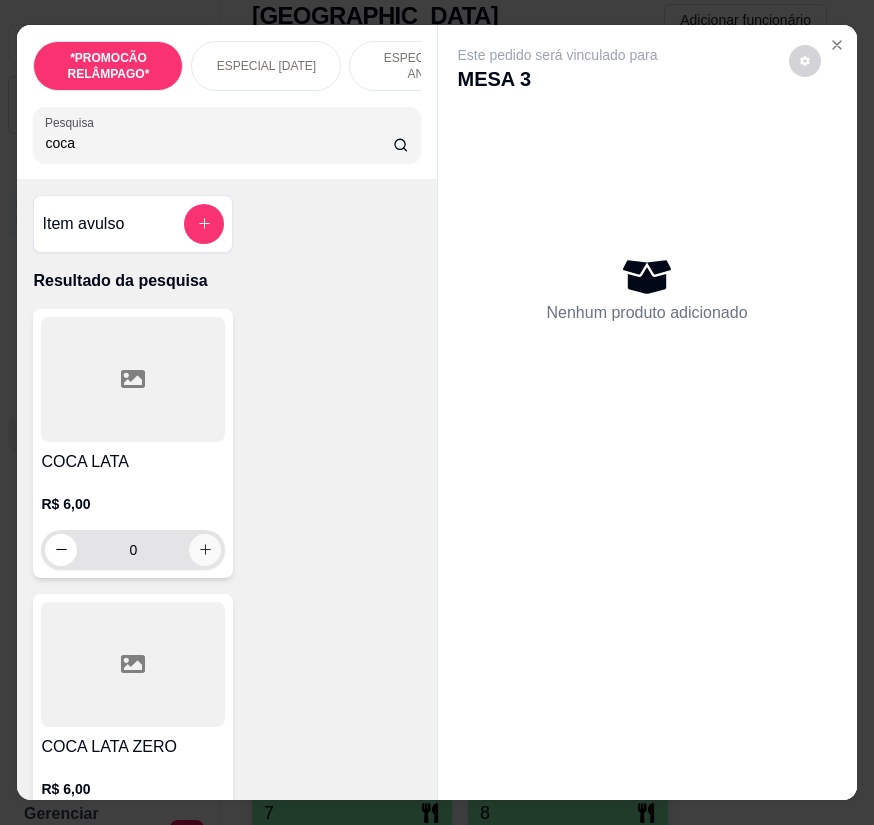 type on "coca" 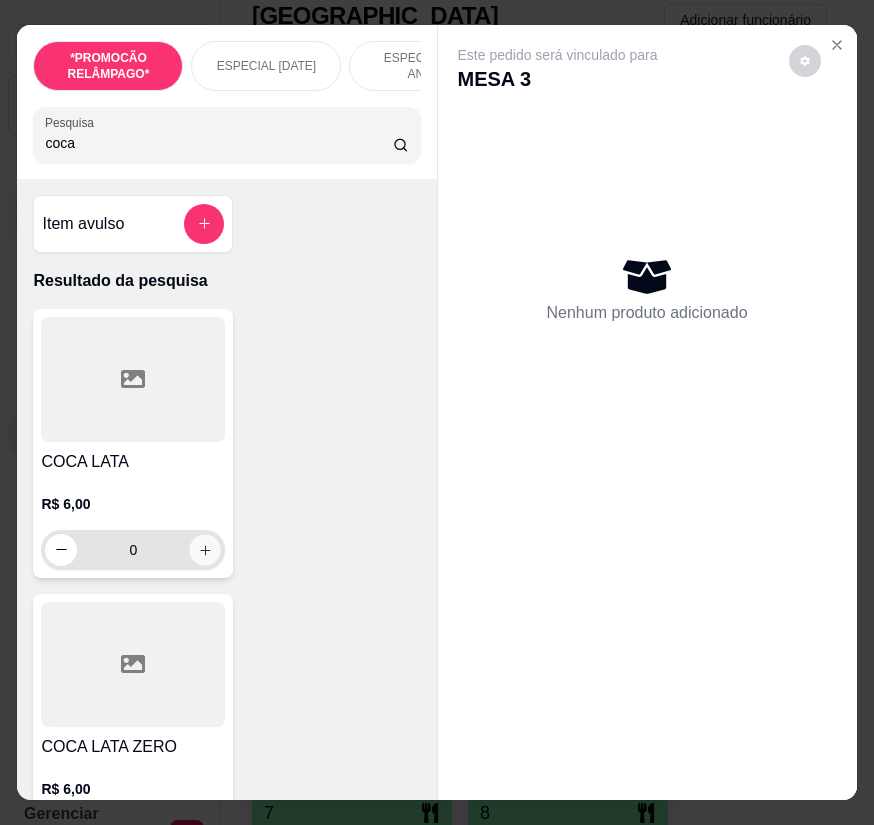 click at bounding box center (205, 549) 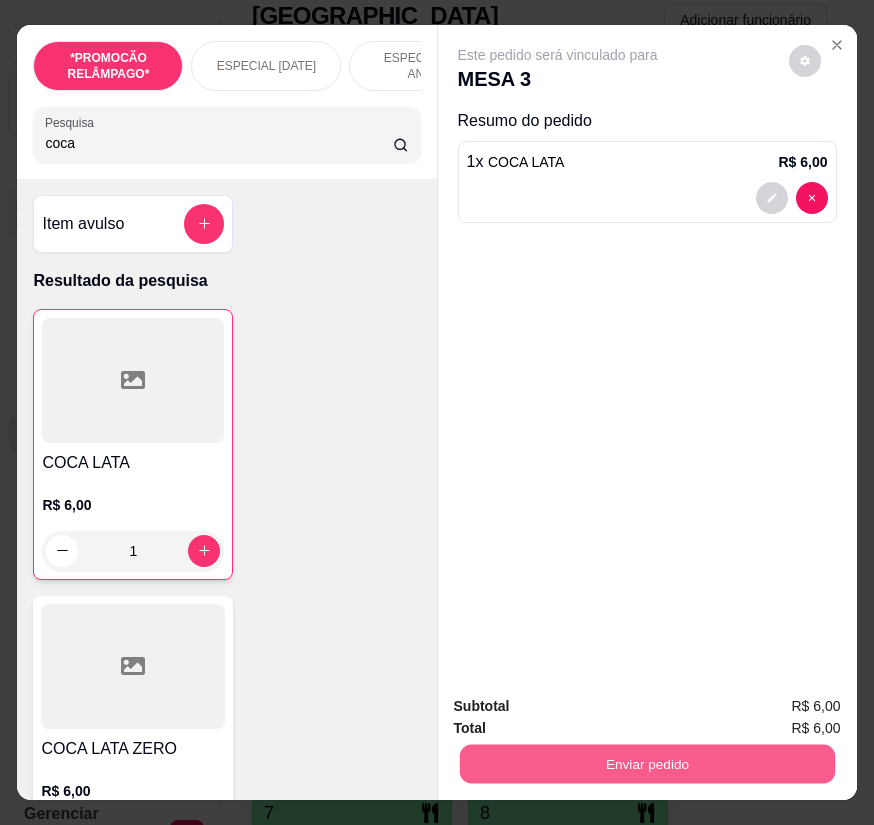 click on "Enviar pedido" at bounding box center (646, 764) 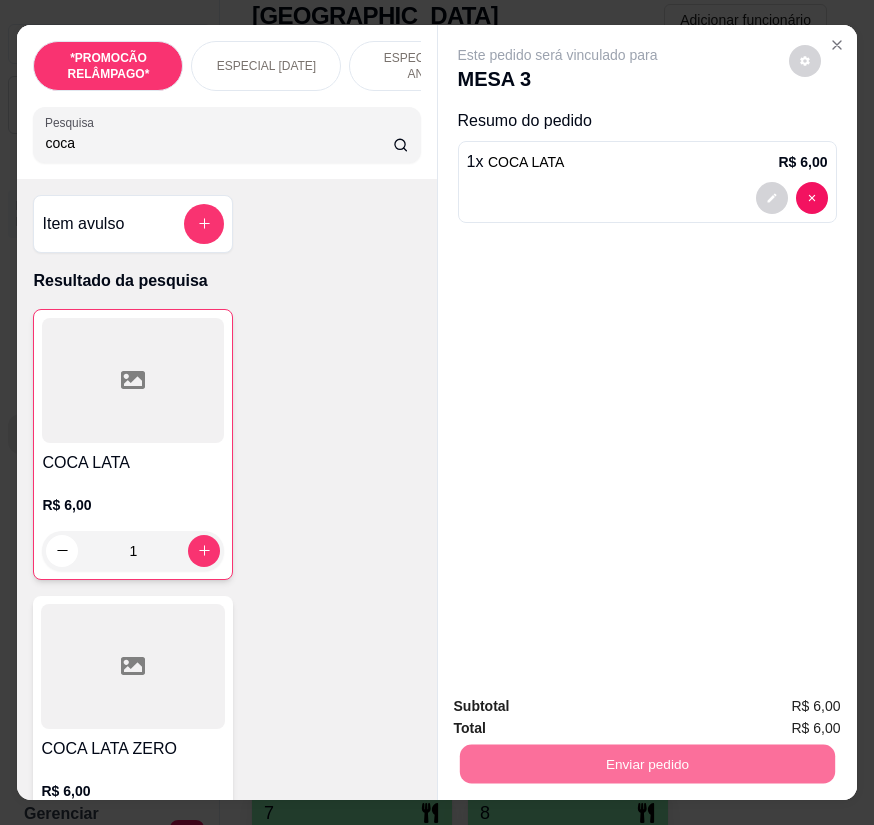 click on "Não registrar e enviar pedido" at bounding box center (579, 707) 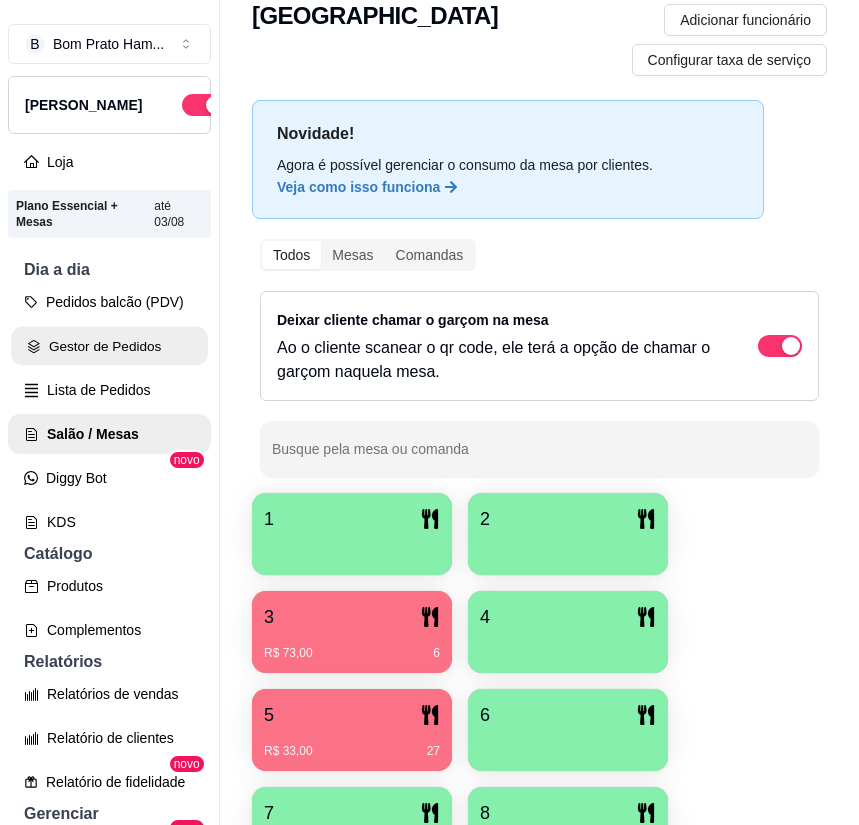 click on "Gestor de Pedidos" at bounding box center (109, 346) 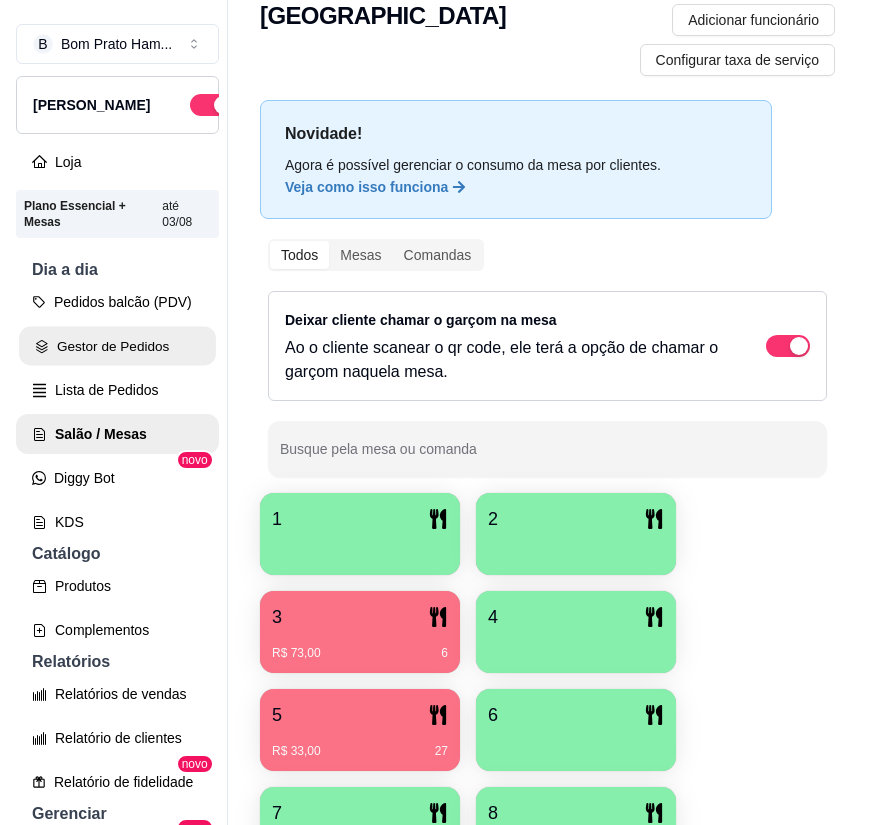 scroll, scrollTop: 0, scrollLeft: 0, axis: both 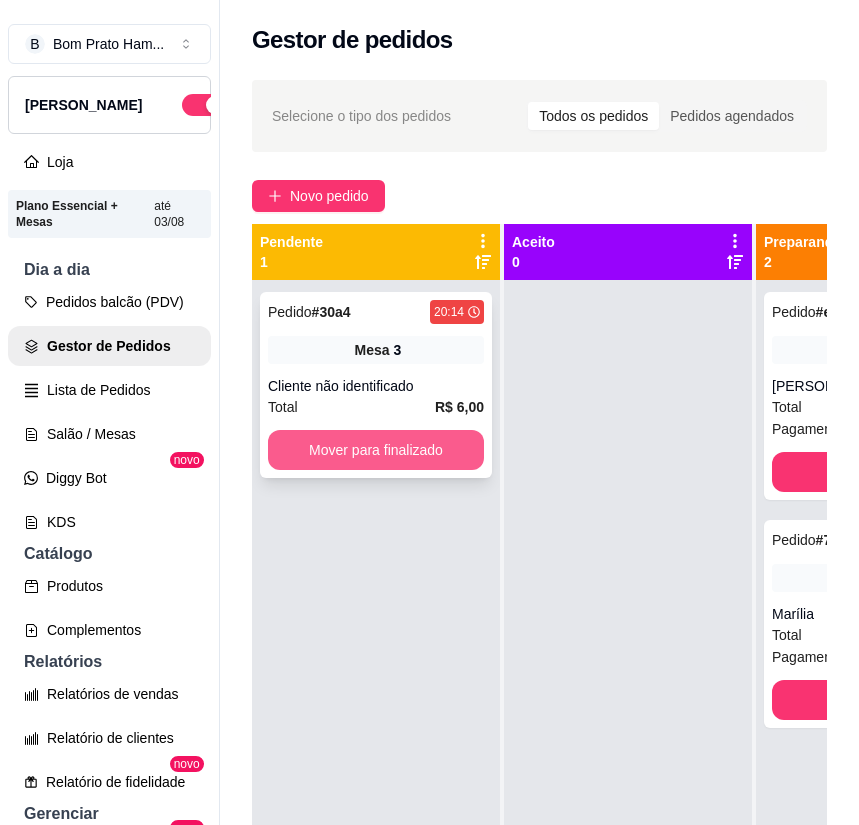 click on "Mover para finalizado" at bounding box center (376, 450) 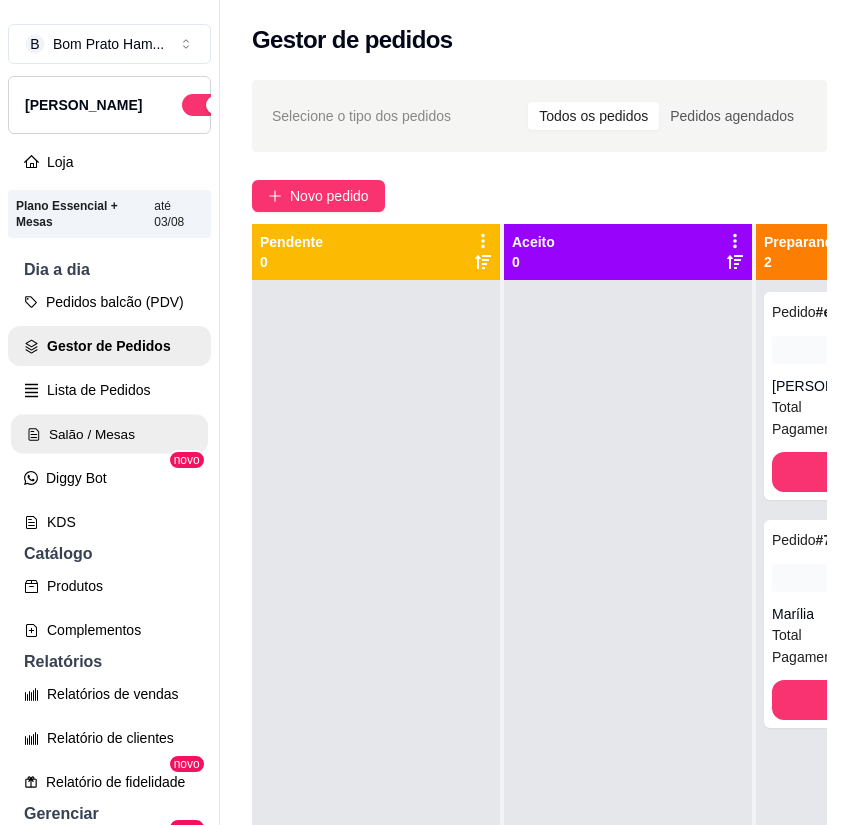 click on "Salão / Mesas" at bounding box center [109, 434] 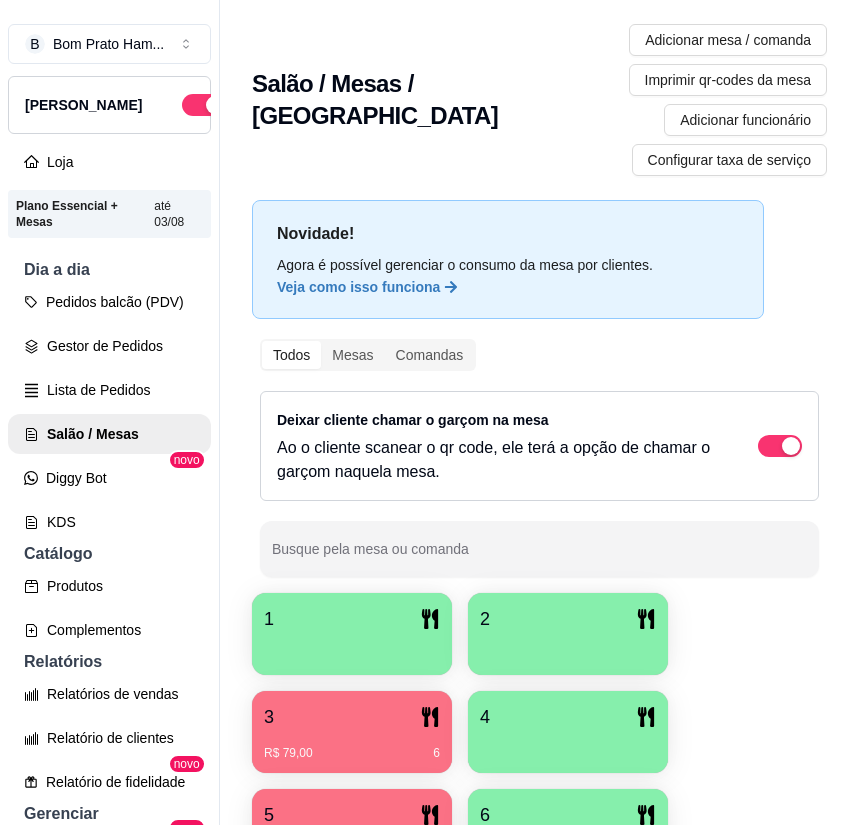 click on "3" at bounding box center [352, 717] 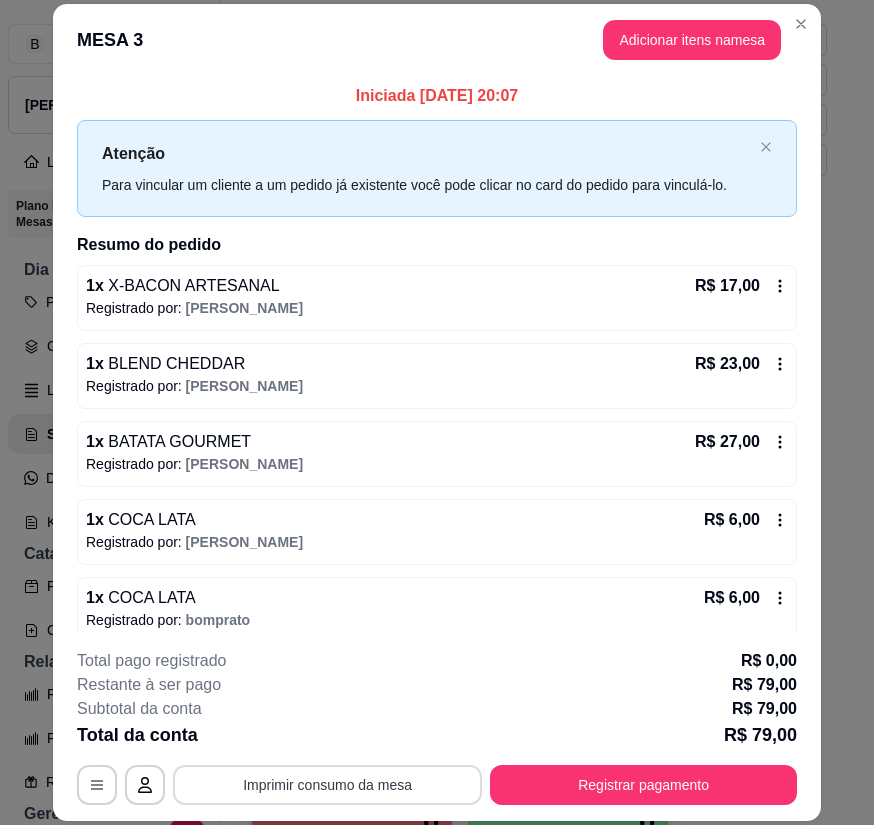 click on "Imprimir consumo da mesa" at bounding box center [327, 785] 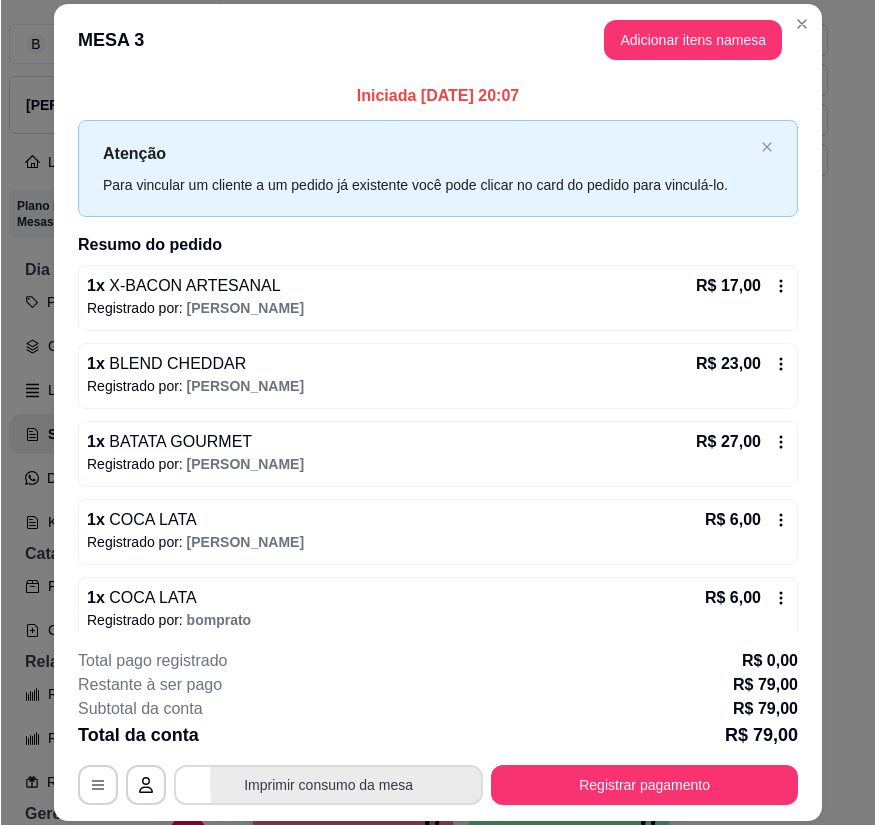 scroll, scrollTop: 0, scrollLeft: 0, axis: both 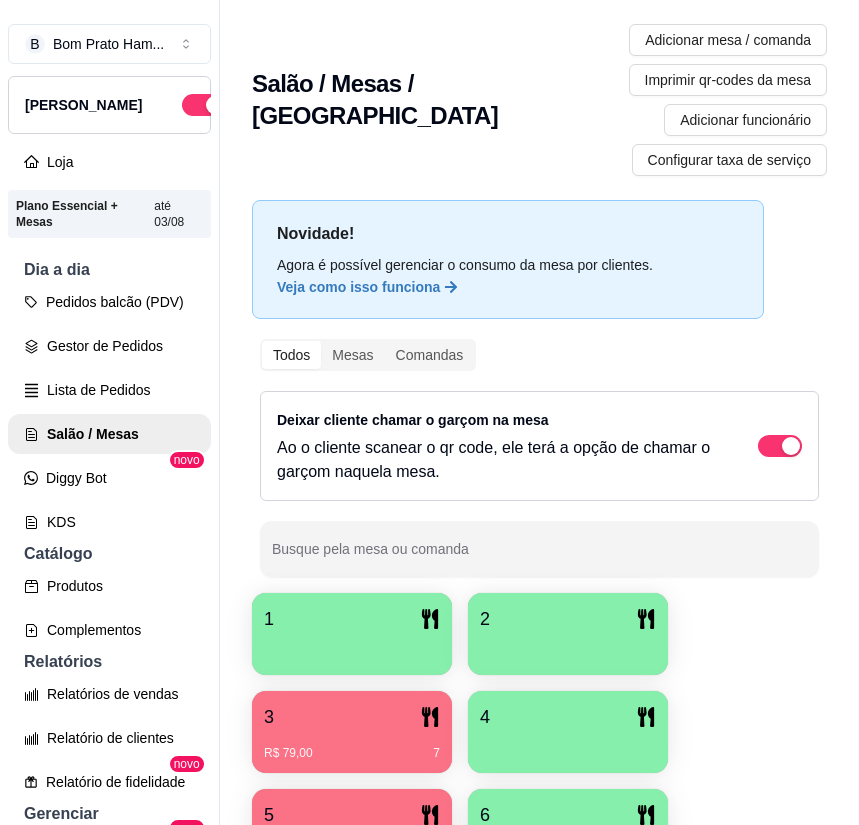 click on "Gestor de Pedidos" at bounding box center (109, 346) 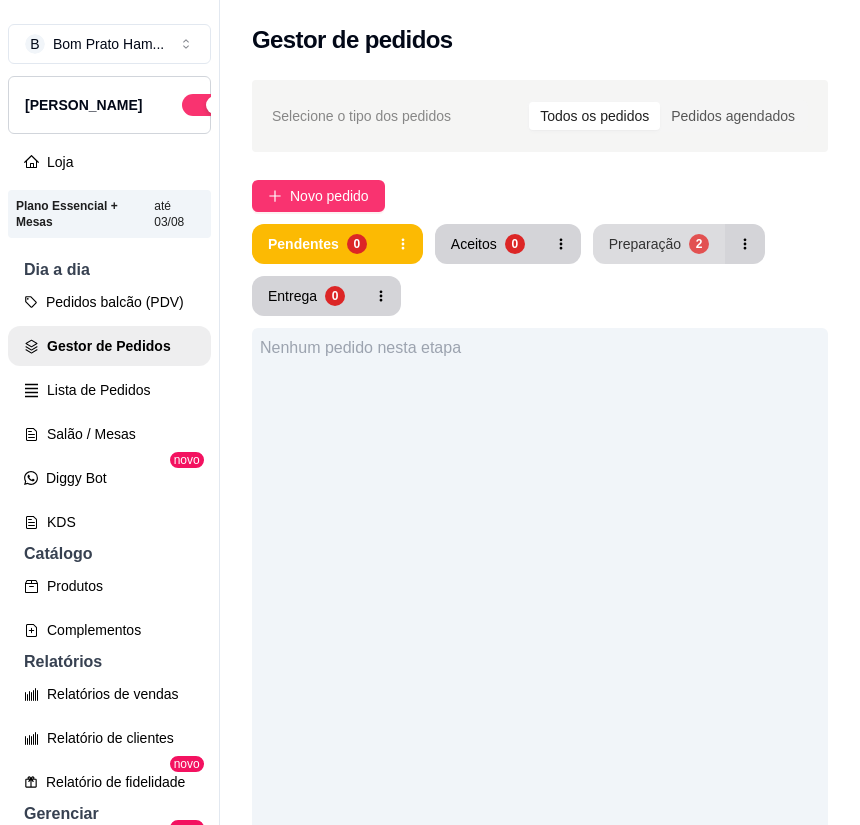 click on "Preparação" at bounding box center [645, 244] 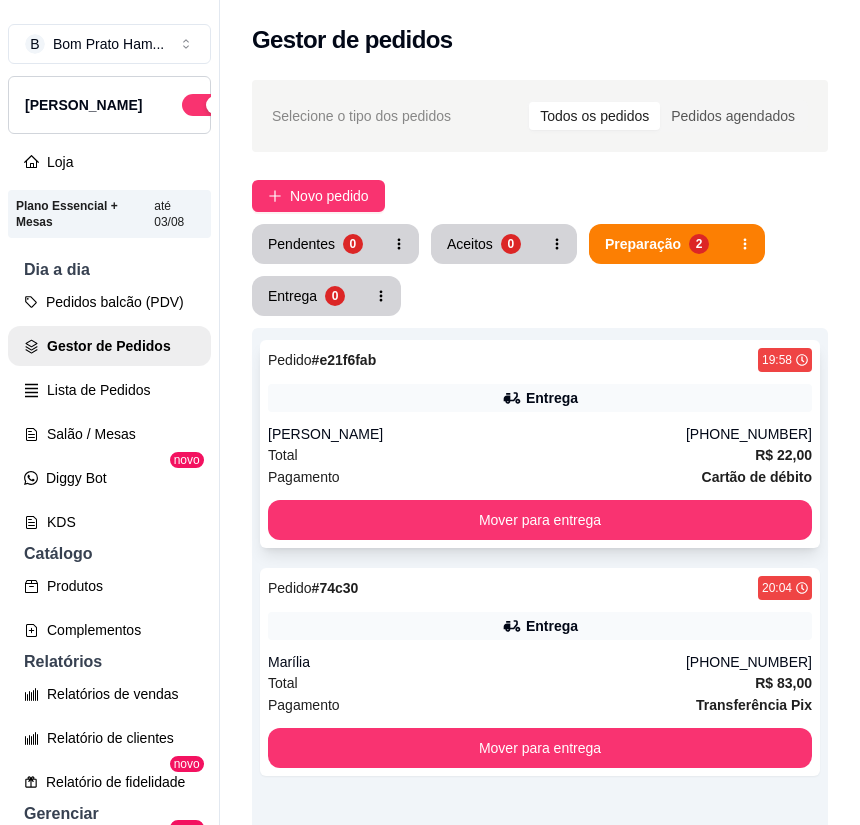 click on "Pedido  # e21f6fab 19:58 Entrega Gustavo  (81) 98173-4342 Total R$ 22,00 Pagamento Cartão de débito Mover para entrega" at bounding box center [540, 444] 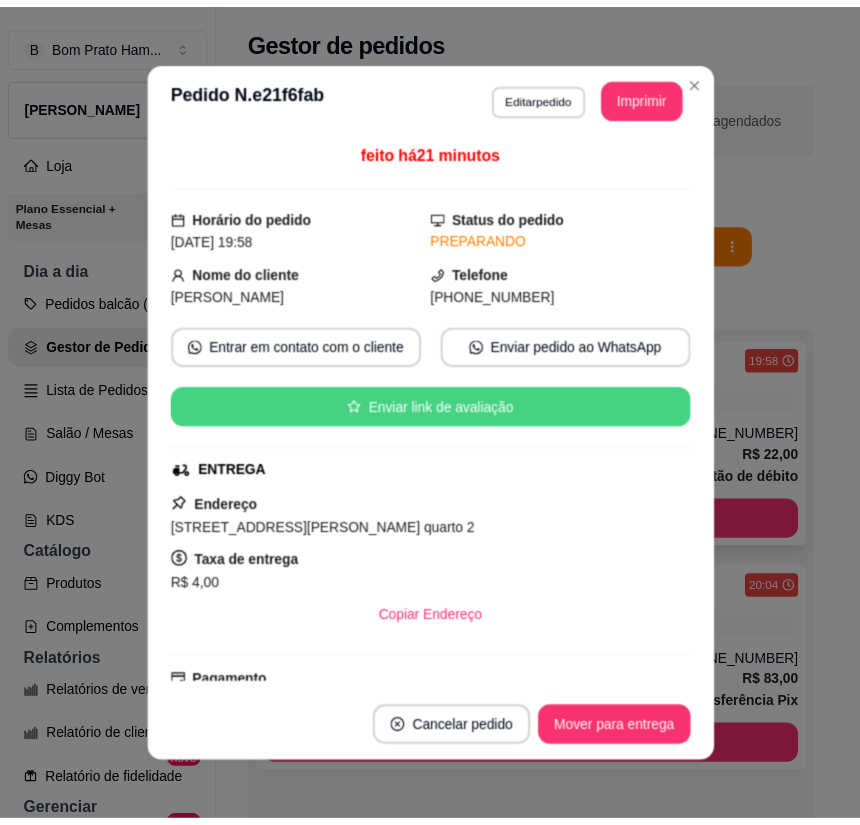 scroll, scrollTop: 258, scrollLeft: 0, axis: vertical 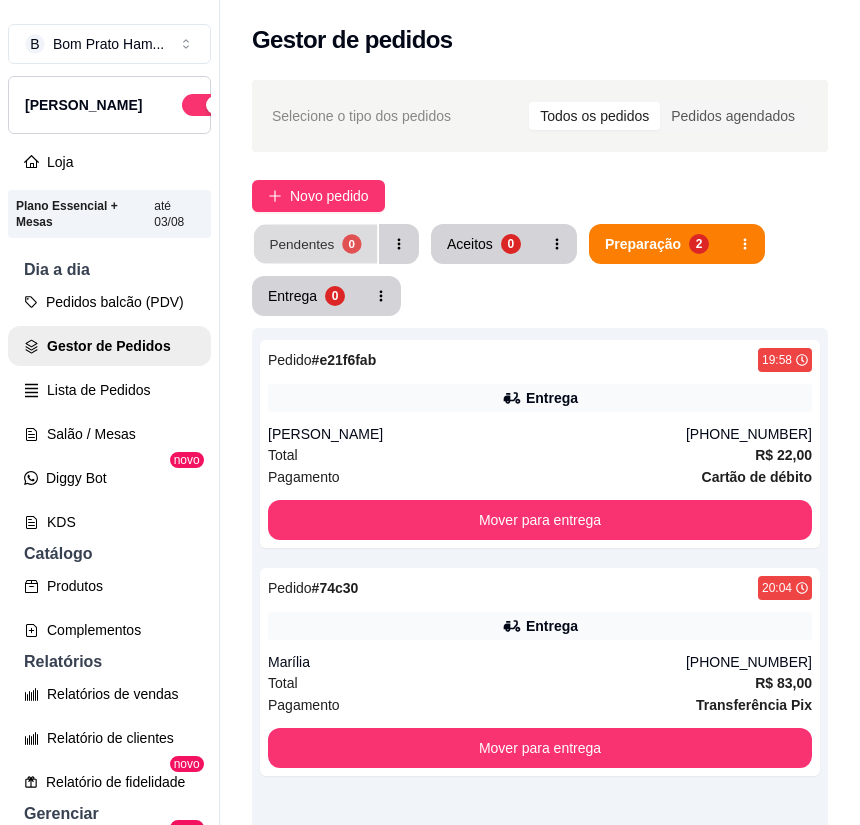 click on "Pendentes" at bounding box center [301, 243] 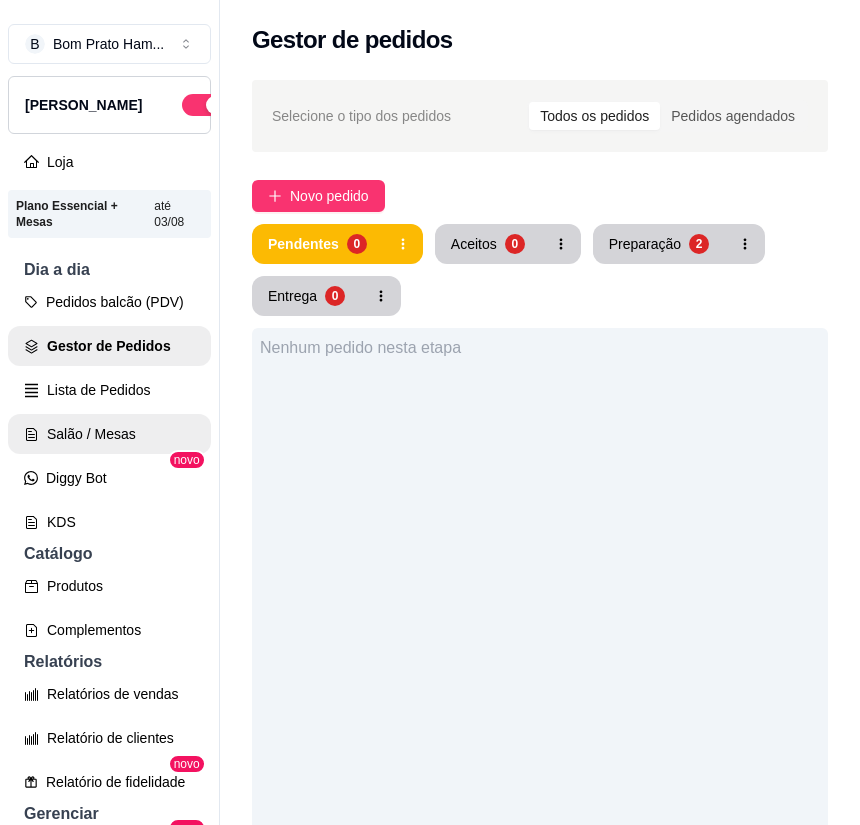 click on "Salão / Mesas" at bounding box center [109, 434] 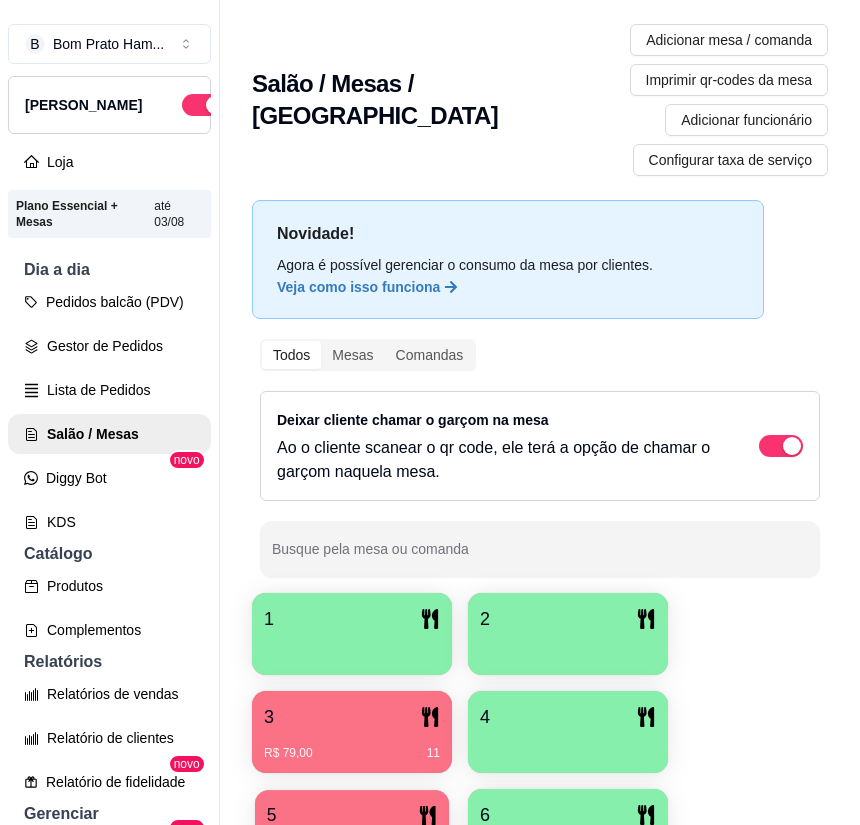 click on "R$ 33,00 33" at bounding box center (352, 843) 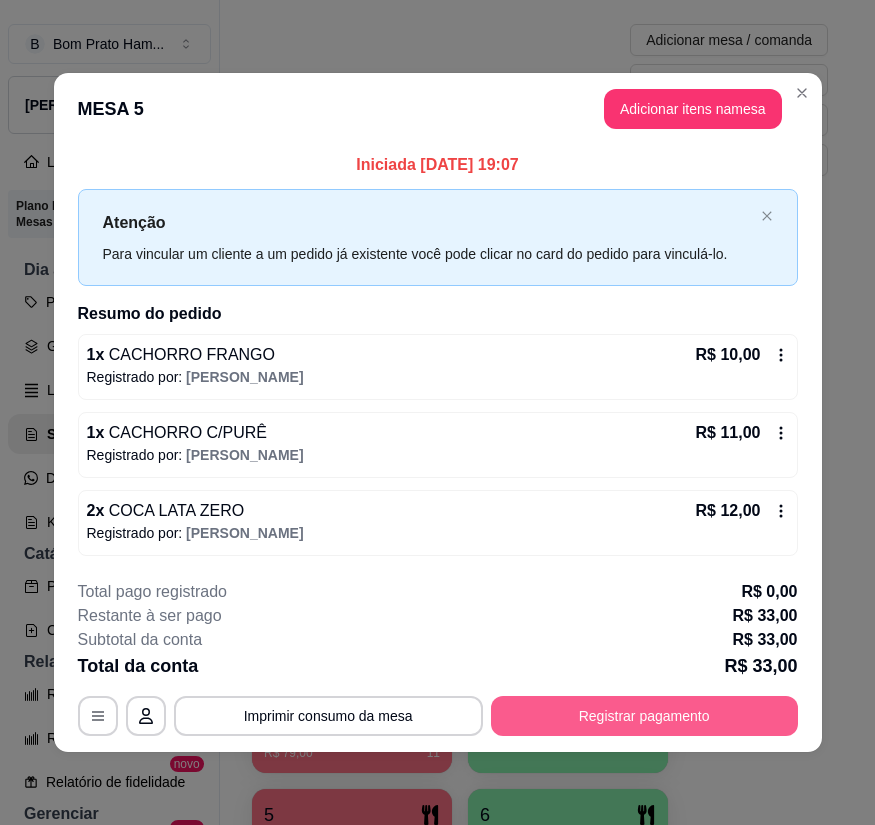 click on "Registrar pagamento" at bounding box center [644, 716] 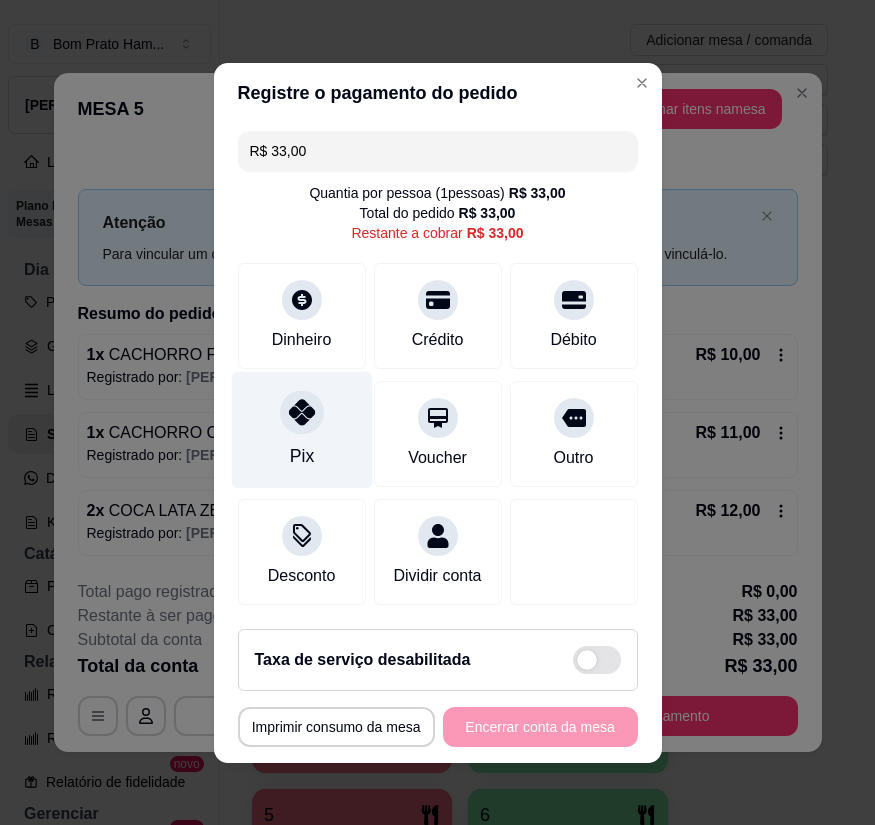 click at bounding box center [302, 412] 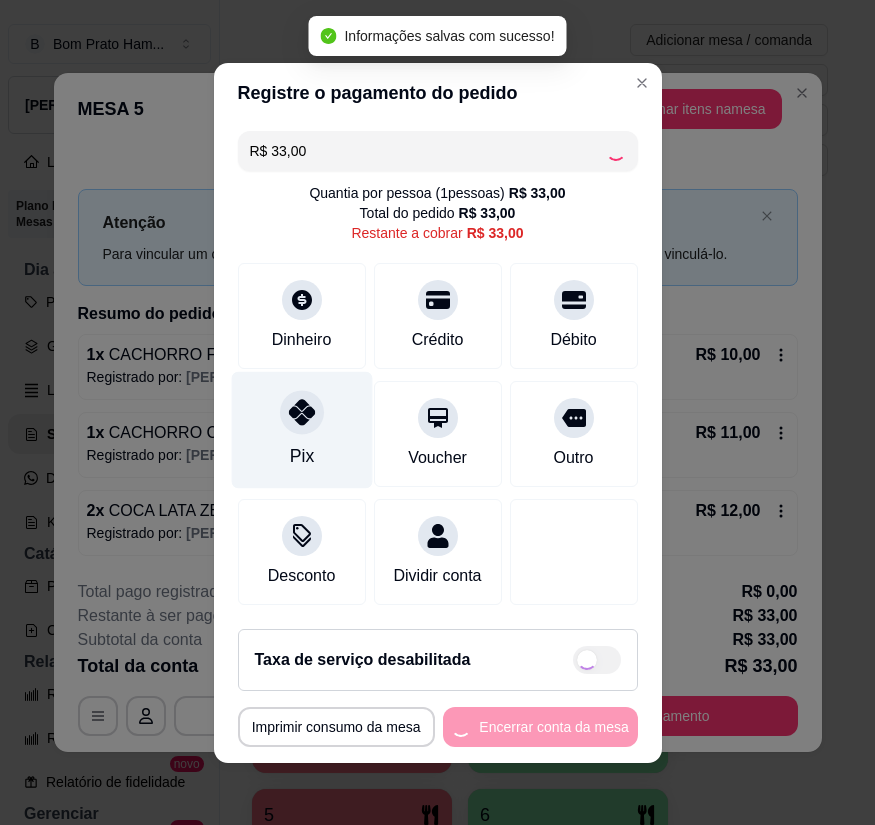 type on "R$ 0,00" 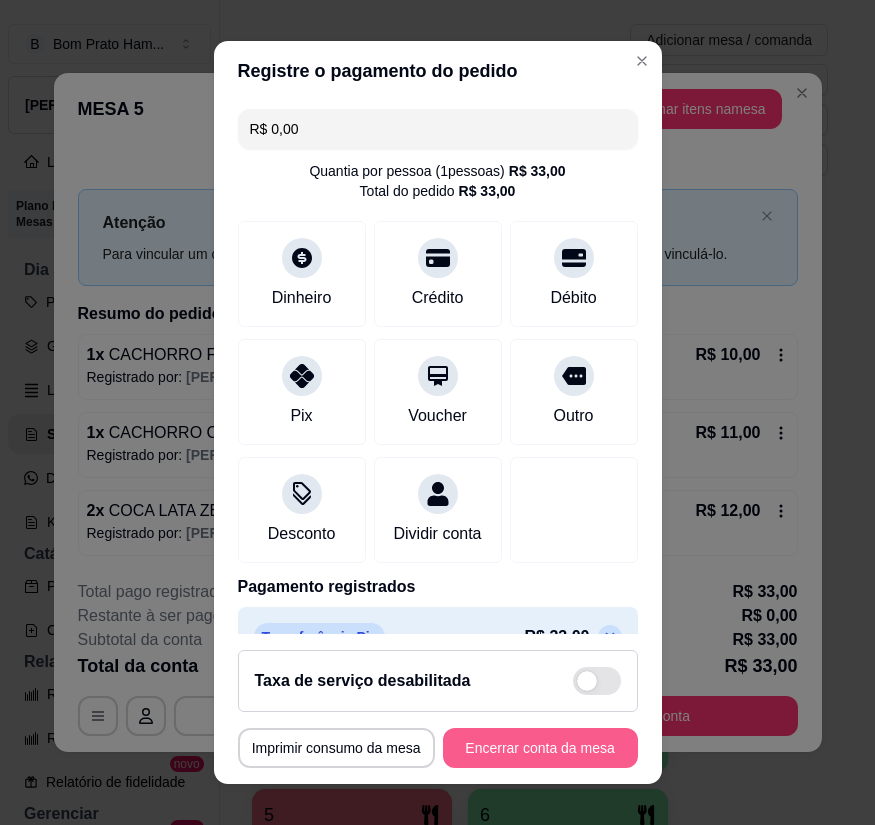 click on "Encerrar conta da mesa" at bounding box center [540, 748] 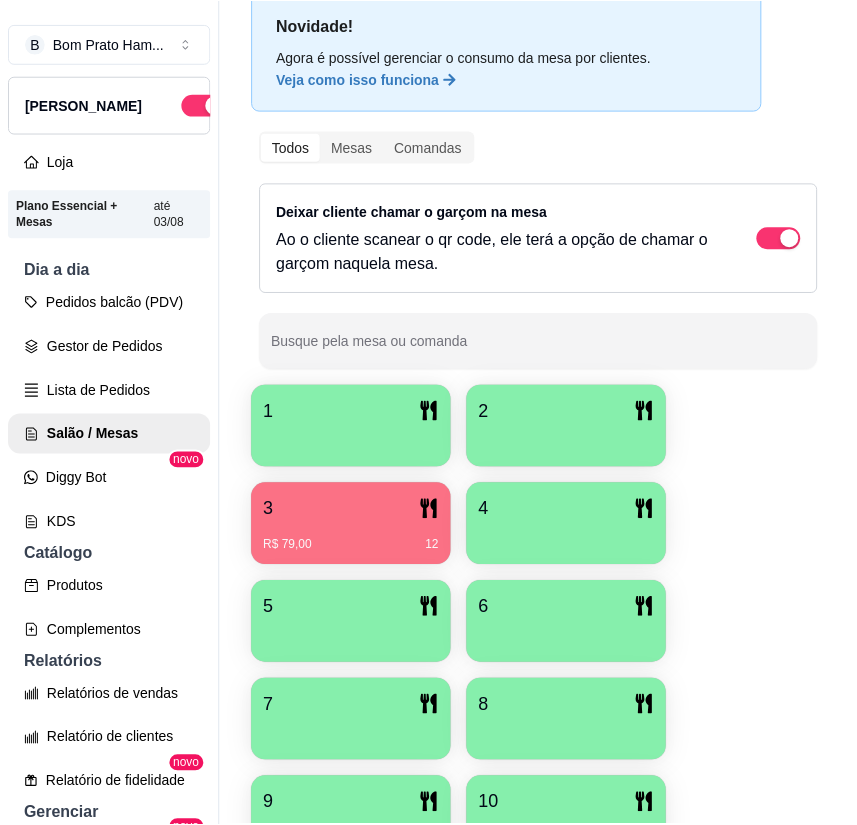 scroll, scrollTop: 0, scrollLeft: 0, axis: both 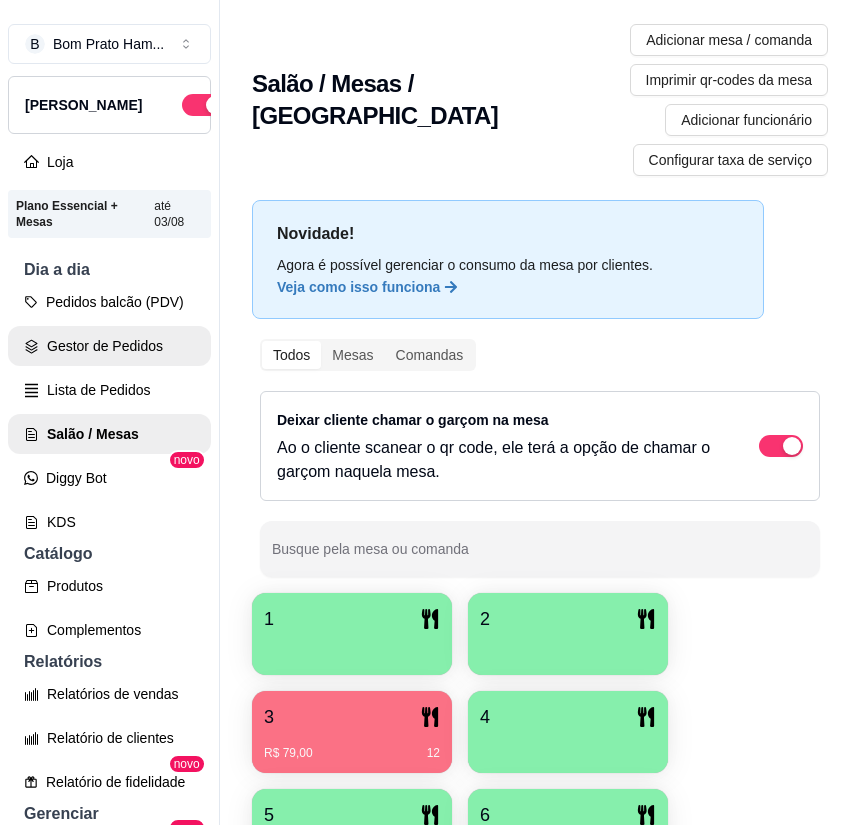 click on "Gestor de Pedidos" at bounding box center (109, 346) 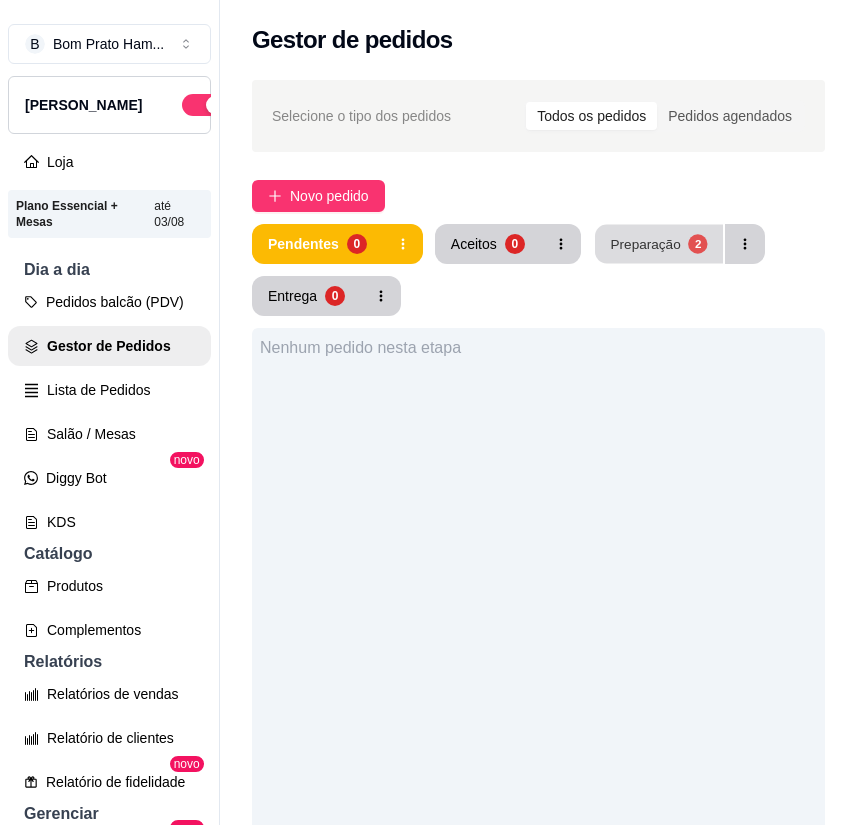 click on "Preparação" at bounding box center [645, 243] 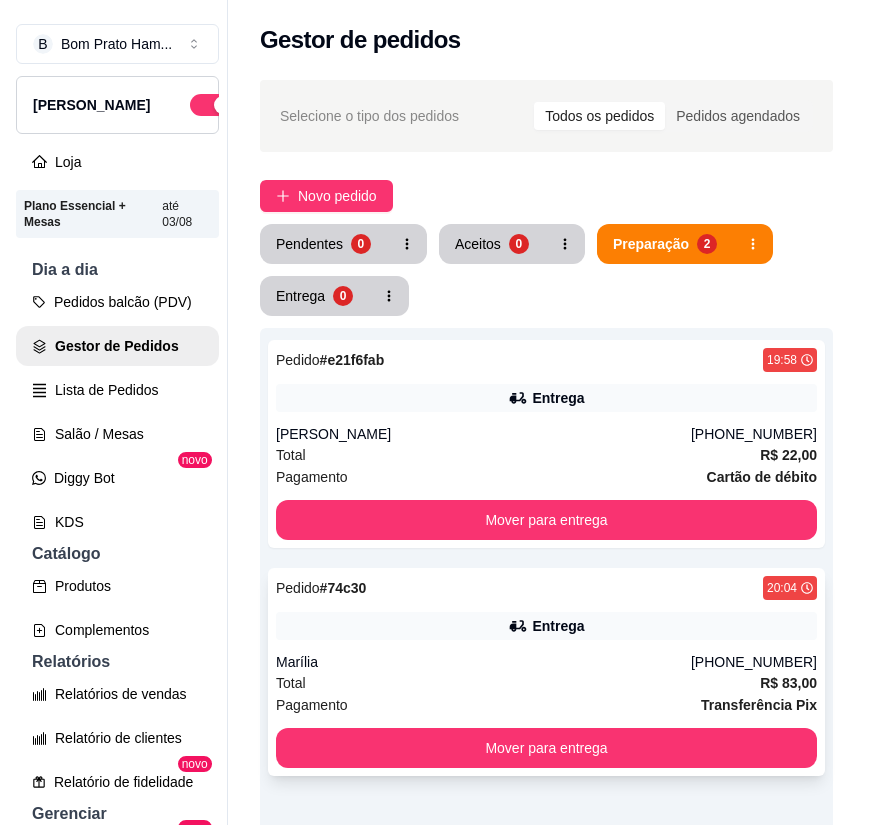 scroll, scrollTop: 100, scrollLeft: 0, axis: vertical 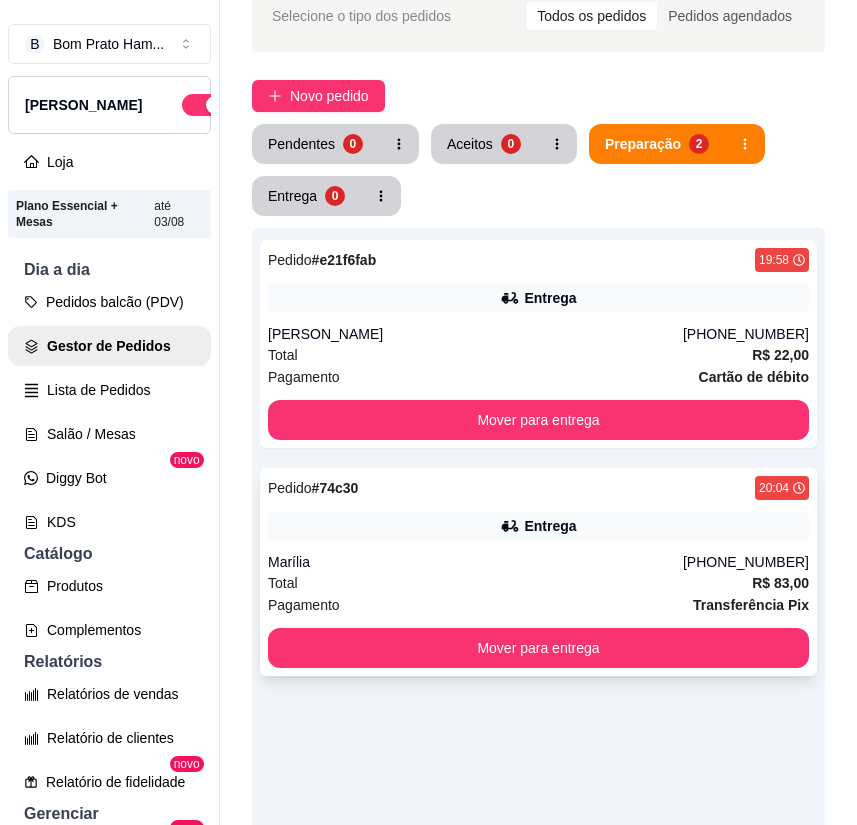 click on "Pedido  # 74c30 20:04 Entrega Marília  (87) 9114-5097 Total R$ 83,00 Pagamento Transferência Pix Mover para entrega" at bounding box center (538, 572) 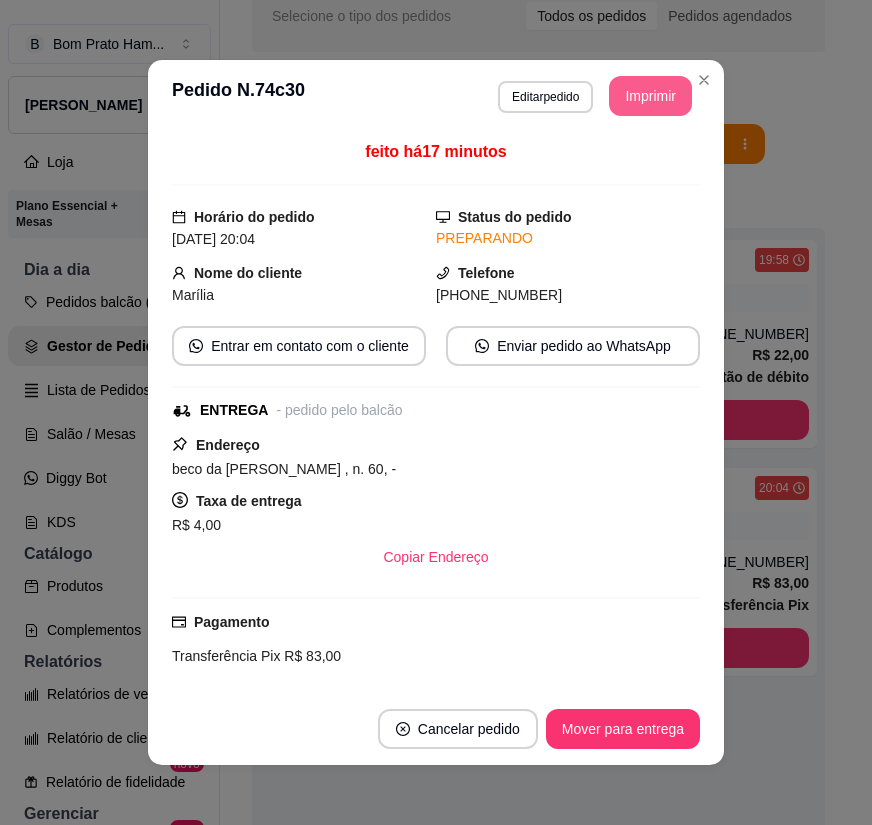 click on "Imprimir" at bounding box center (650, 96) 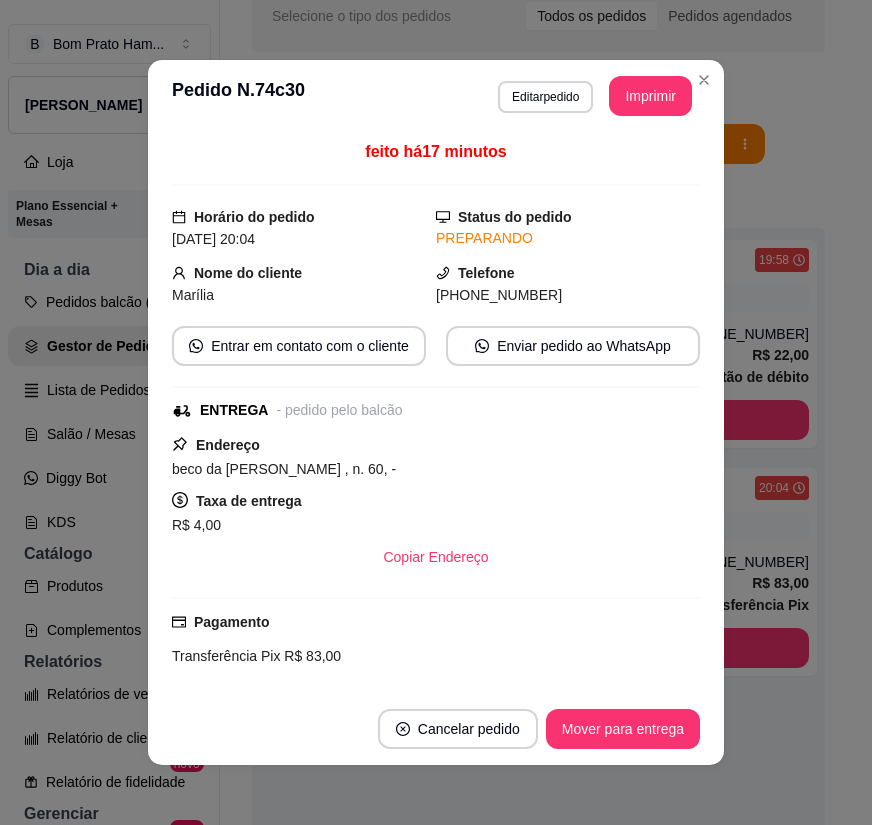 scroll, scrollTop: 0, scrollLeft: 0, axis: both 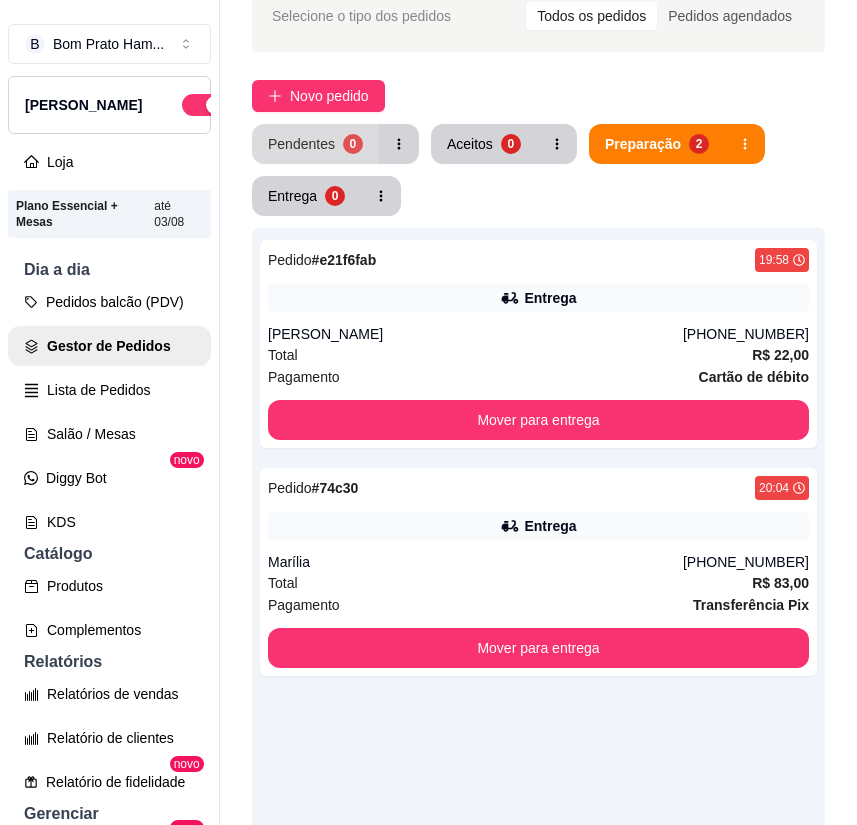 click on "Pendentes 0" at bounding box center [315, 144] 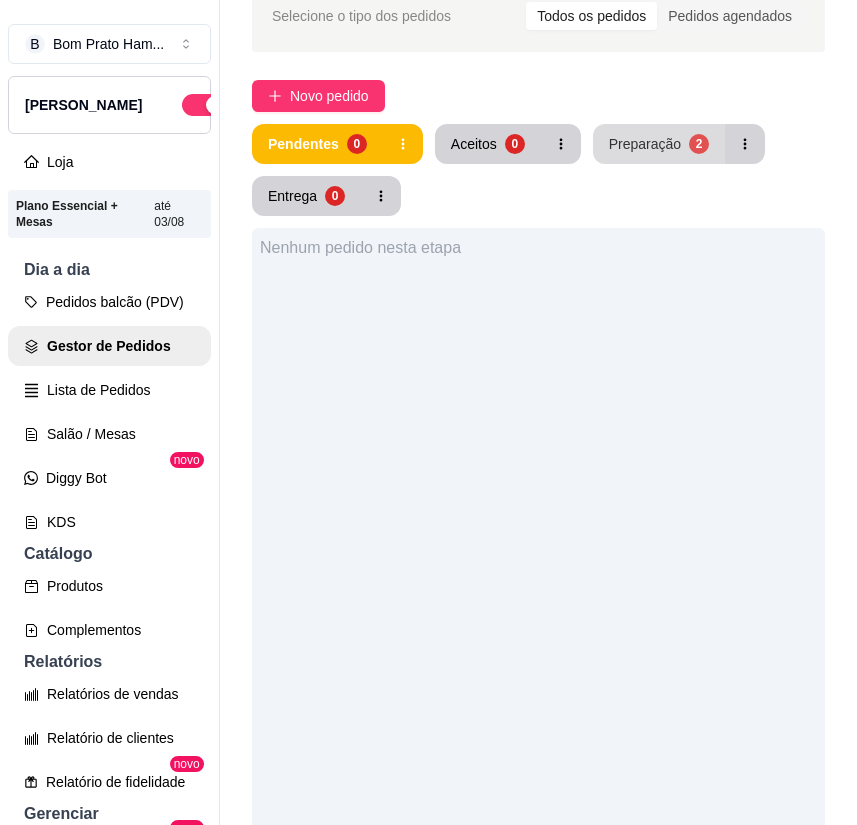 click on "2" at bounding box center [699, 144] 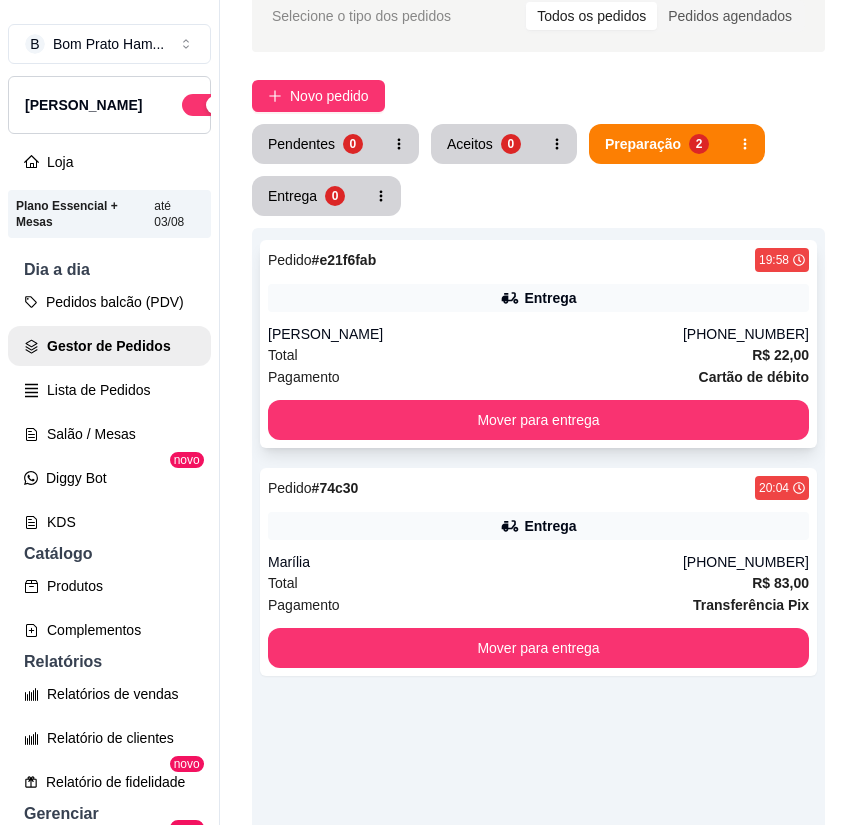 click on "Total R$ 22,00" at bounding box center [538, 355] 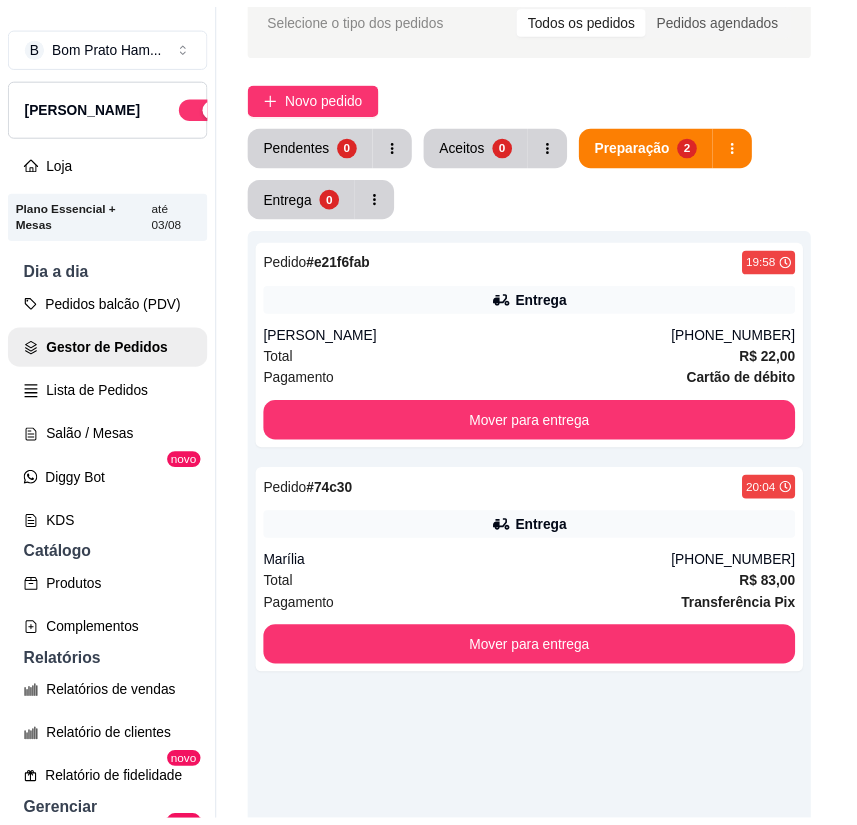 scroll, scrollTop: 258, scrollLeft: 0, axis: vertical 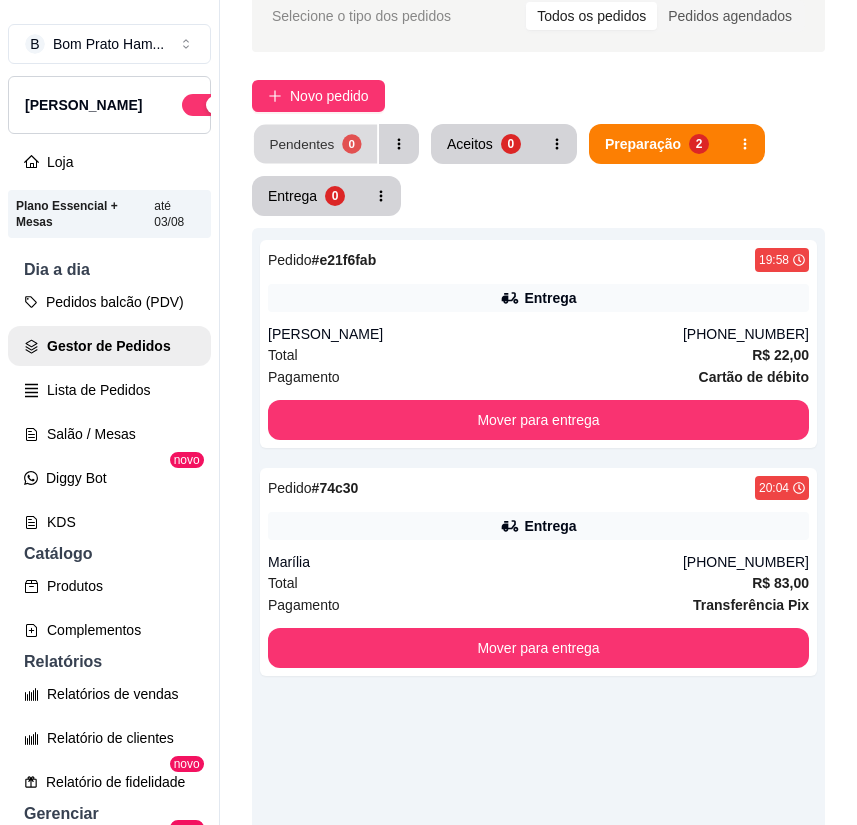 click on "Pendentes" at bounding box center [301, 143] 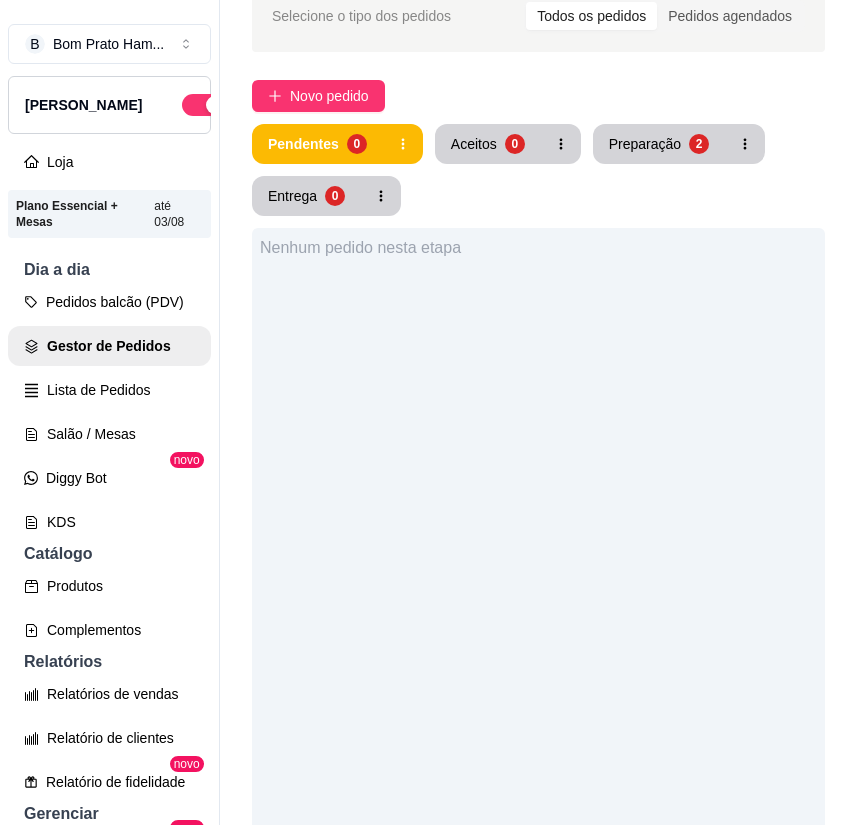 scroll, scrollTop: 0, scrollLeft: 0, axis: both 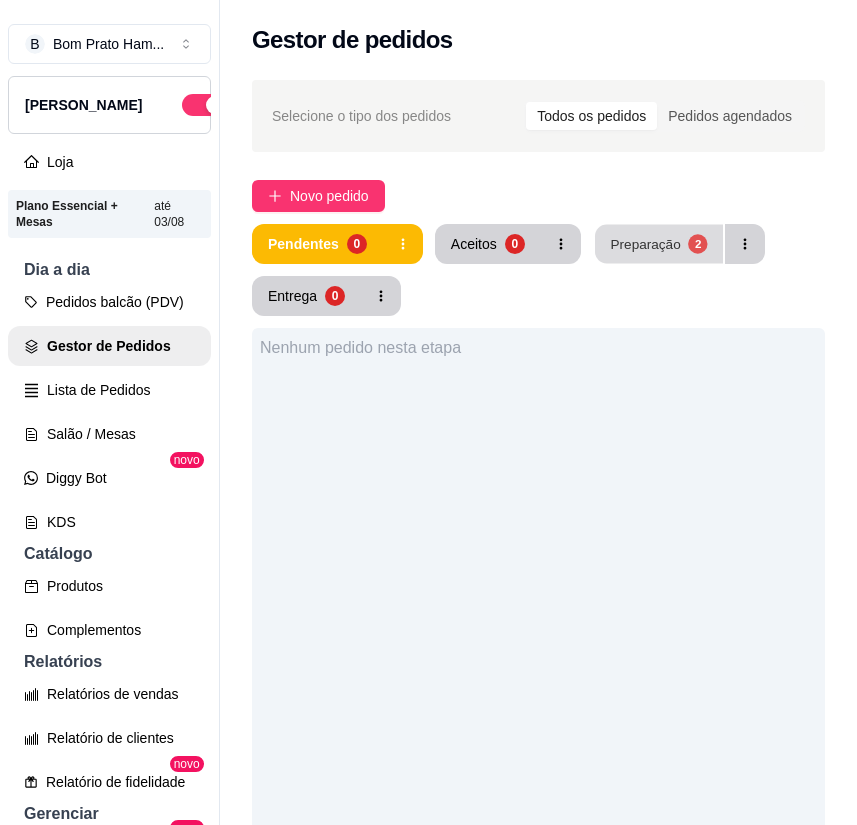 click on "Preparação" at bounding box center (645, 243) 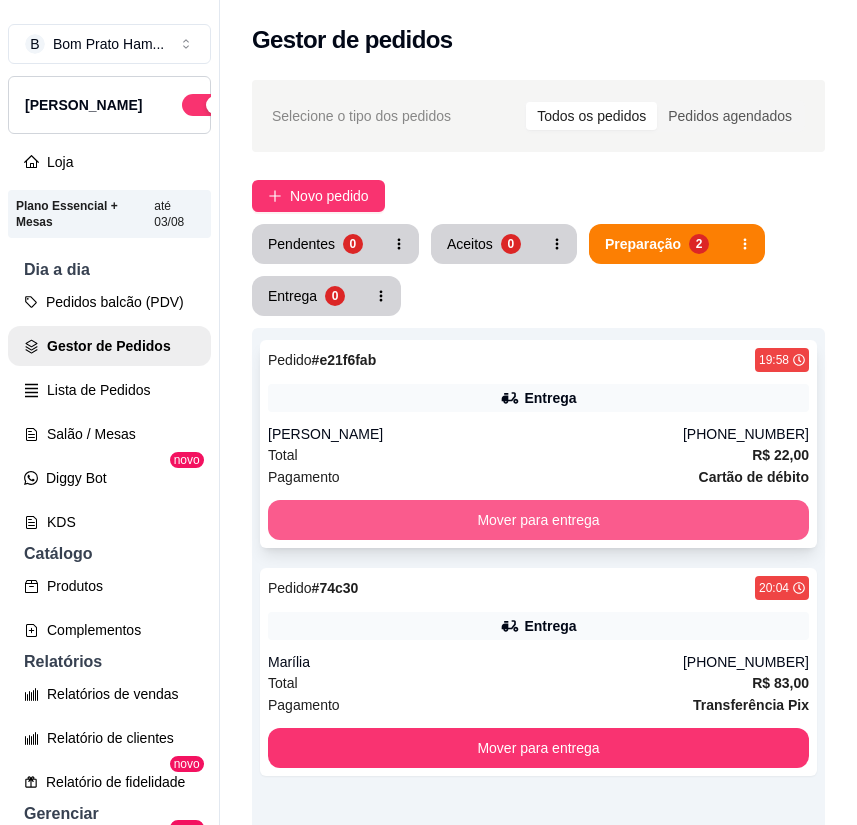 click on "Mover para entrega" at bounding box center [538, 520] 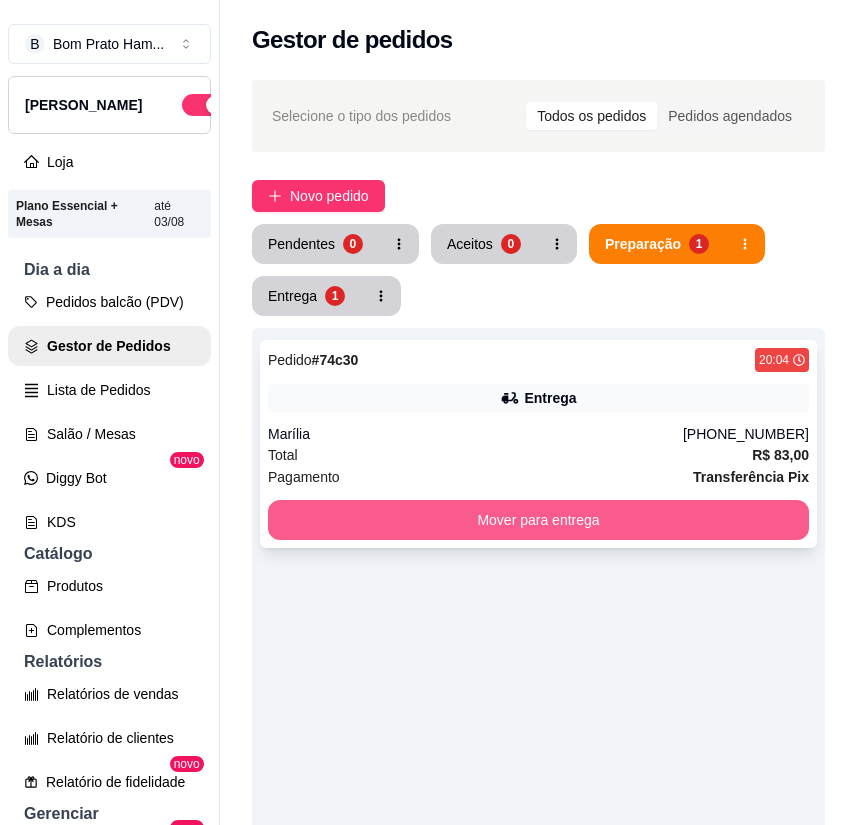 click on "Mover para entrega" at bounding box center [538, 520] 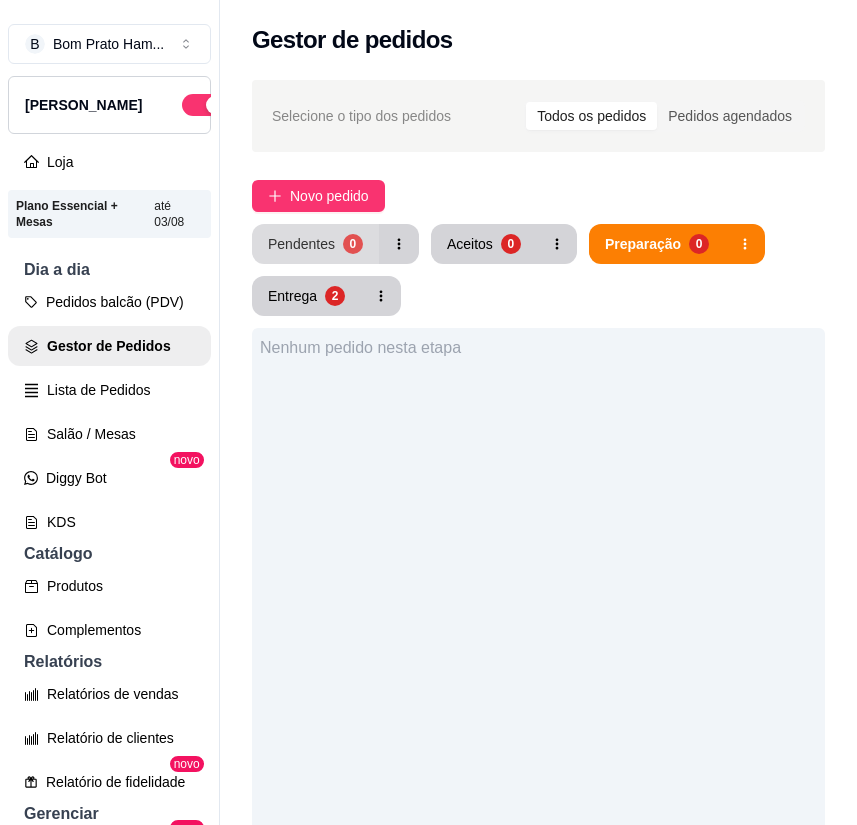 click on "0" at bounding box center [353, 244] 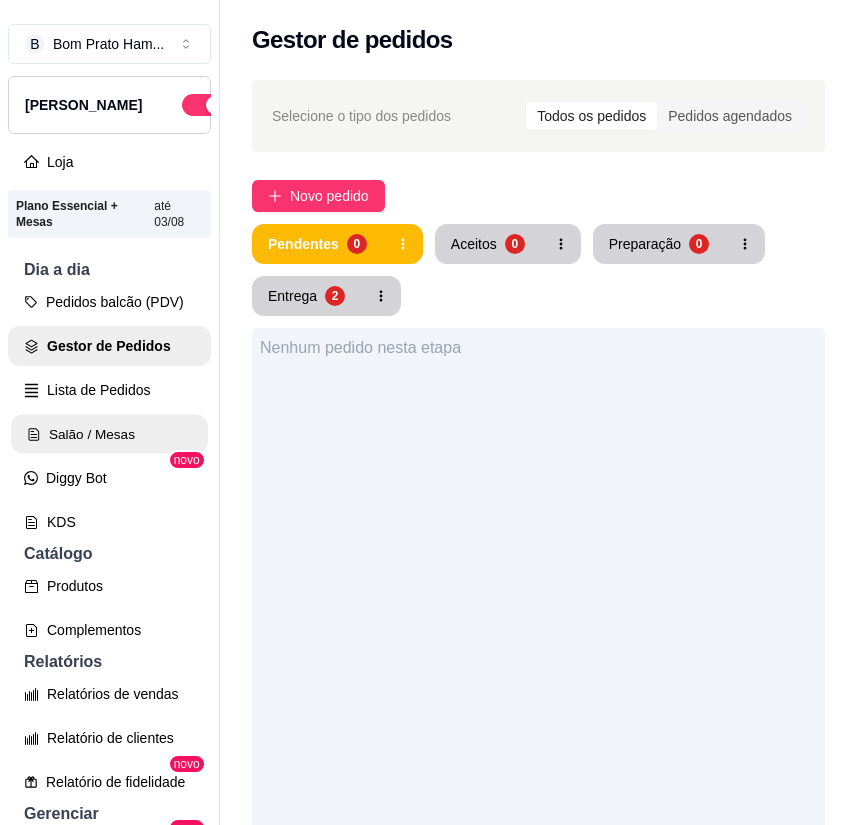 click on "Salão / Mesas" at bounding box center [109, 434] 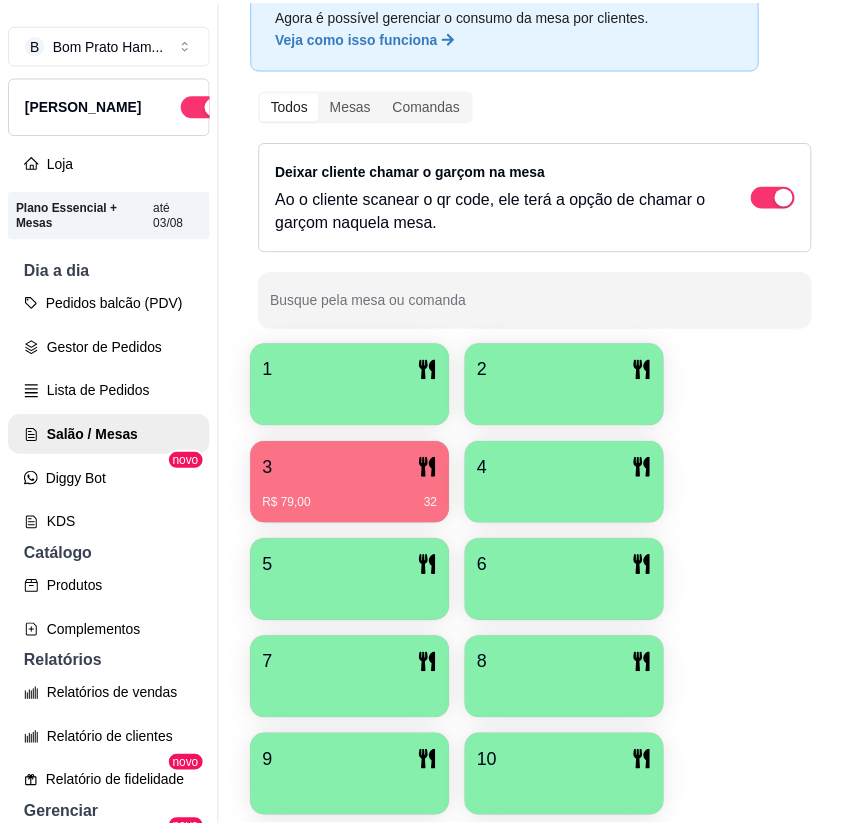 scroll, scrollTop: 0, scrollLeft: 0, axis: both 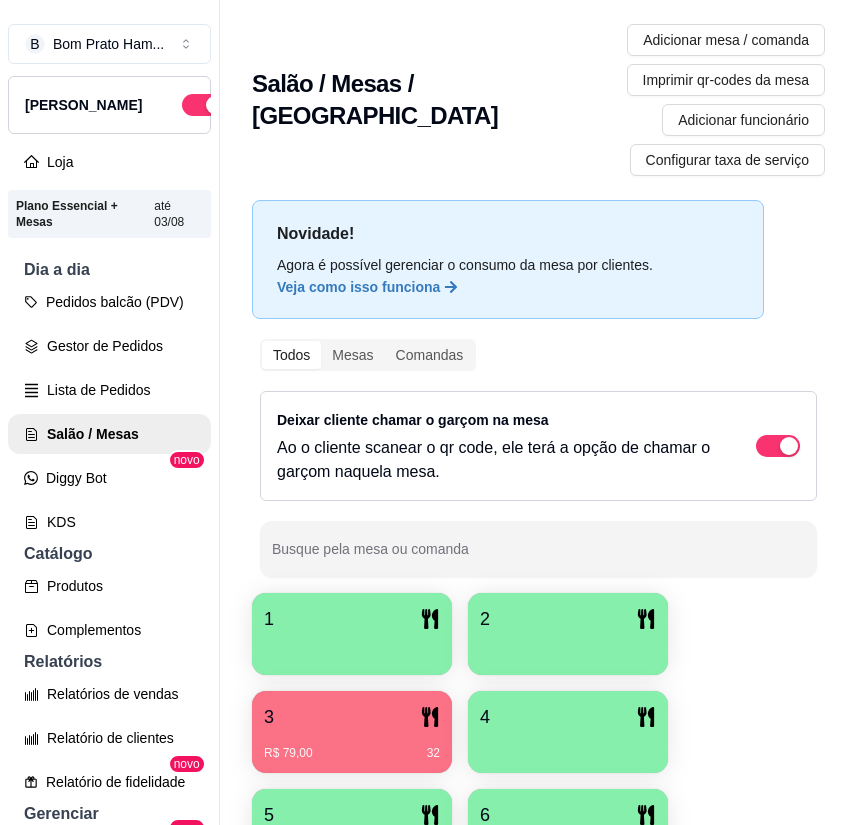 click on "3 R$ 79,00 32" at bounding box center (352, 732) 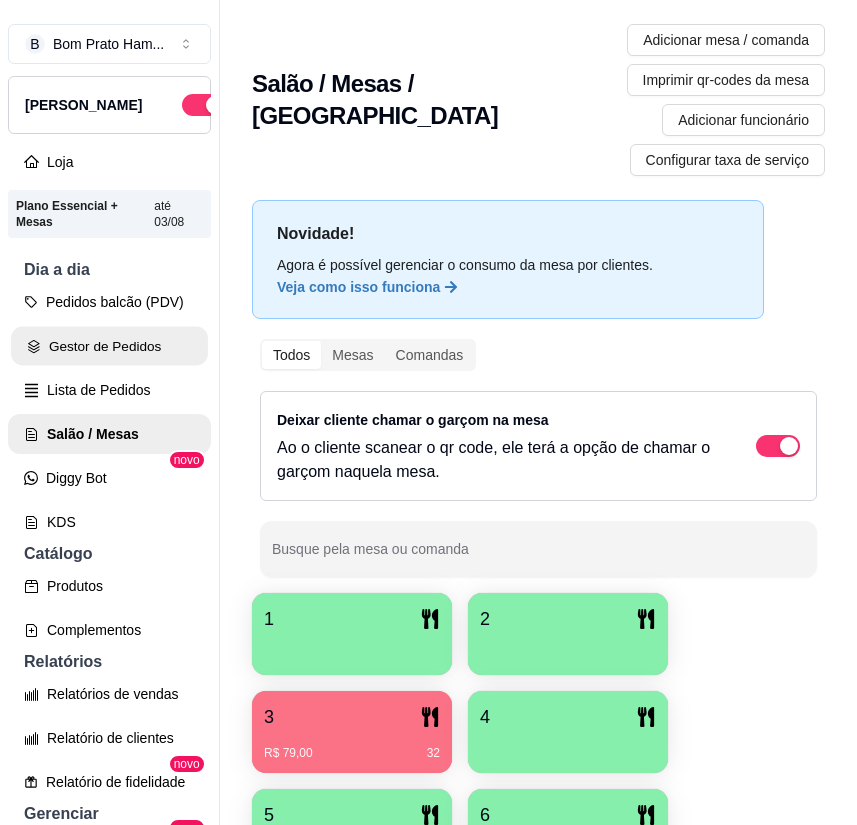 click on "Gestor de Pedidos" at bounding box center (109, 346) 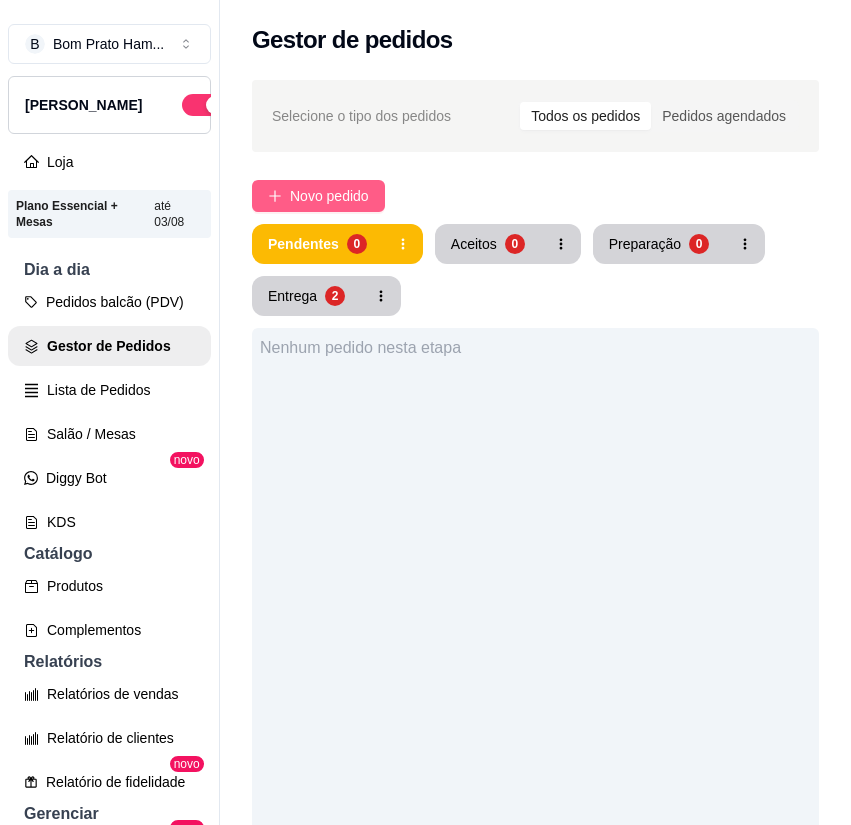click on "Novo pedido" at bounding box center [329, 196] 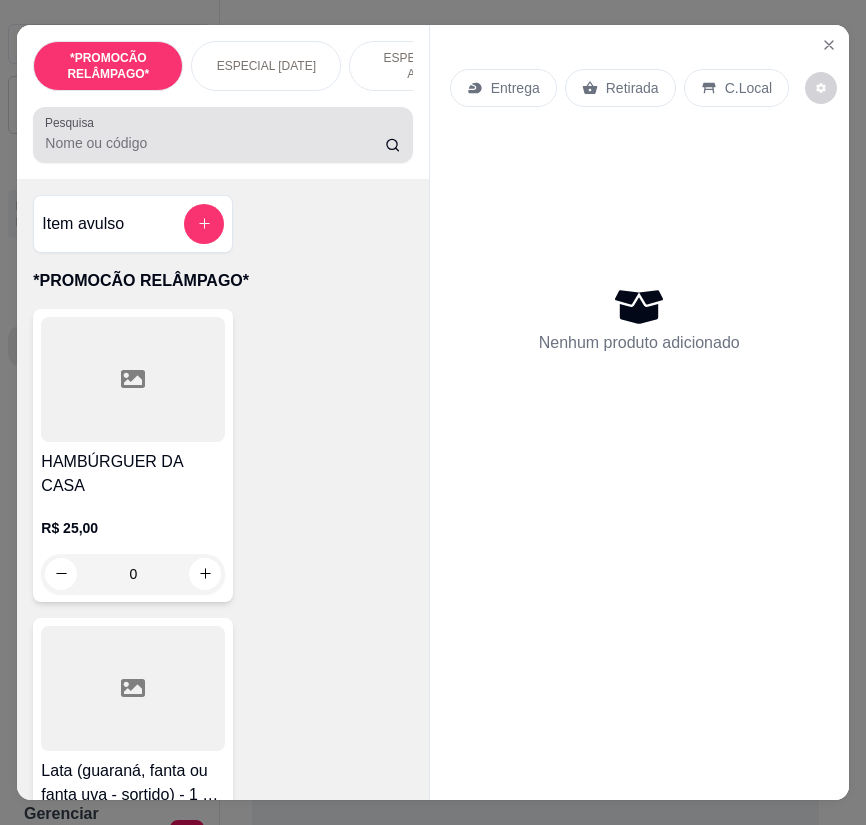 click on "Pesquisa" at bounding box center (215, 143) 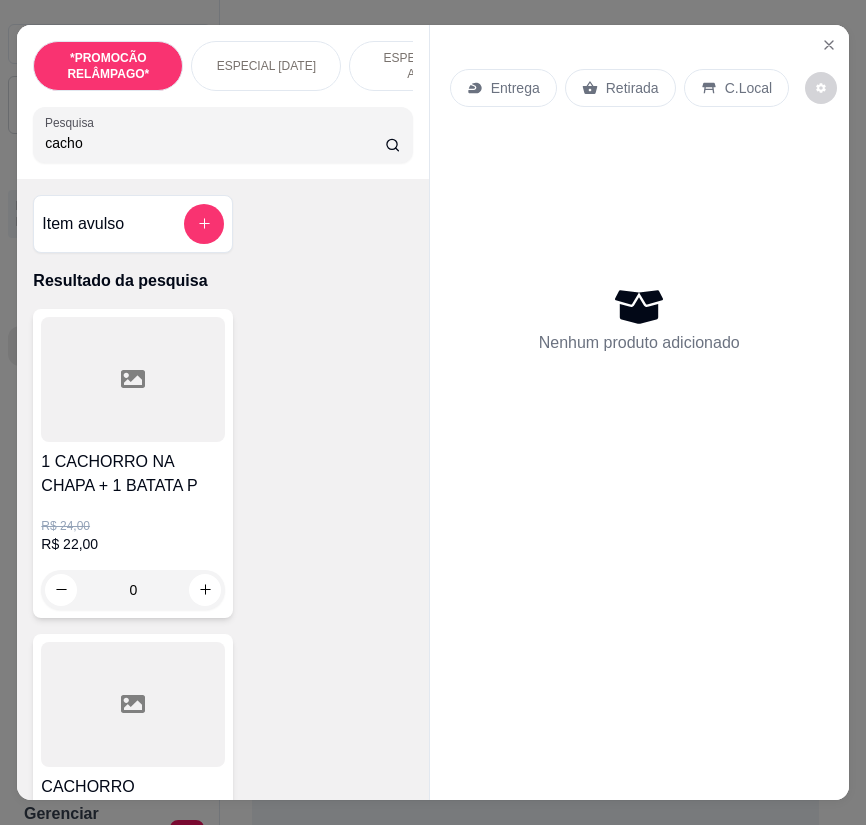 type on "cacho" 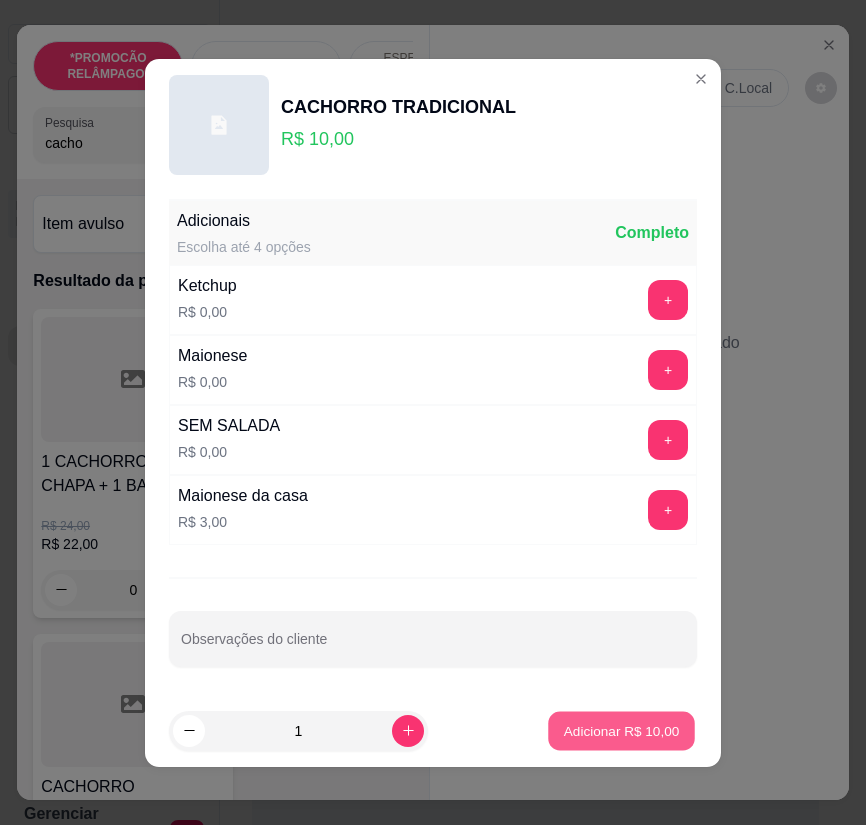 click on "Adicionar   R$ 10,00" at bounding box center (622, 730) 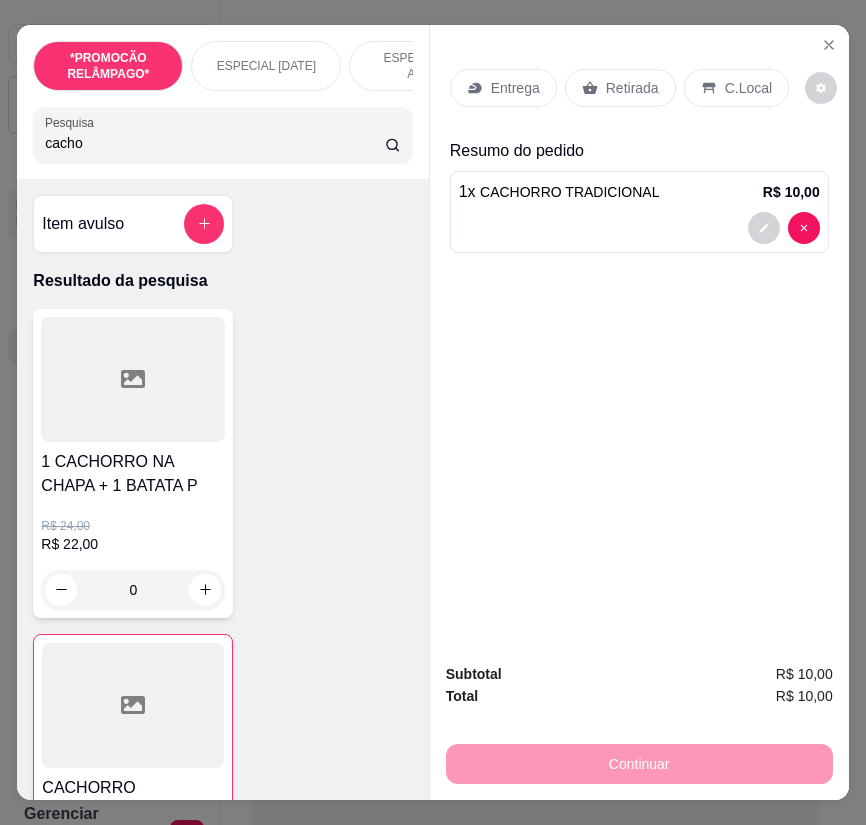 click on "Retirada" at bounding box center [620, 88] 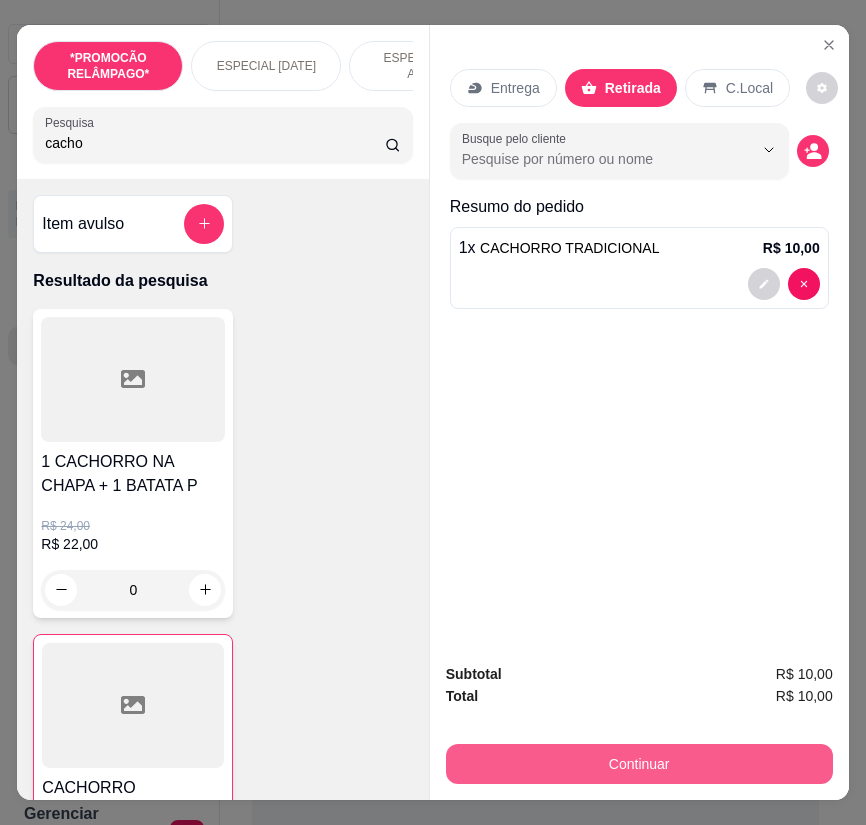 click on "Continuar" at bounding box center (639, 764) 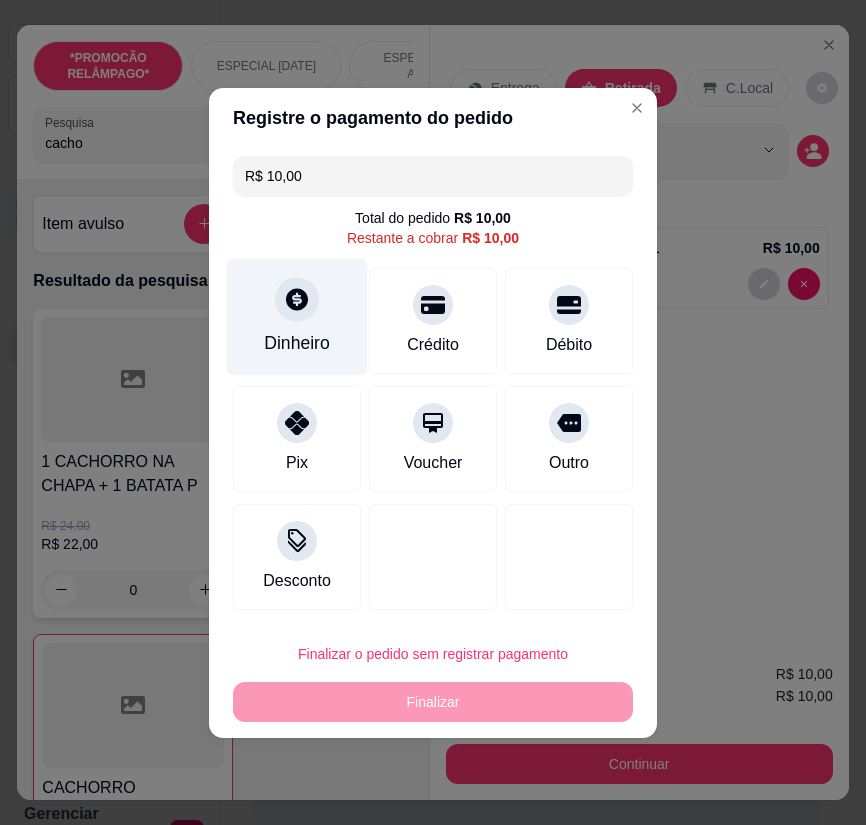 click on "Dinheiro" at bounding box center [297, 316] 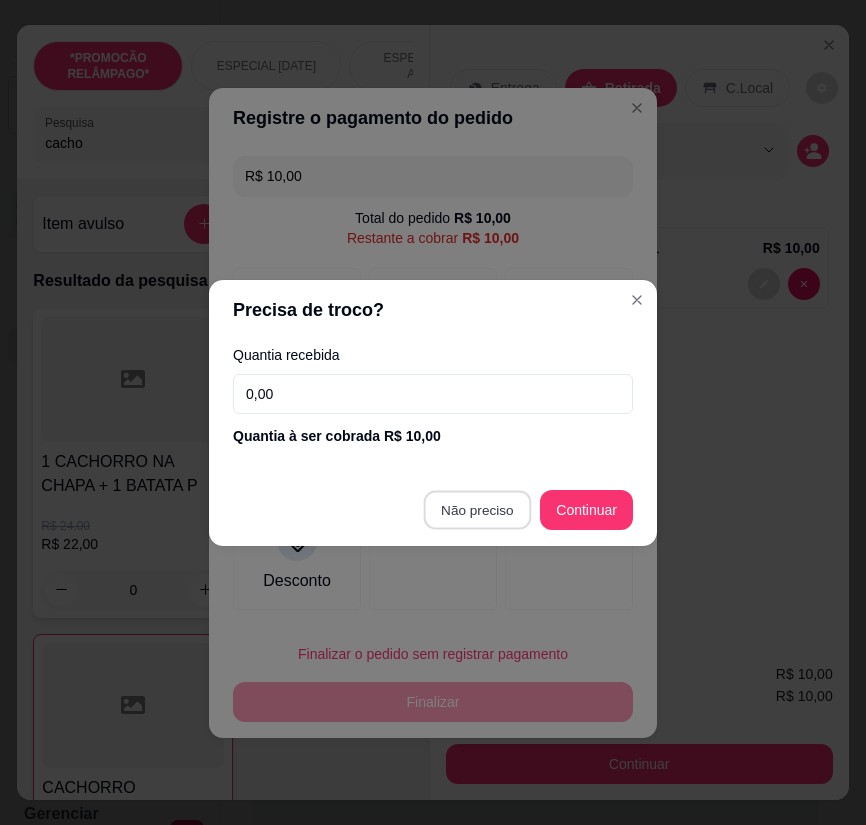 type on "R$ 0,00" 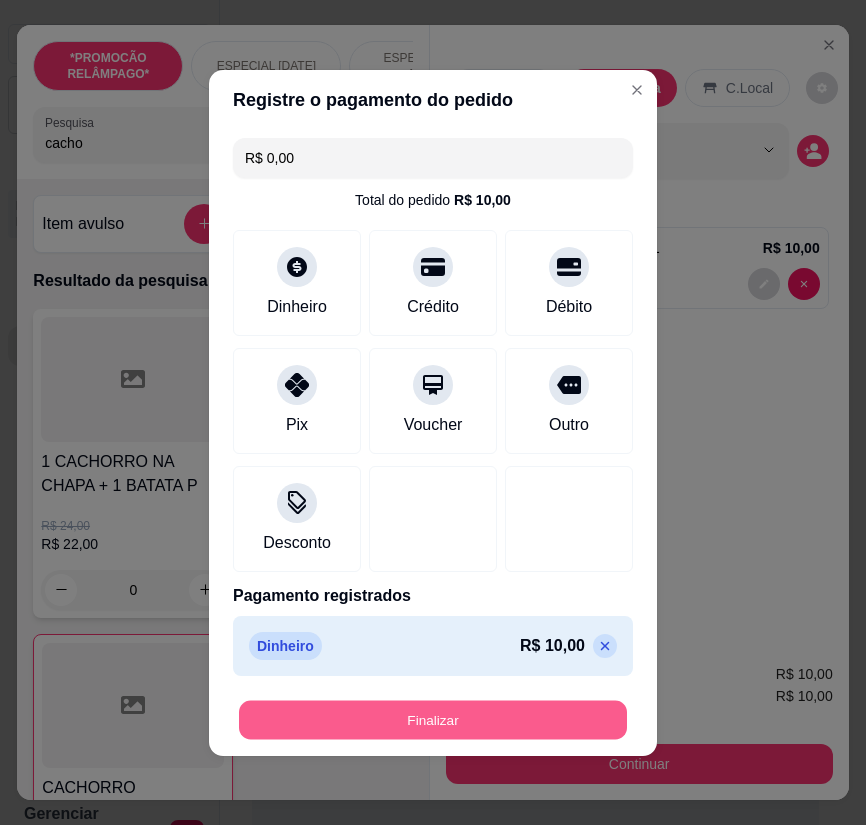 click on "Finalizar" at bounding box center [433, 719] 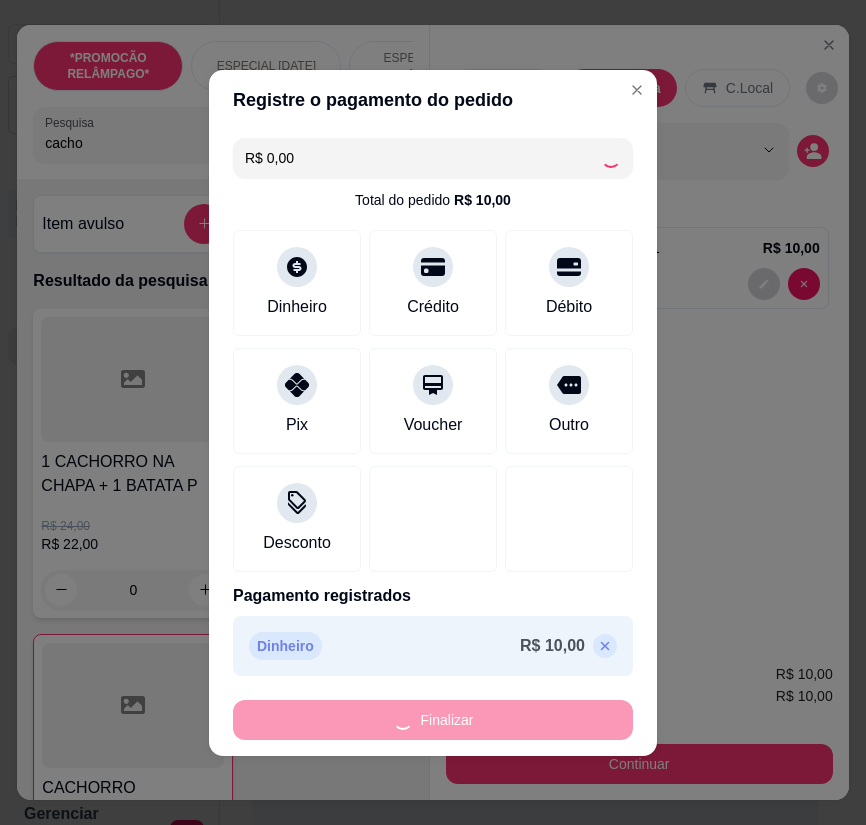 type on "0" 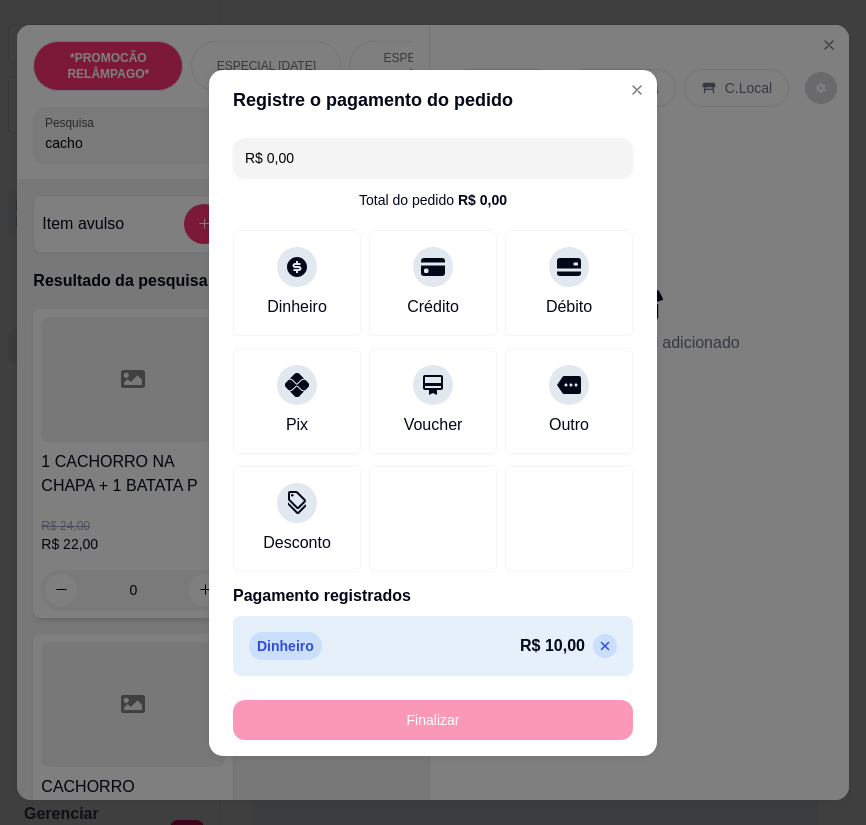 type on "-R$ 10,00" 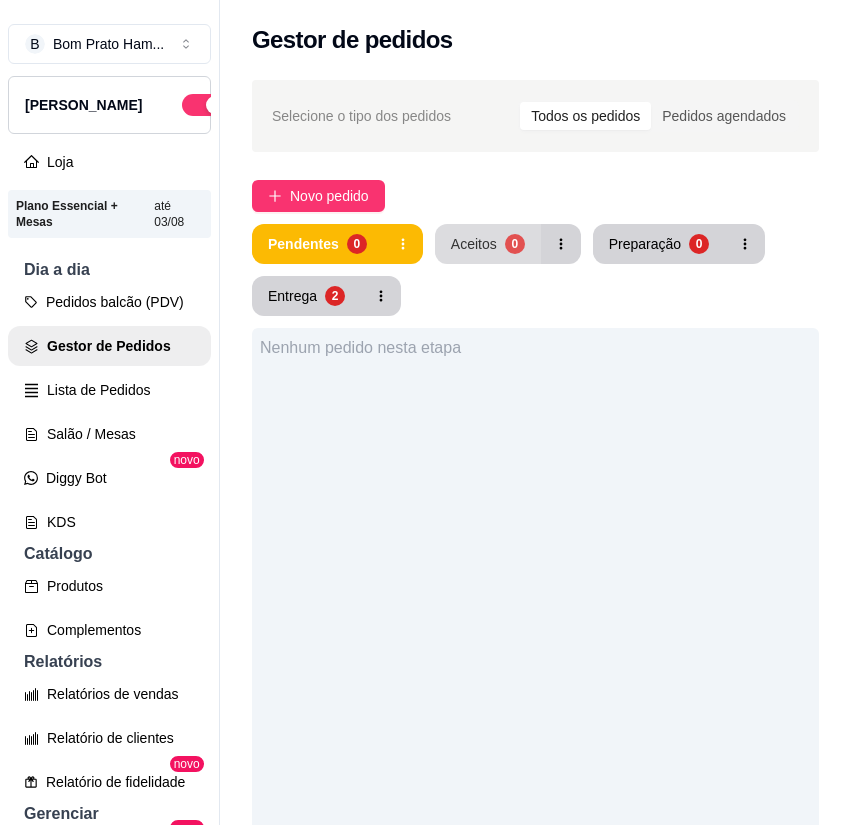 click on "Aceitos" at bounding box center [474, 244] 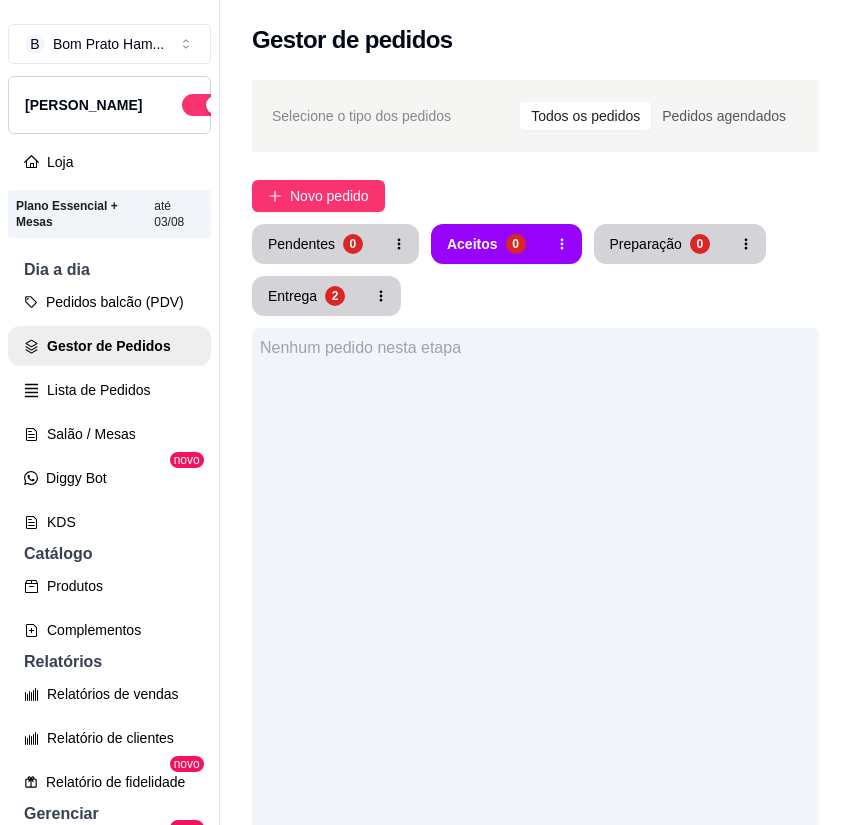 click on "Selecione o tipo dos pedidos Todos os pedidos Pedidos agendados Novo pedido Pendentes 0 Aceitos 0 Preparação 0 Entrega 2 Nenhum pedido nesta etapa" at bounding box center (535, 622) 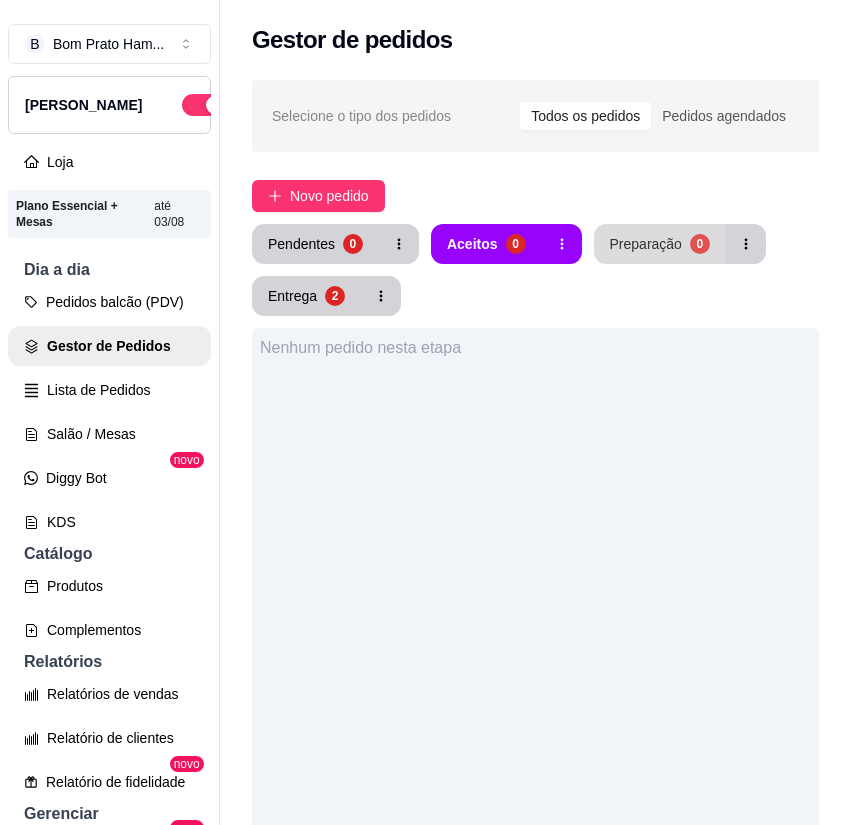 click on "Preparação 0" at bounding box center [660, 244] 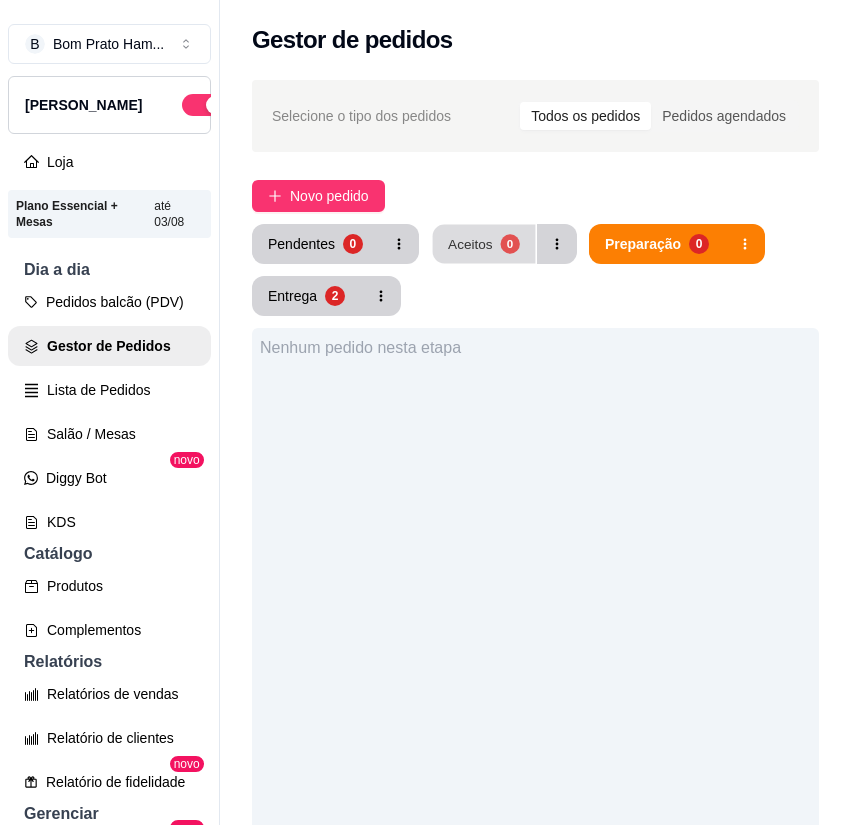 click on "Aceitos 0" at bounding box center [484, 244] 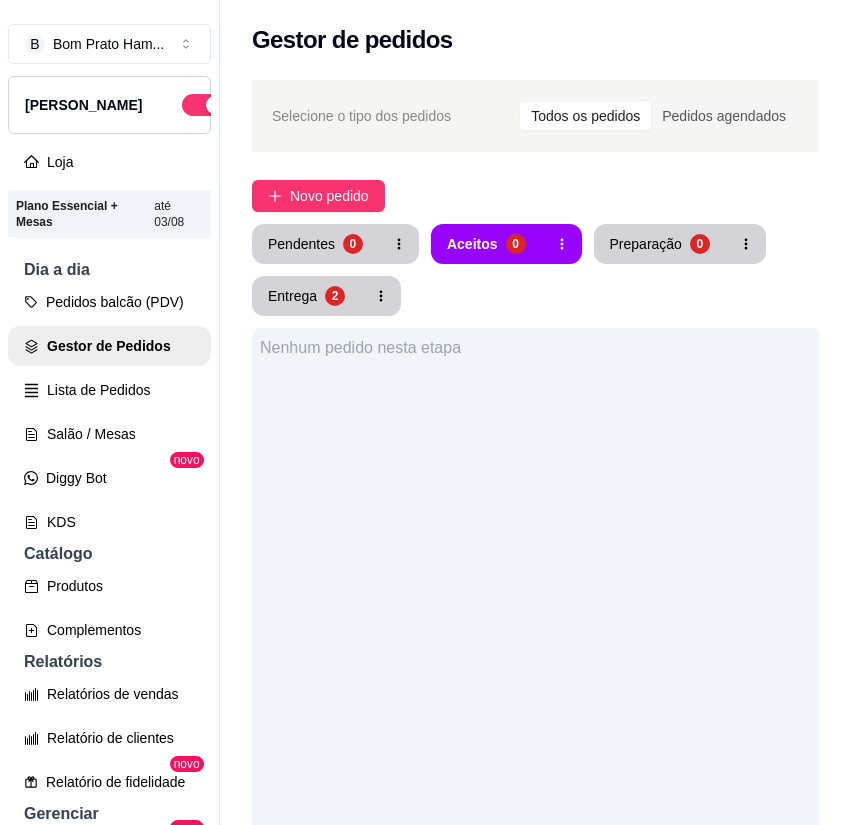 type 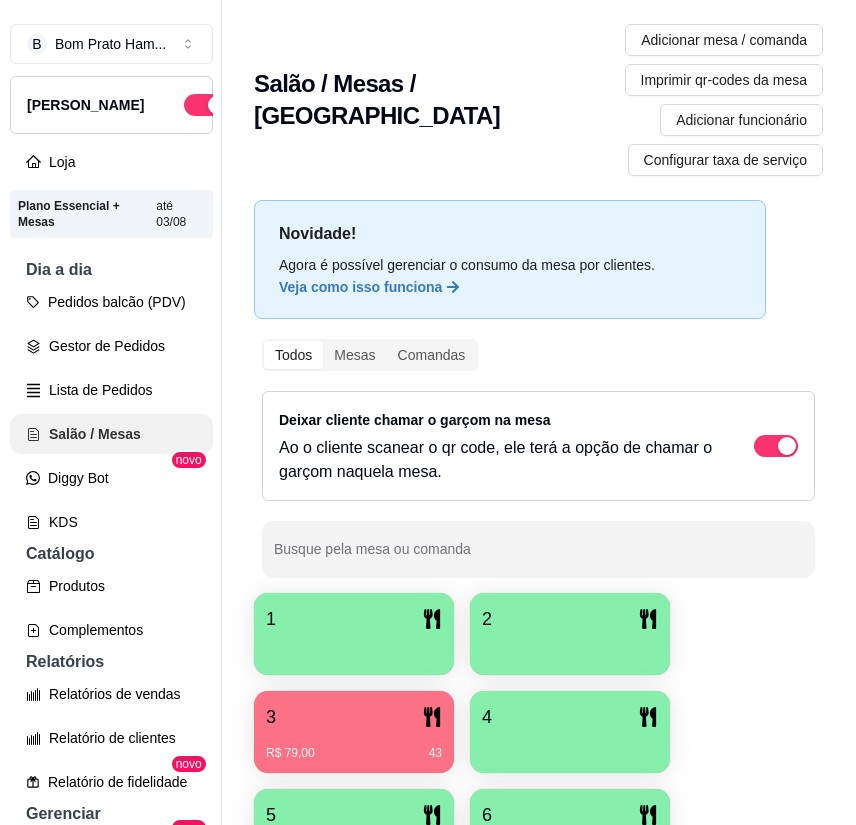 scroll, scrollTop: 0, scrollLeft: 0, axis: both 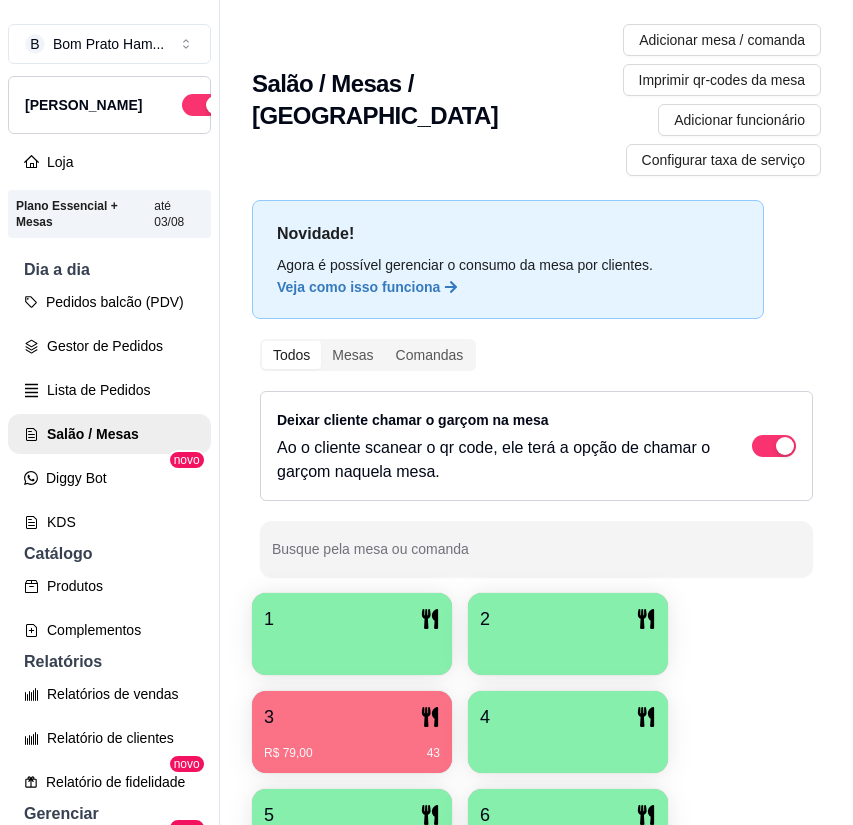 click on "R$ 79,00 43" at bounding box center [352, 753] 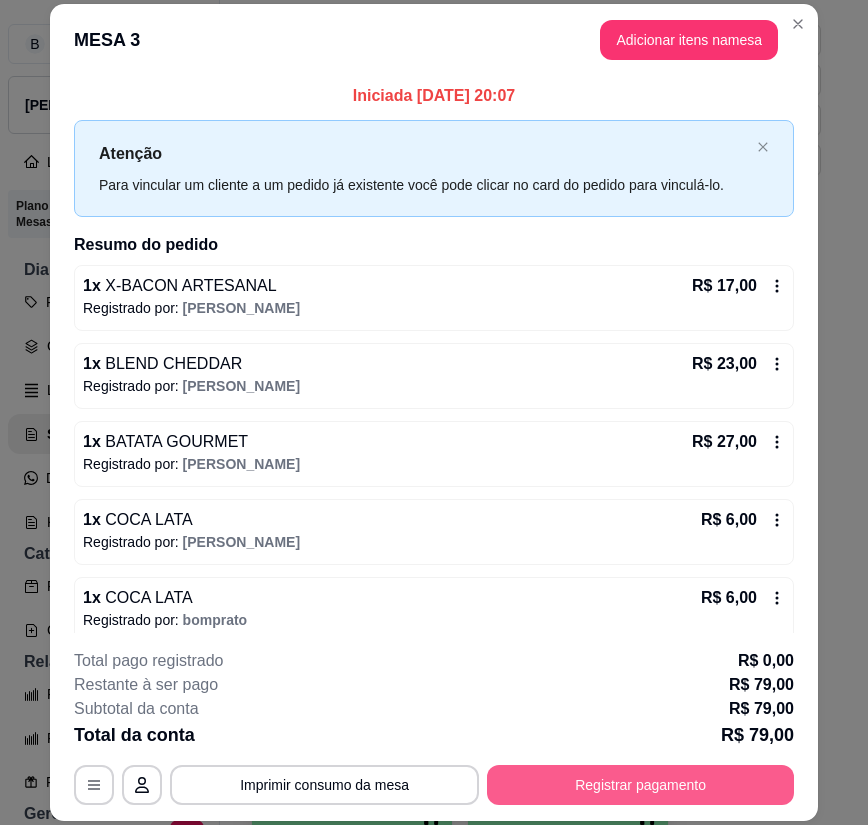 click on "Registrar pagamento" at bounding box center [640, 785] 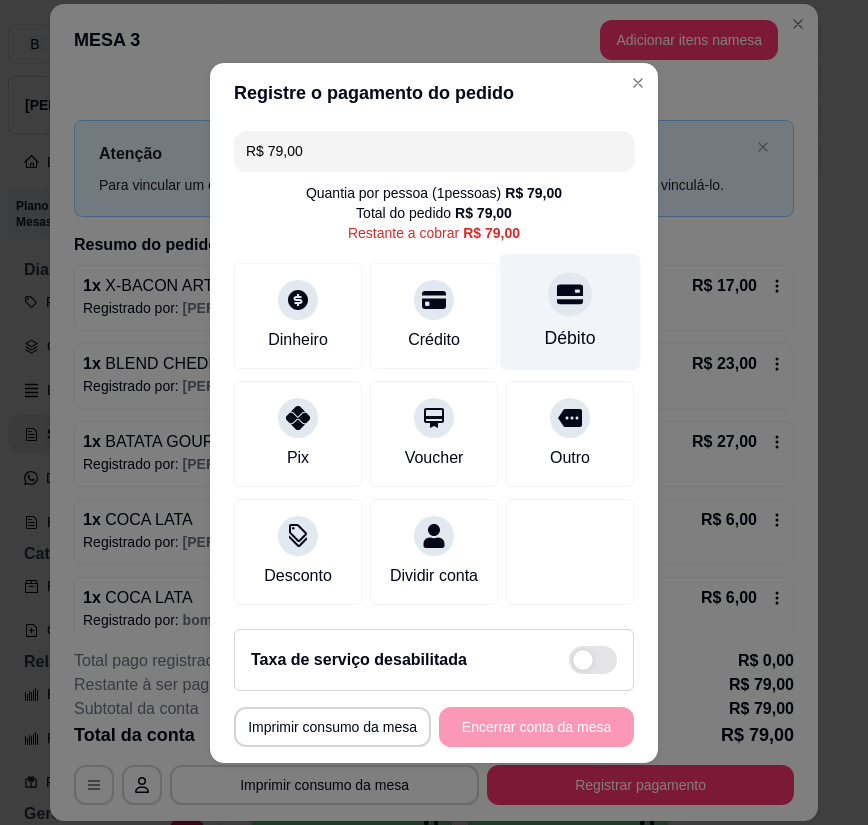 click on "Débito" at bounding box center [570, 311] 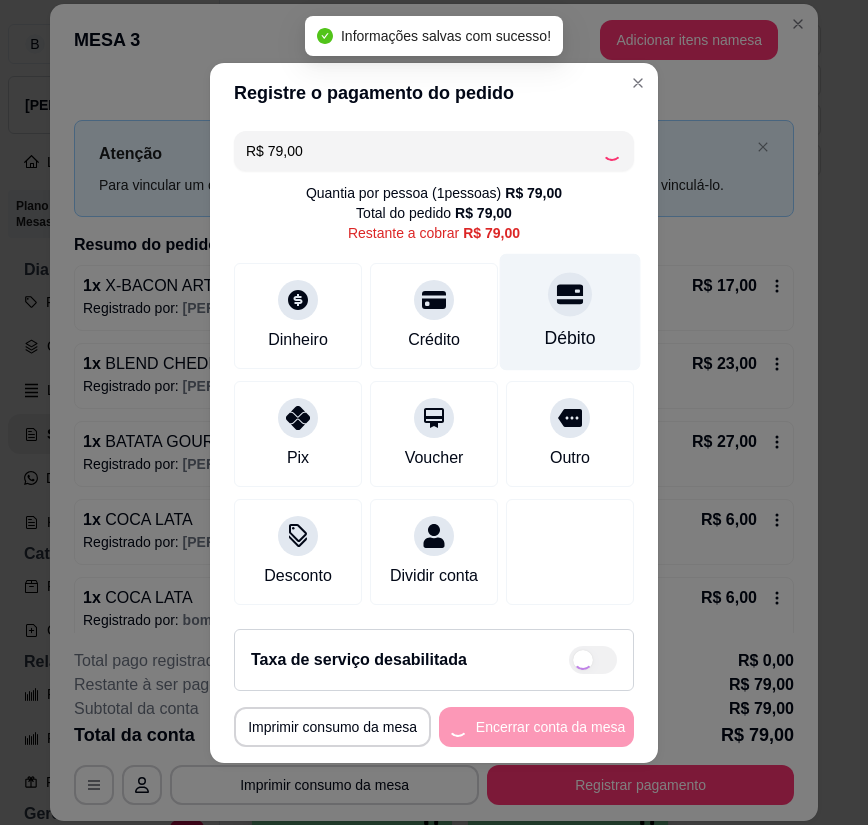 type on "R$ 0,00" 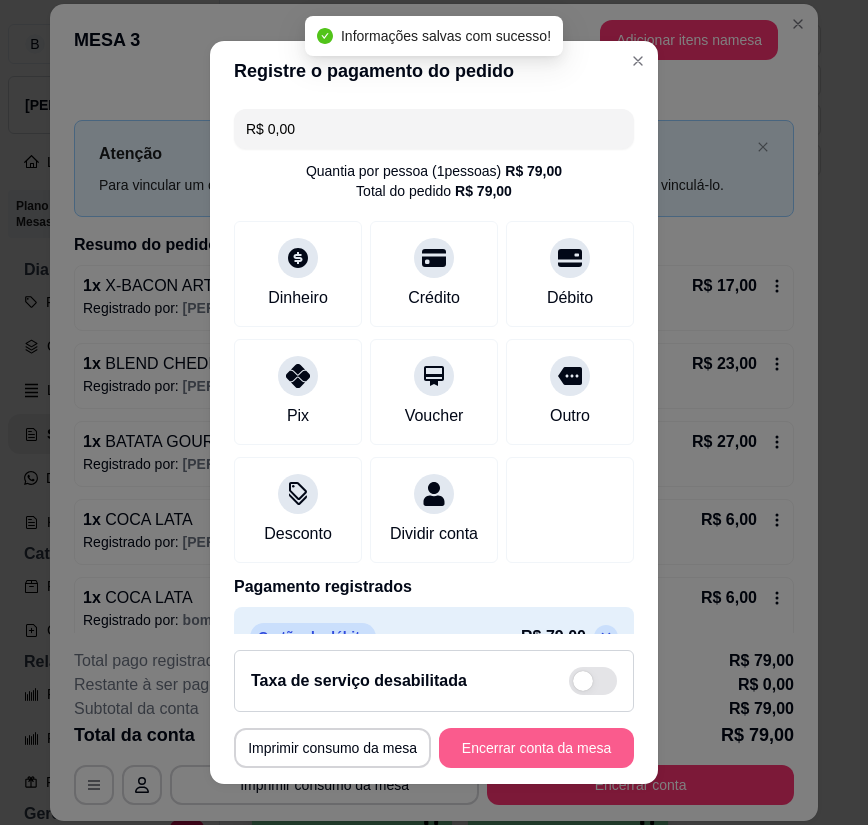 click on "Encerrar conta da mesa" at bounding box center [536, 748] 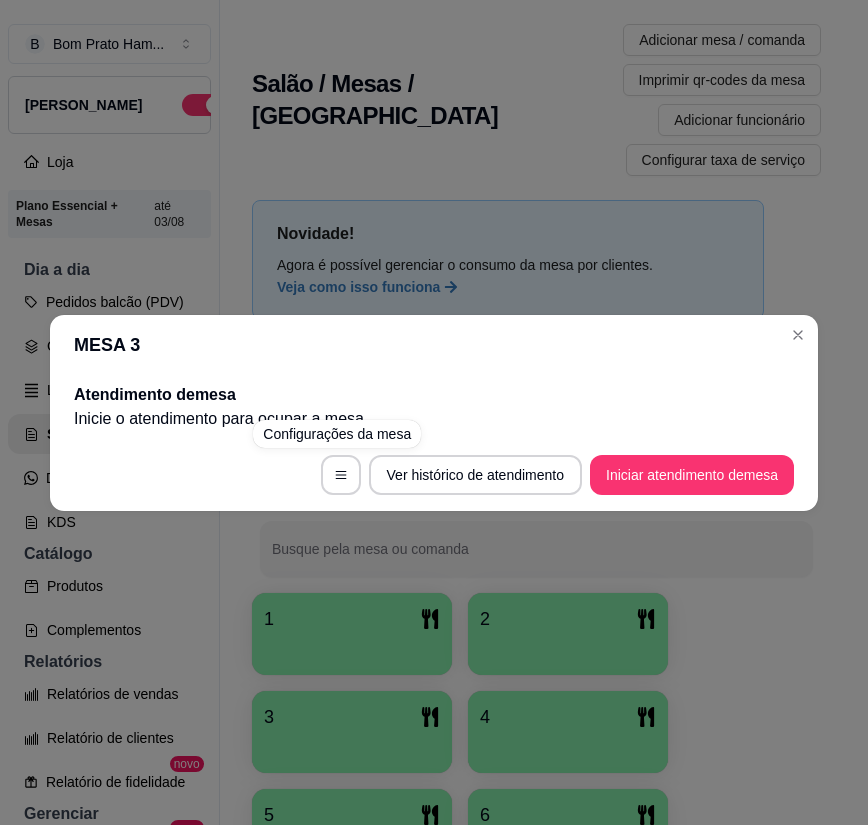 click on "MESA 3 Atendimento de  mesa Inicie o atendimento para ocupar a   mesa . Ver histórico de atendimento Iniciar atendimento de  mesa" at bounding box center [434, 412] 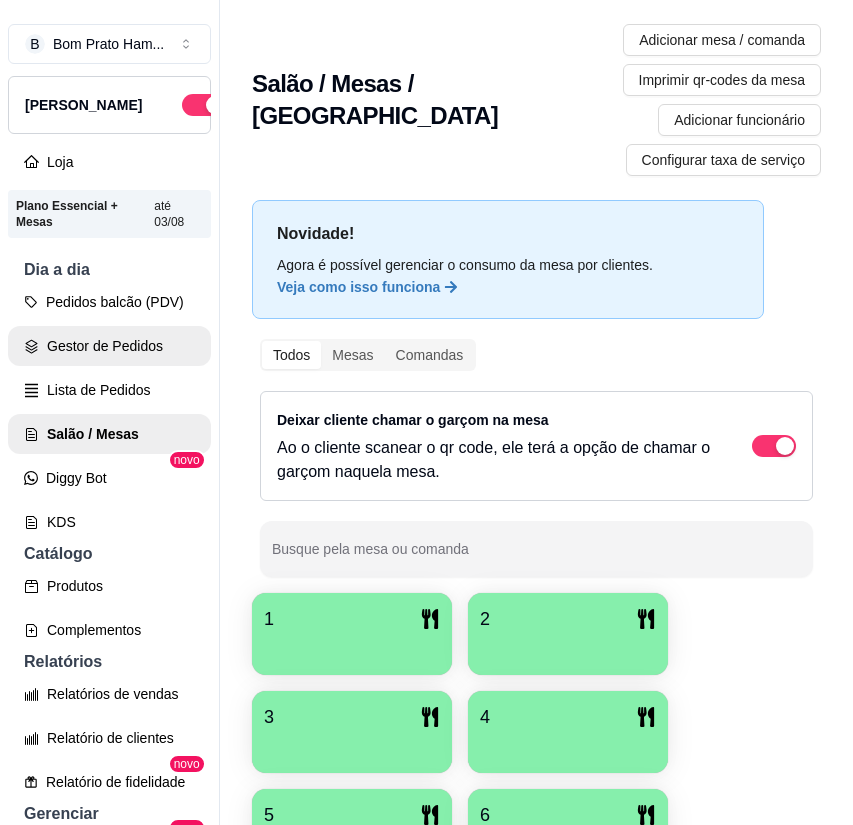click on "Gestor de Pedidos" at bounding box center [109, 346] 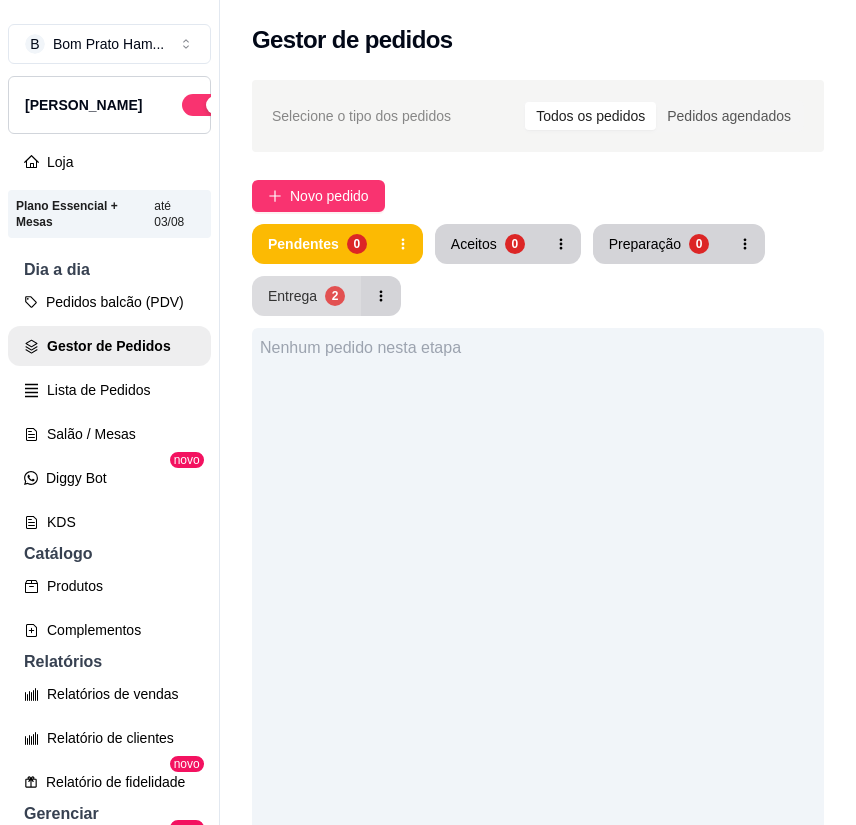 click on "Entrega 2" at bounding box center (306, 296) 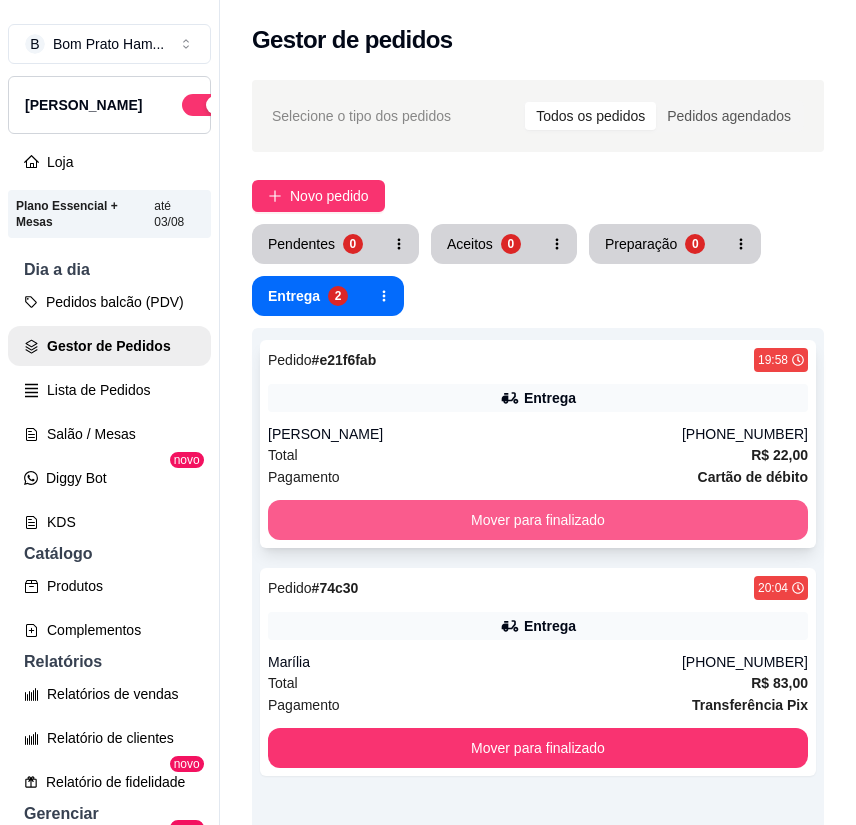 click on "Mover para finalizado" at bounding box center (538, 520) 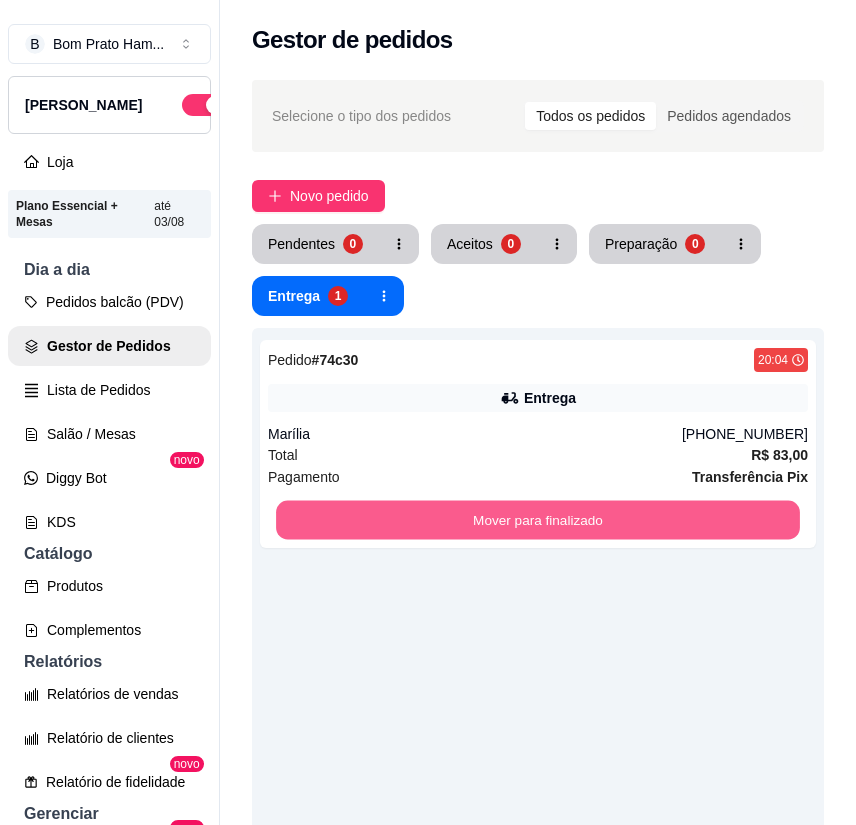 click on "Mover para finalizado" at bounding box center (538, 520) 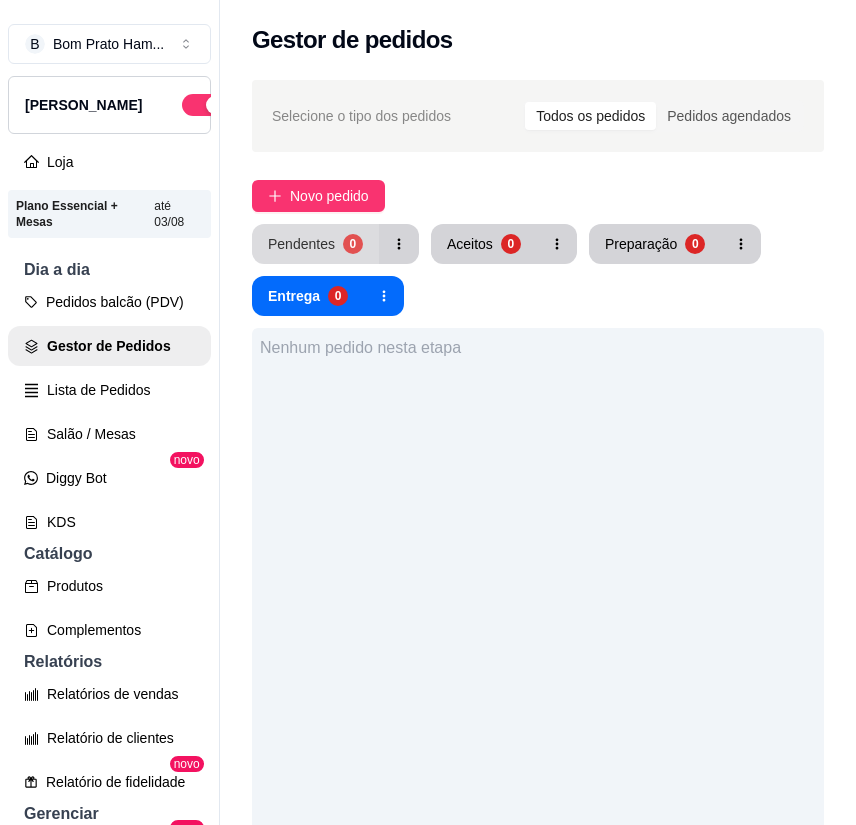 click on "Pendentes 0" at bounding box center [315, 244] 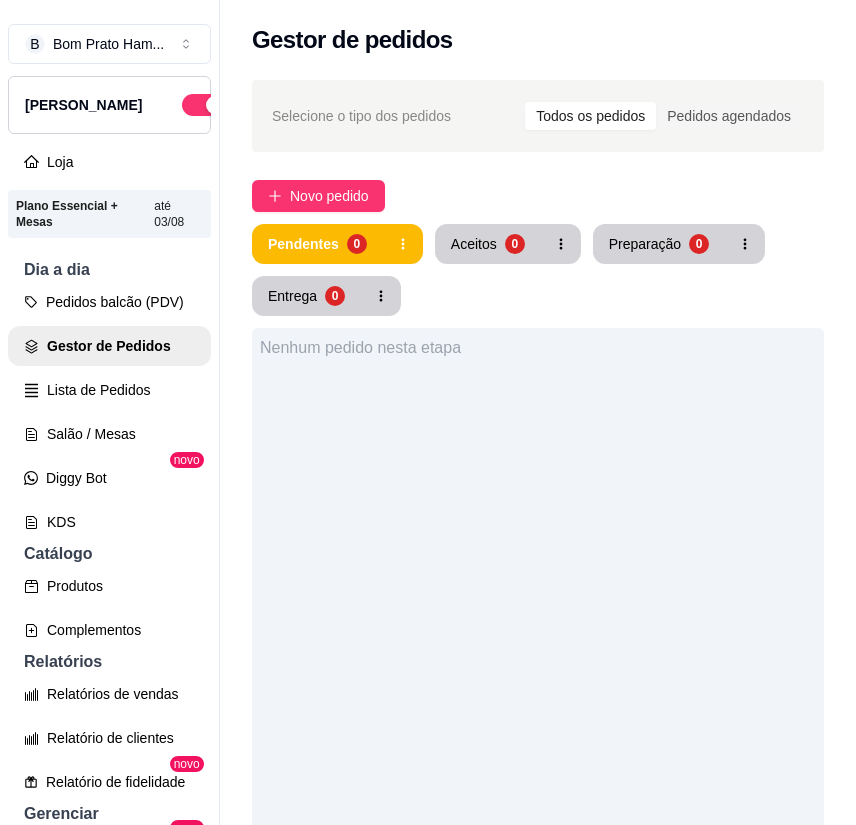 click on "Nenhum pedido nesta etapa" at bounding box center [538, 740] 